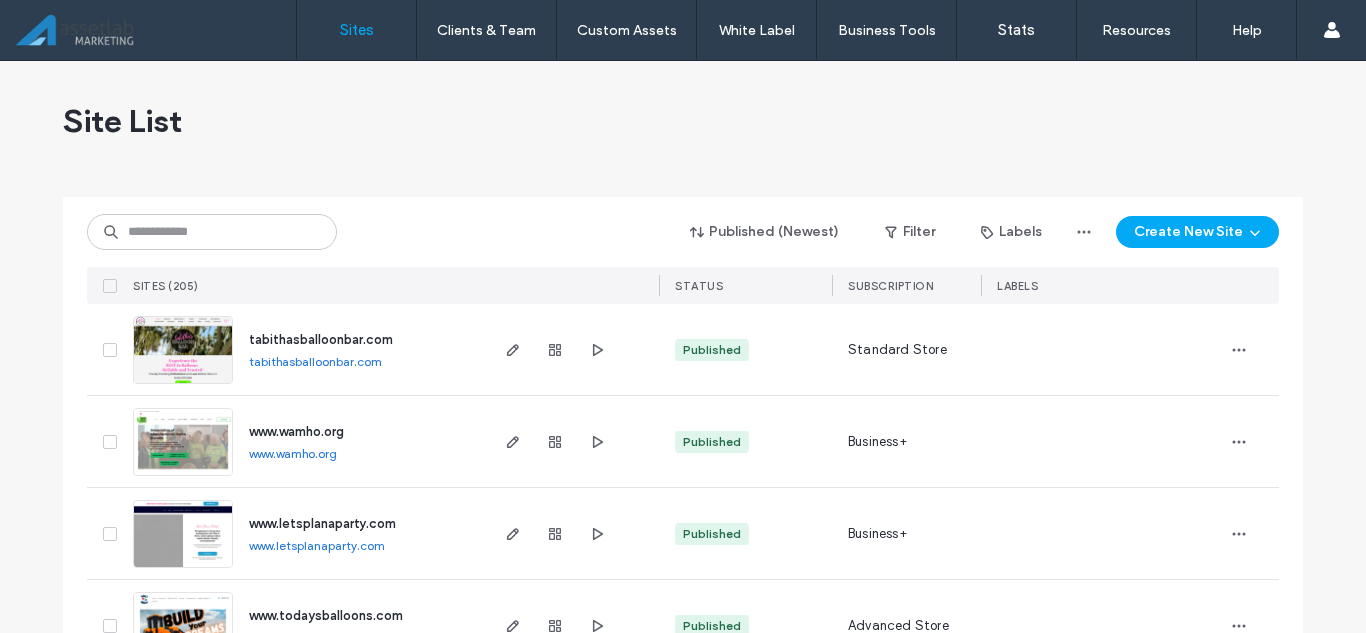 scroll, scrollTop: 0, scrollLeft: 0, axis: both 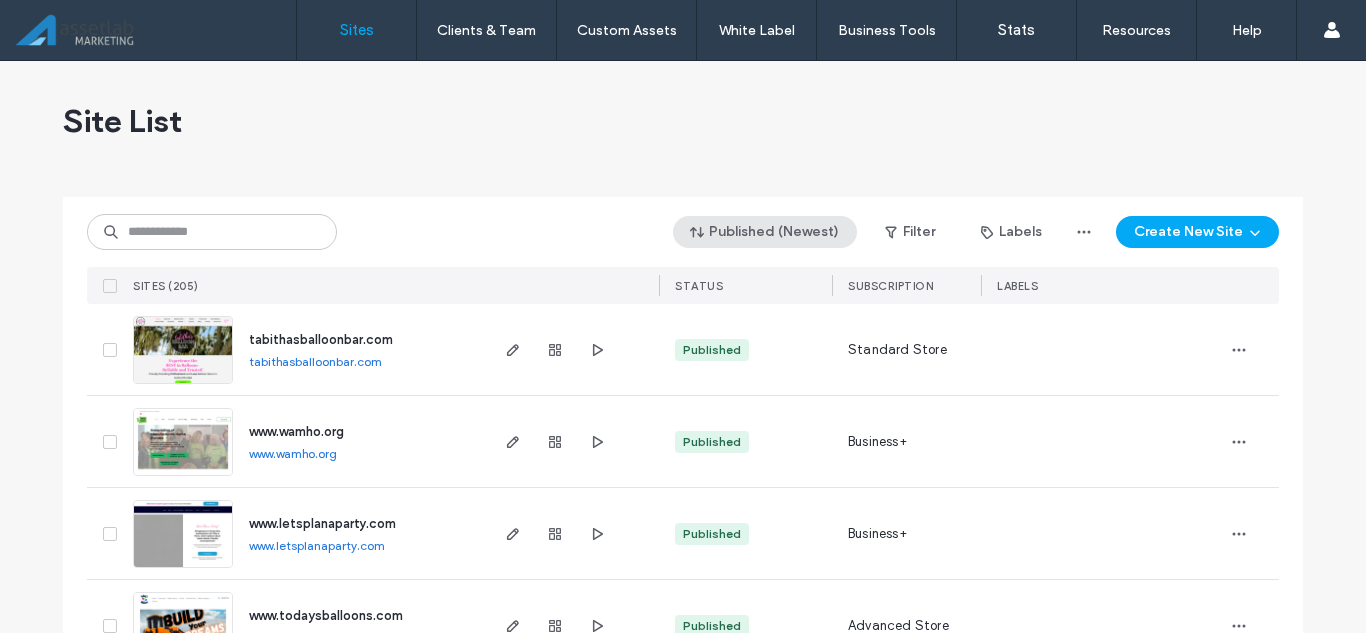 click on "Published (Newest)" at bounding box center (765, 232) 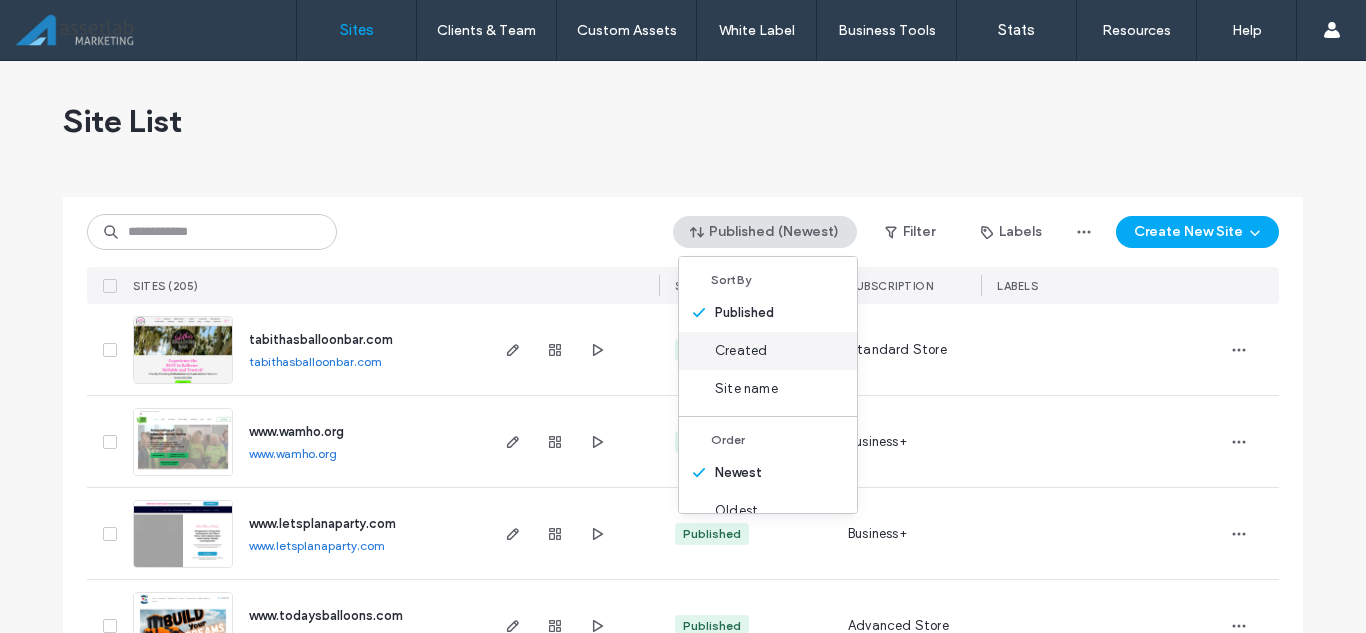 click on "Created" at bounding box center [741, 351] 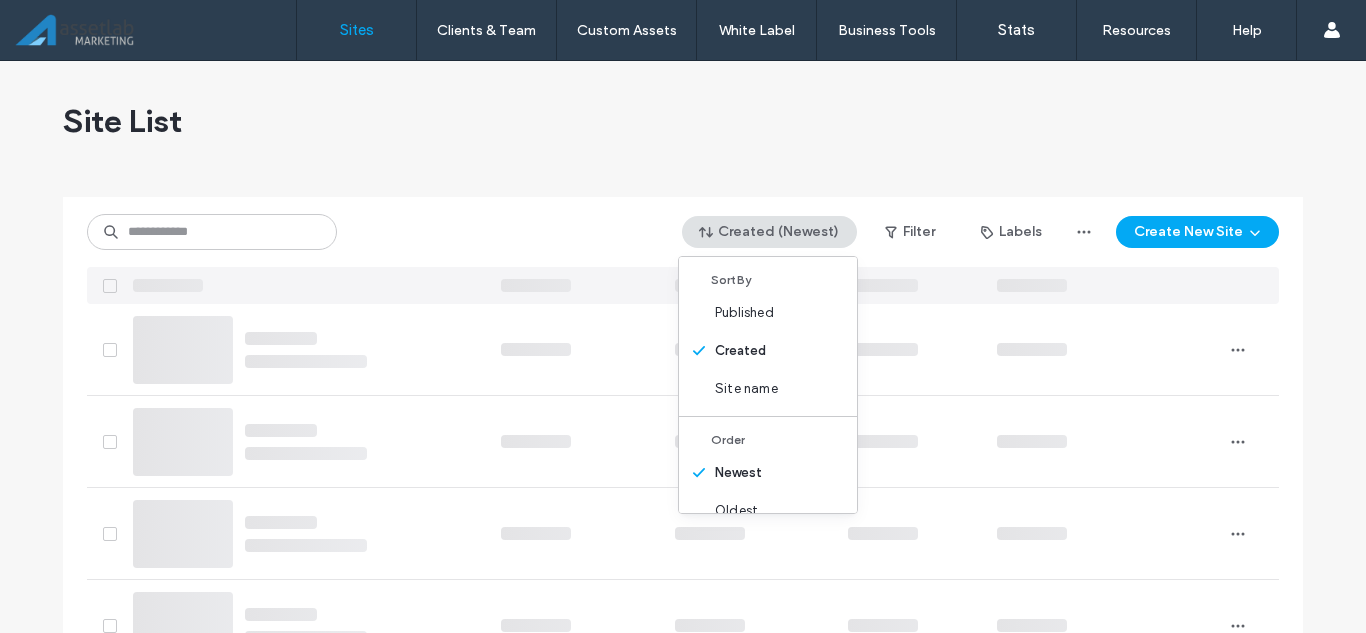 click on "Site List" at bounding box center [683, 121] 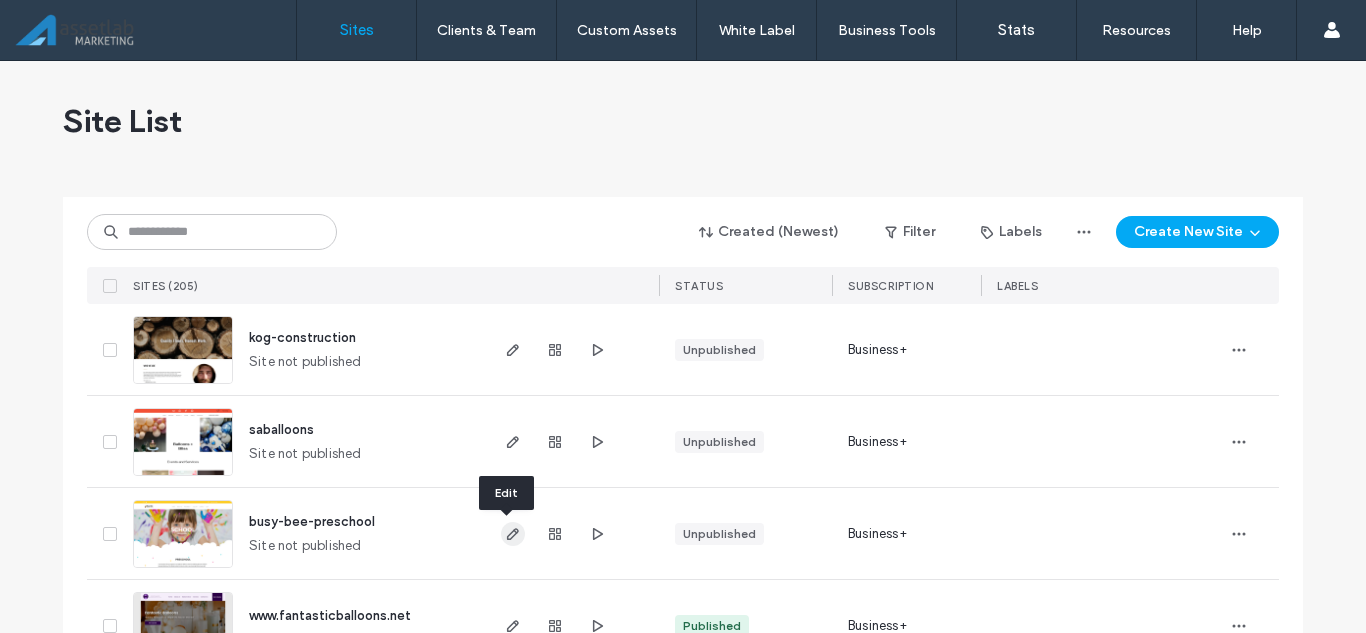 click 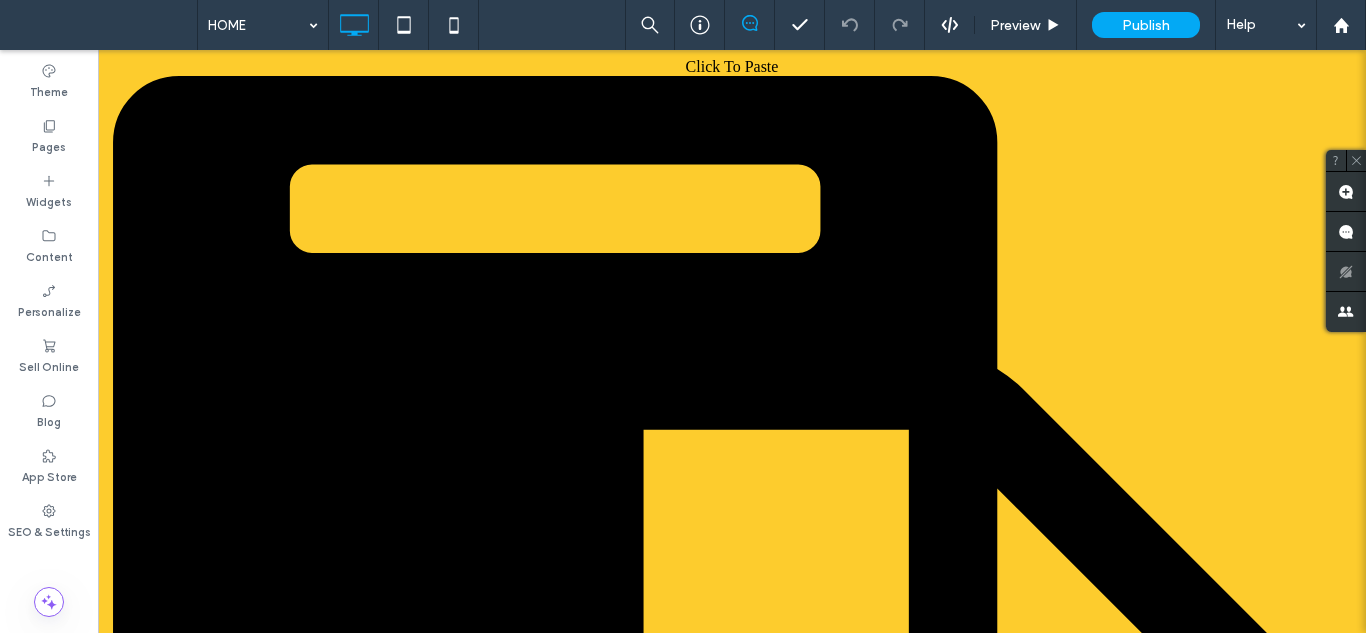 scroll, scrollTop: 0, scrollLeft: 0, axis: both 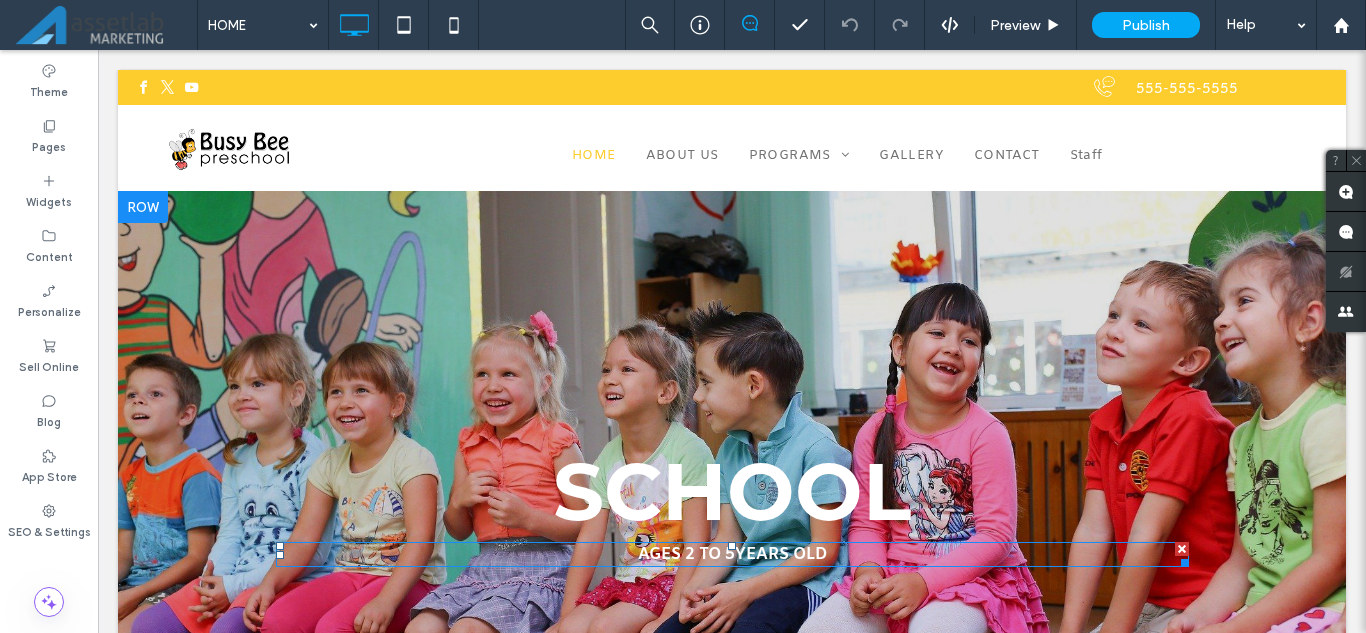 click on "AGES 2 TO 5" at bounding box center (686, 554) 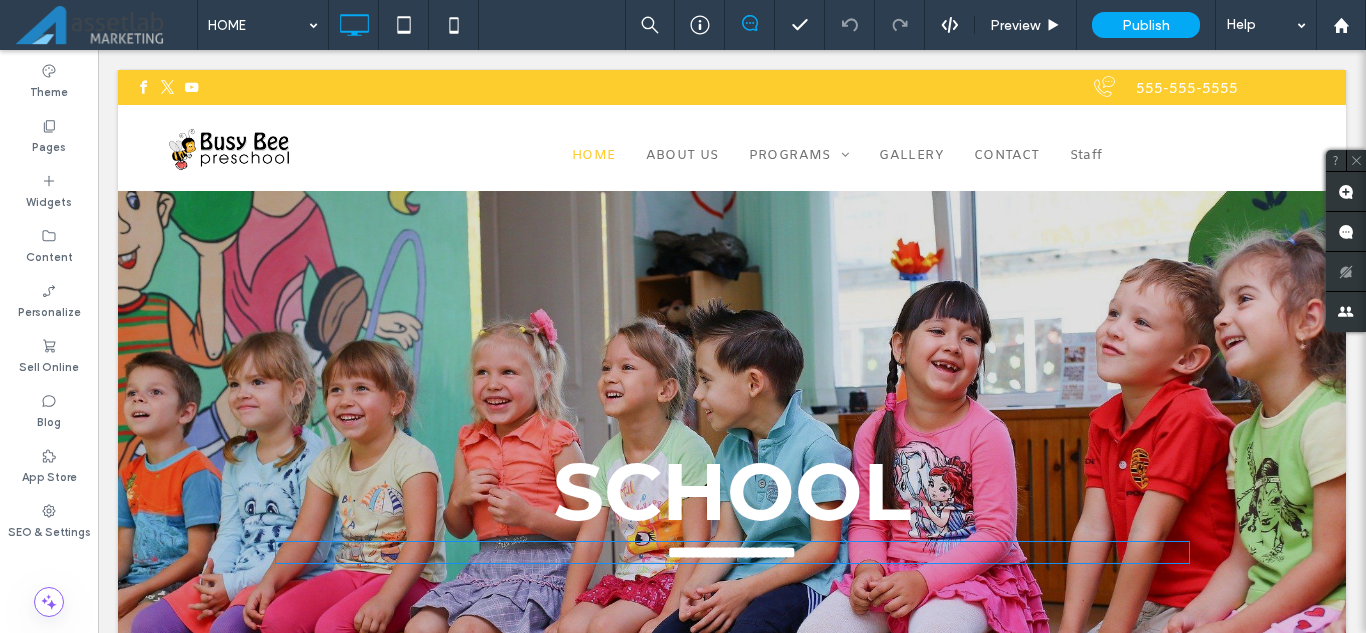 type on "*****" 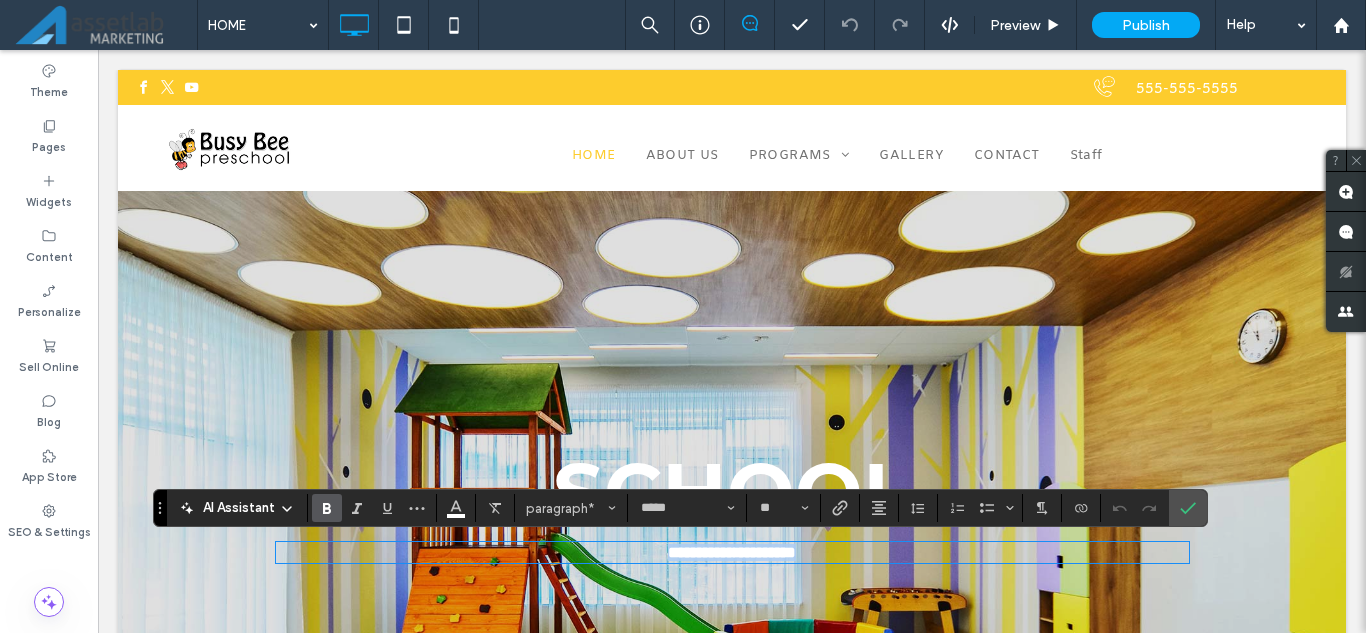 click on "**********" at bounding box center (701, 552) 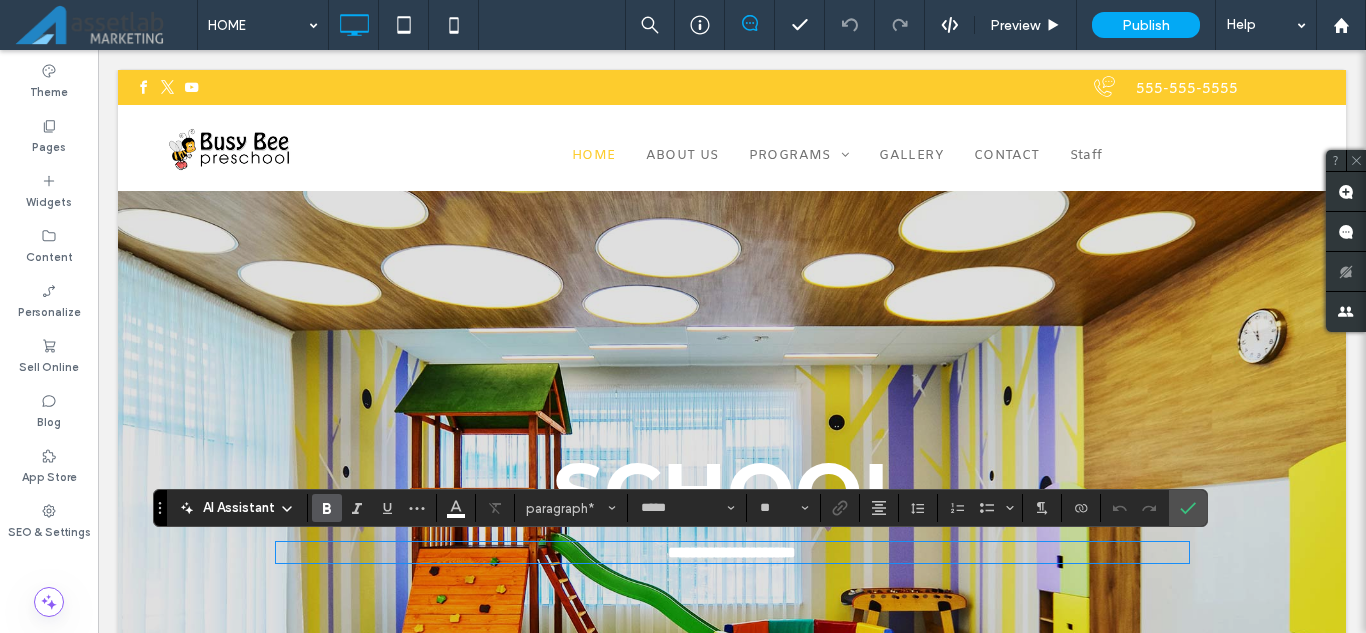 type 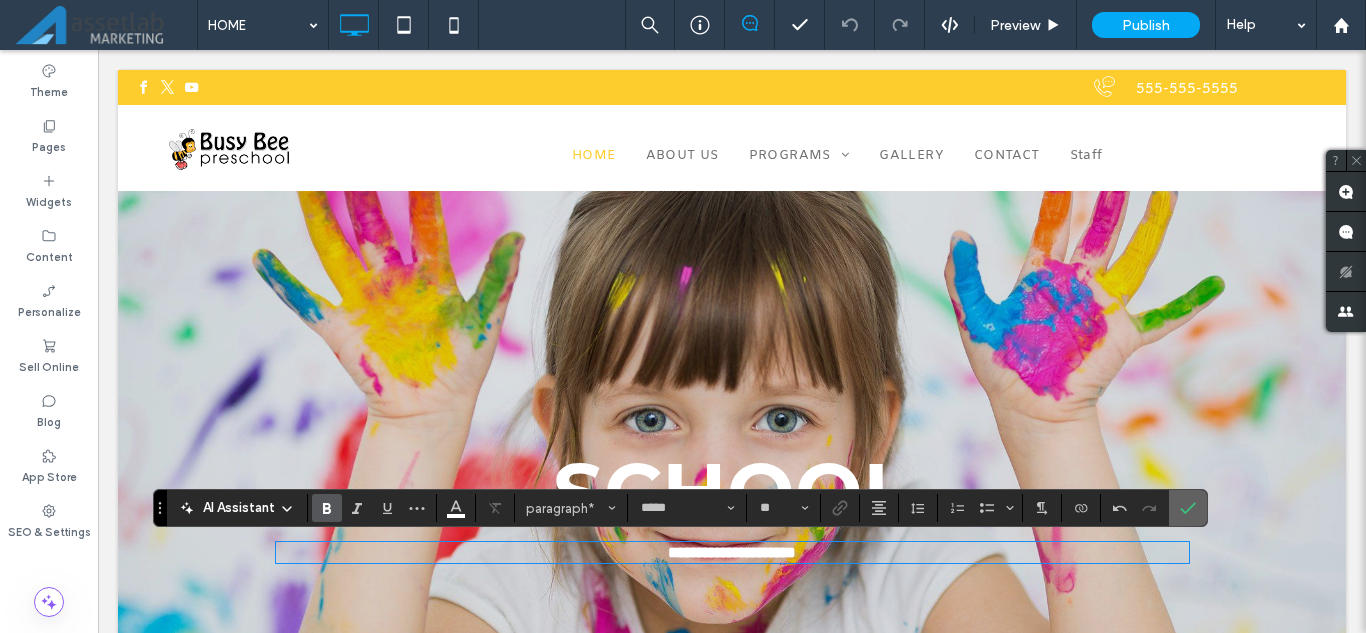 drag, startPoint x: 1192, startPoint y: 508, endPoint x: 1094, endPoint y: 457, distance: 110.47624 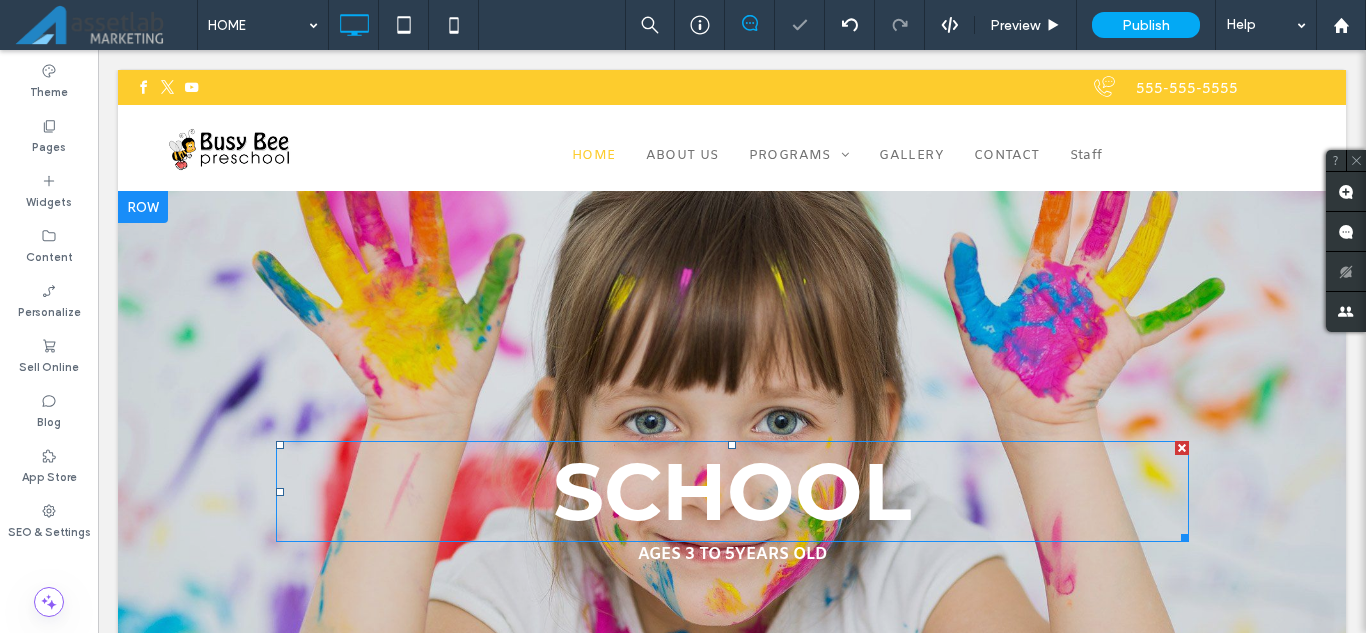 click on "SCHOOL" at bounding box center [732, 491] 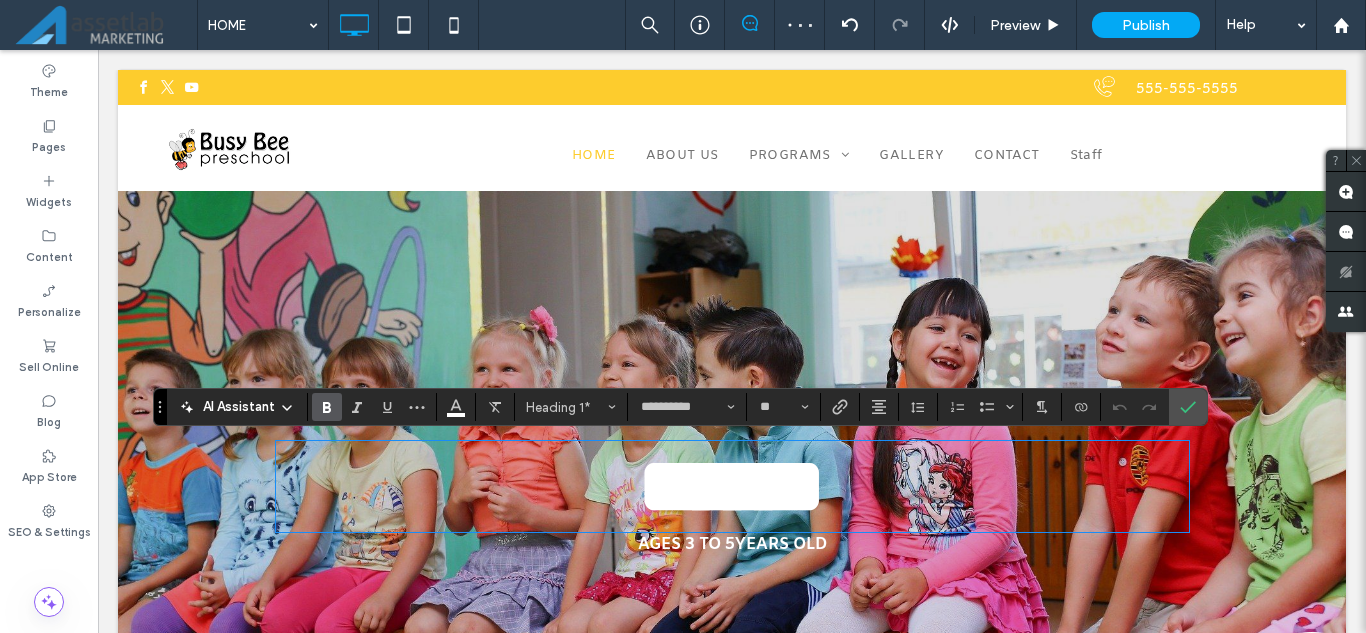 type 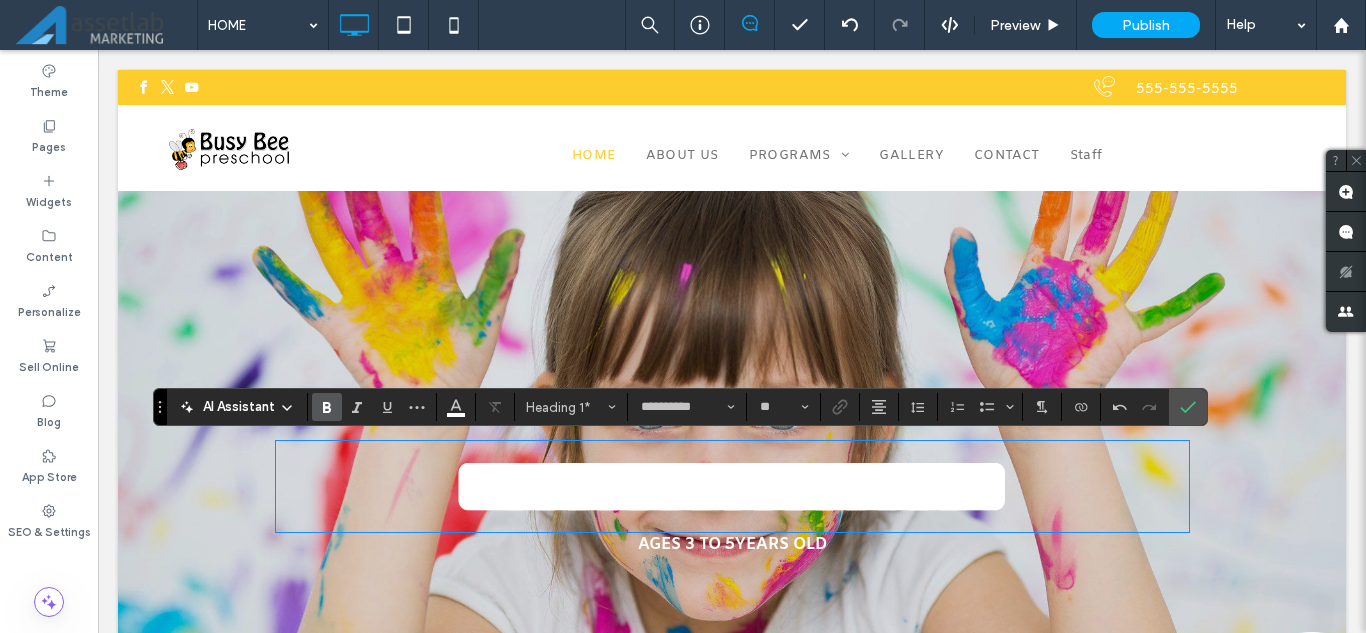 click on "**********" at bounding box center (732, 486) 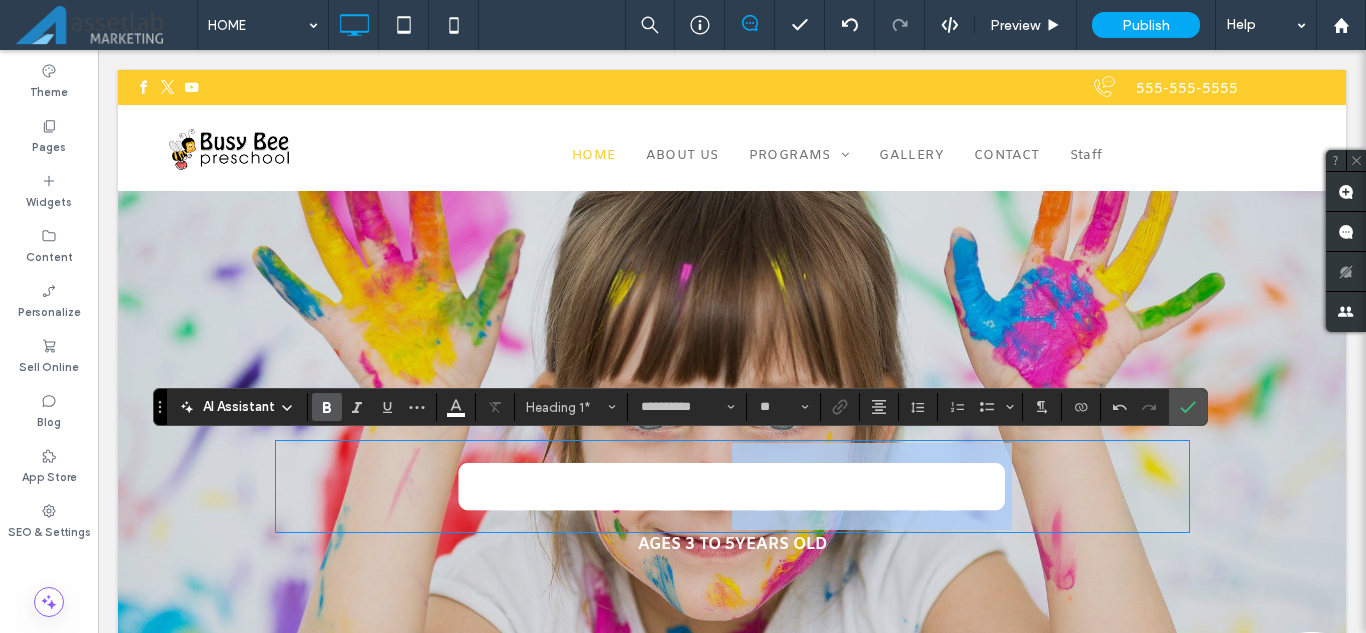click on "**********" at bounding box center [732, 486] 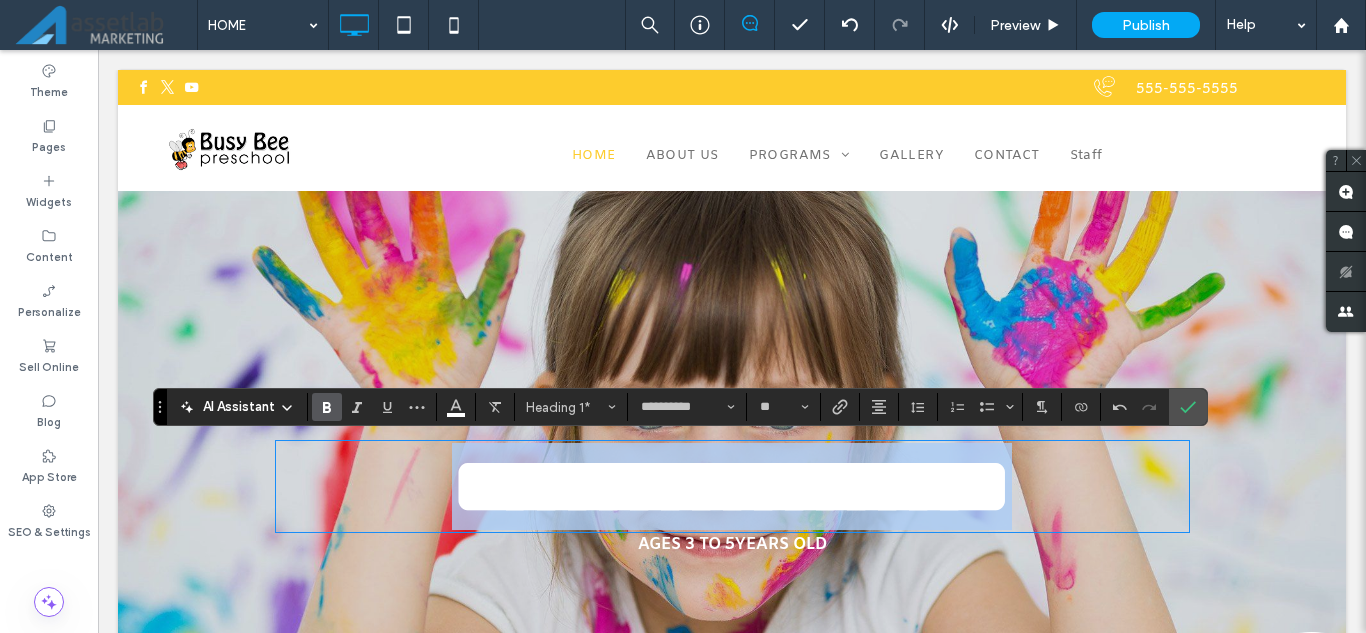 click on "**********" at bounding box center (732, 486) 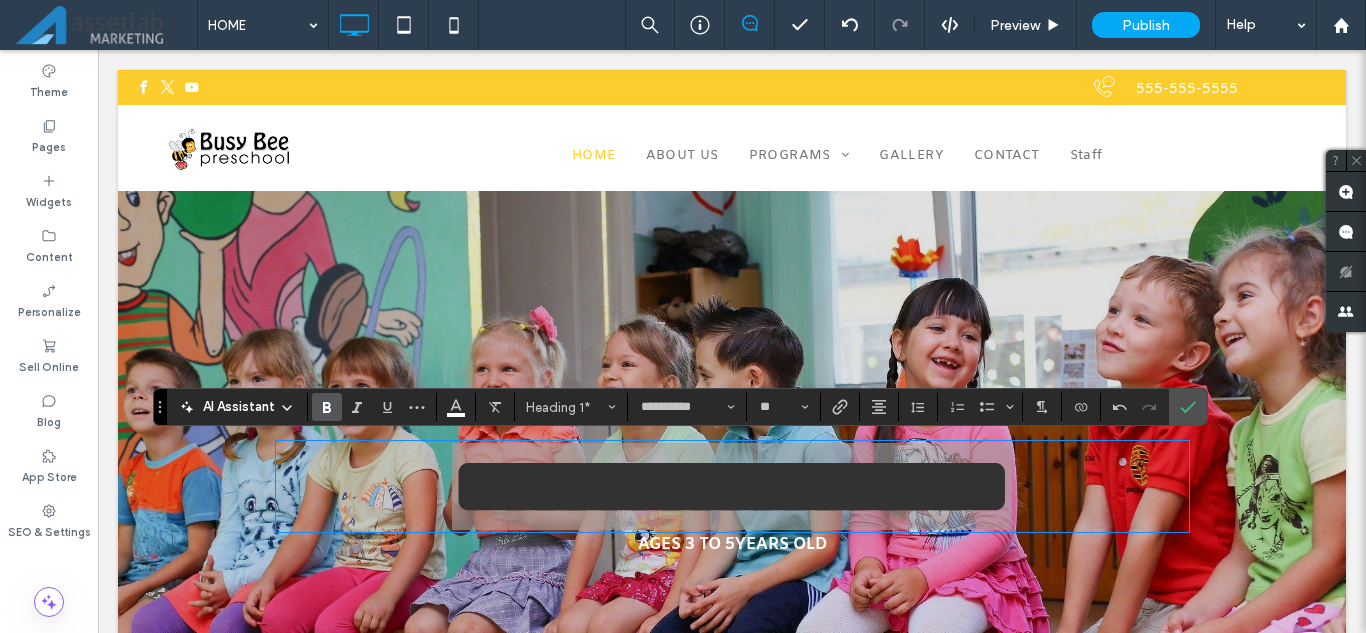 click 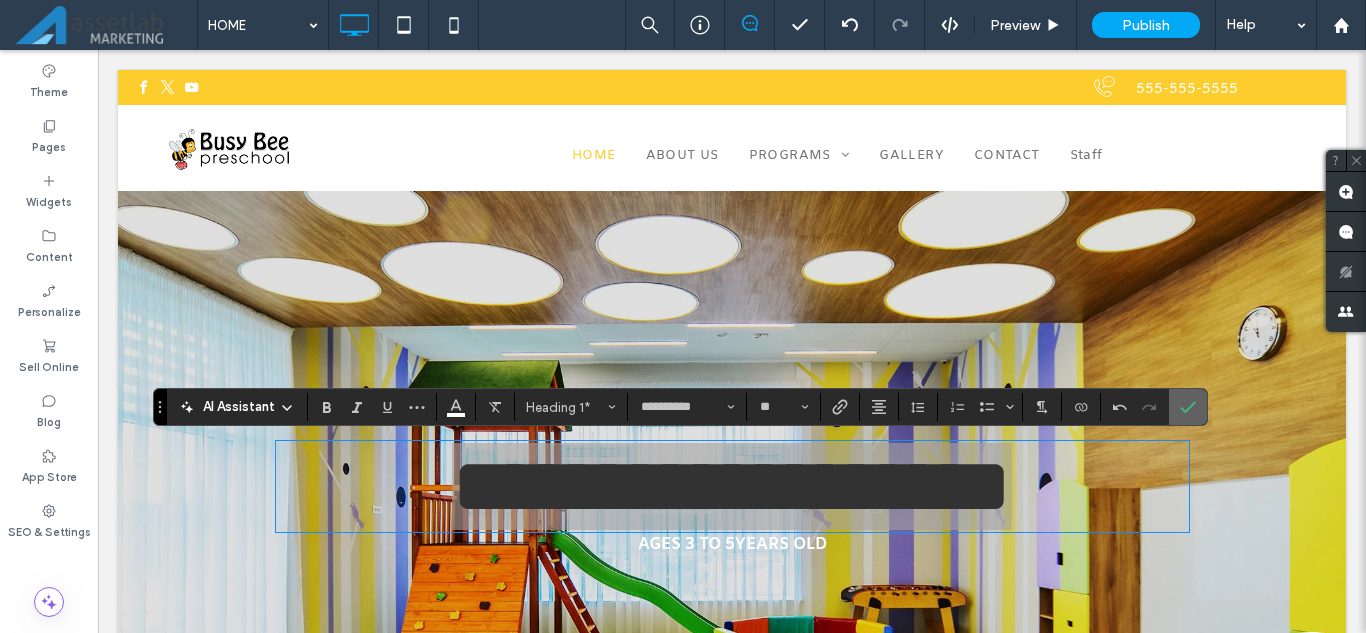 click 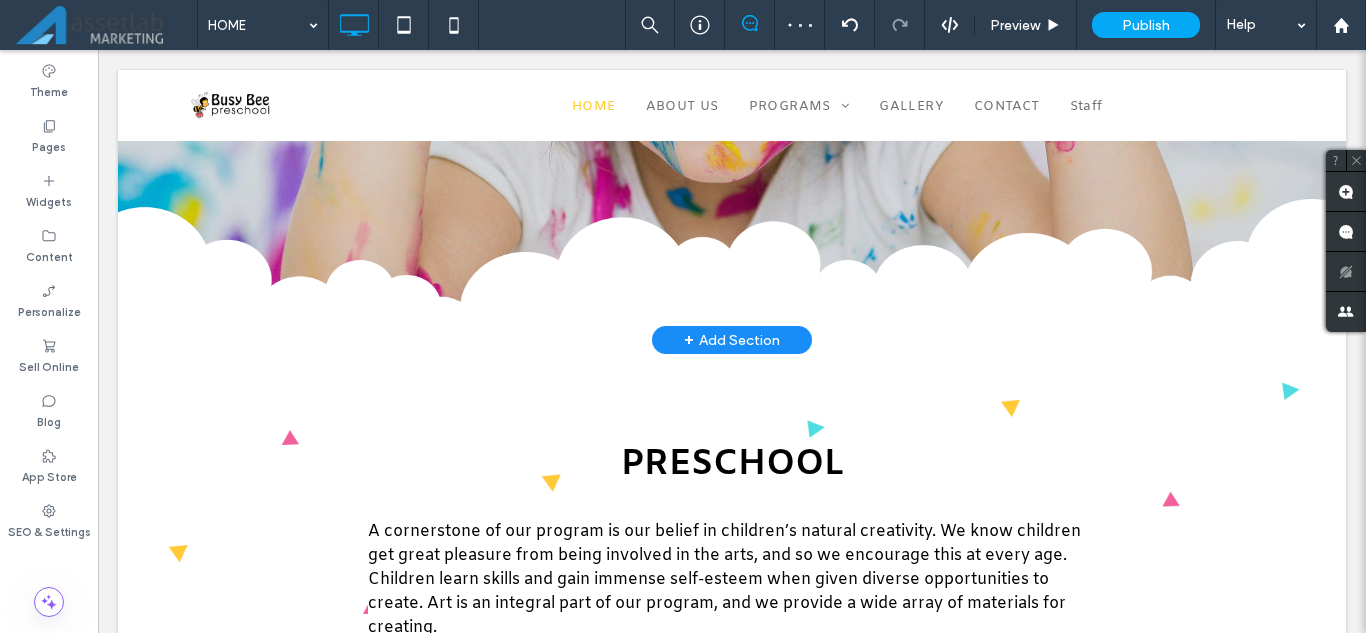 scroll, scrollTop: 600, scrollLeft: 0, axis: vertical 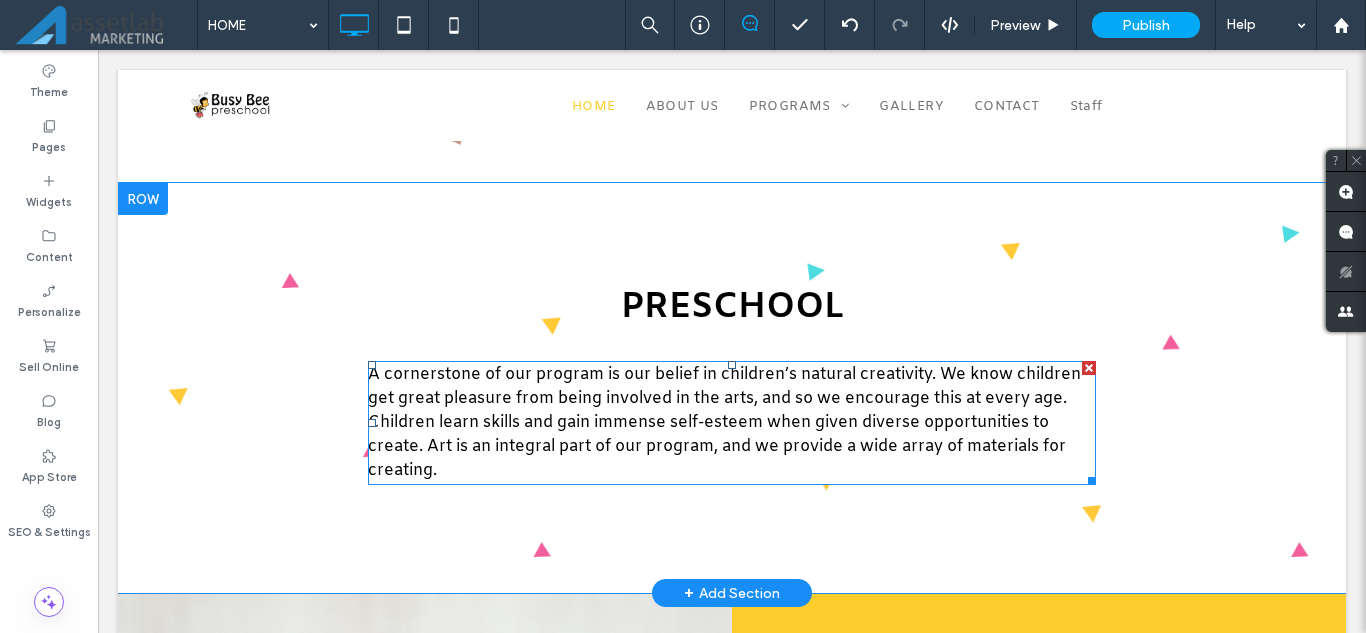 click on "A cornerstone of our program is our belief in children’s natural creativity. We know children get great pleasure from being involved in the arts, and so we encourage this at every age. Children learn skills and gain immense self-esteem when given diverse opportunities to create. Art is an integral part of our program, and we provide a wide array of materials for creating." at bounding box center (732, 423) 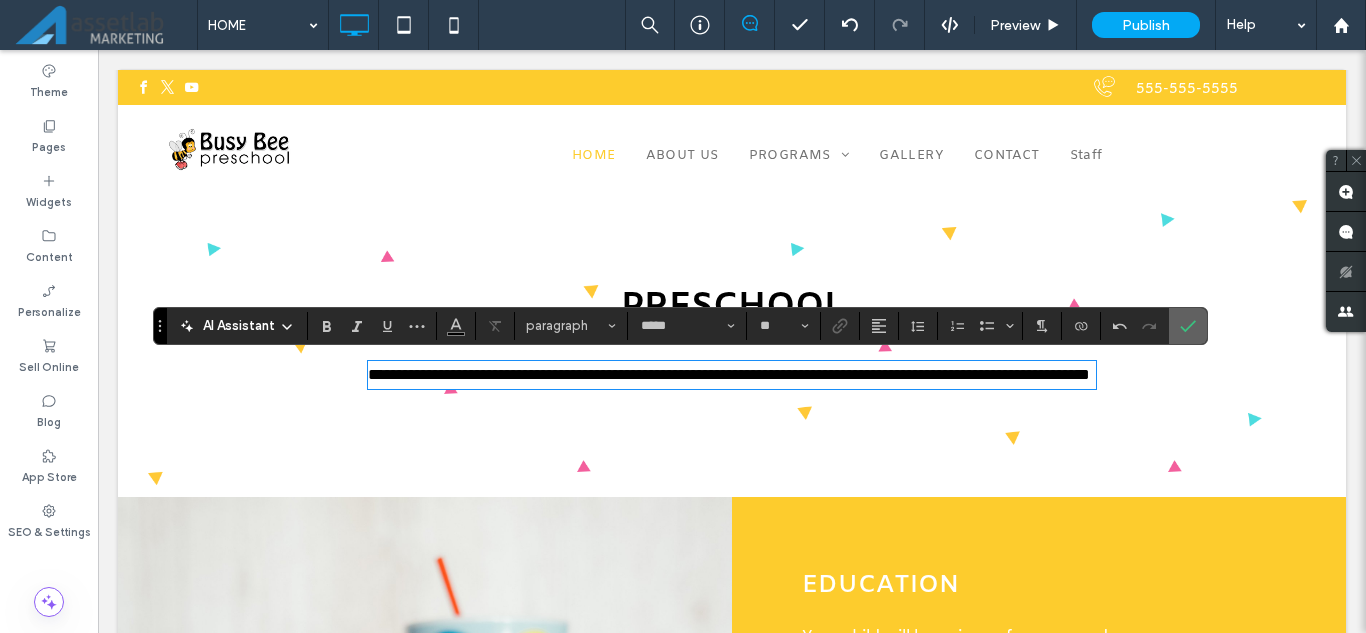 click 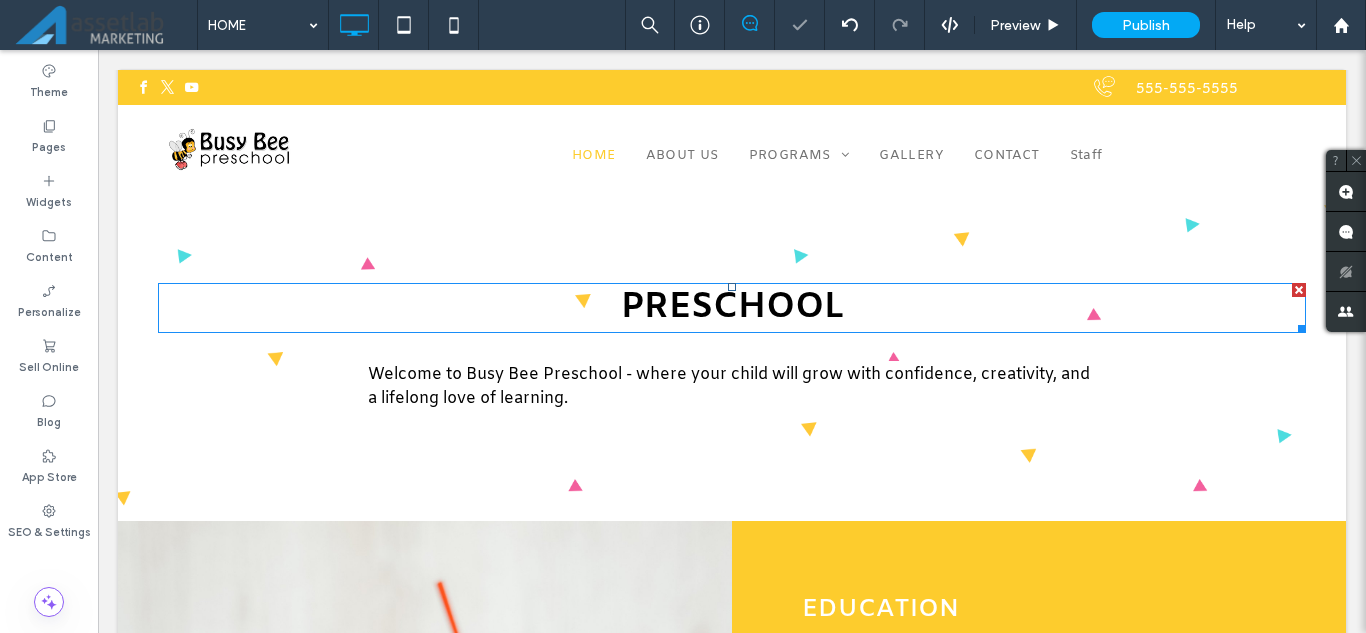 click on "PRESCHOOL" at bounding box center (732, 308) 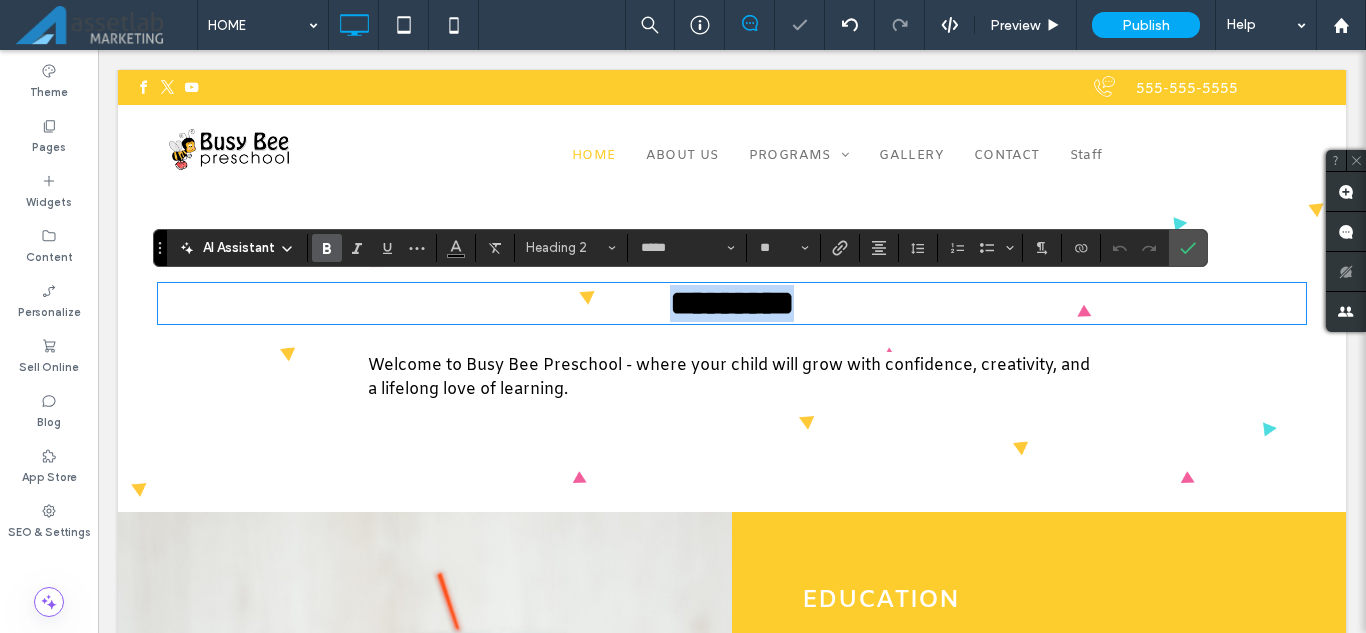 type 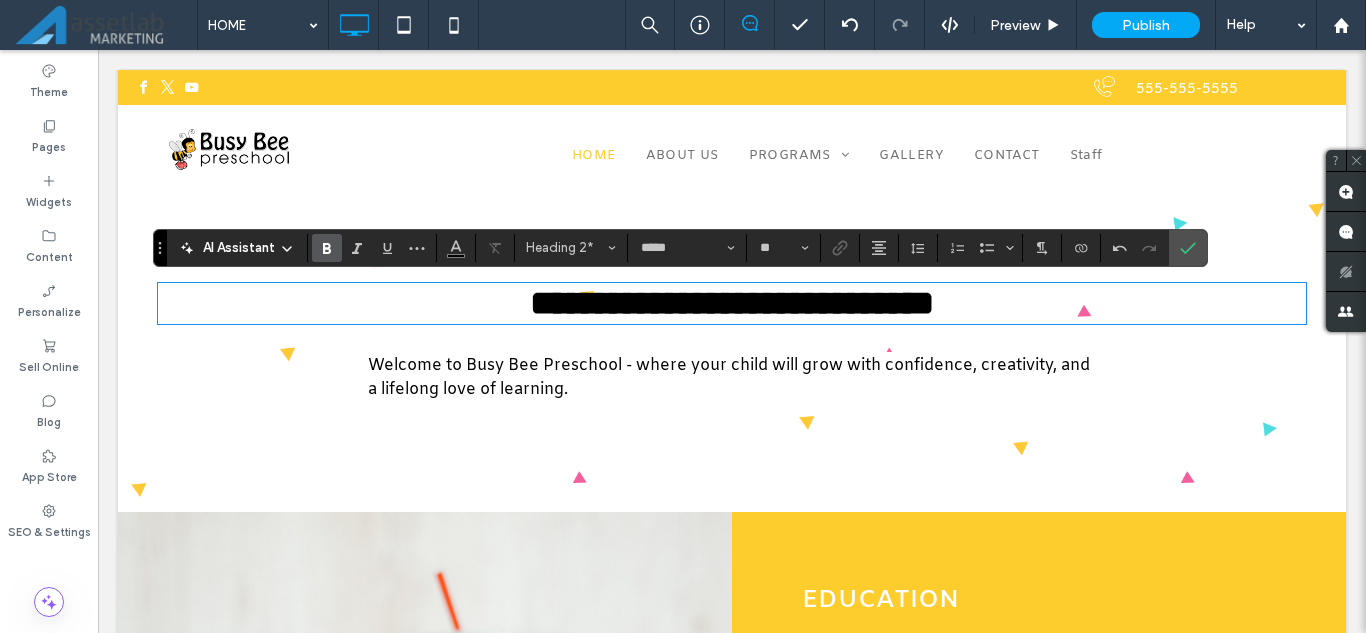click on "Welcome to Busy Bee Preschool - where your child will grow with confidence, creativity, and a lifelong love of learning." at bounding box center (729, 377) 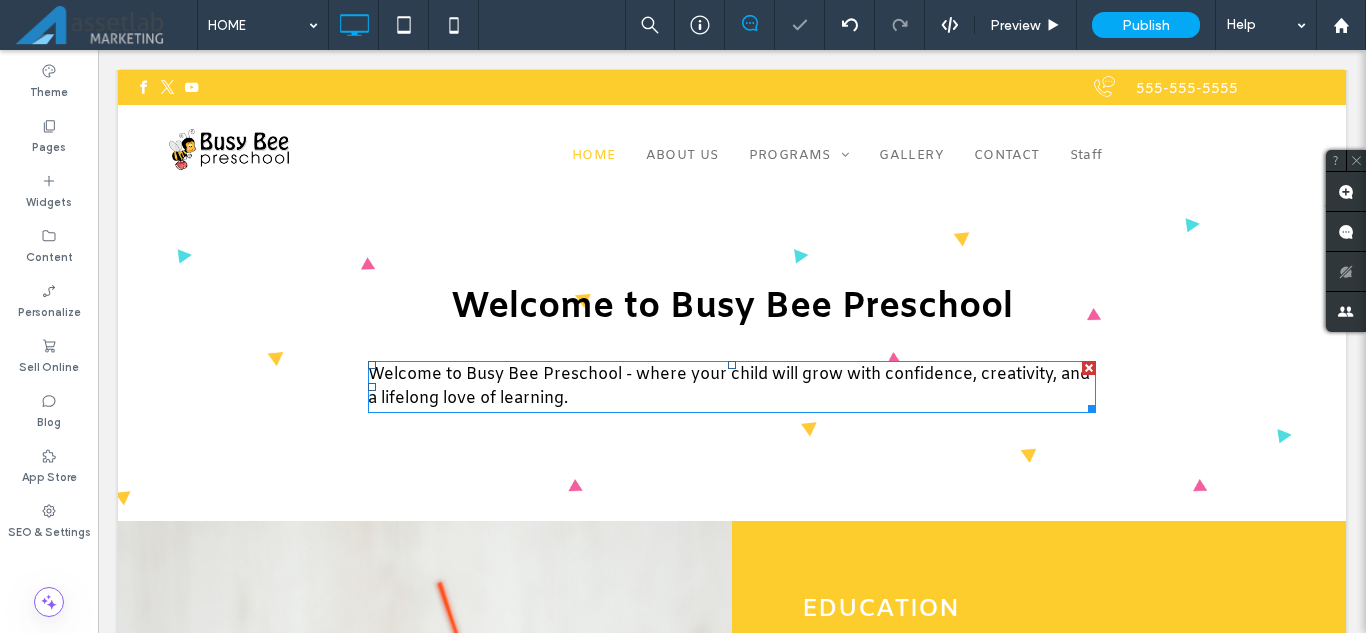 click on "Welcome to Busy Bee Preschool - where your child will grow with confidence, creativity, and a lifelong love of learning." at bounding box center (729, 386) 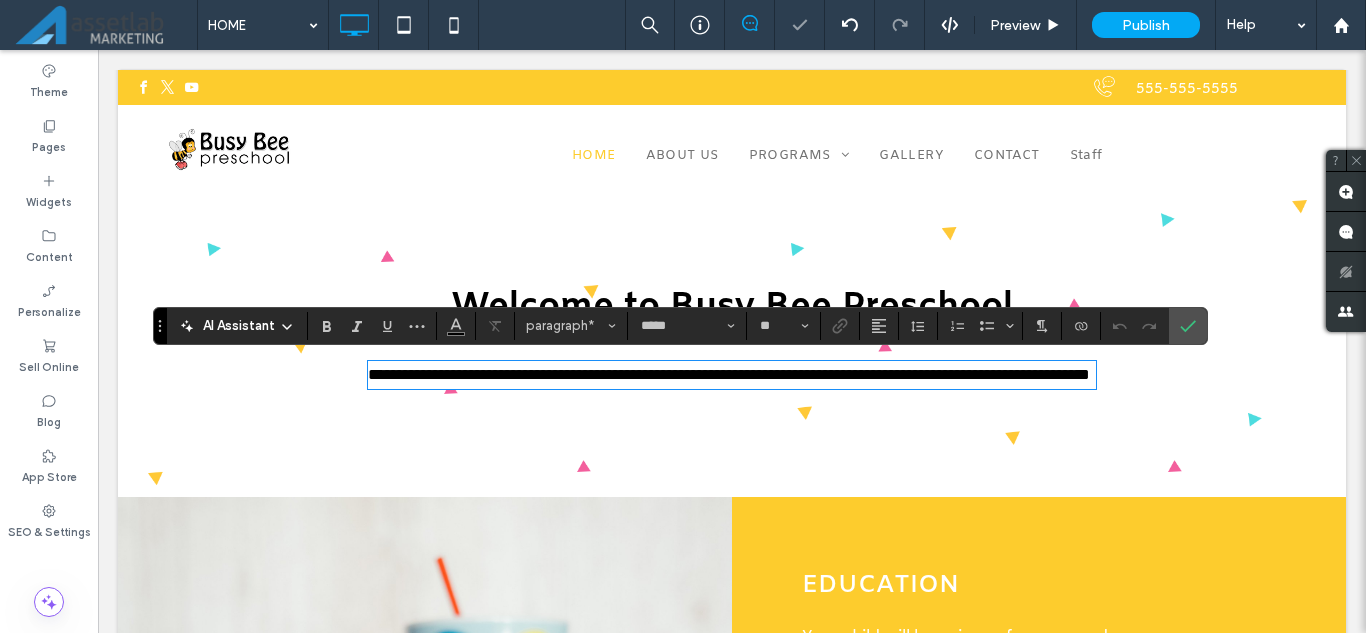 click on "**********" at bounding box center (729, 374) 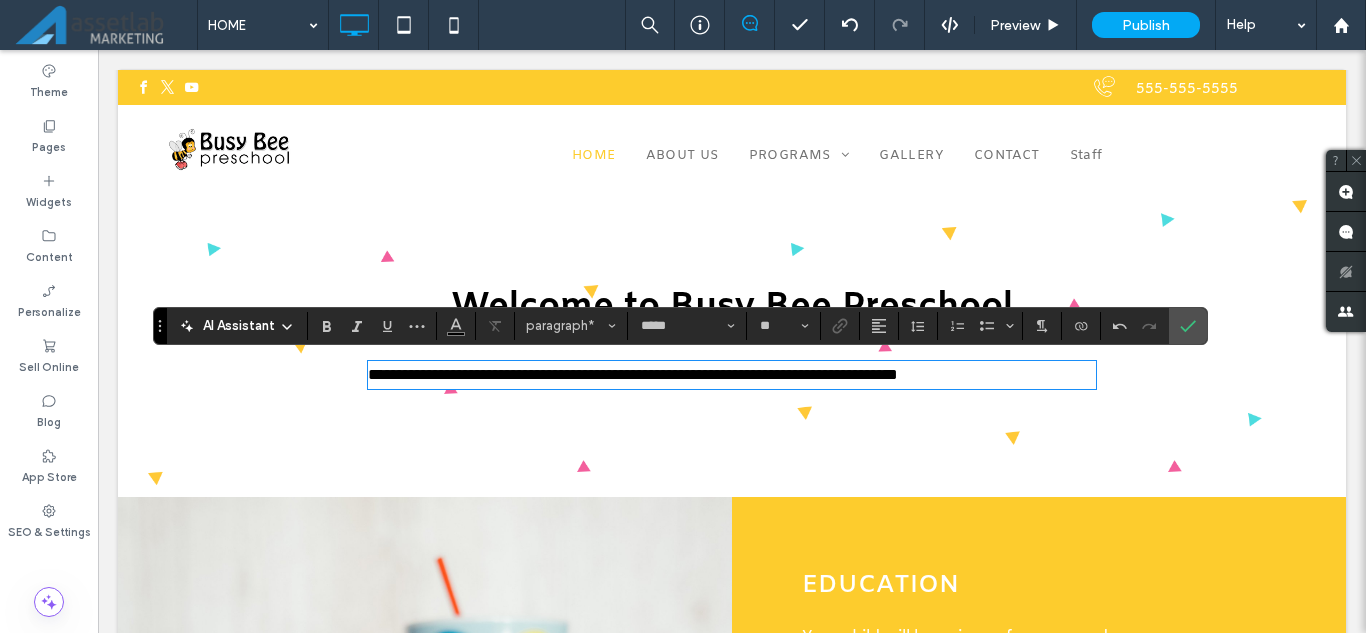 click on "**********" at bounding box center [732, 375] 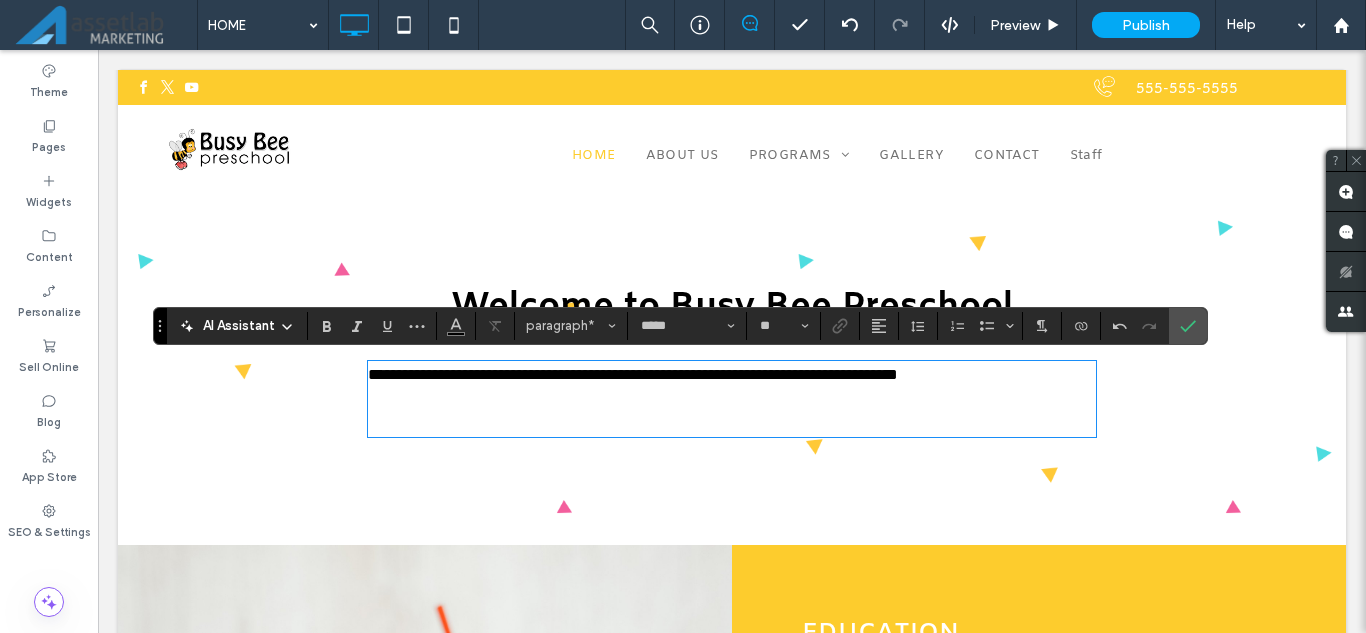 scroll, scrollTop: 0, scrollLeft: 0, axis: both 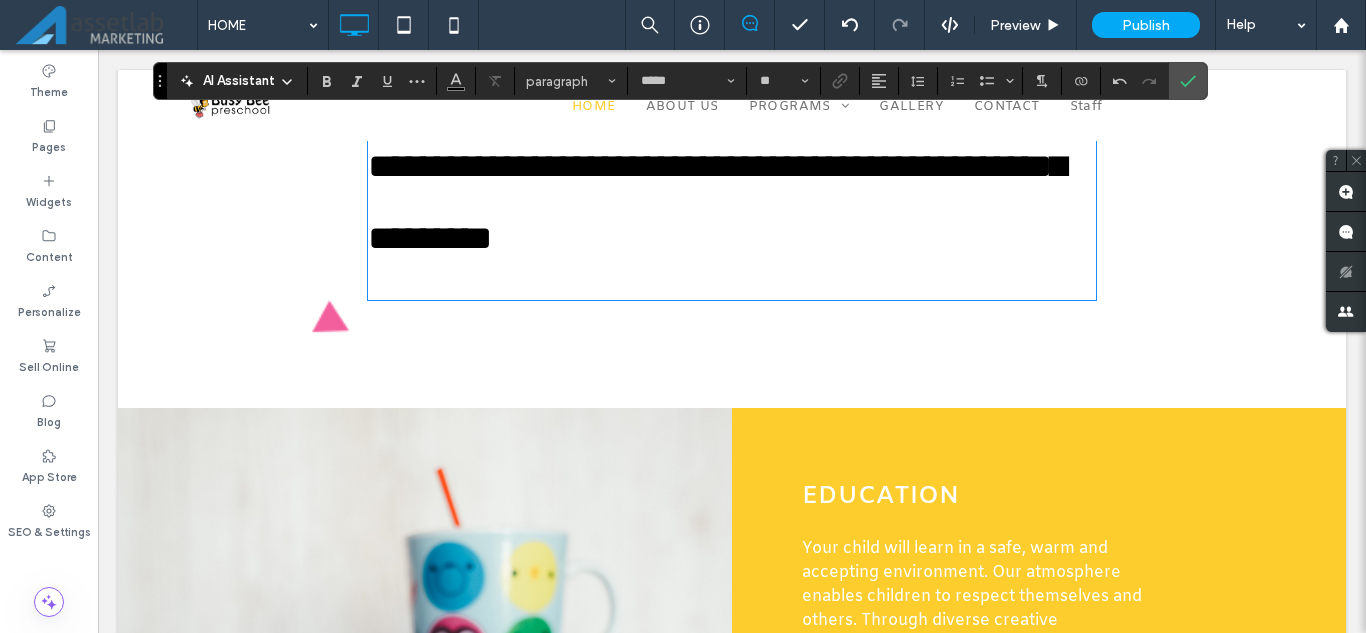 click on "**********" at bounding box center [717, 21] 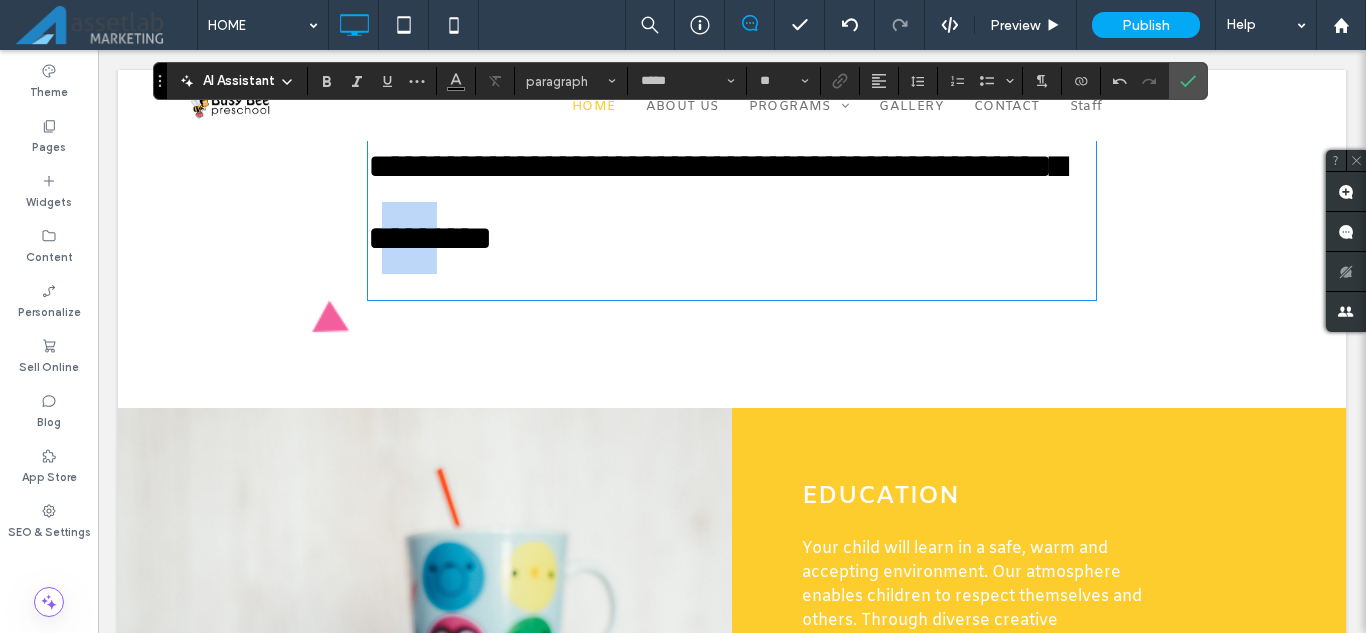click on "**********" at bounding box center [717, 21] 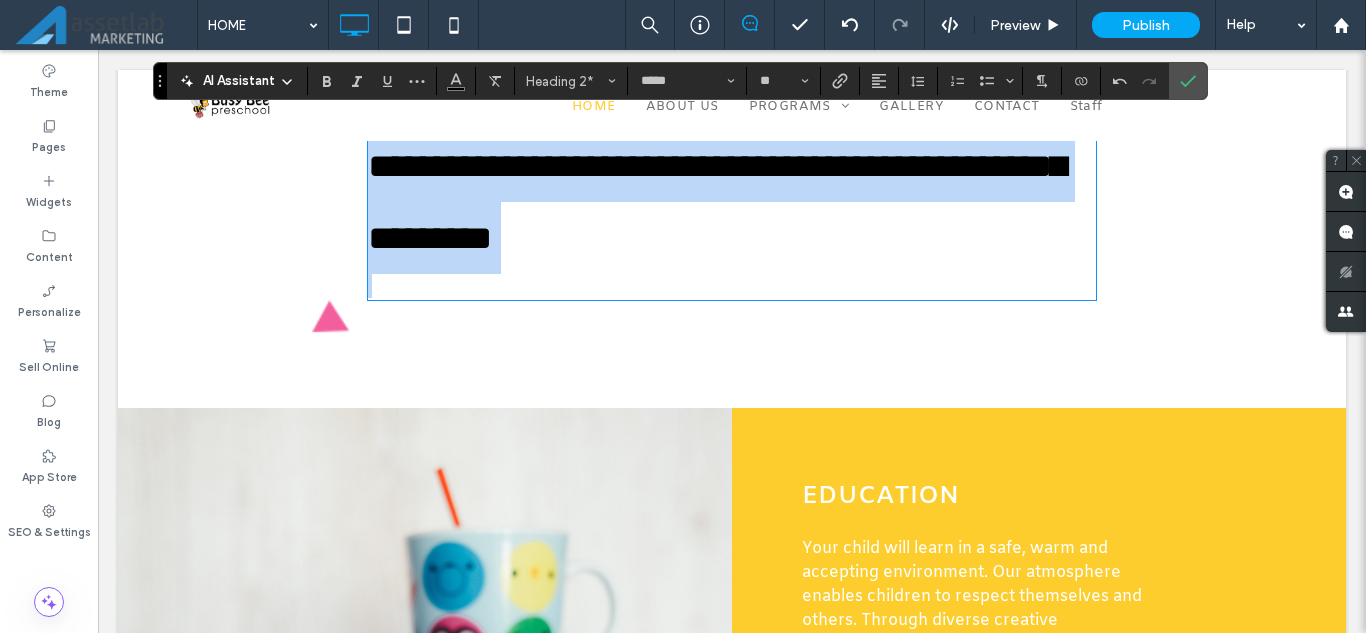 click on "**********" at bounding box center [717, 21] 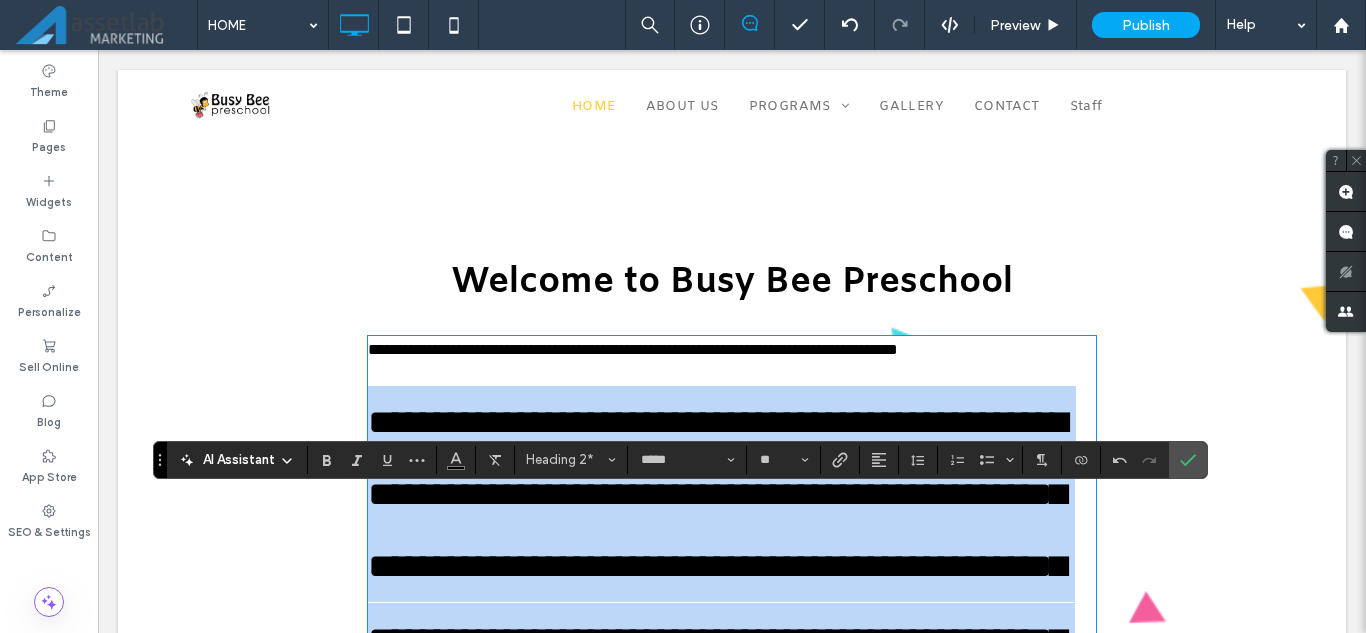 scroll, scrollTop: 742, scrollLeft: 0, axis: vertical 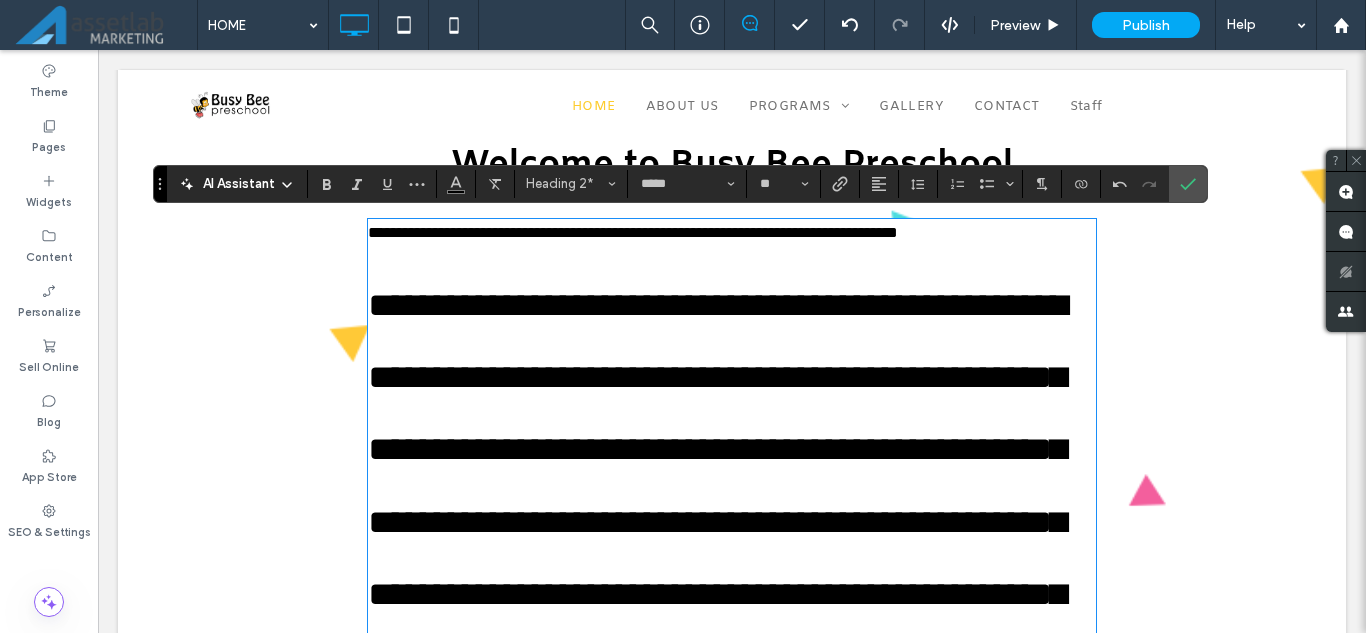 type on "**" 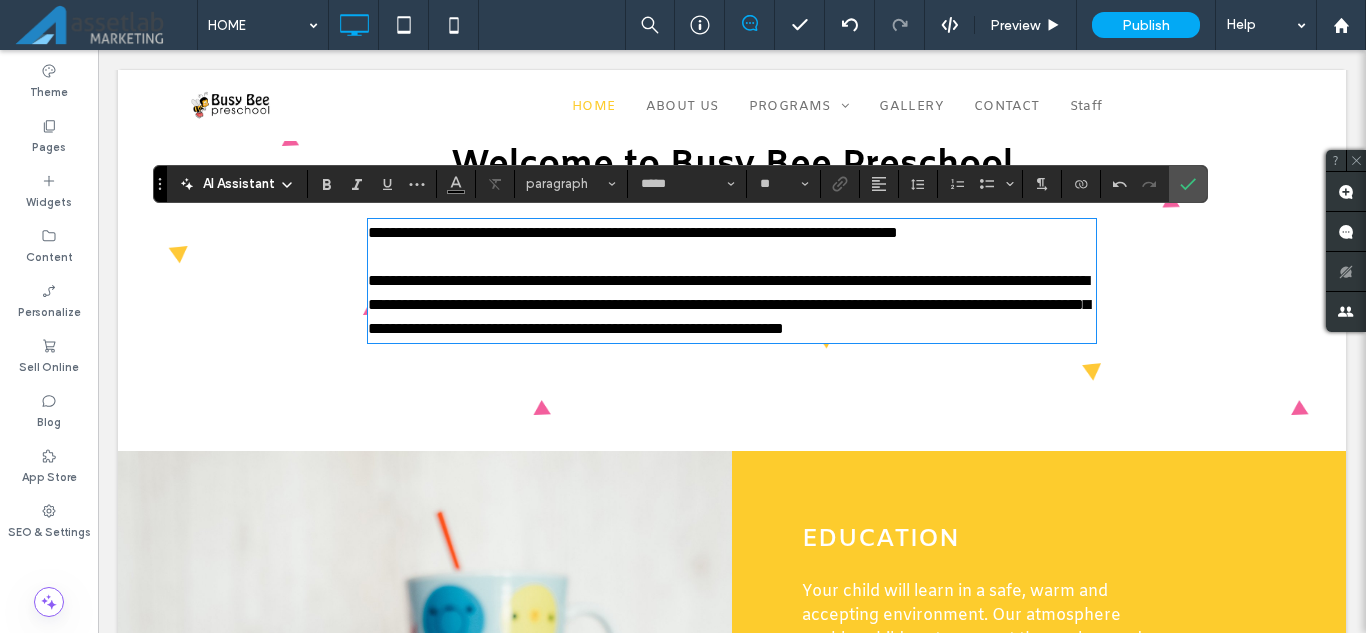 click on "**********" at bounding box center (732, 246) 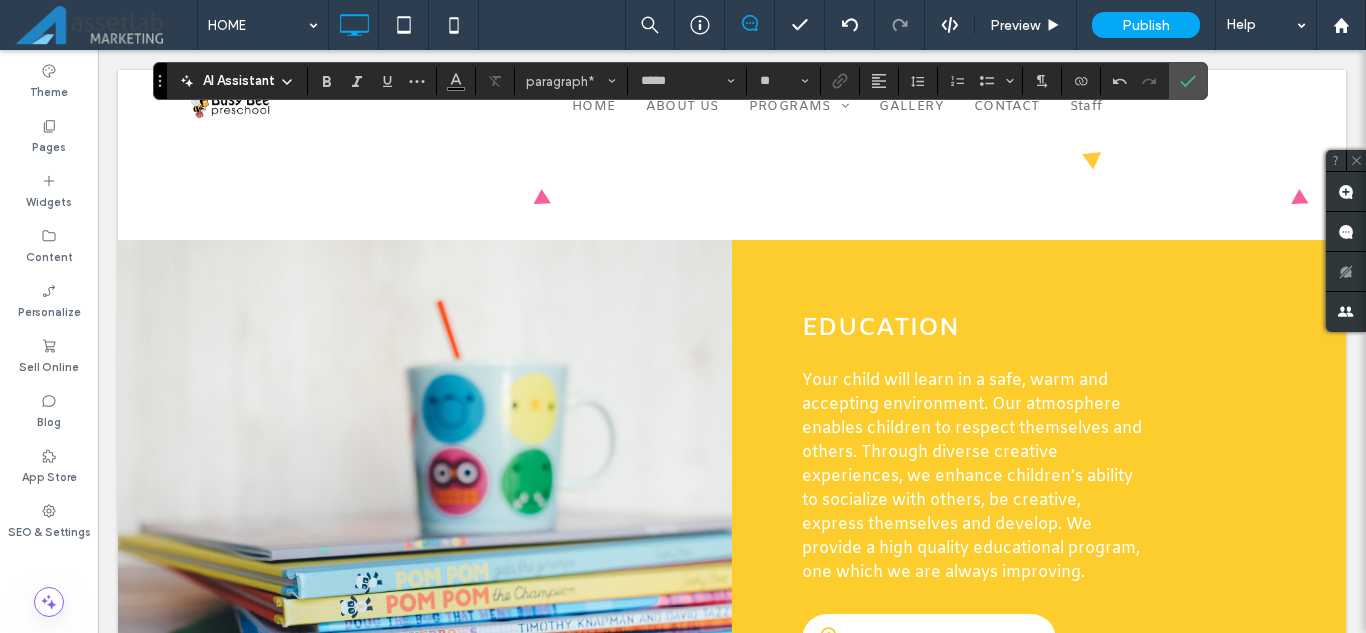 scroll, scrollTop: 942, scrollLeft: 0, axis: vertical 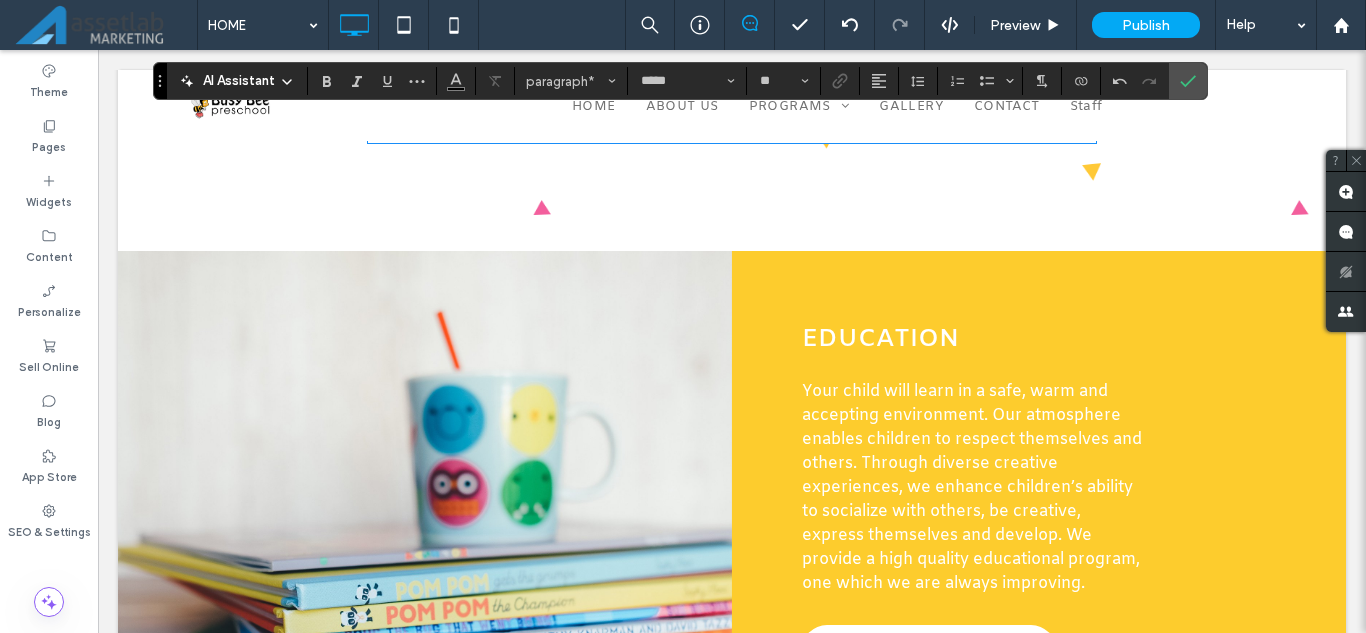 click on "EDUCATION" at bounding box center (880, 339) 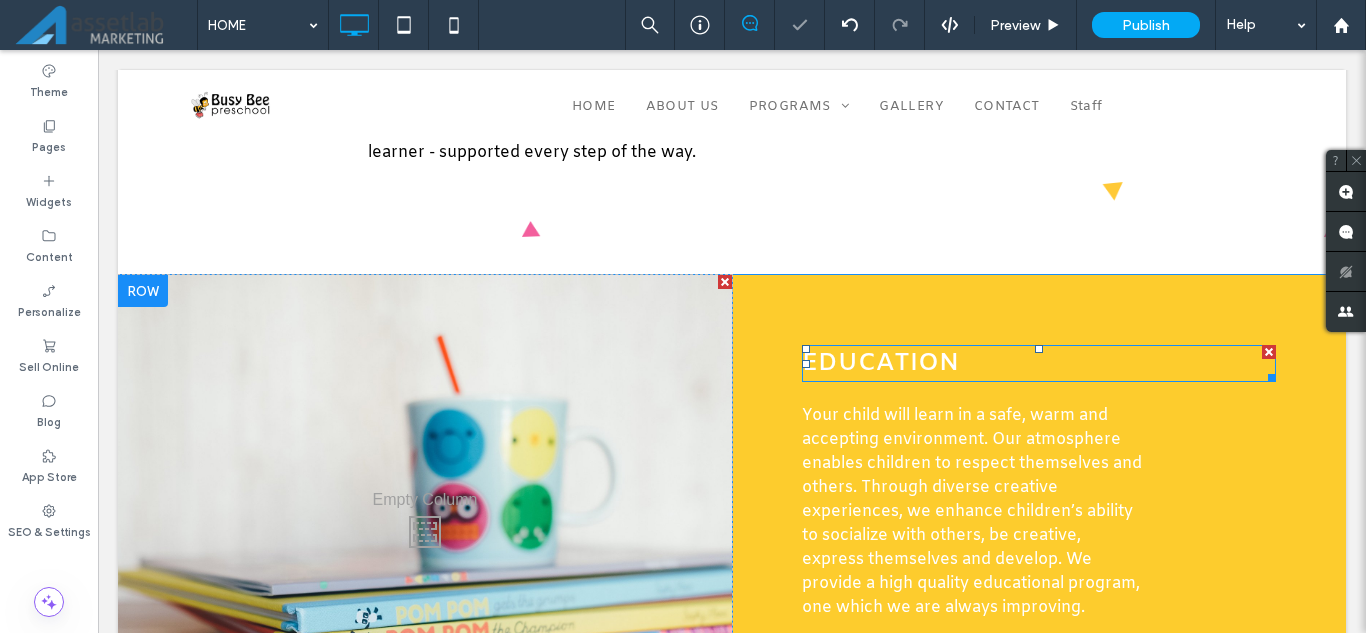click on "EDUCATION" at bounding box center [880, 363] 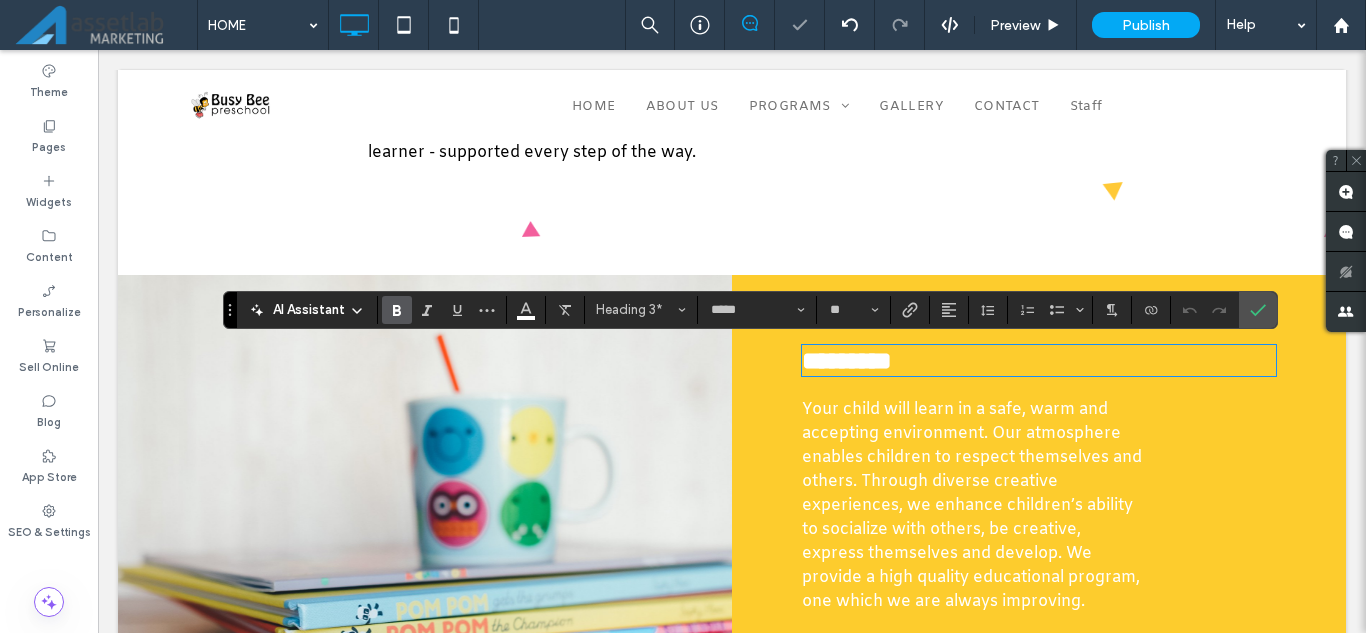 type 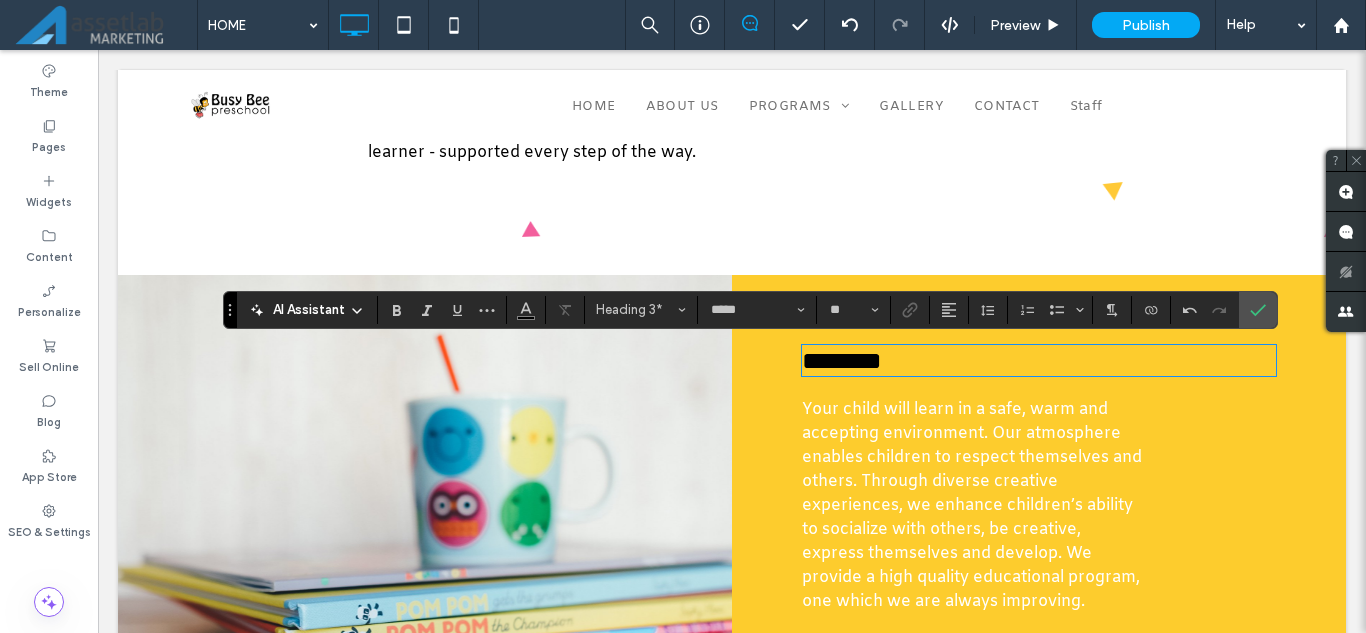 click on "Your child will learn in a safe, warm and accepting environment. Our atmosphere enables children to respect themselves and others. Through diverse creative experiences, we enhance children’s ability to socialize with others, be creative, express themselves and develop. We provide a high quality educational program, one which we are always improving. ﻿" at bounding box center [972, 505] 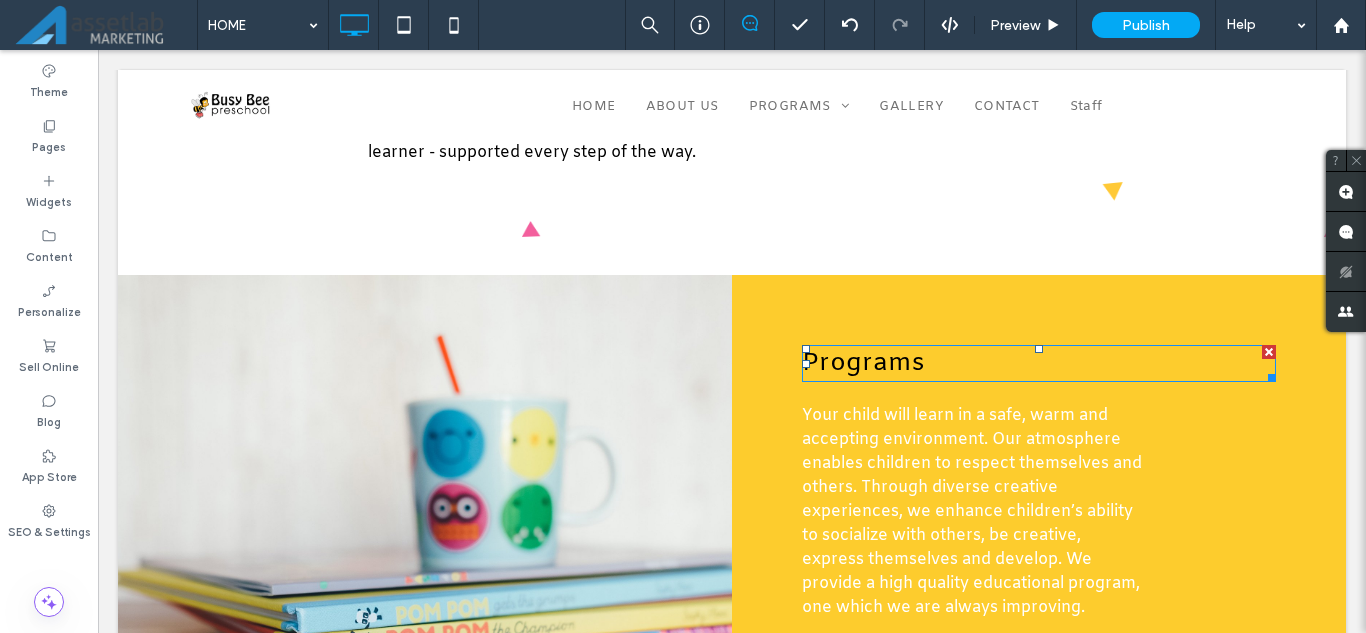 click on "Programs" at bounding box center (863, 363) 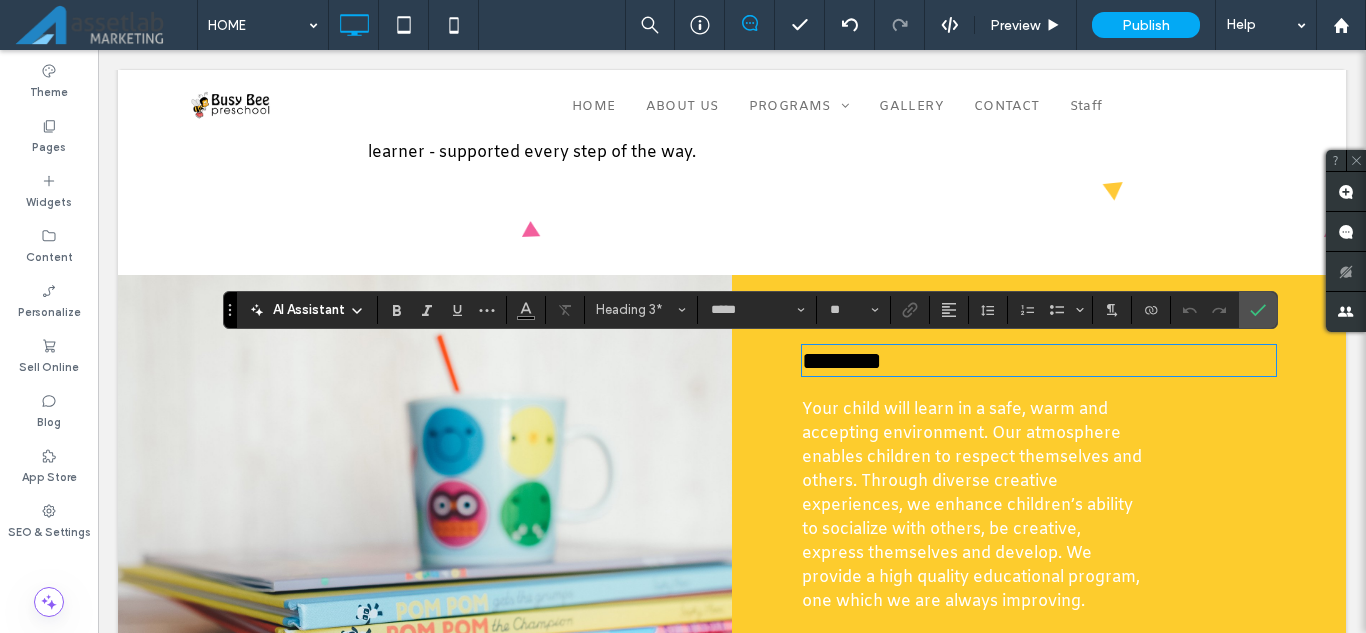 click on "********" at bounding box center (842, 360) 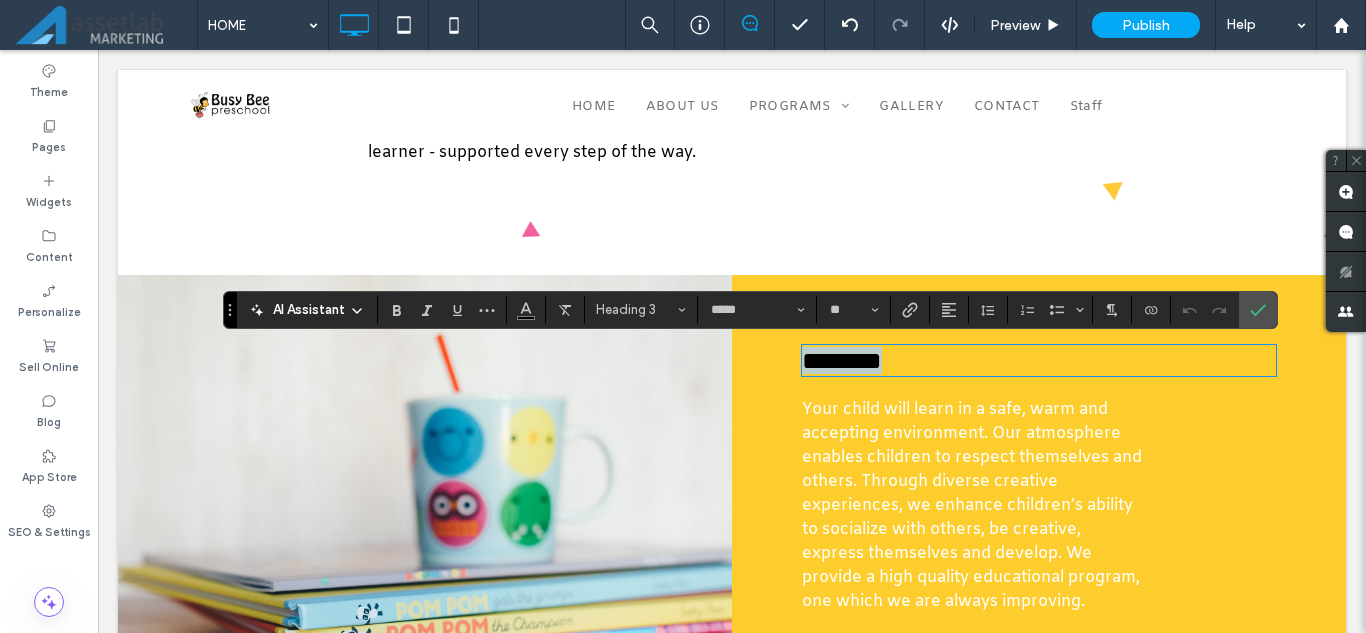 click on "********" at bounding box center [842, 360] 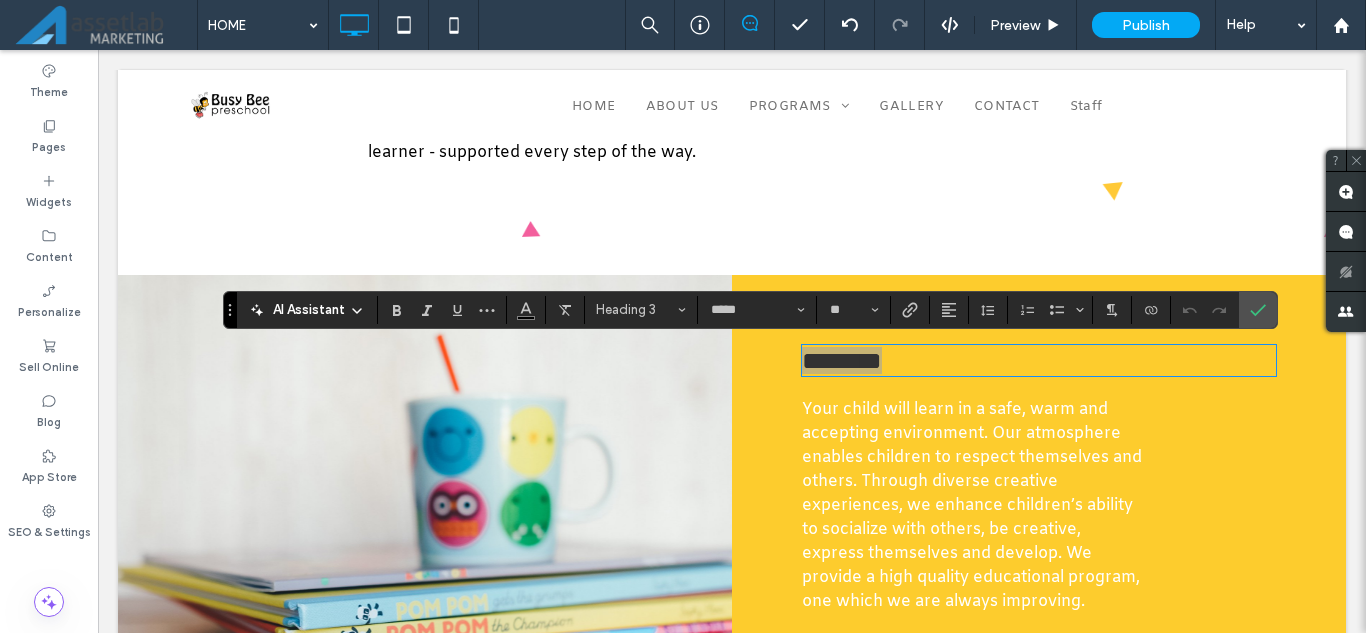 click on "AI Assistant Heading 3 ***** **" at bounding box center [750, 310] 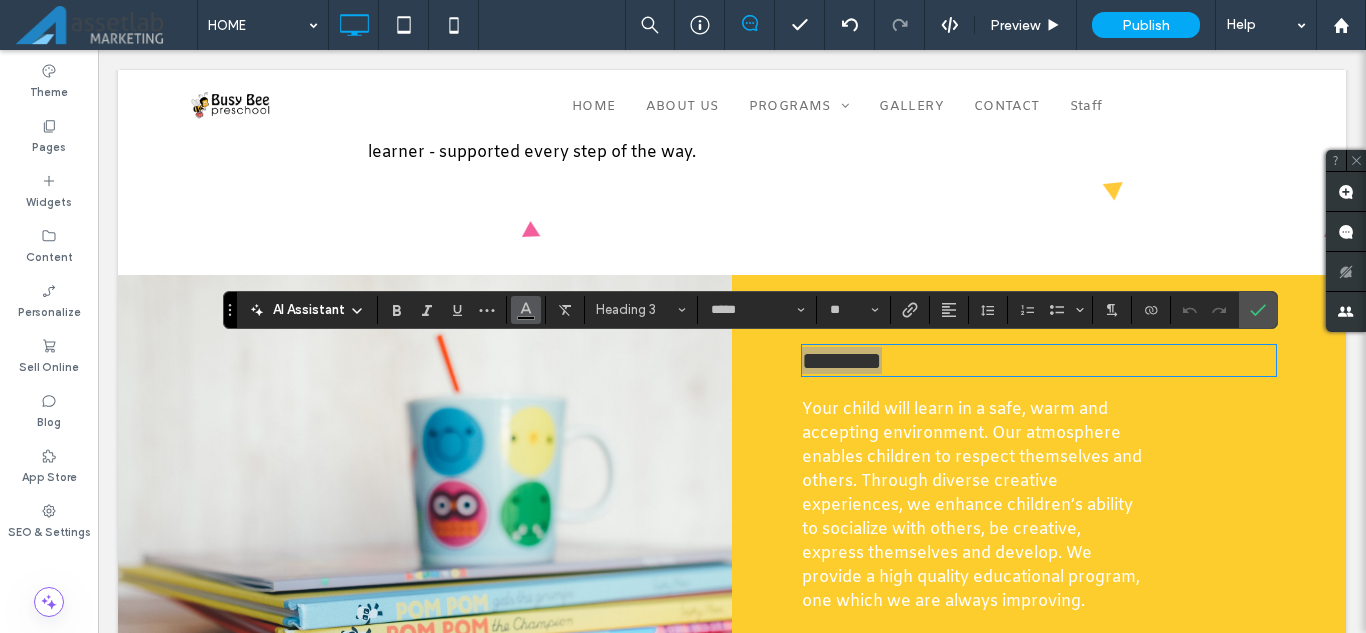 click at bounding box center (526, 310) 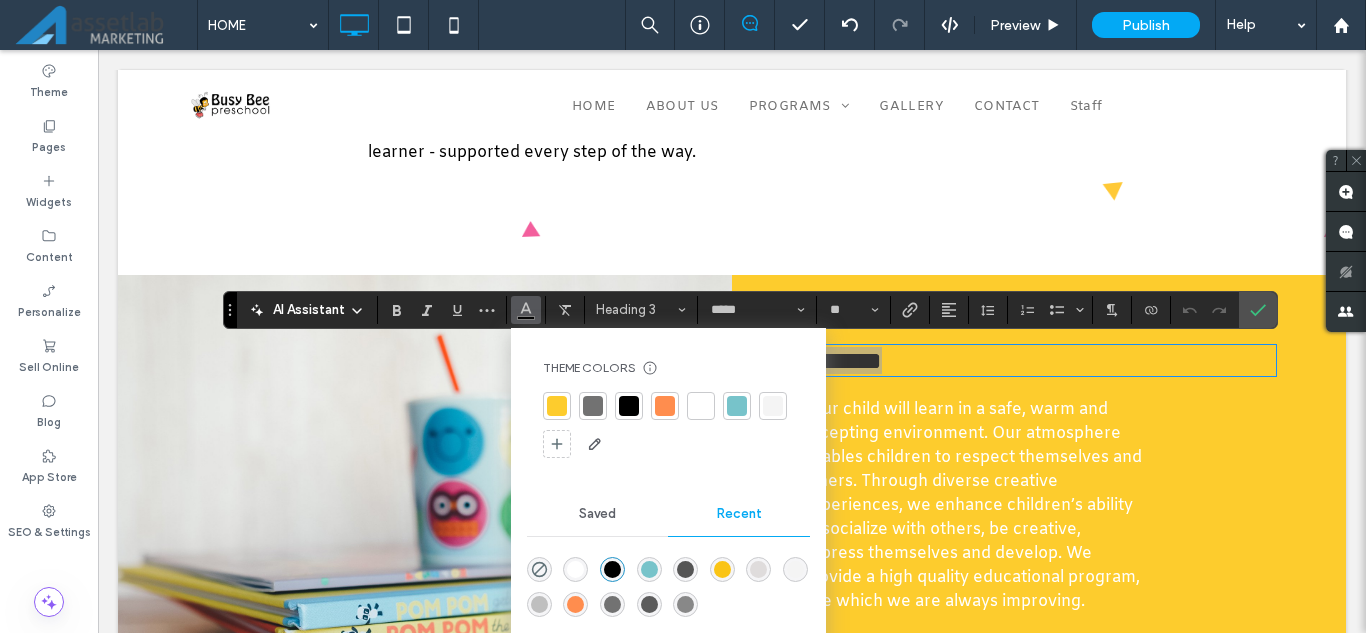 click at bounding box center (701, 406) 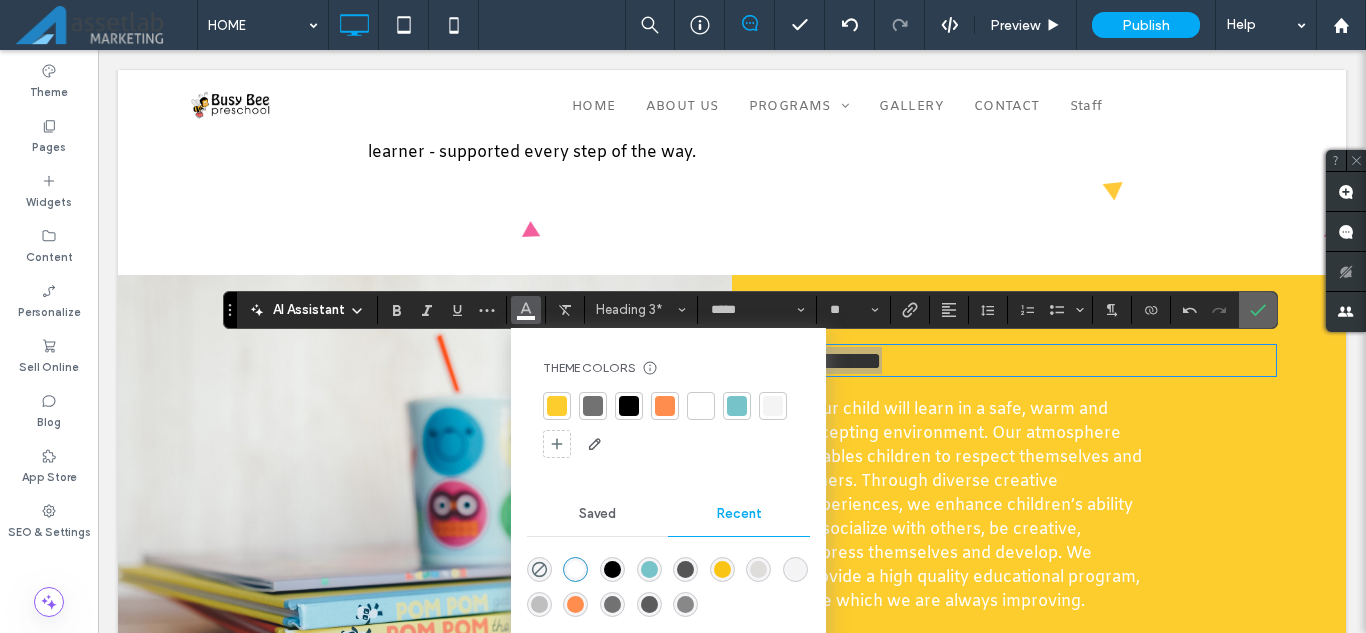 click 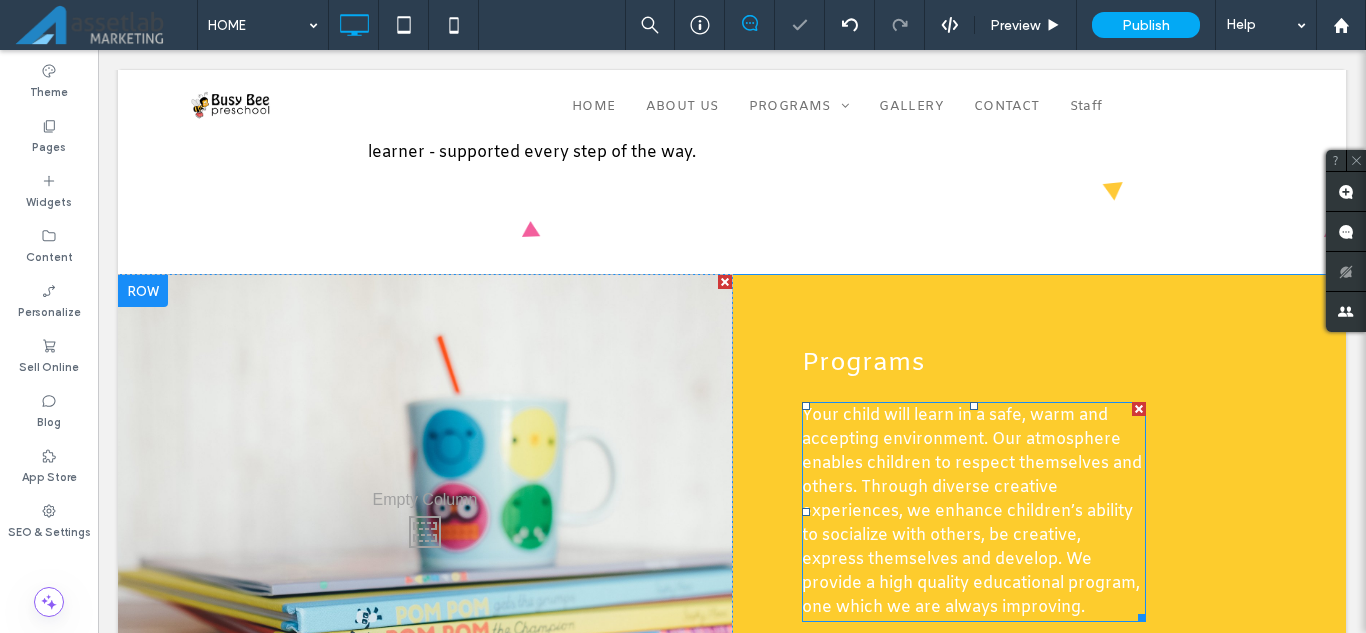click on "Your child will learn in a safe, warm and accepting environment. Our atmosphere enables children to respect themselves and others. Through diverse creative experiences, we enhance children’s ability to socialize with others, be creative, express themselves and develop. We provide a high quality educational program, one which we are always improving. ﻿" at bounding box center [972, 511] 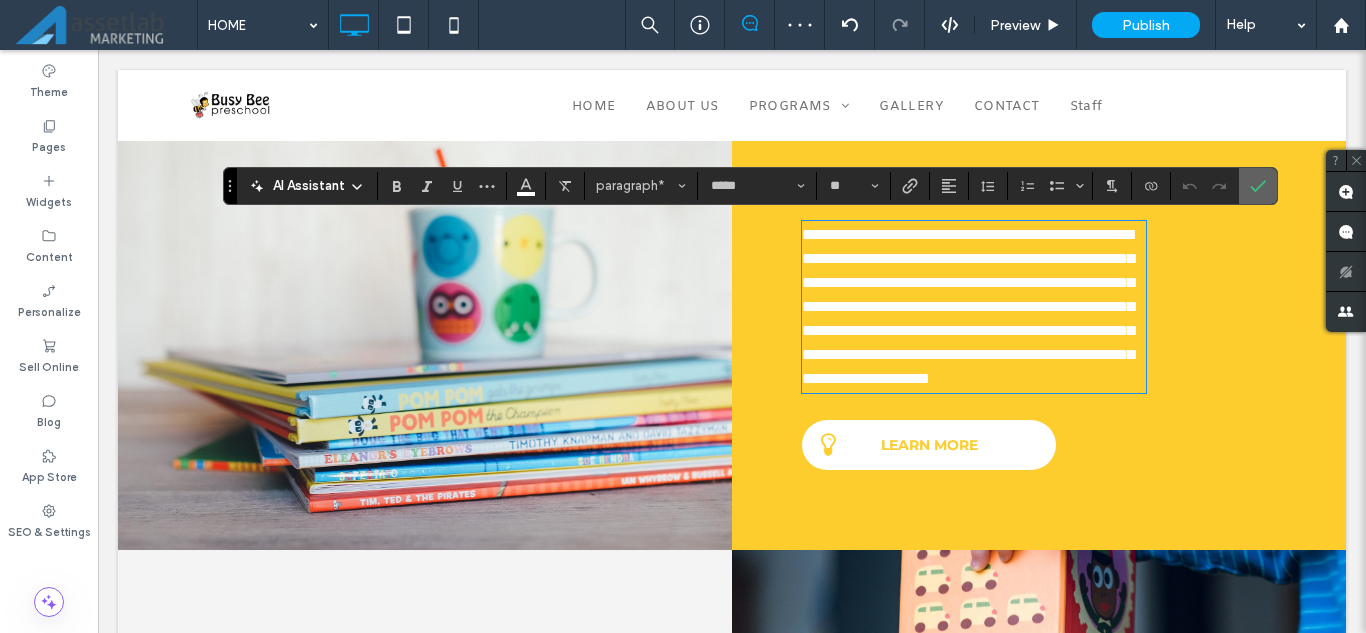 click 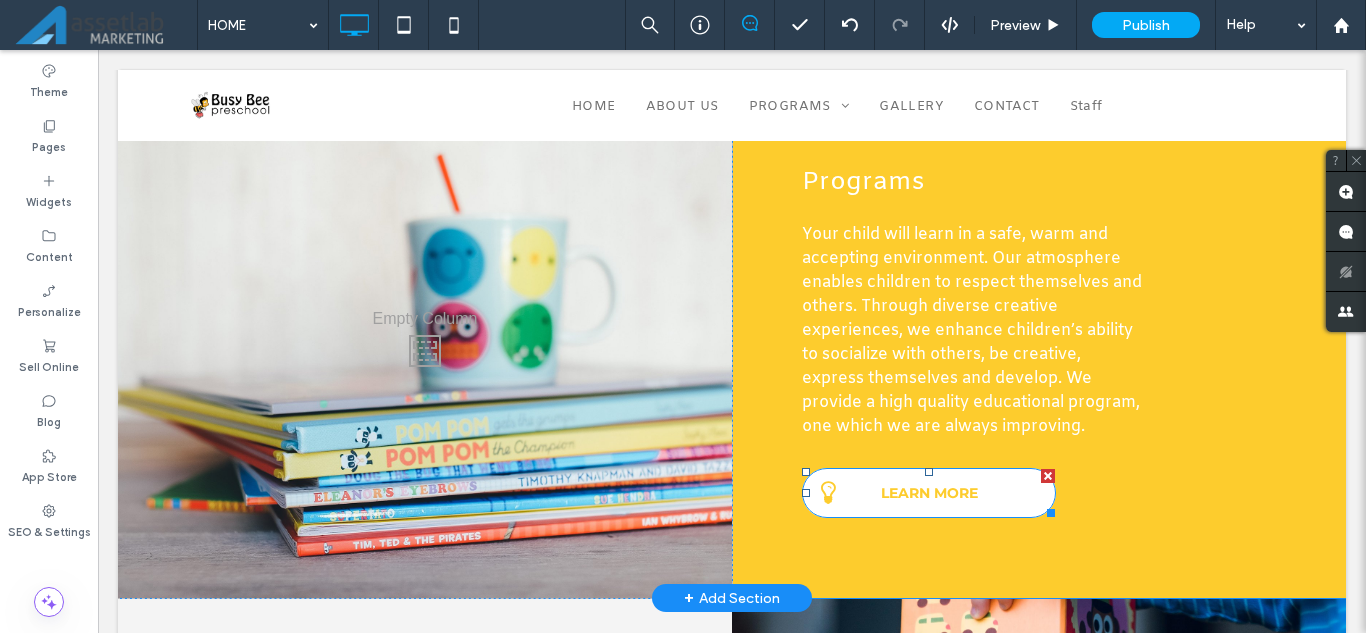 click on "LEARN MORE" at bounding box center (929, 493) 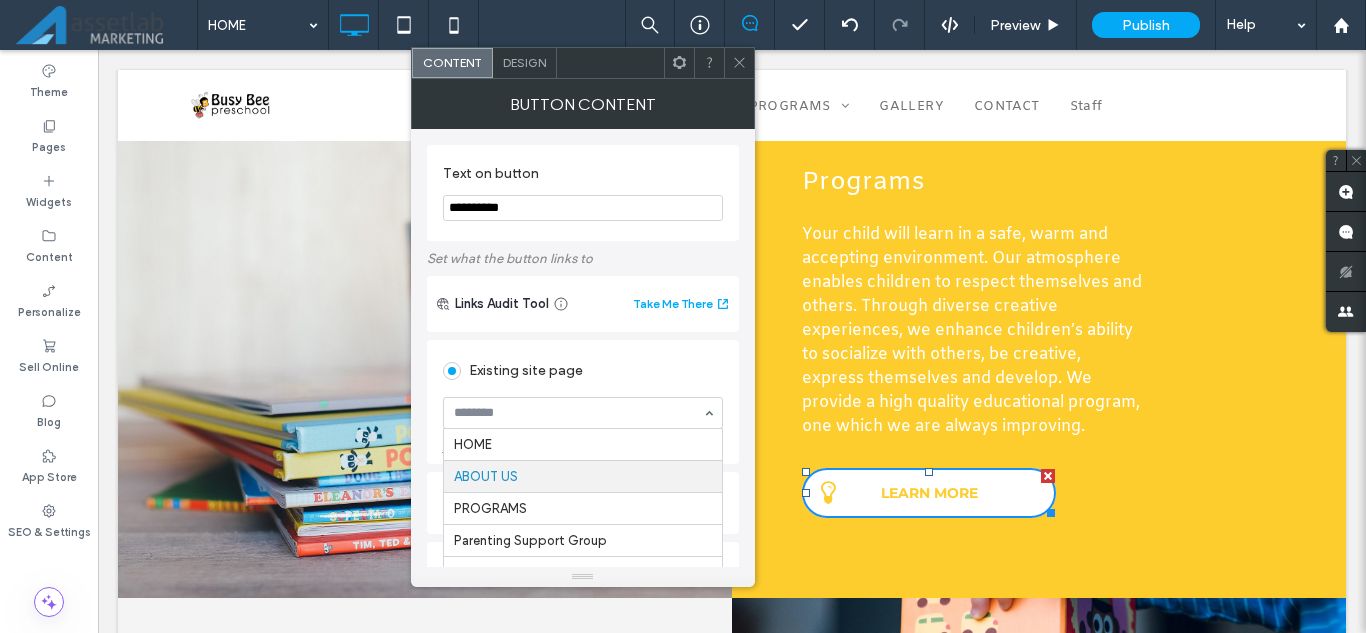 scroll, scrollTop: 32, scrollLeft: 0, axis: vertical 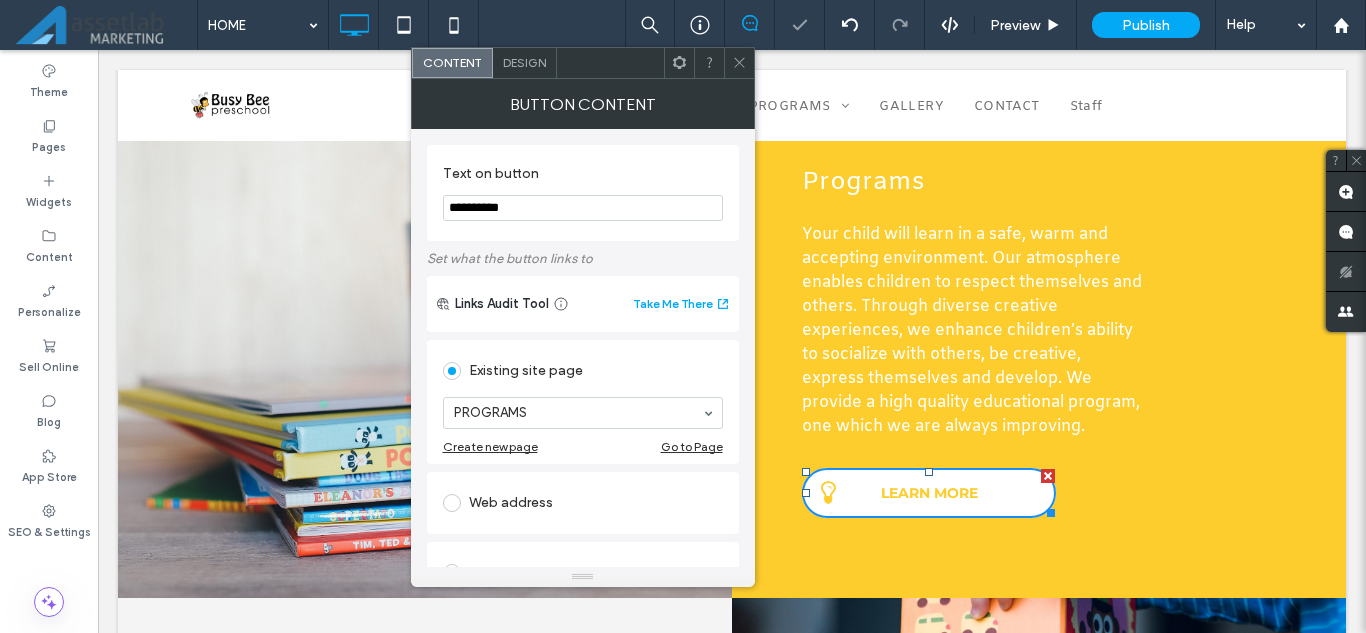 click on "Your child will learn in a safe, warm and accepting environment. Our atmosphere enables children to respect themselves and others. Through diverse creative experiences, we enhance children’s ability to socialize with others, be creative, express themselves and develop. We provide a high quality educational program, one which we are always improving." at bounding box center (974, 331) 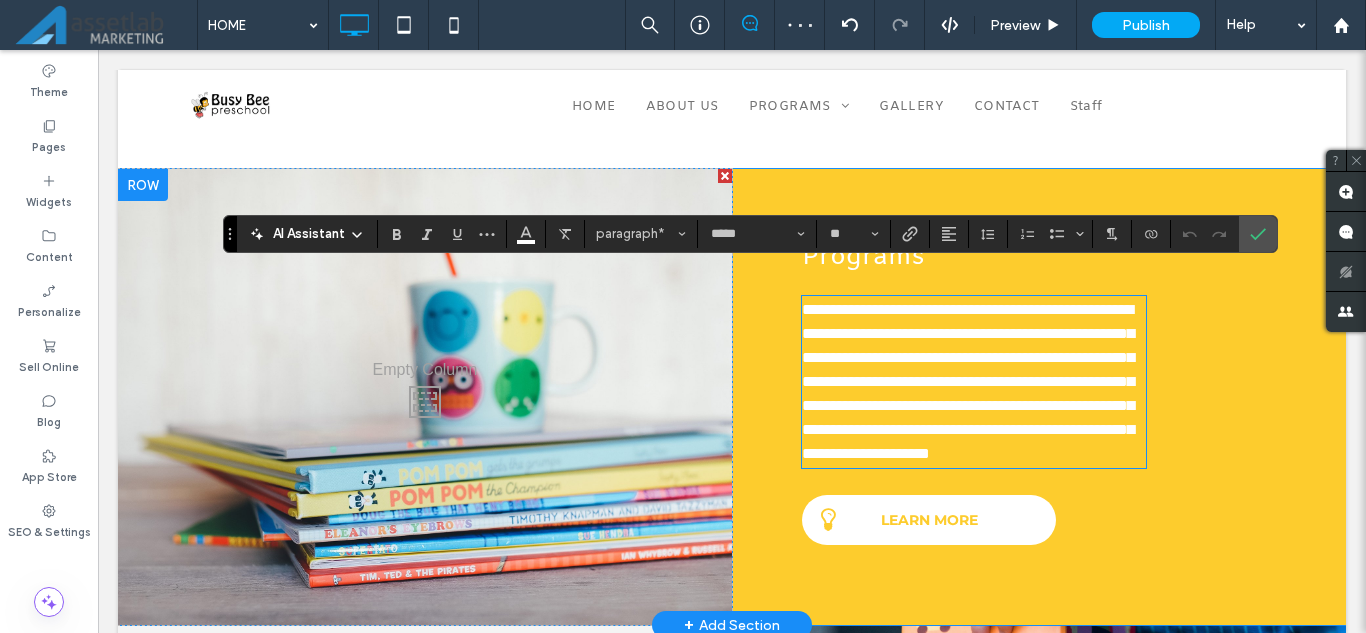 scroll, scrollTop: 1023, scrollLeft: 0, axis: vertical 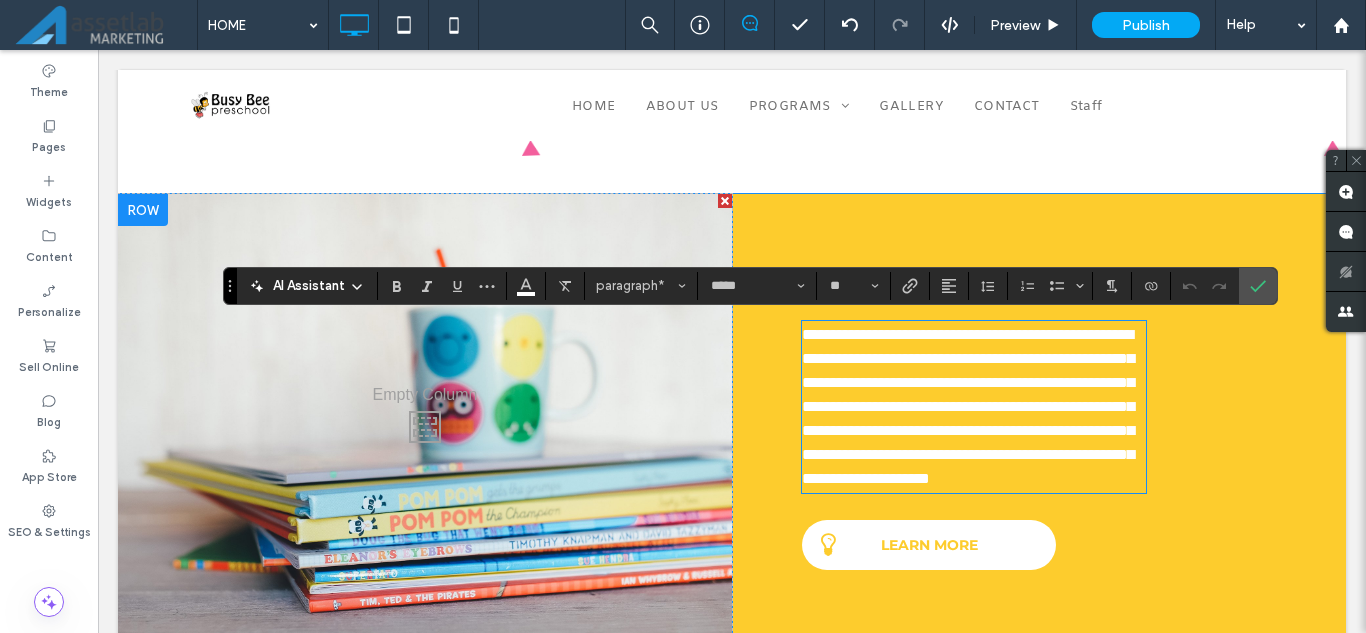 click on "Click To Paste" at bounding box center [425, 422] 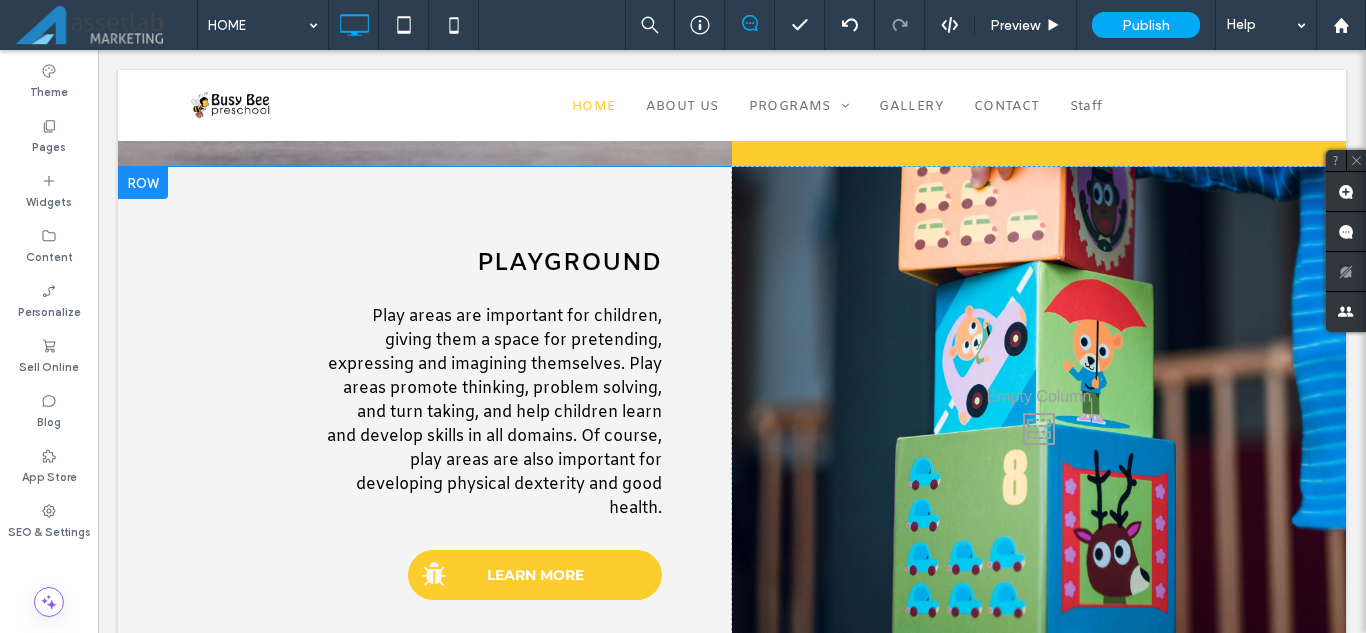 scroll, scrollTop: 1523, scrollLeft: 0, axis: vertical 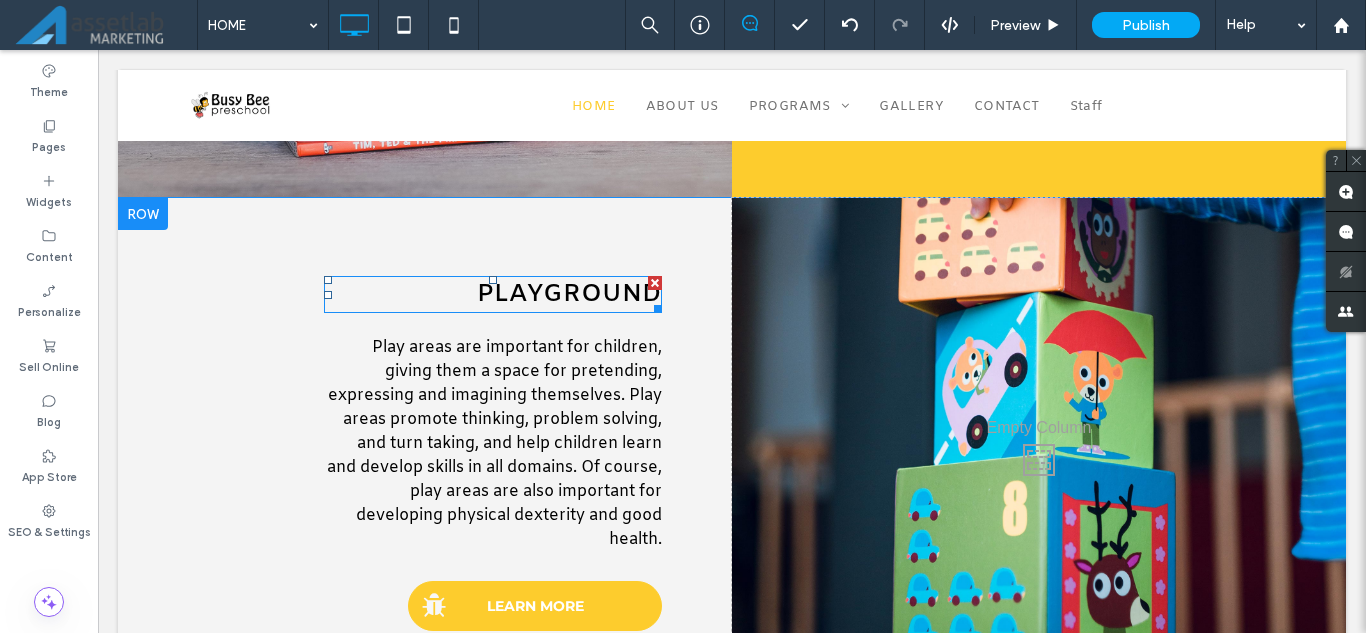 click on "PLAYGROUND" at bounding box center [569, 294] 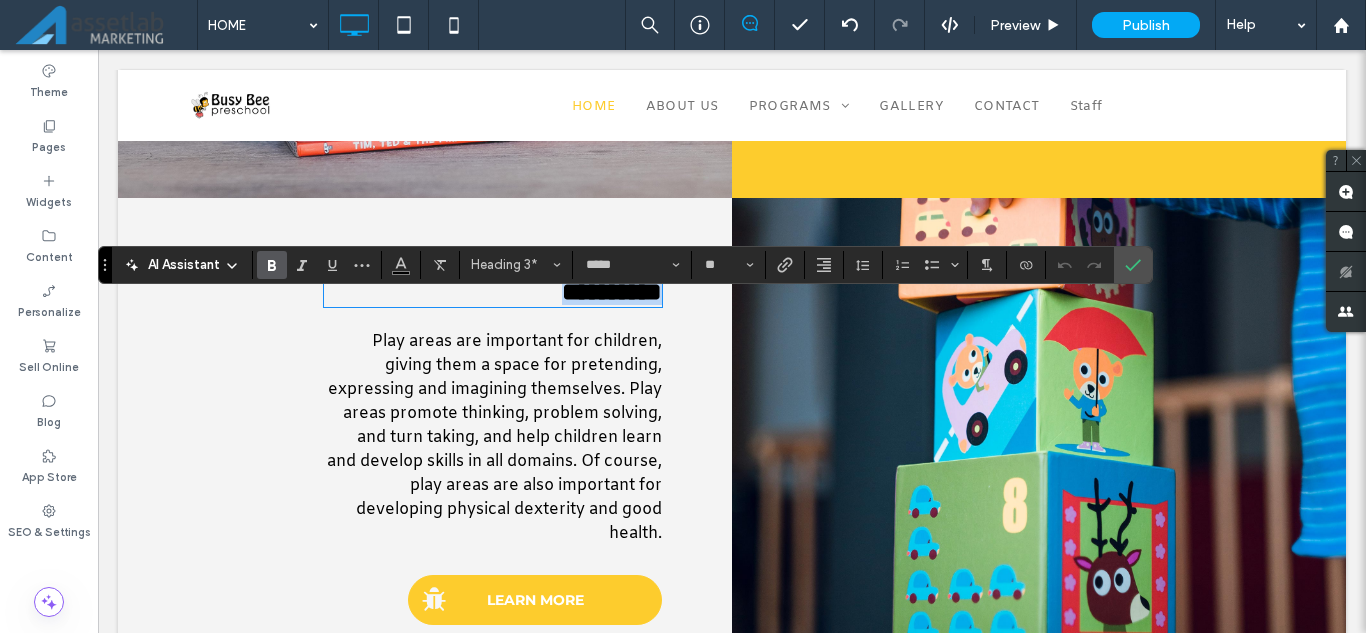 type 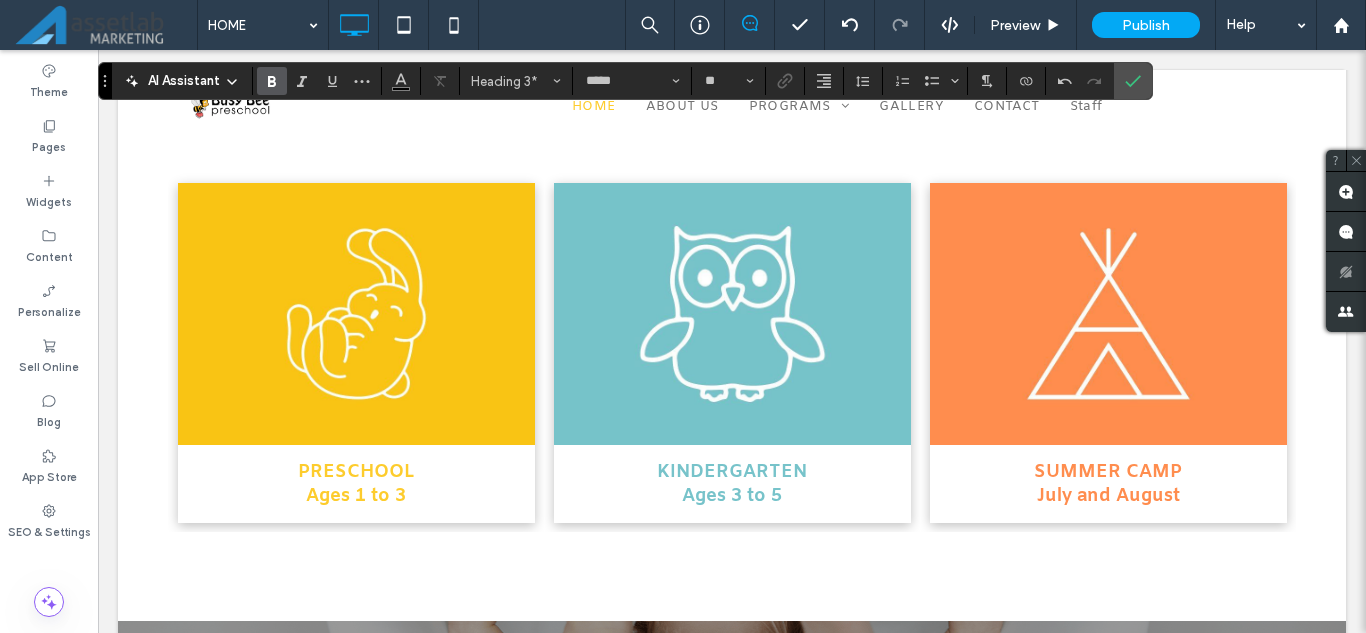 scroll, scrollTop: 2323, scrollLeft: 0, axis: vertical 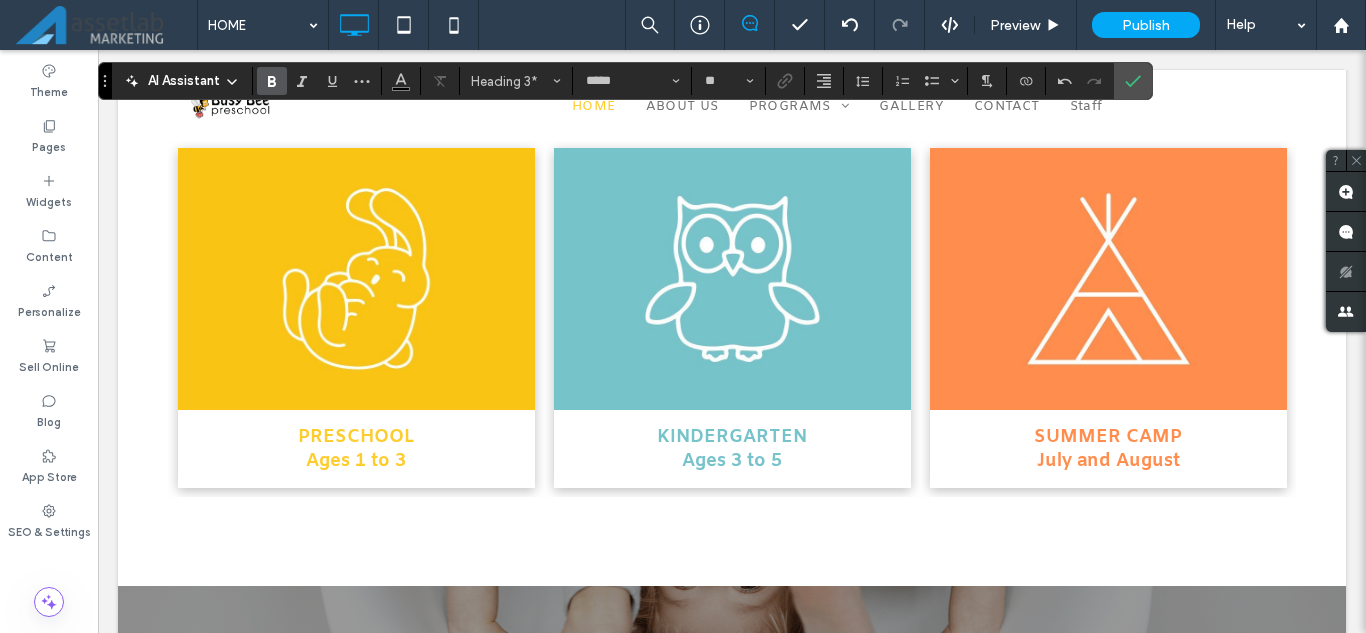 click at bounding box center (355, 278) 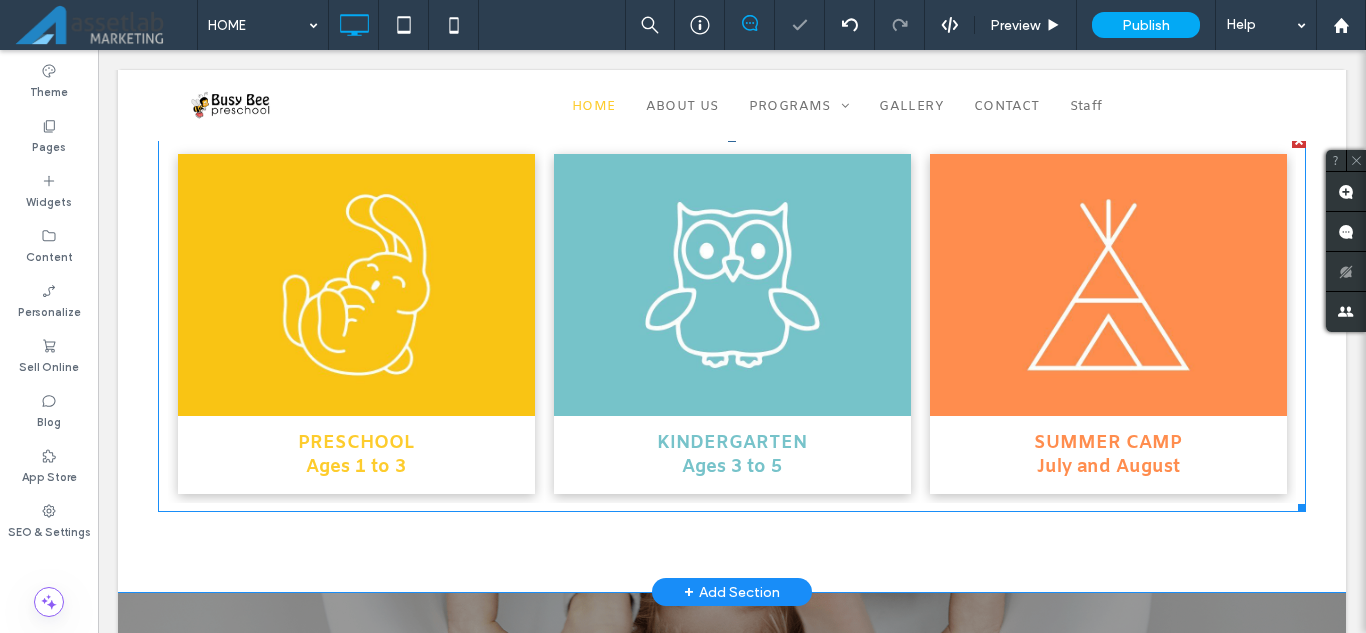 click on "PRESCHOOL" at bounding box center (356, 442) 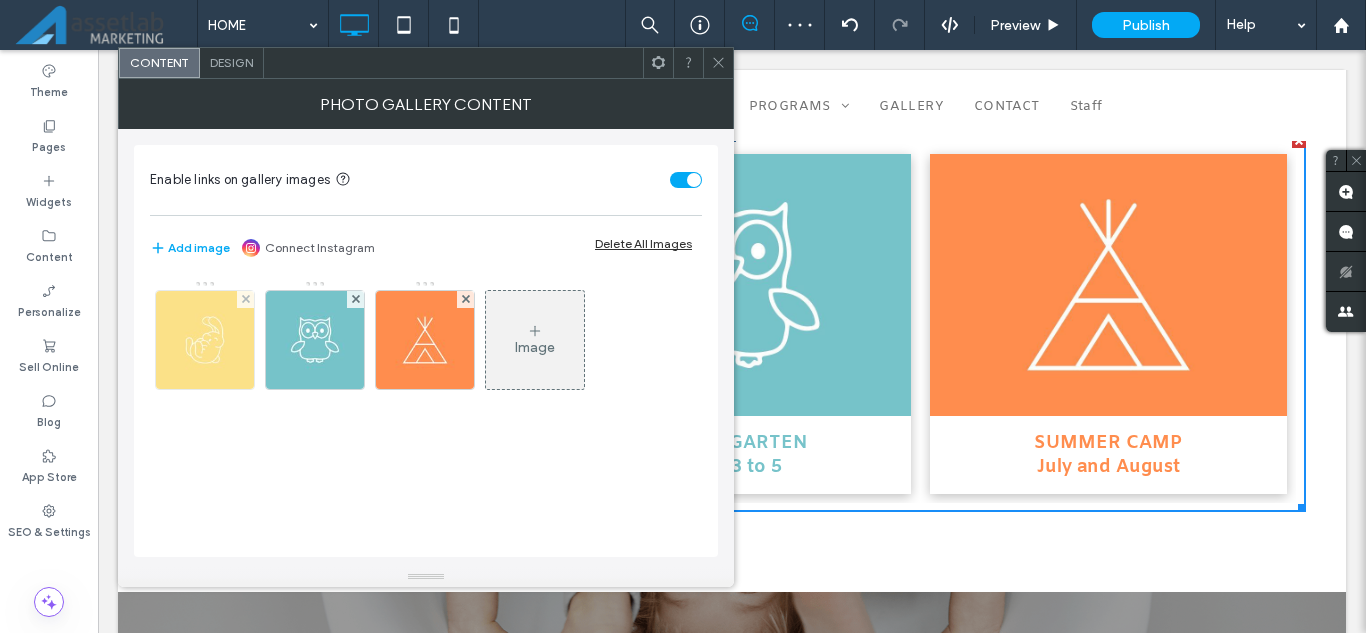 click at bounding box center [205, 340] 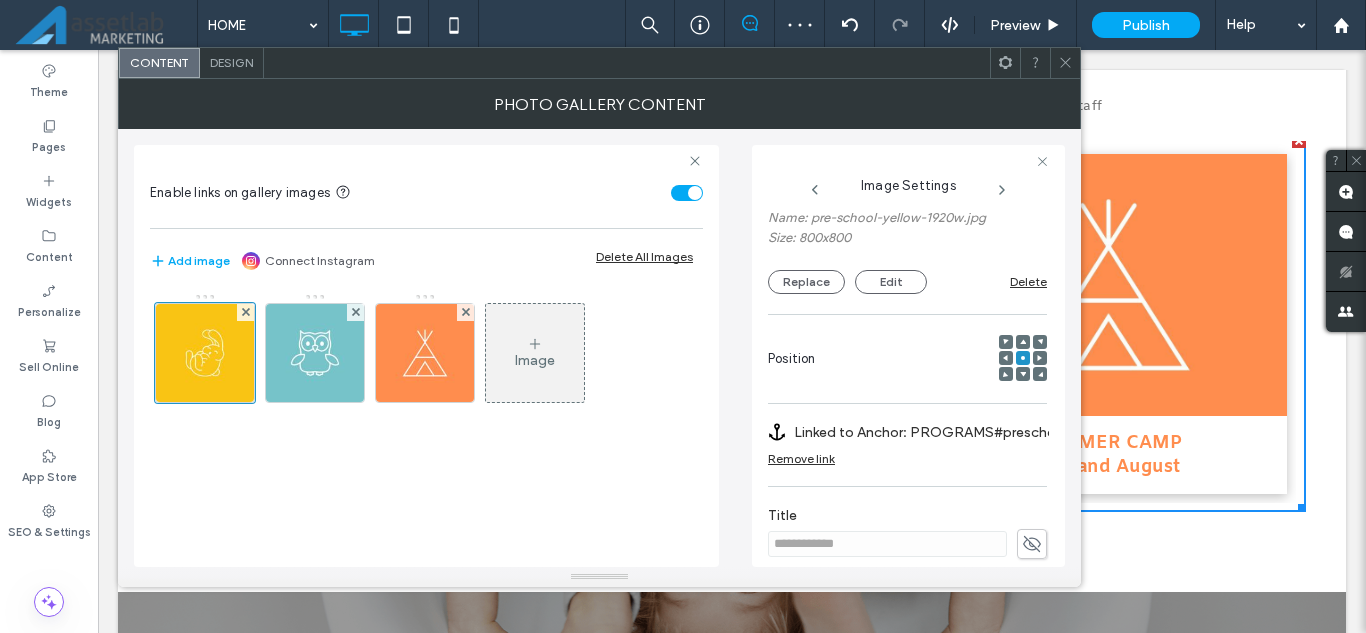 scroll, scrollTop: 400, scrollLeft: 0, axis: vertical 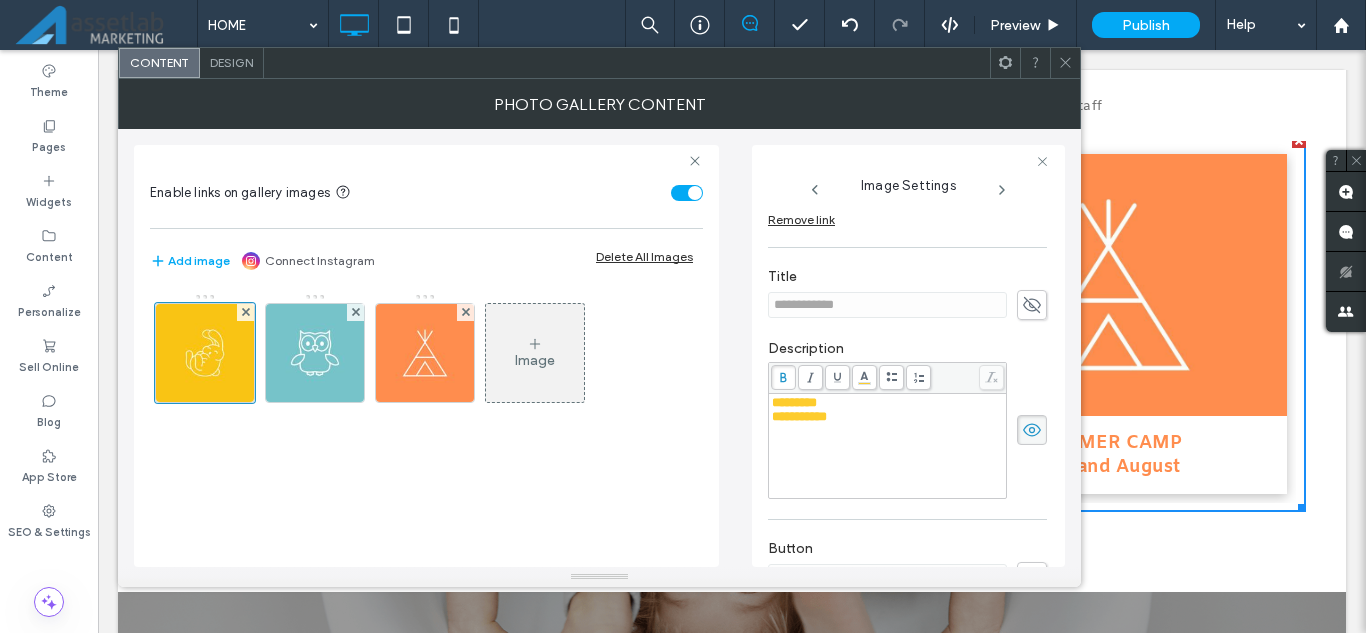 click on "*********" at bounding box center [888, 403] 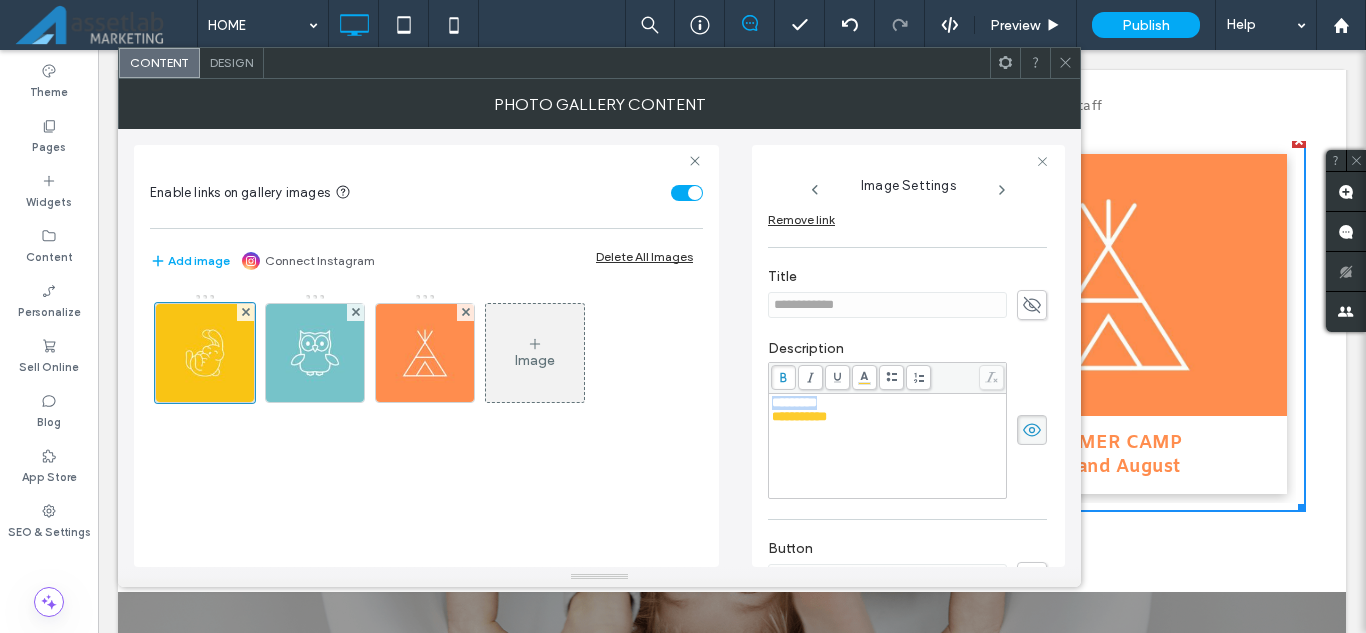 drag, startPoint x: 857, startPoint y: 401, endPoint x: 765, endPoint y: 396, distance: 92.13577 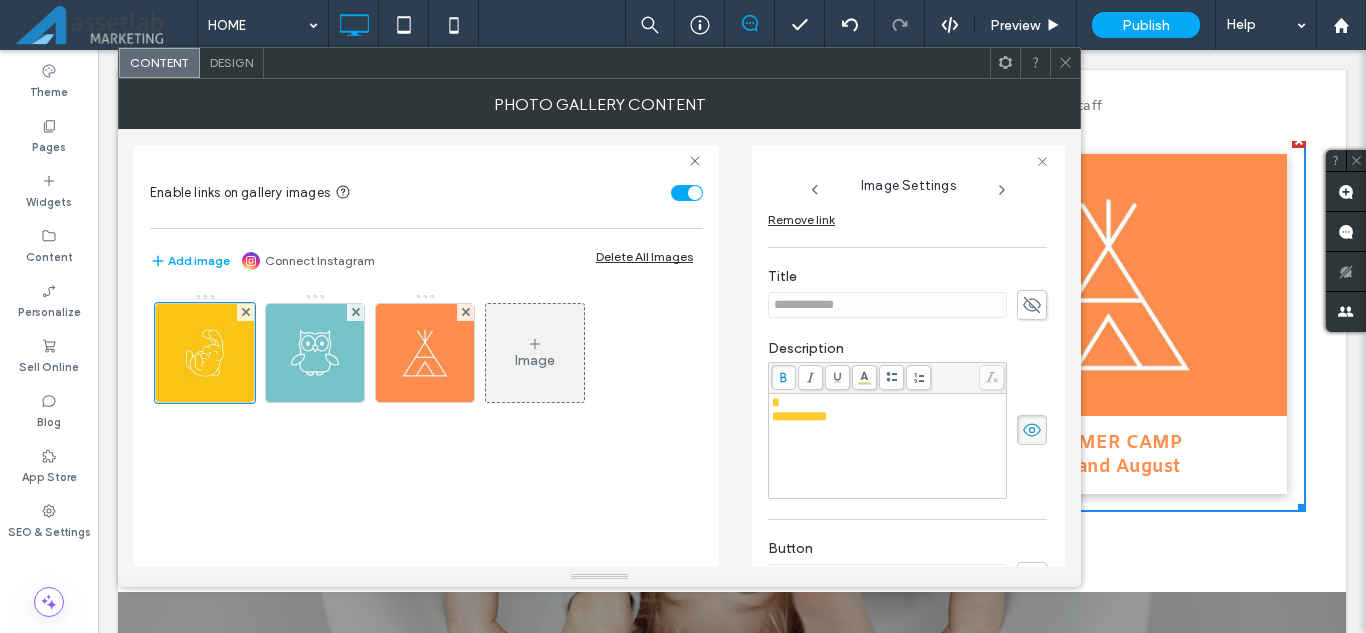 type 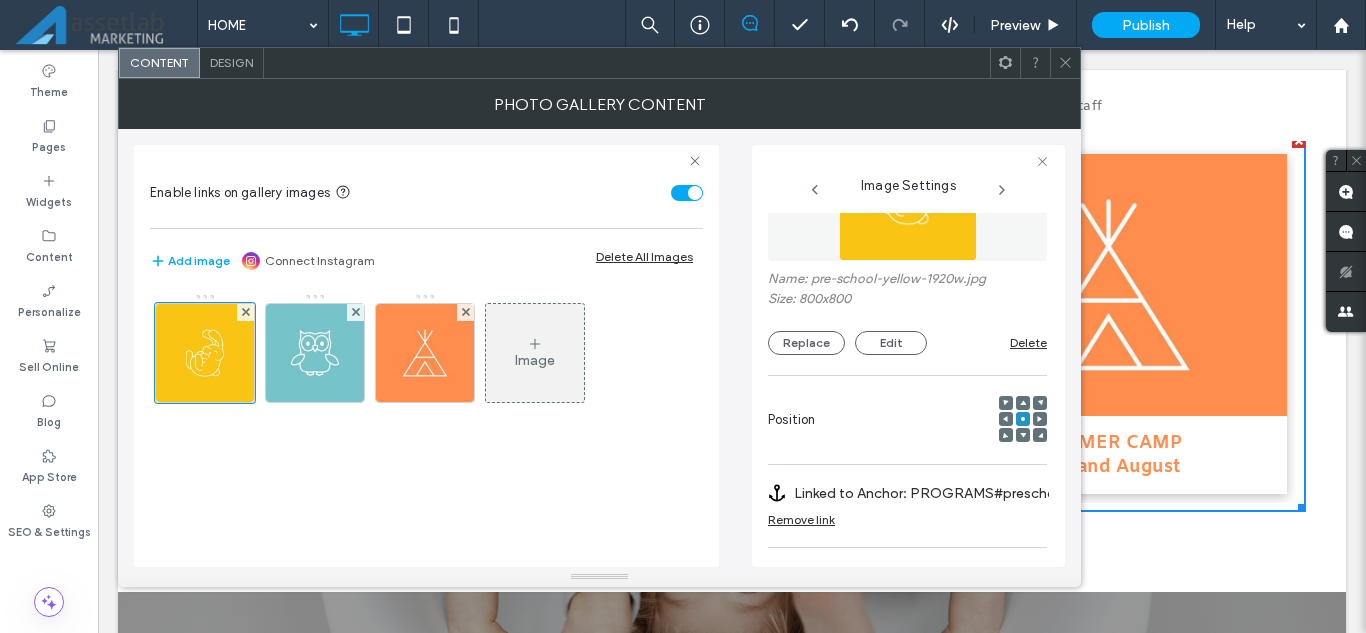 scroll, scrollTop: 200, scrollLeft: 0, axis: vertical 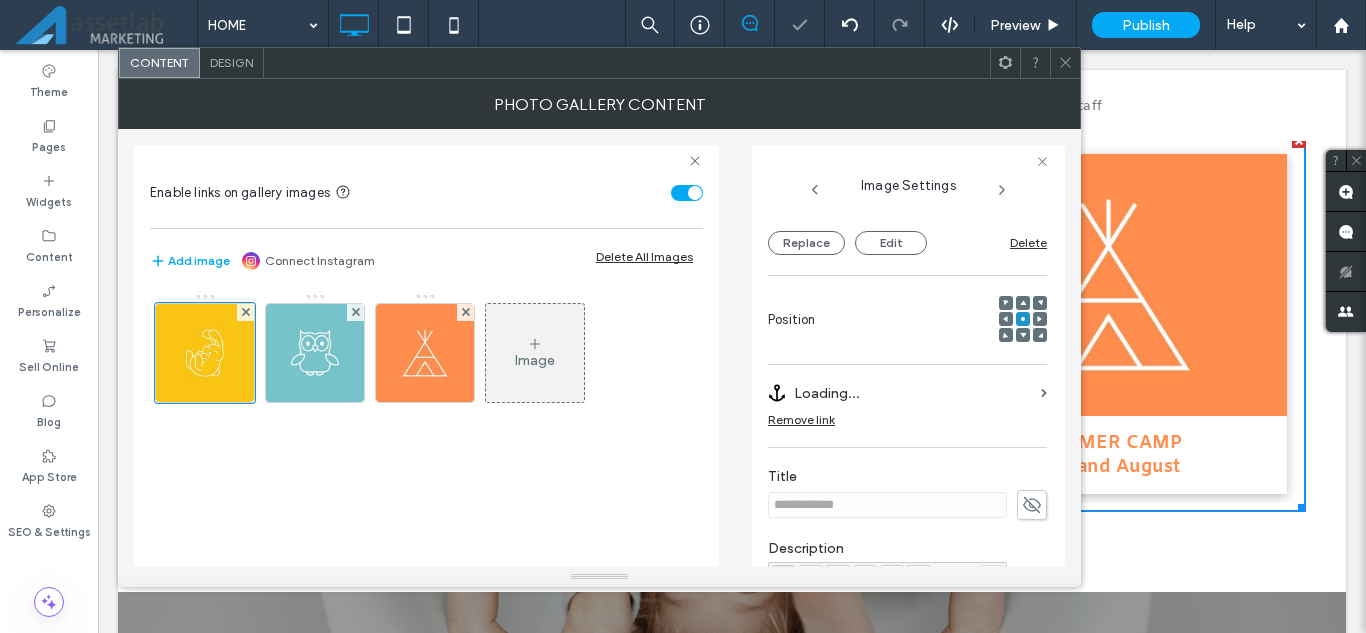 click on "Remove link" at bounding box center (801, 419) 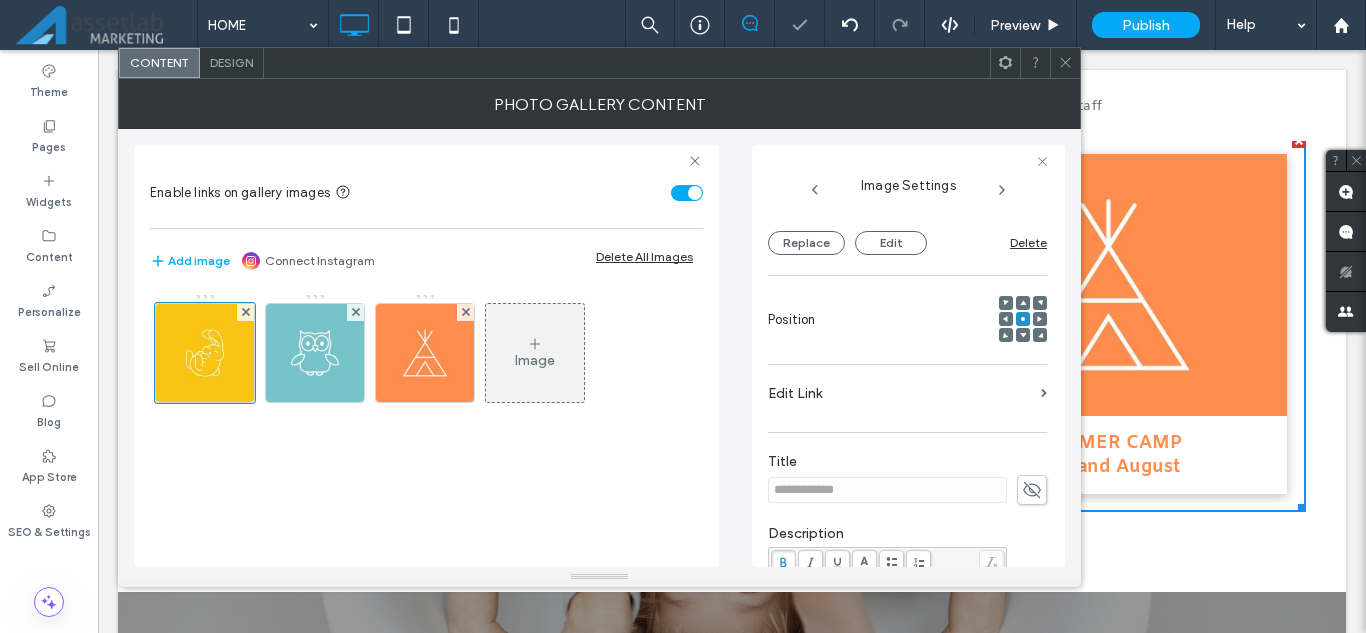 click on "Edit Link" at bounding box center (900, 393) 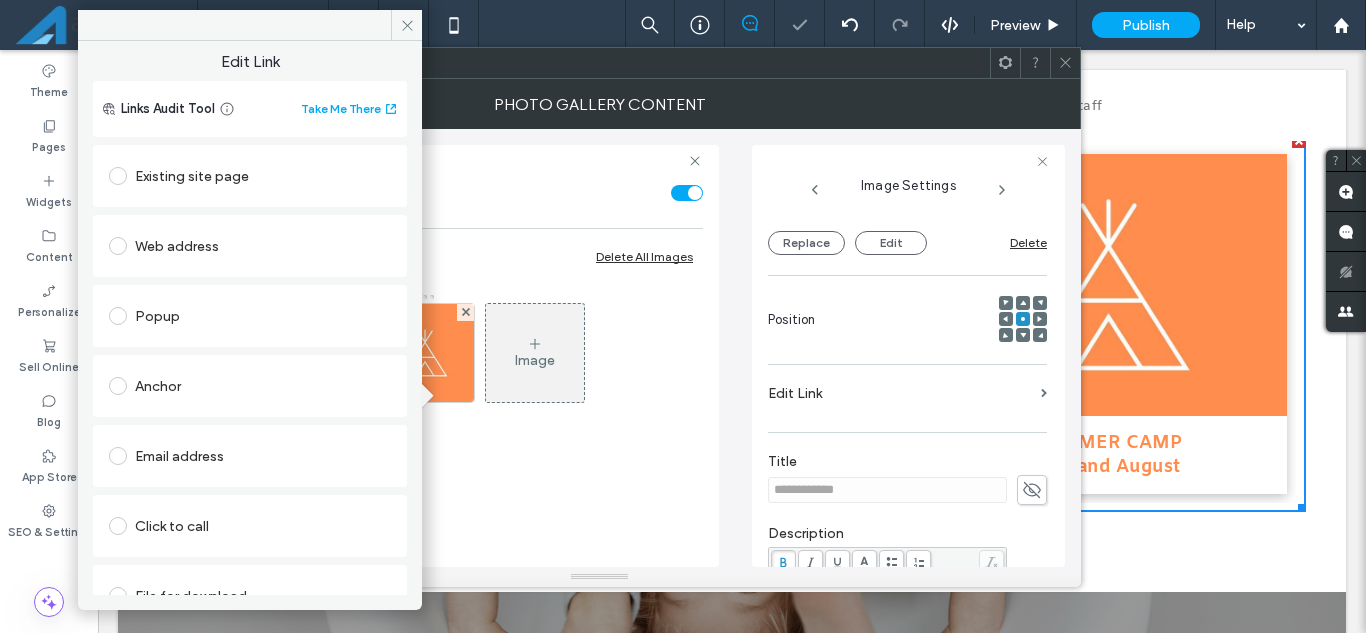click on "Existing site page" at bounding box center (250, 176) 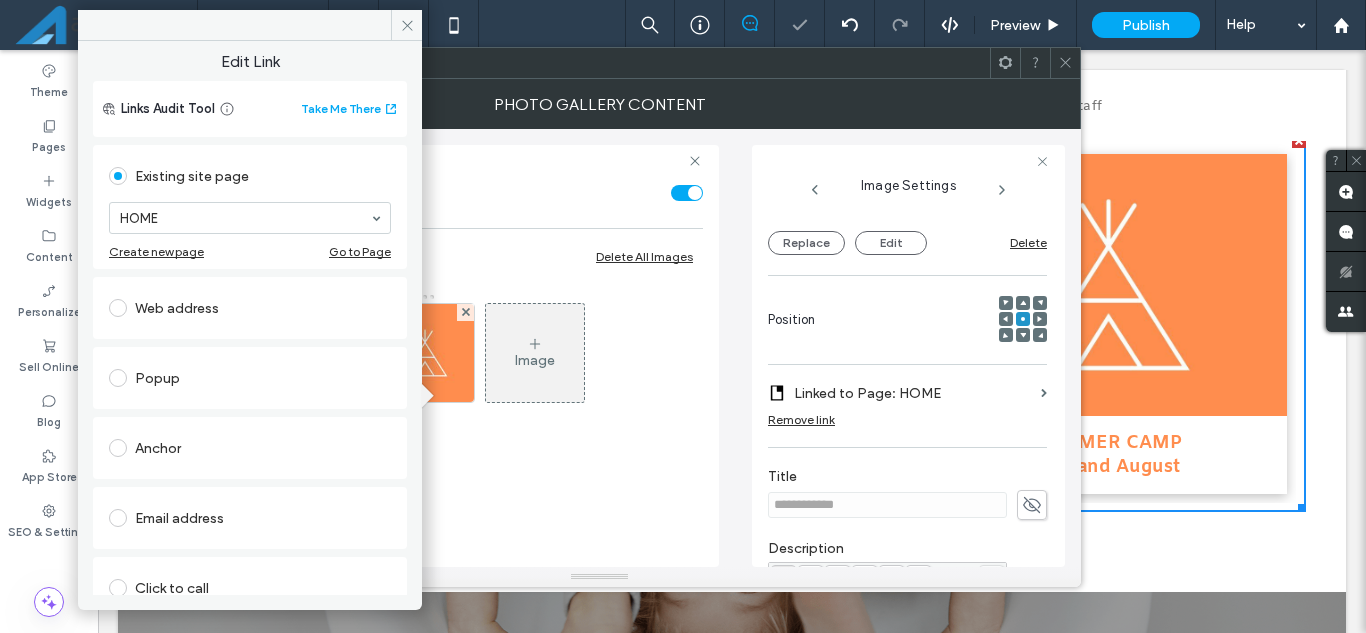 click on "Linked to Page: HOME" at bounding box center (913, 393) 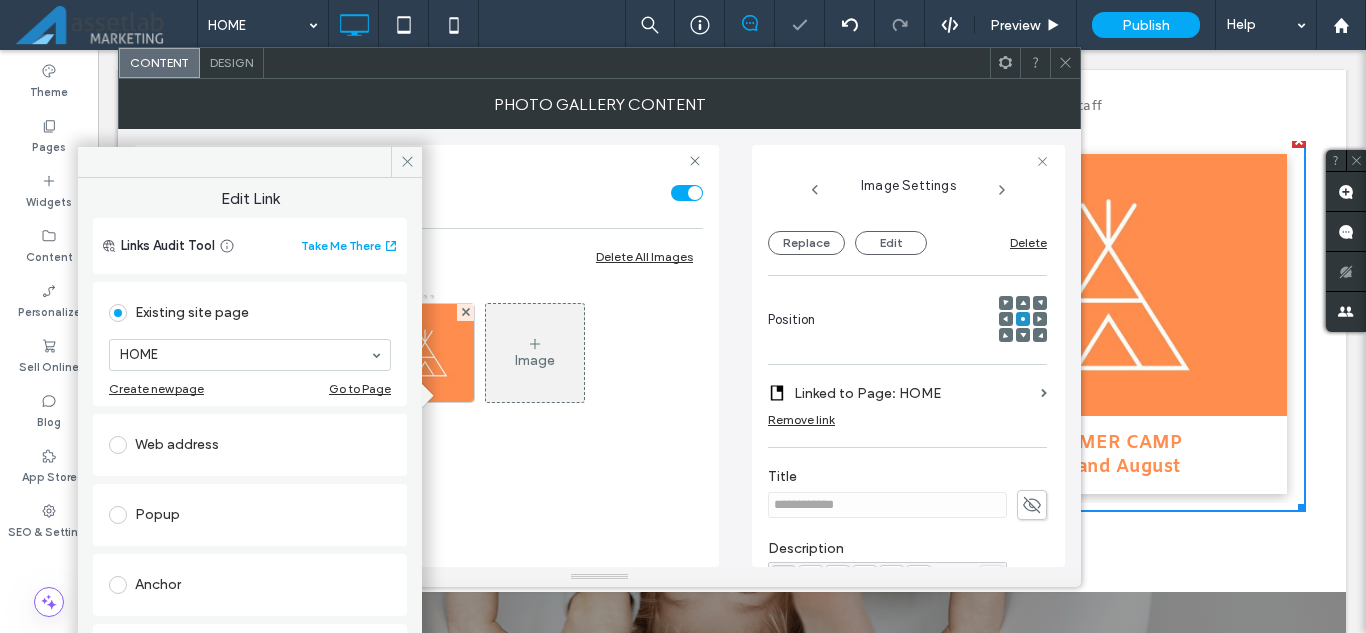 click on "Linked to Page: HOME" at bounding box center (913, 393) 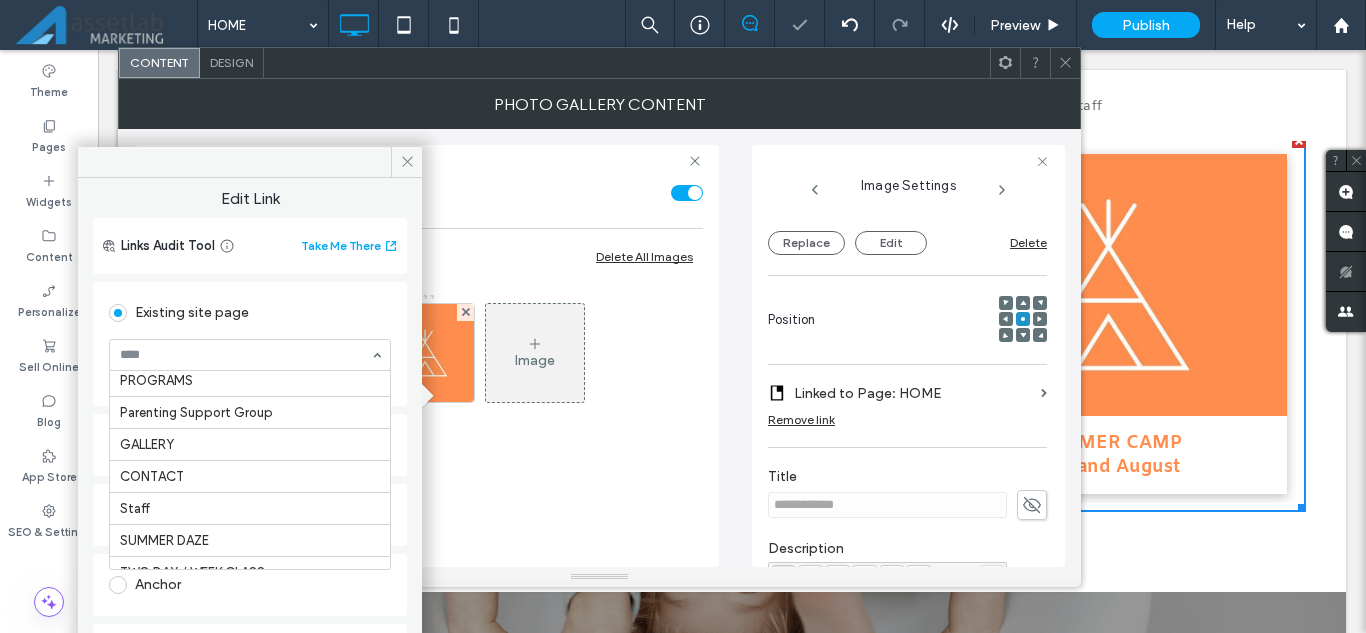 scroll, scrollTop: 121, scrollLeft: 0, axis: vertical 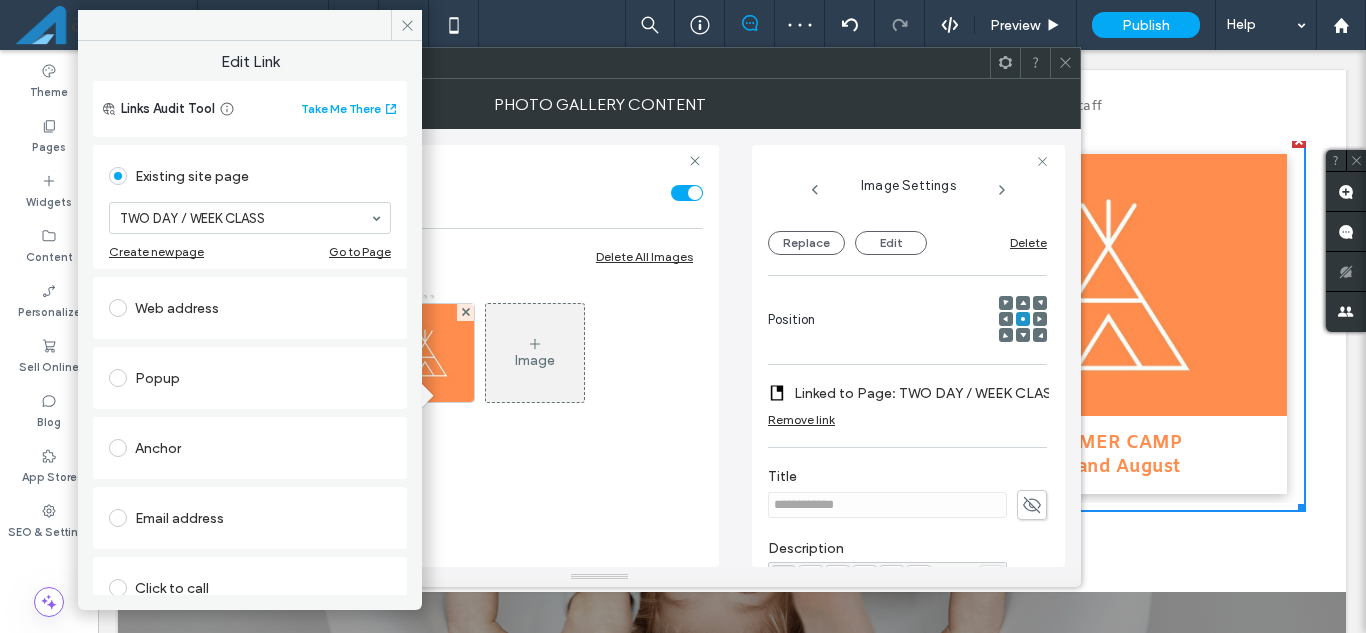 click 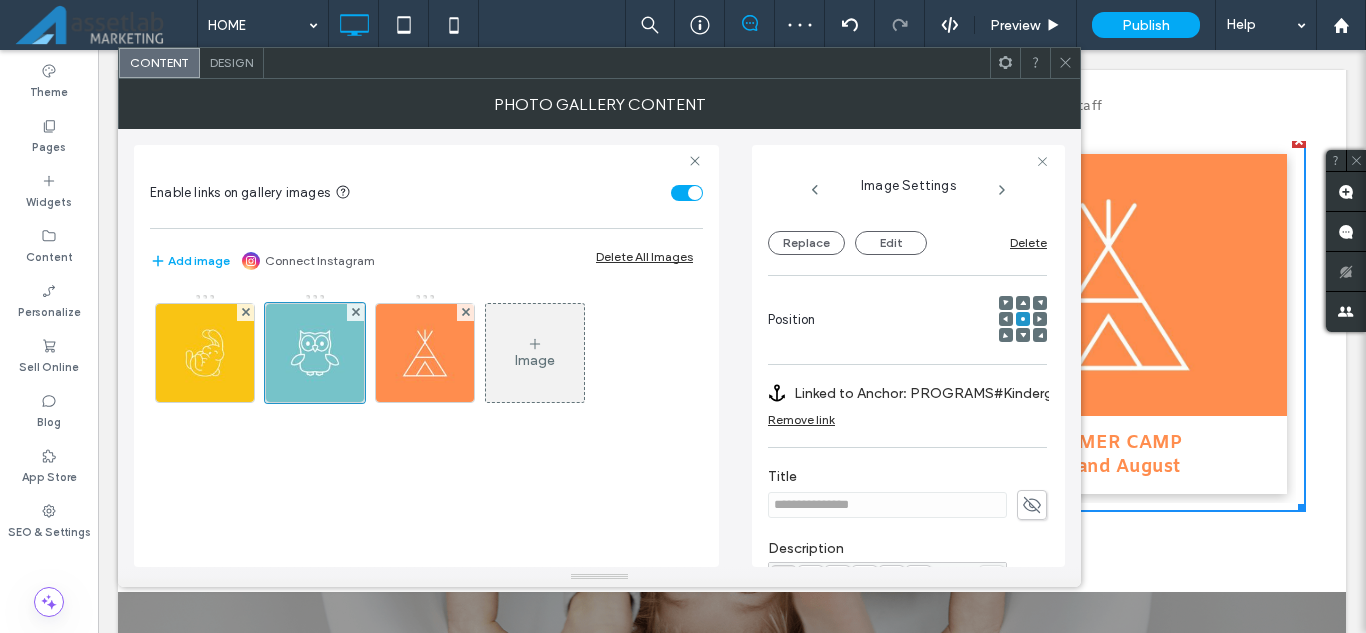 click on "Remove link" at bounding box center [801, 419] 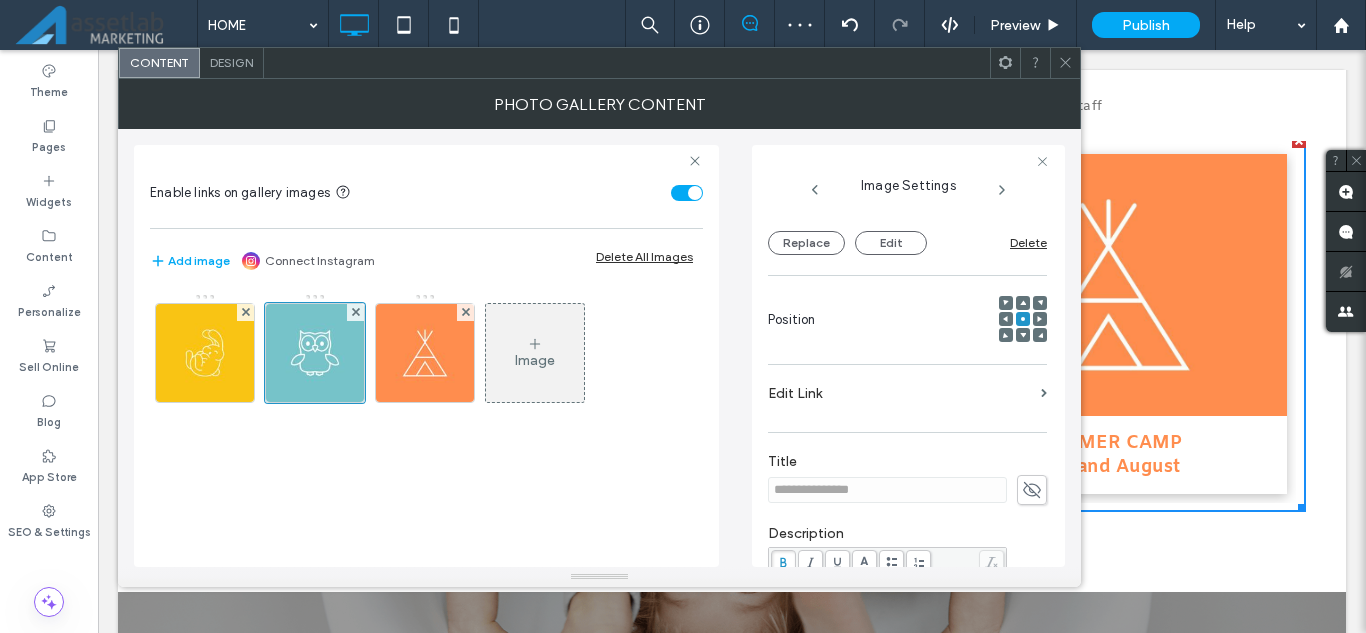 click on "Edit Link" at bounding box center [900, 393] 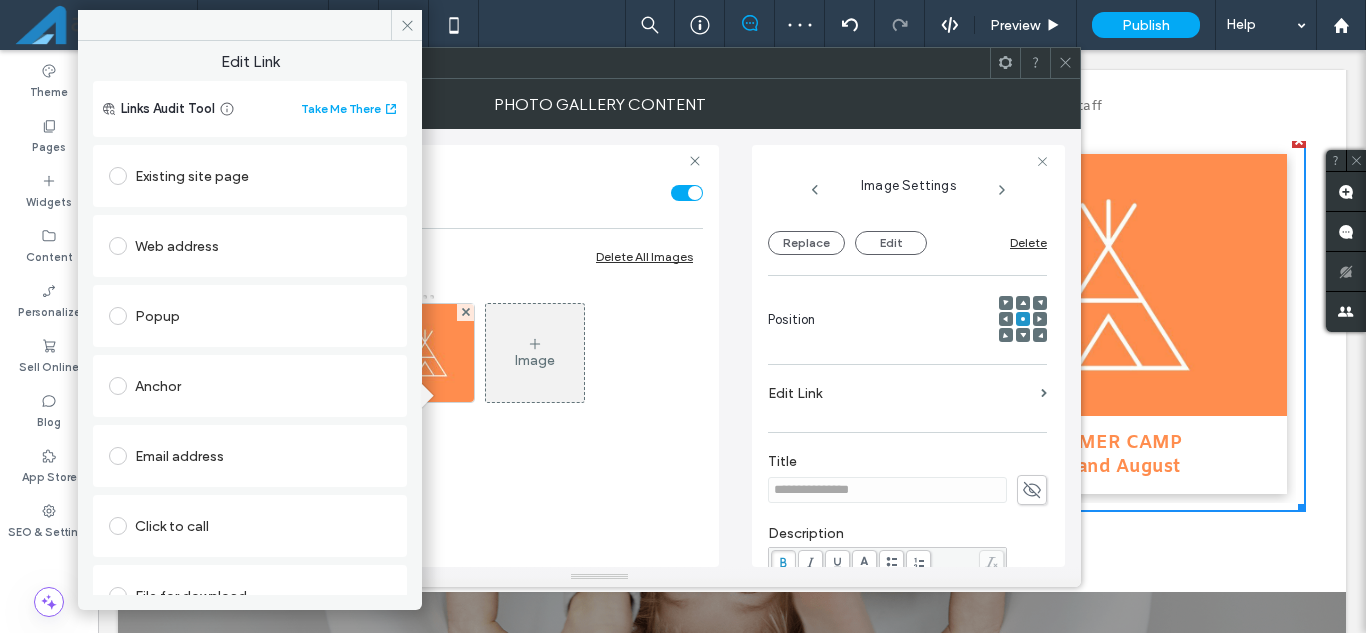 click on "Existing site page" at bounding box center [250, 176] 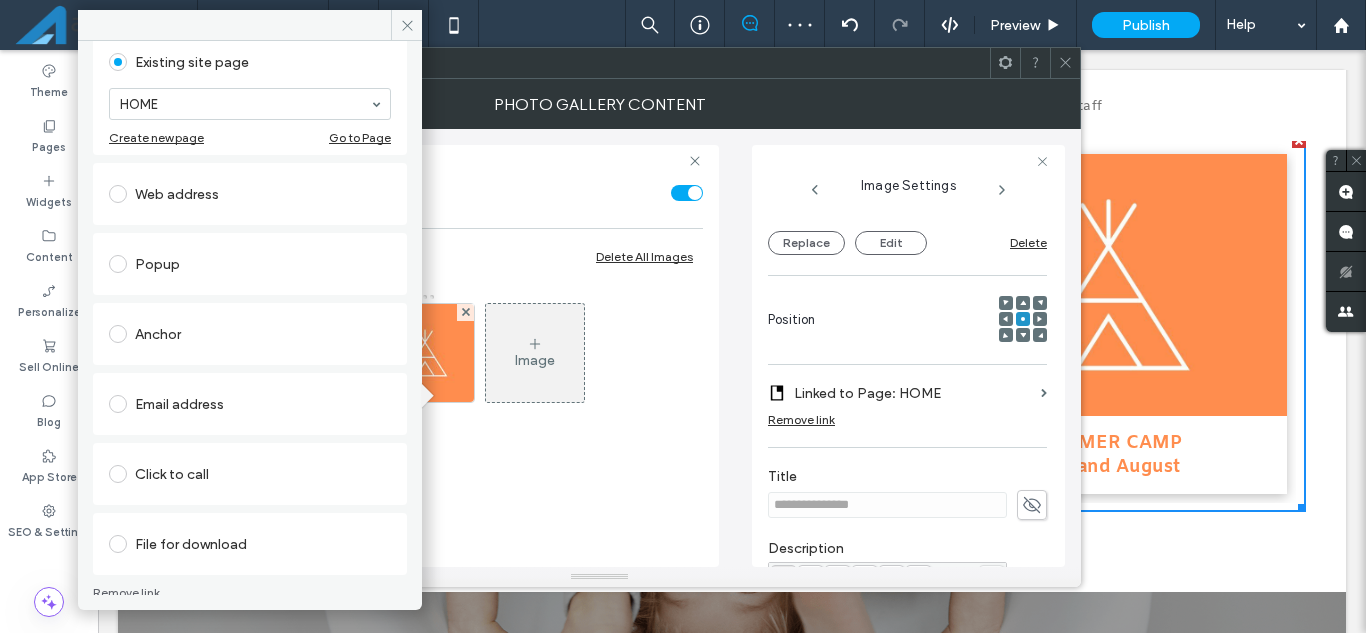 scroll, scrollTop: 130, scrollLeft: 0, axis: vertical 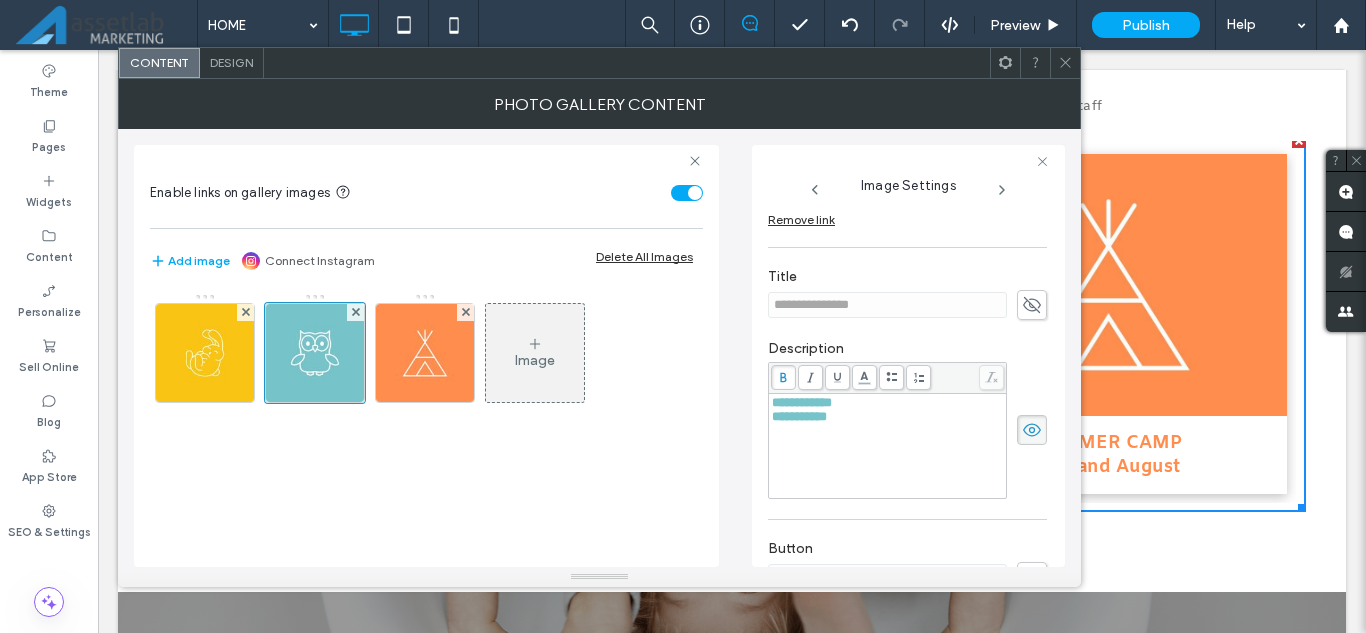 click on "**********" at bounding box center [802, 402] 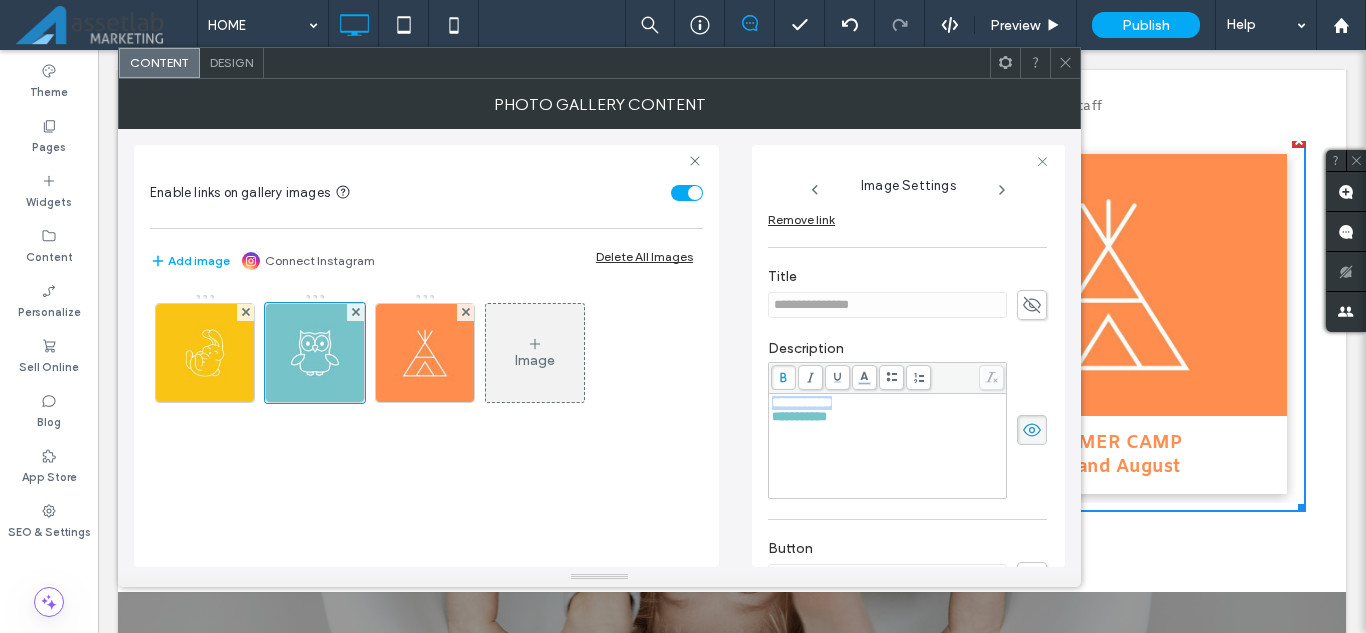 click on "**********" at bounding box center [802, 402] 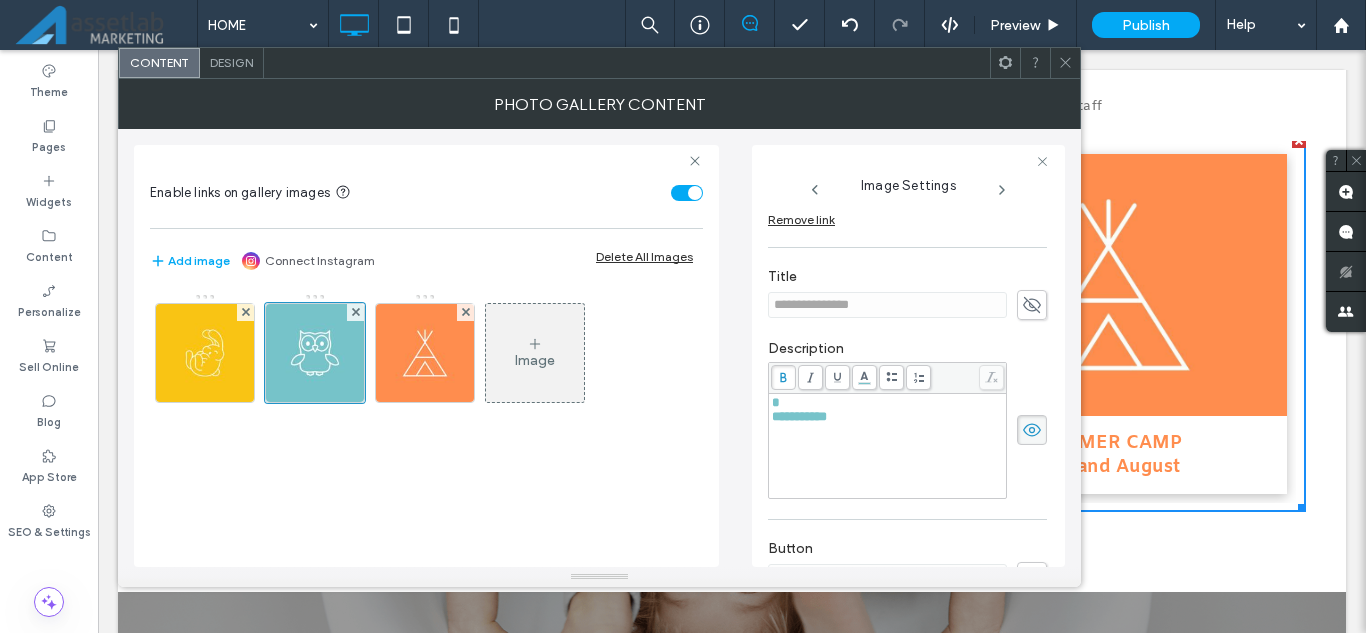 type 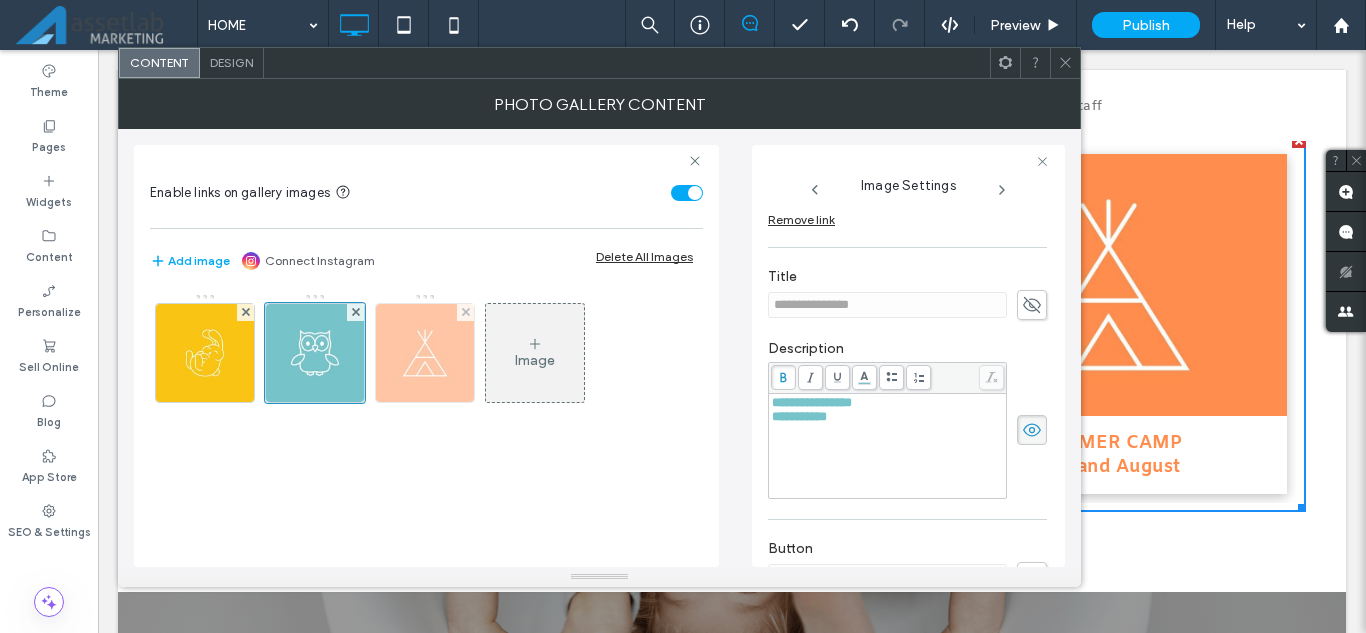 click at bounding box center [425, 353] 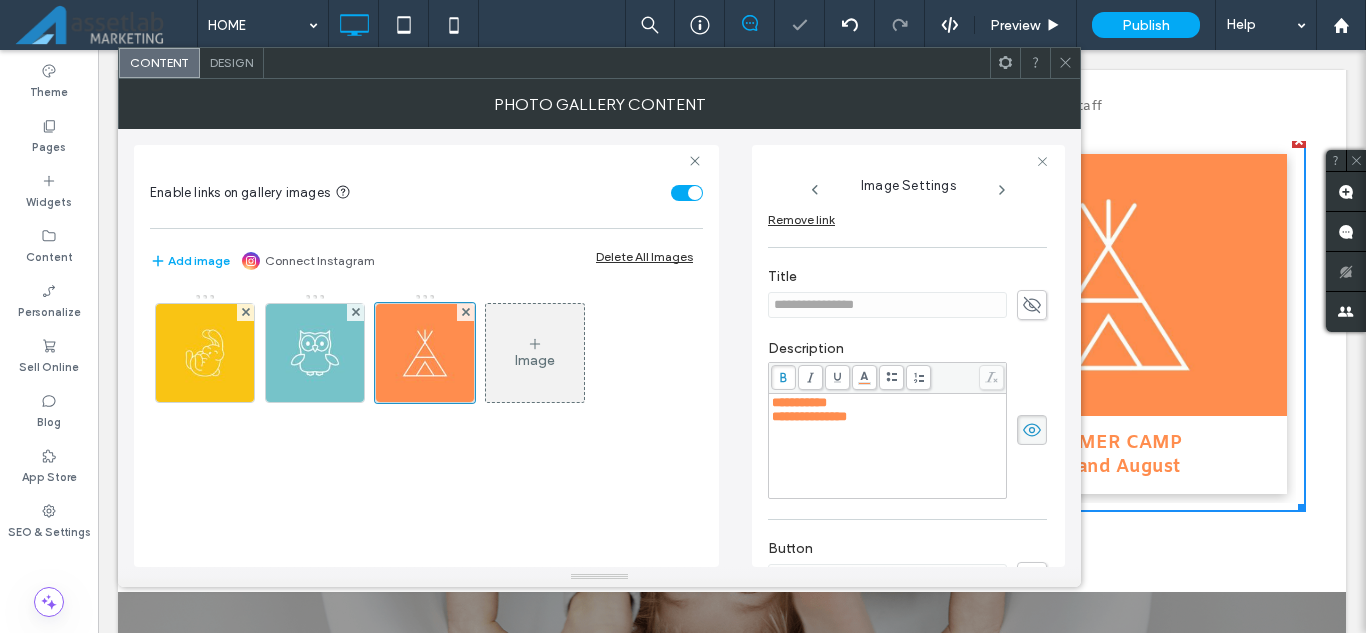 click on "**********" at bounding box center [888, 403] 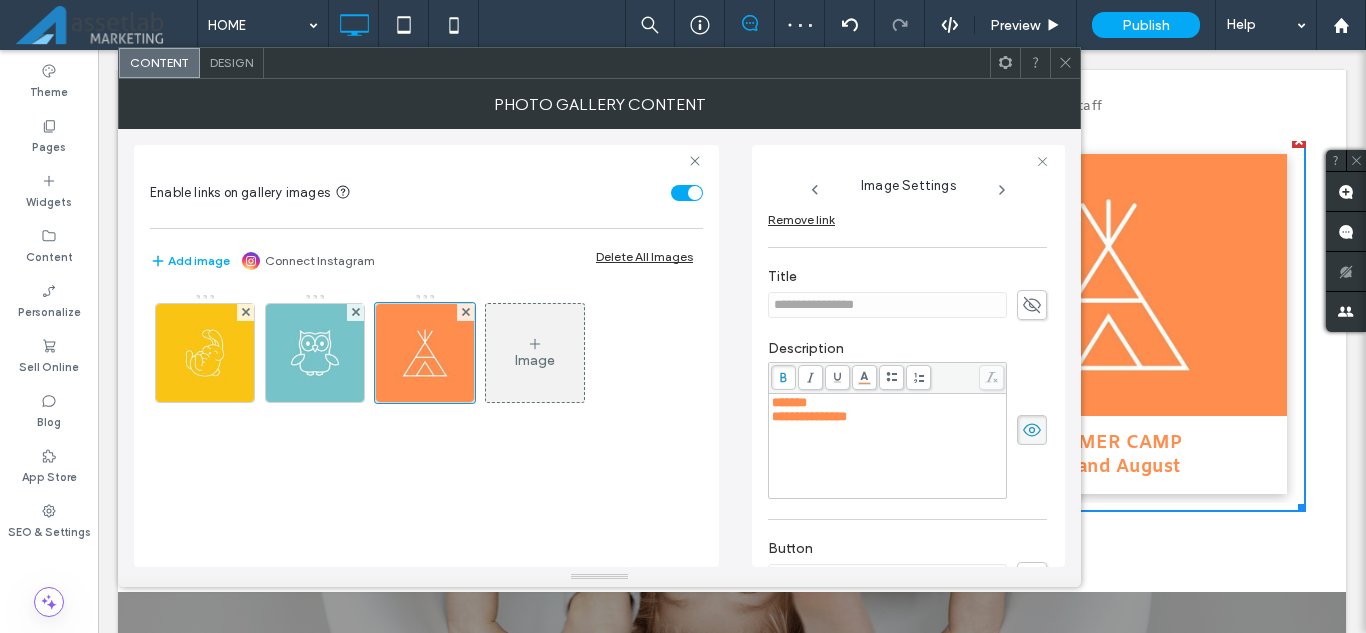type 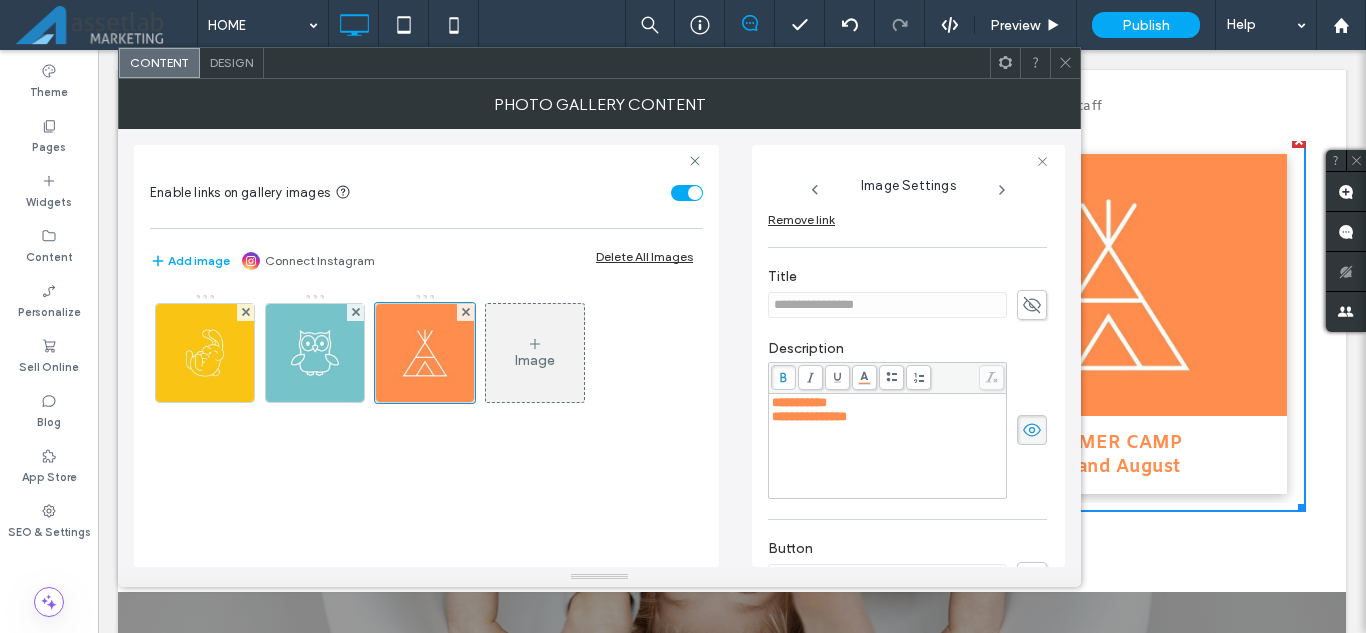 scroll, scrollTop: 300, scrollLeft: 0, axis: vertical 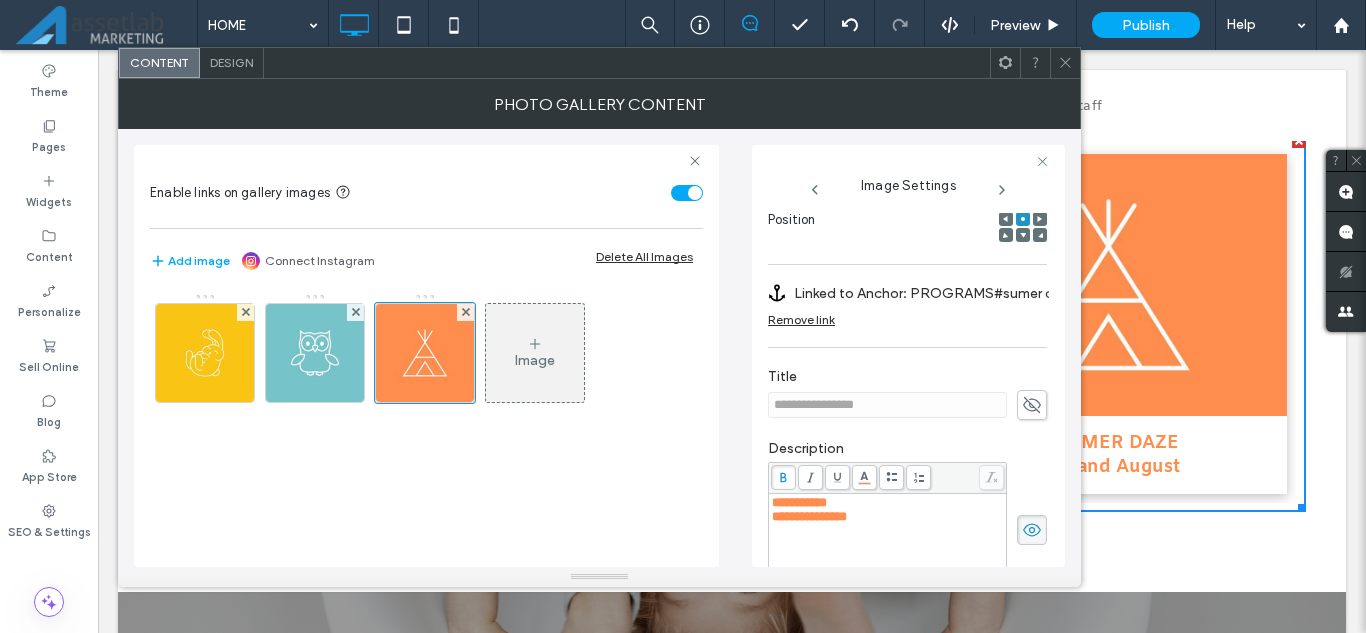 click on "Remove link" at bounding box center [801, 319] 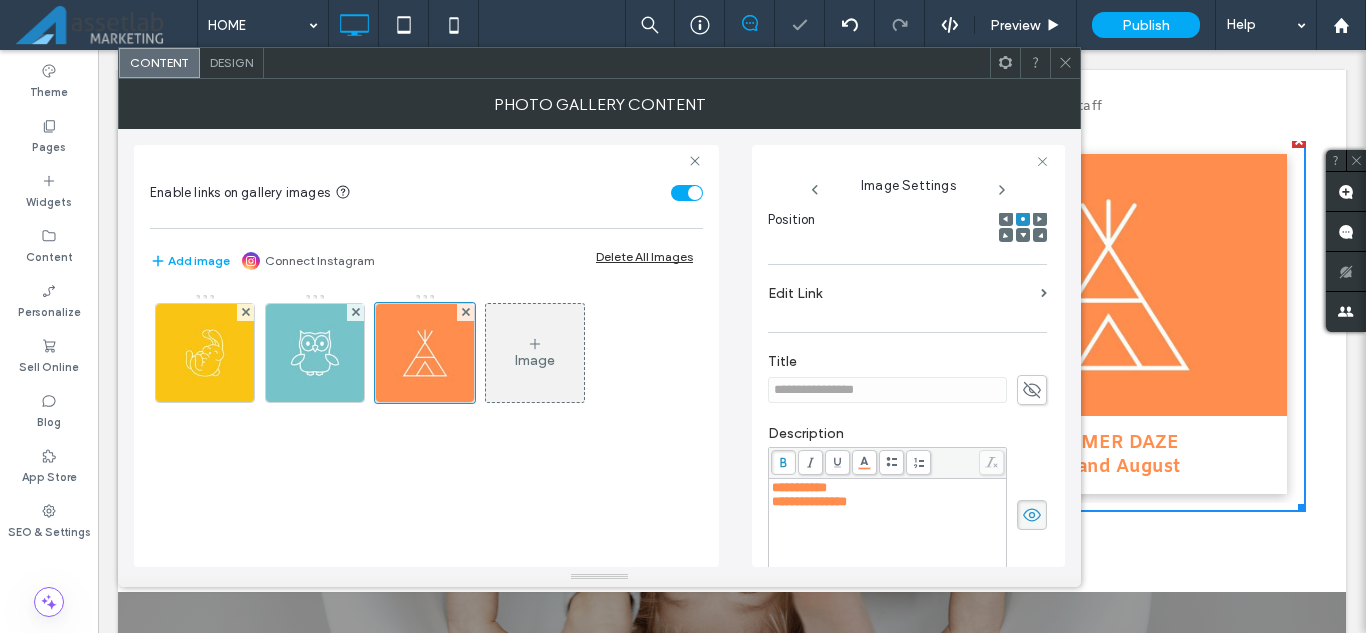 click on "Edit Link" at bounding box center [900, 293] 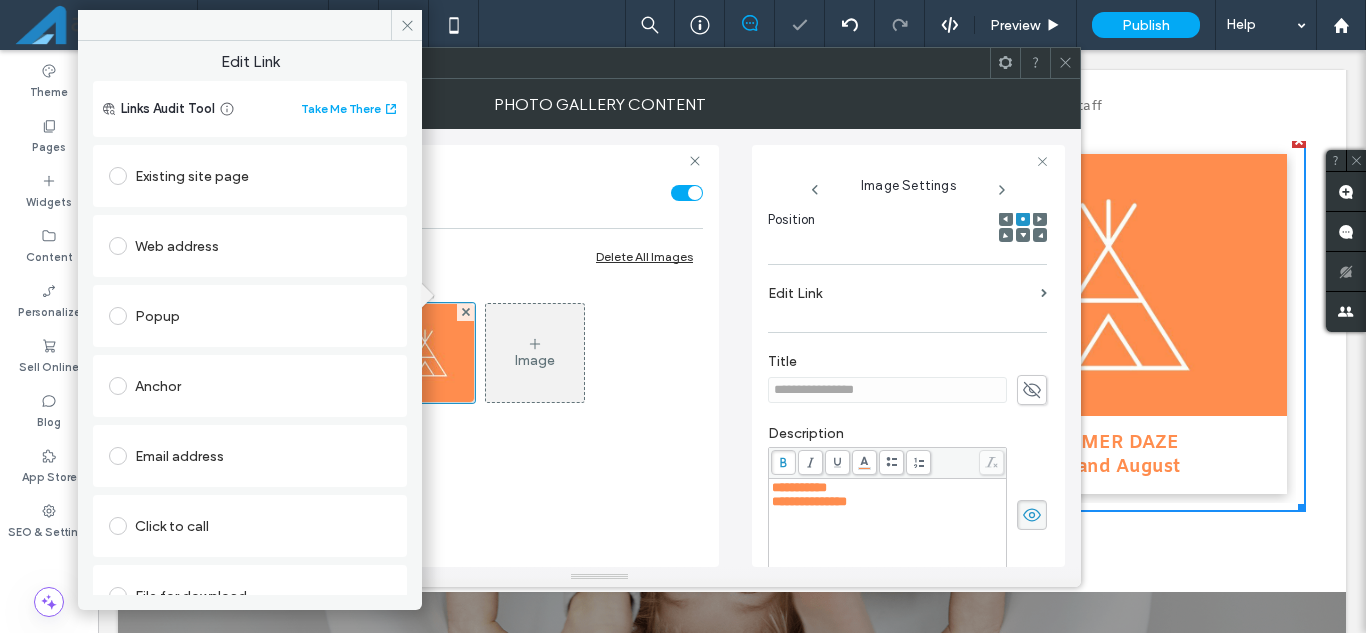 click on "Existing site page" at bounding box center [250, 176] 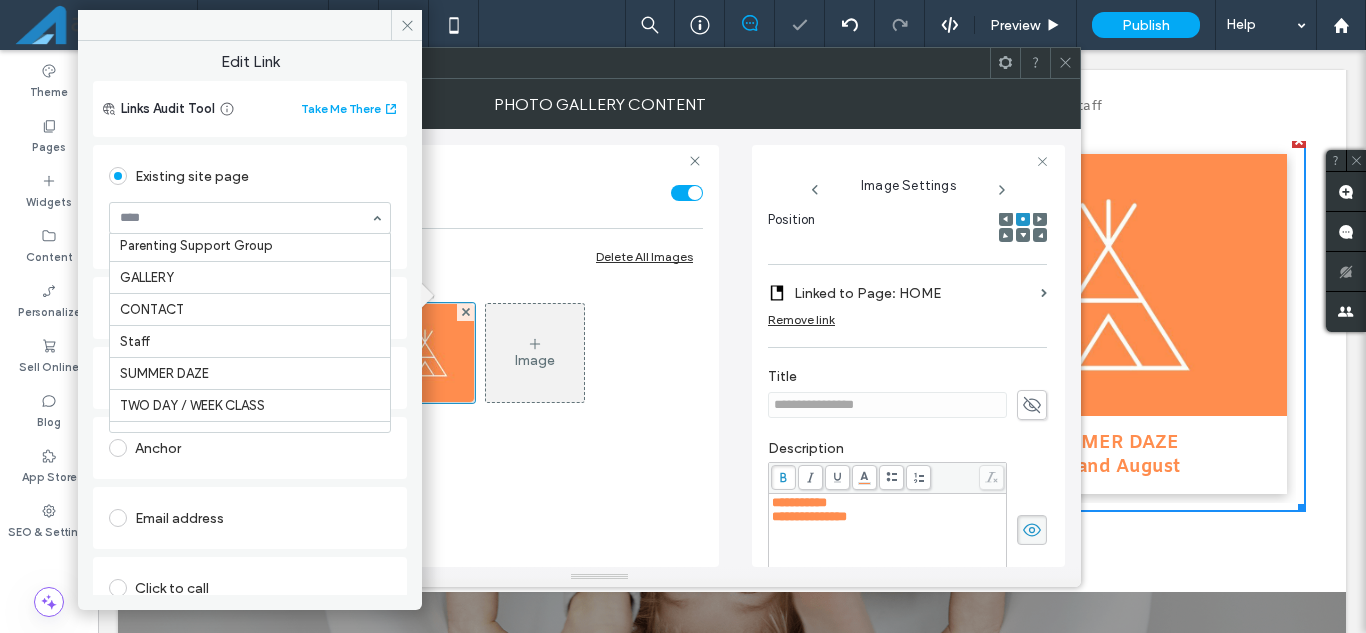 scroll, scrollTop: 121, scrollLeft: 0, axis: vertical 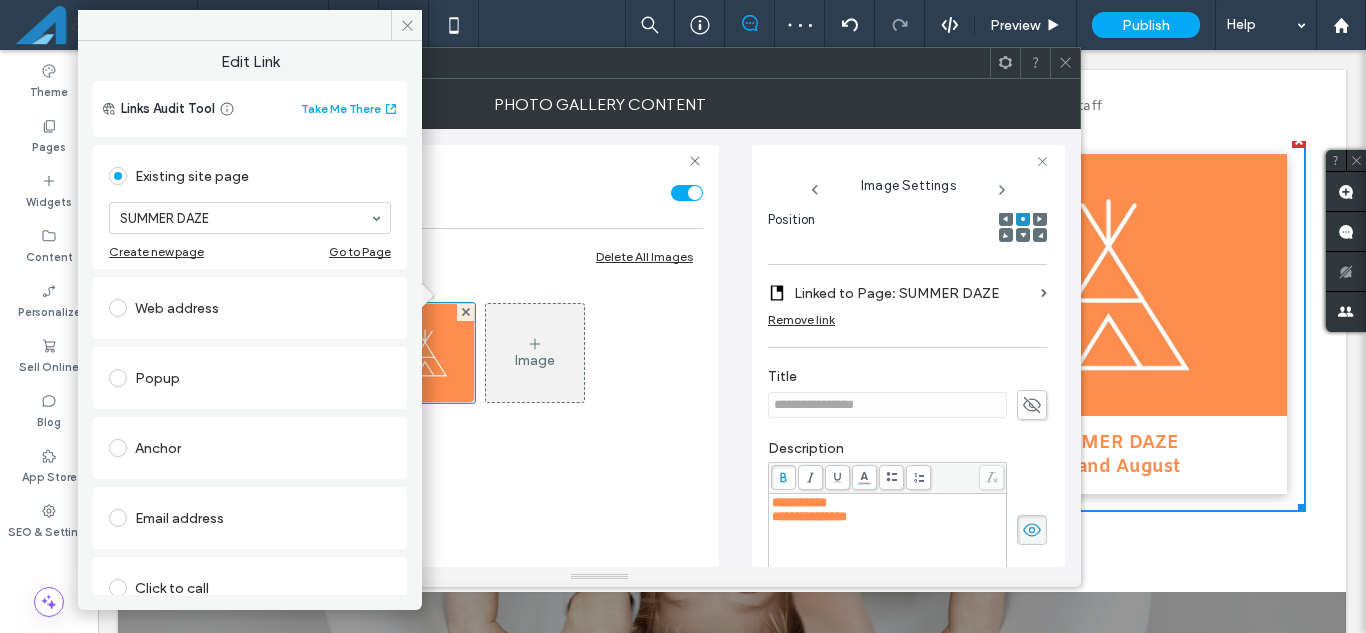 click on "Image" at bounding box center (425, 358) 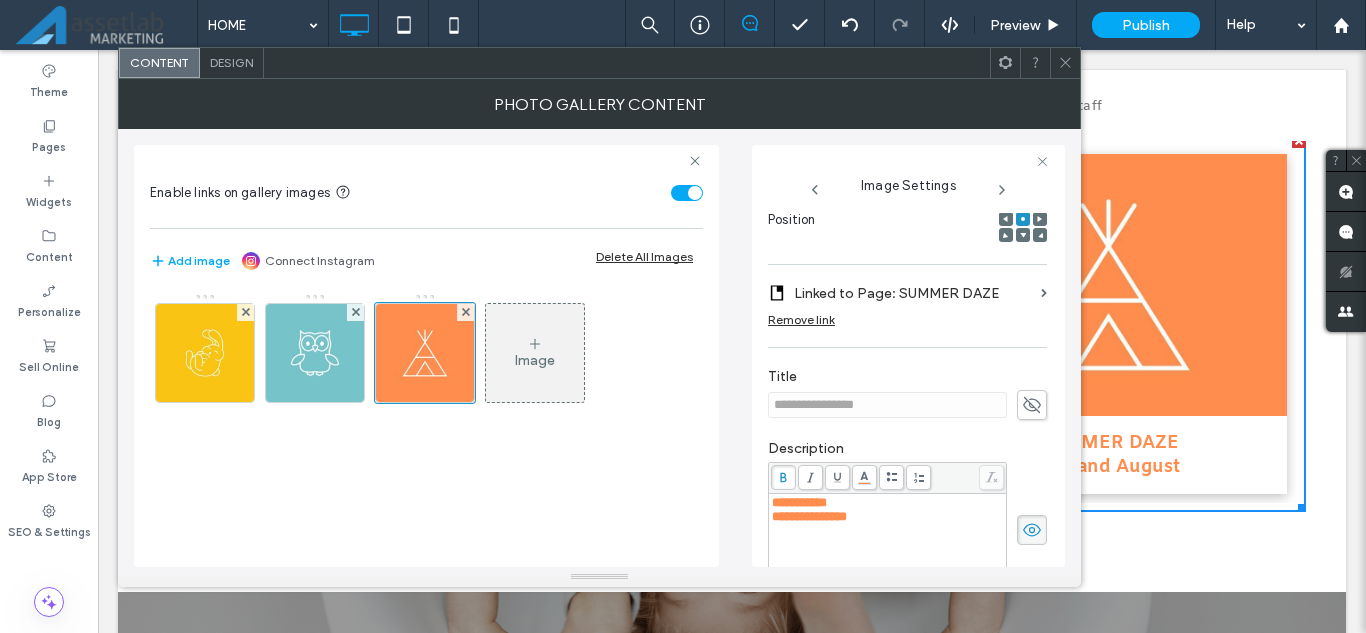 click 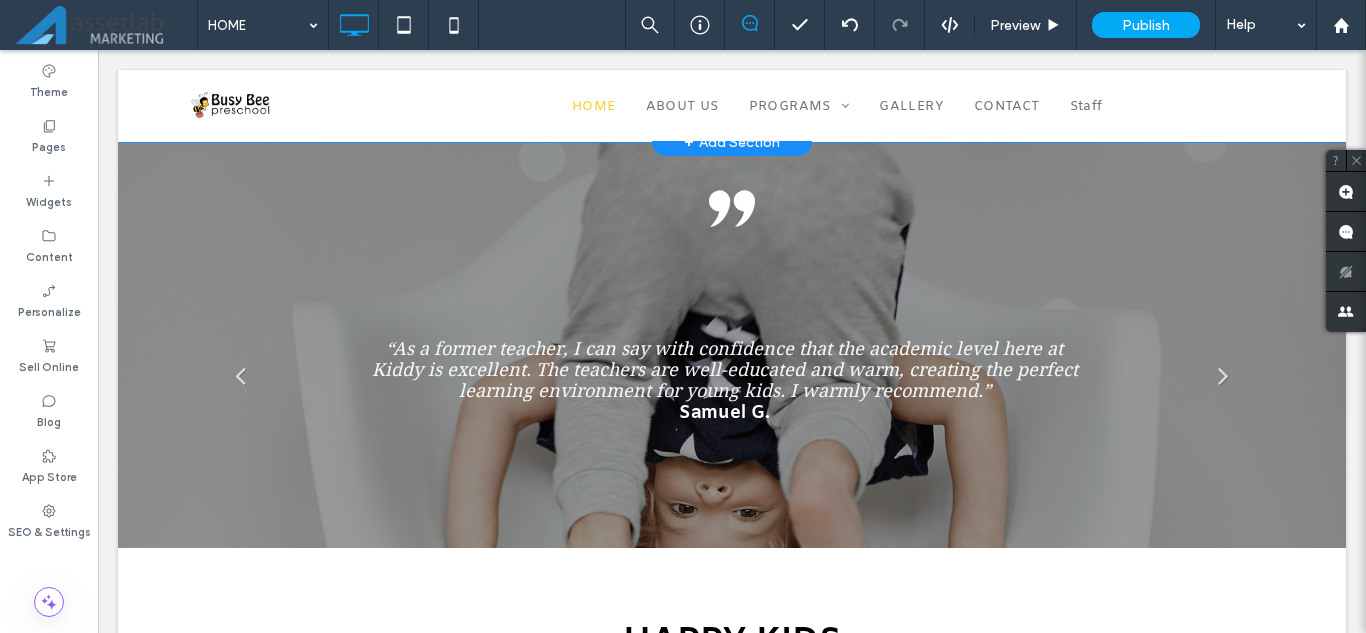 scroll, scrollTop: 2823, scrollLeft: 0, axis: vertical 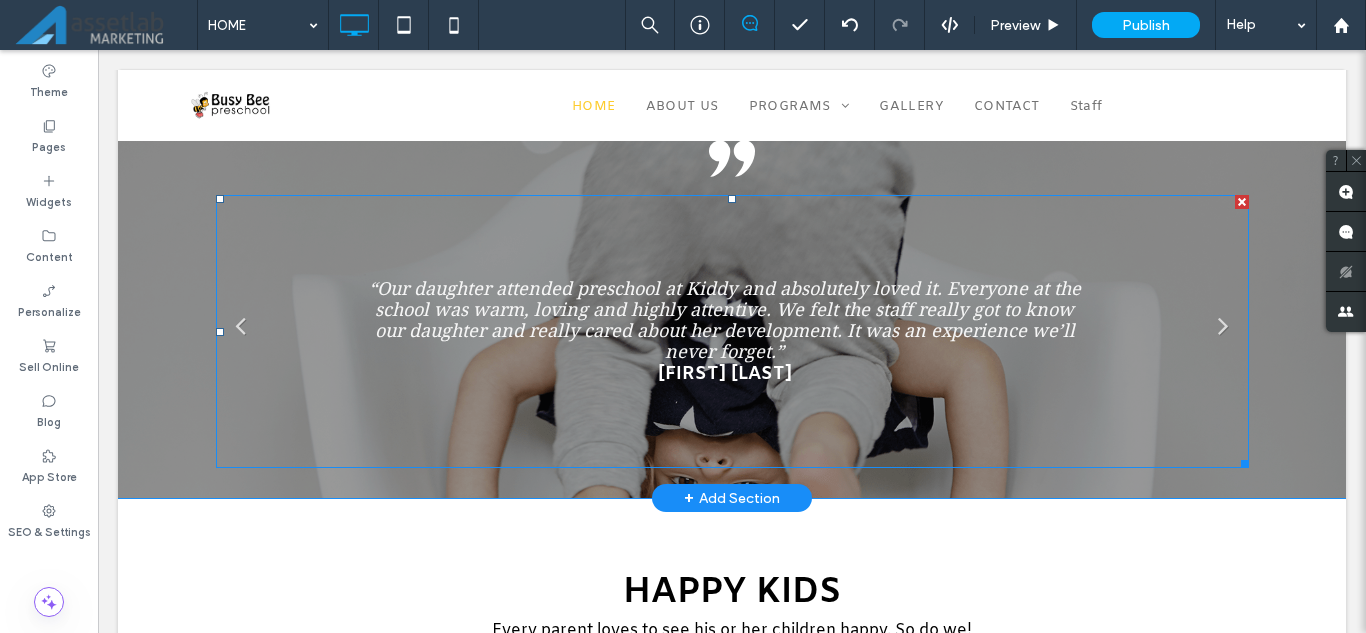 click on "“Our daughter attended preschool at Kiddy and absolutely loved it. Everyone at the school was warm, loving and highly attentive. We felt the staff really got to know our daughter and really cared about her development. It was an experience we’ll never forget.” Madelaine T. Button" at bounding box center (725, 331) 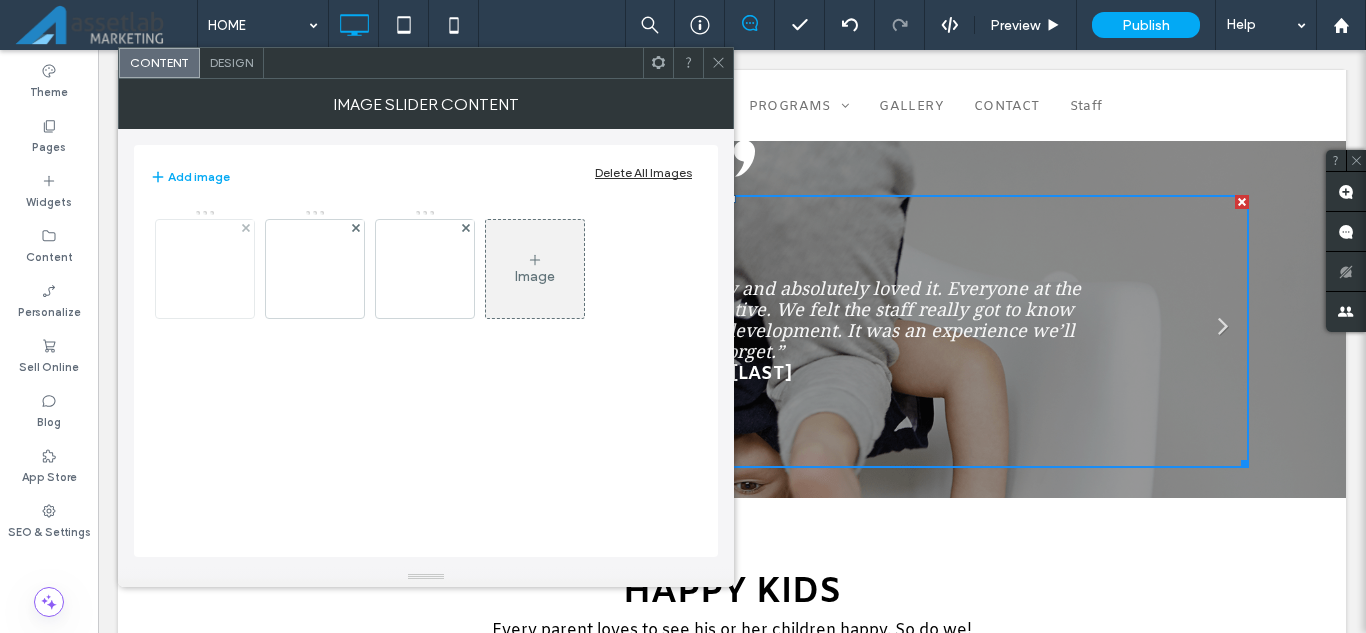 click at bounding box center [205, 268] 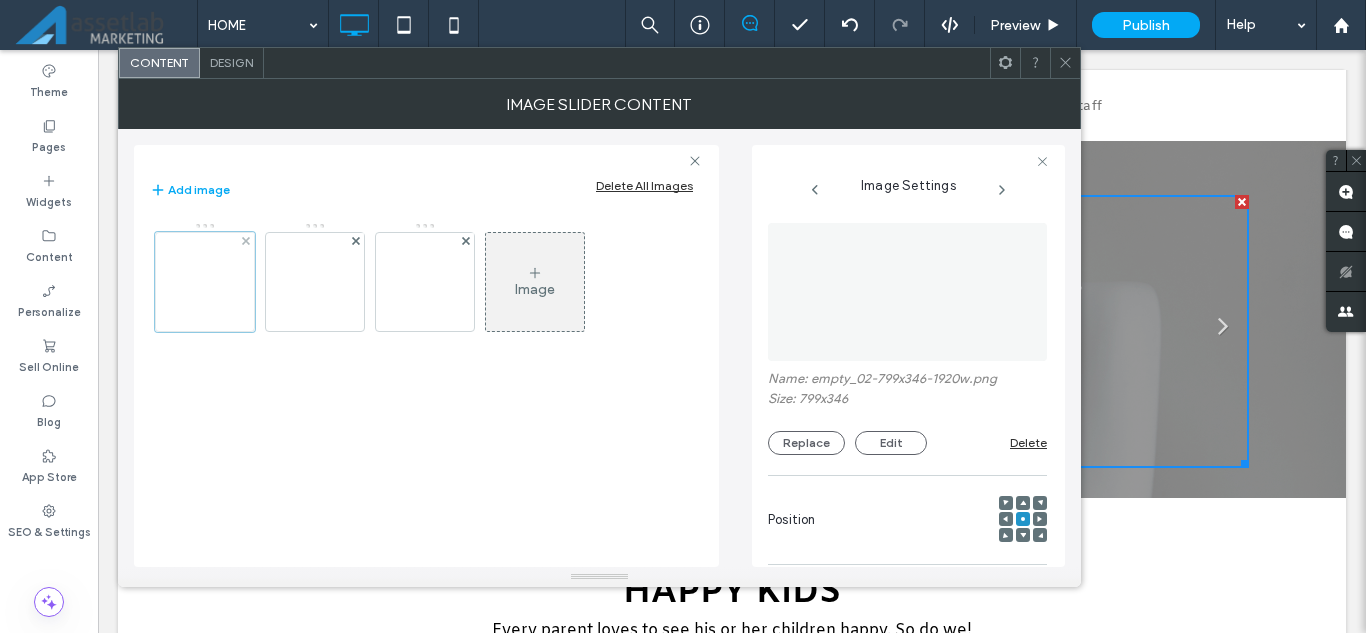scroll, scrollTop: 0, scrollLeft: 6, axis: horizontal 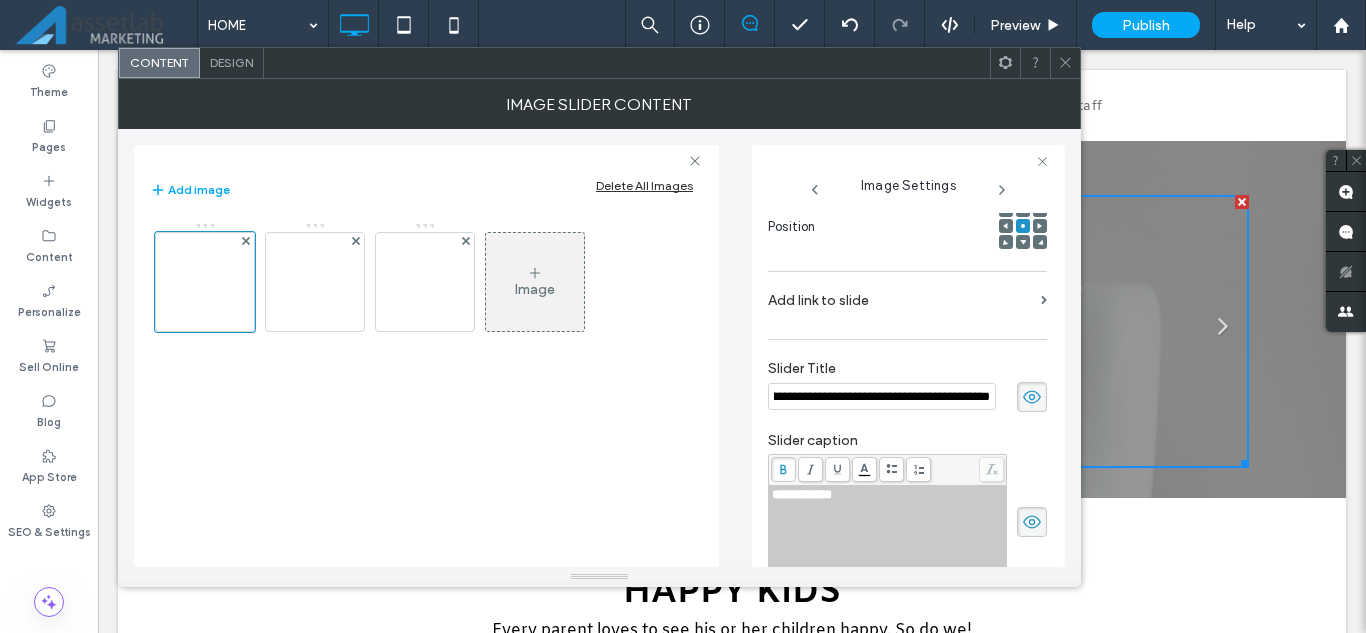 click on "**********" at bounding box center [882, 396] 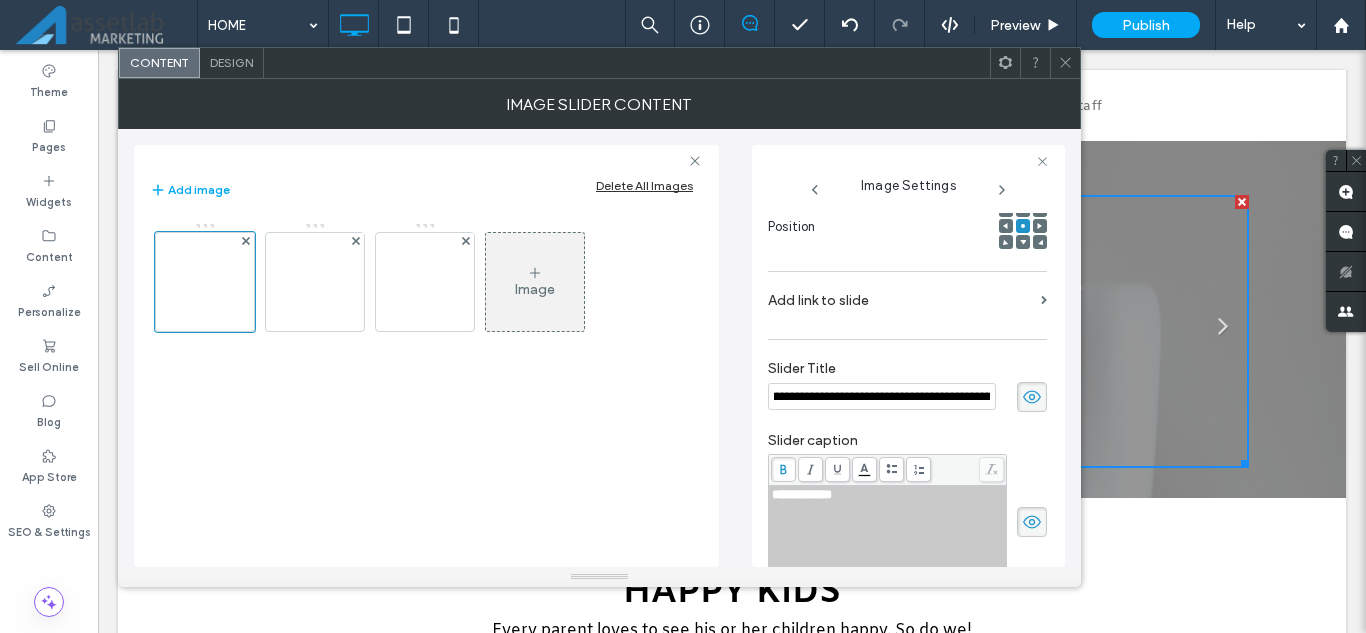 scroll, scrollTop: 0, scrollLeft: 2682, axis: horizontal 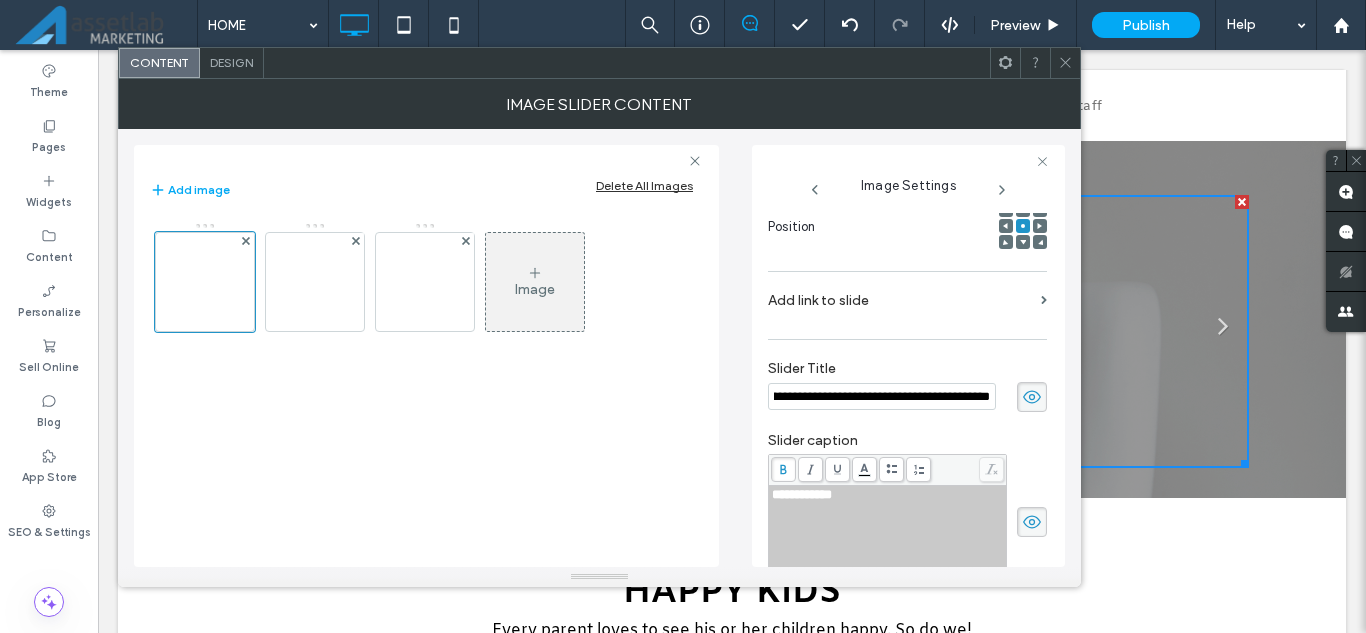 type on "**********" 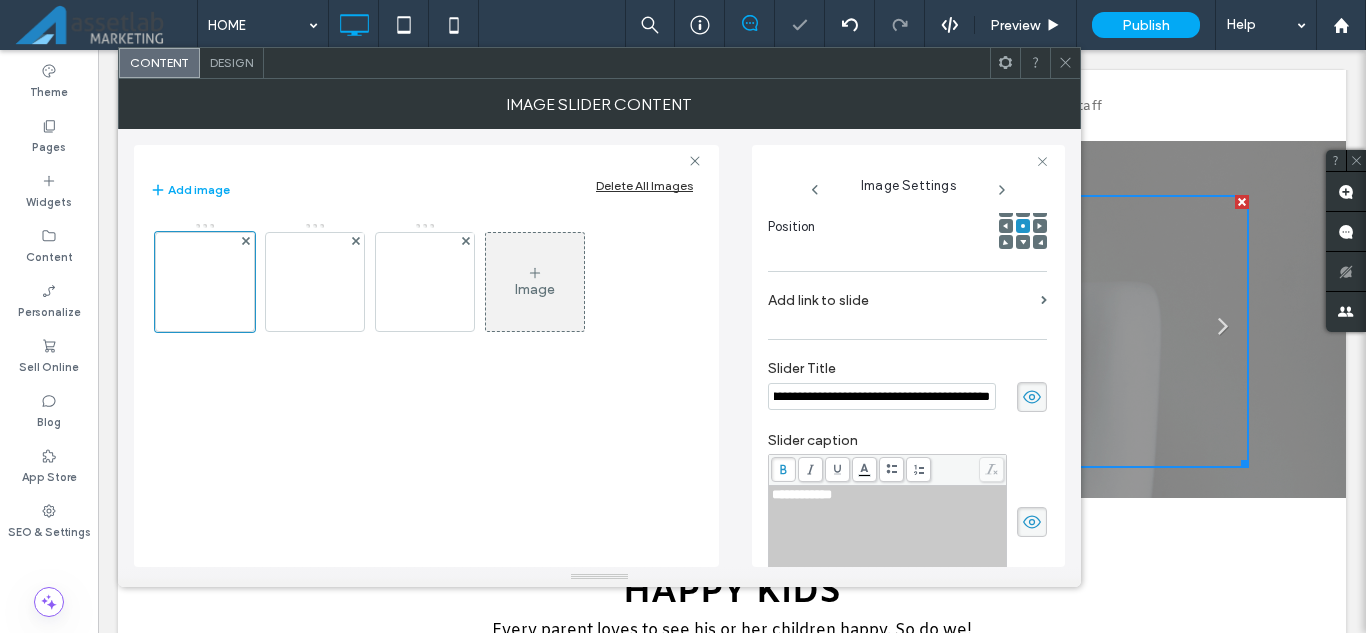 scroll, scrollTop: 0, scrollLeft: 0, axis: both 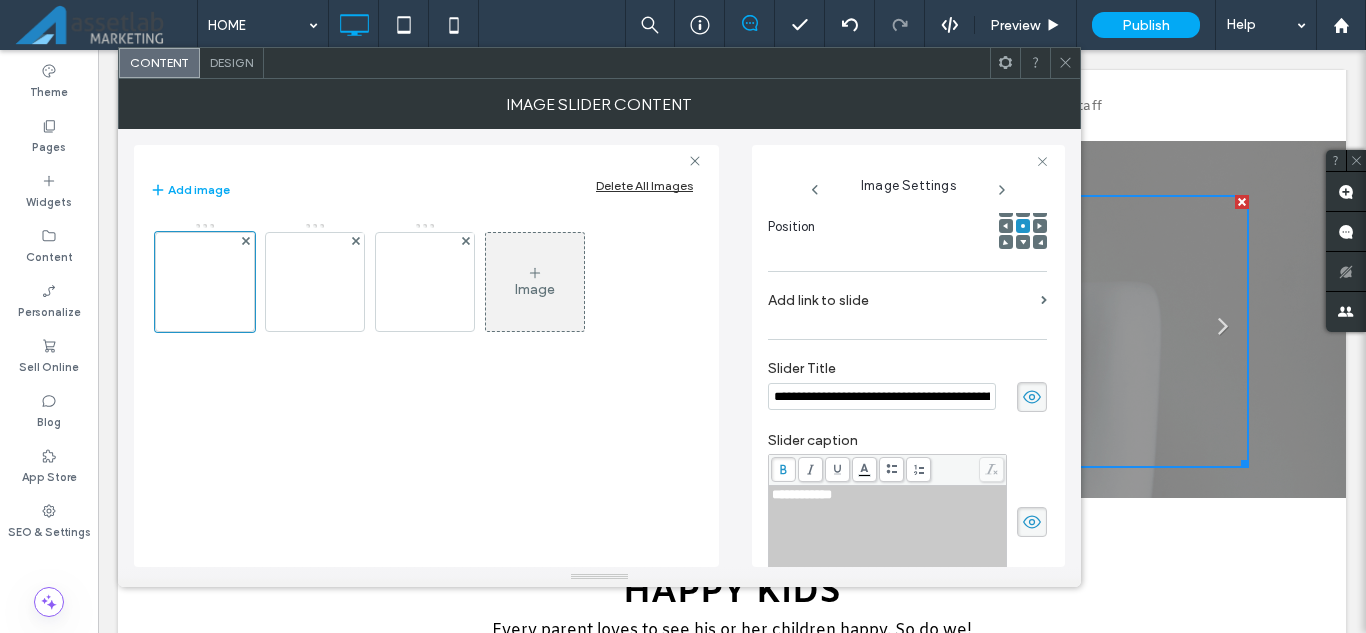 click on "**********" at bounding box center (802, 494) 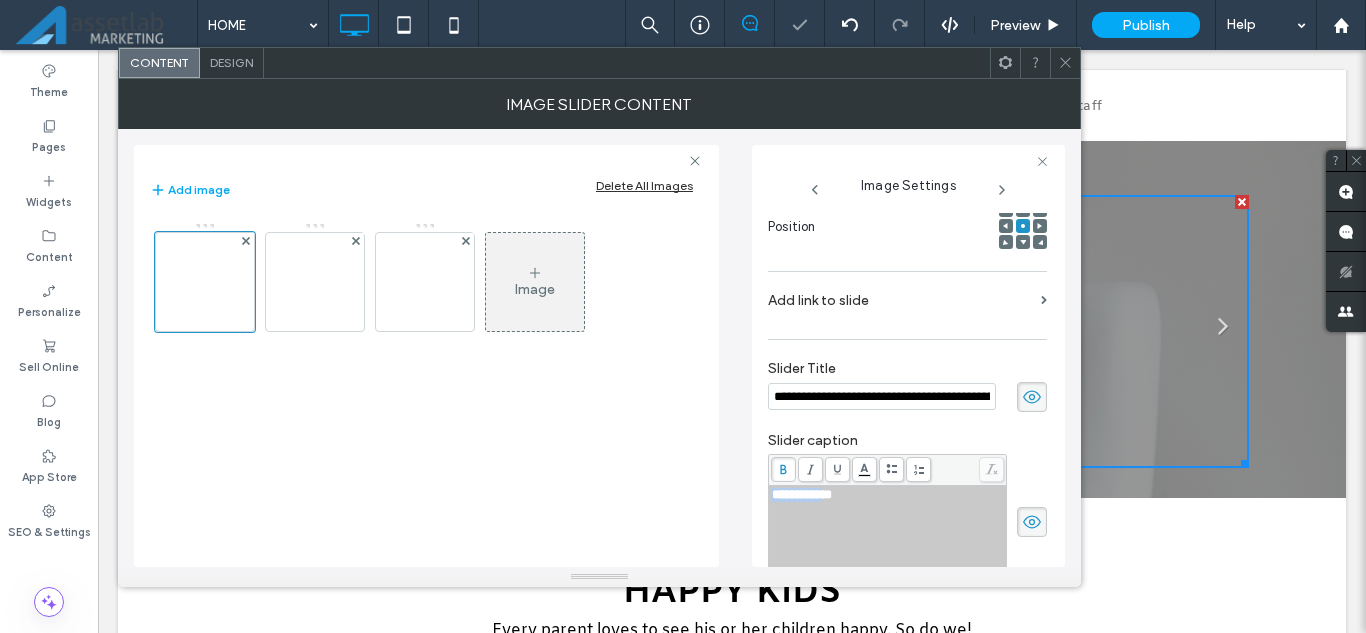 click on "**********" at bounding box center [802, 494] 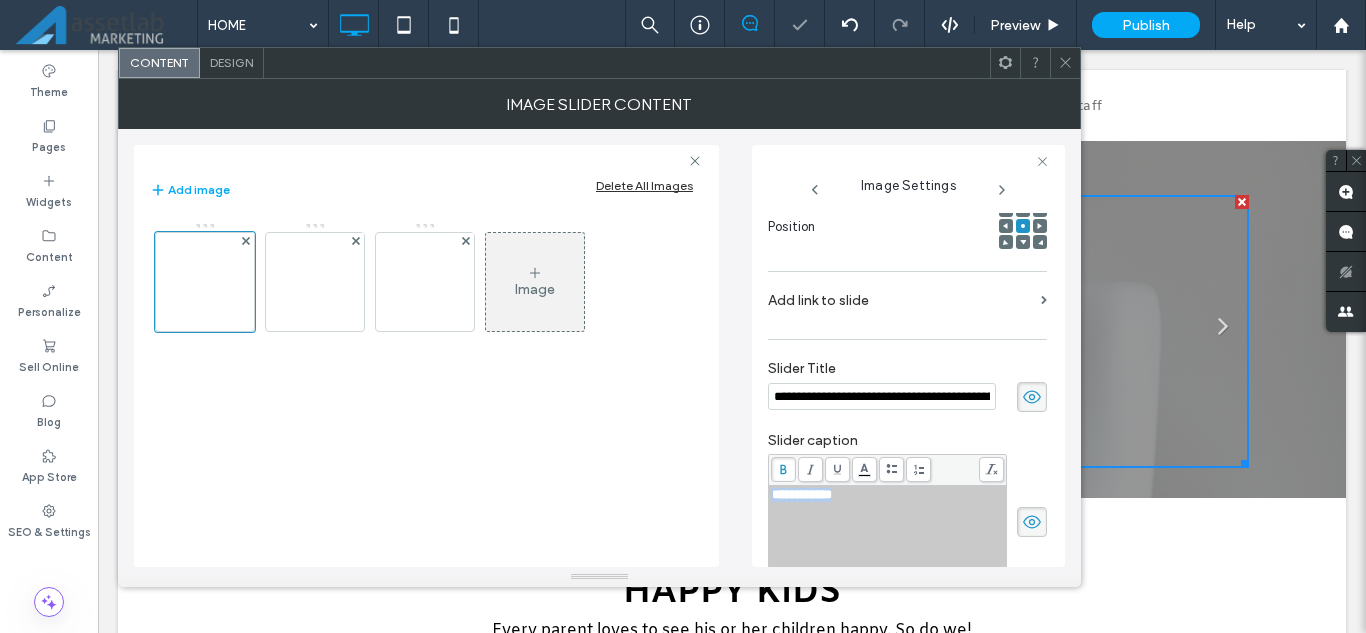 click on "**********" at bounding box center (802, 494) 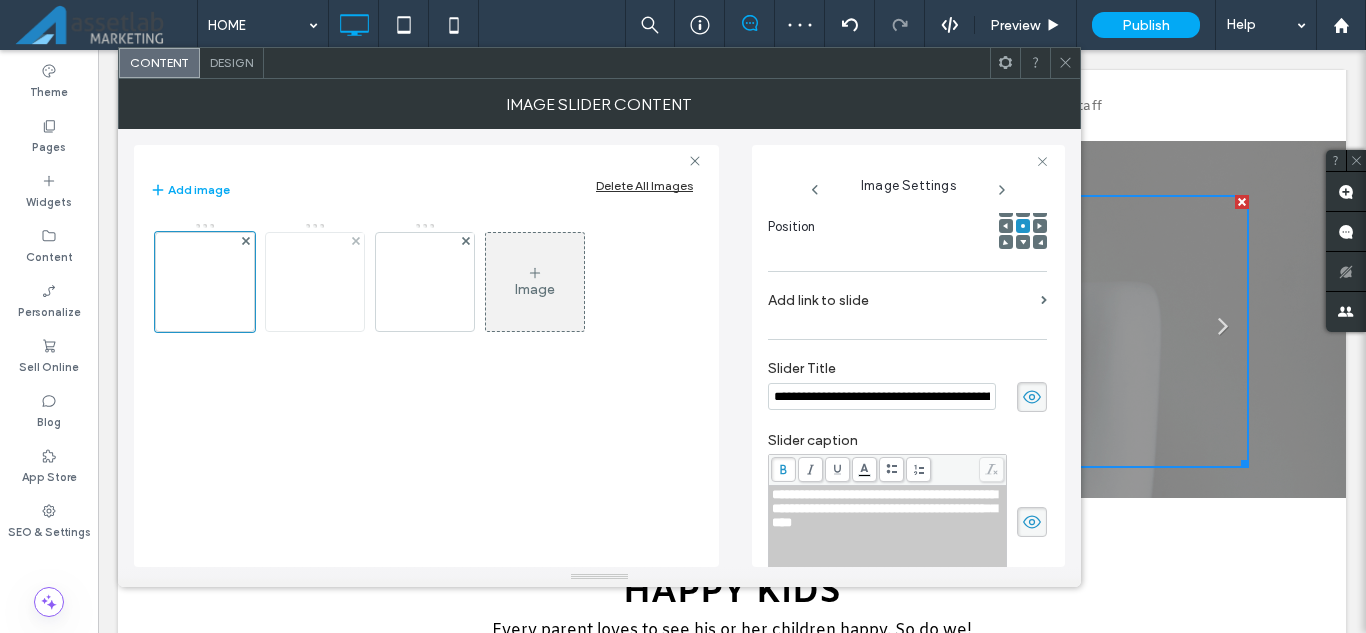 click at bounding box center (315, 281) 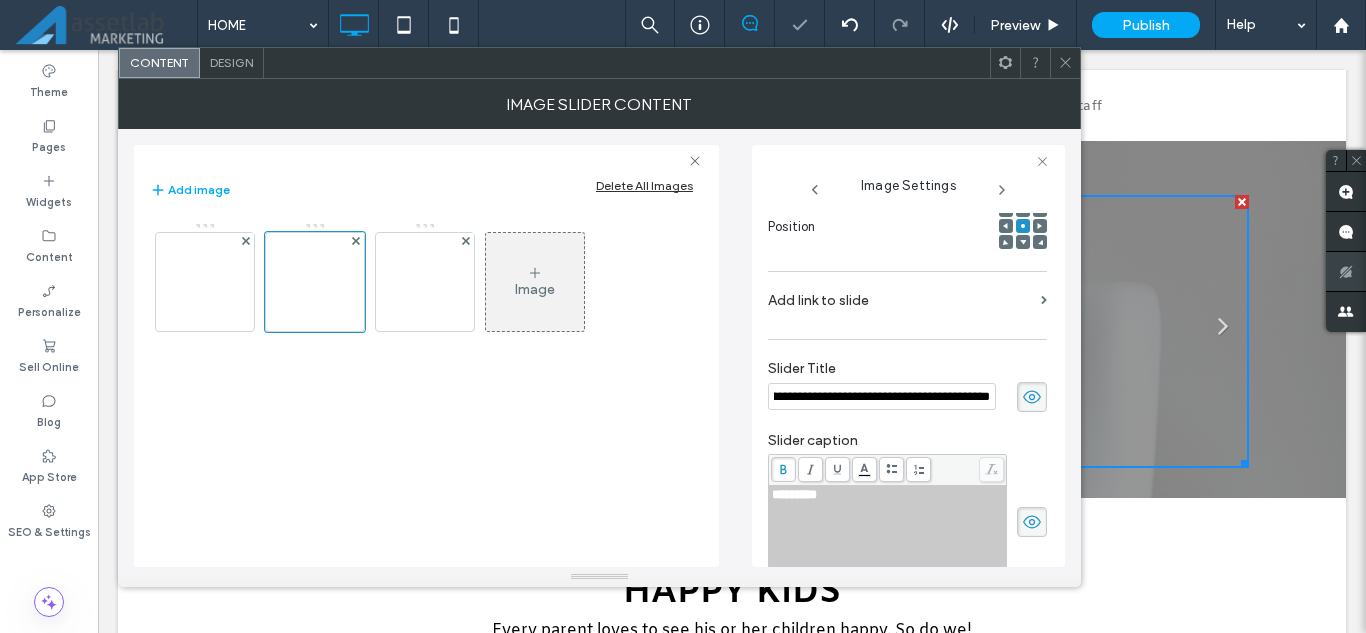 scroll, scrollTop: 0, scrollLeft: 0, axis: both 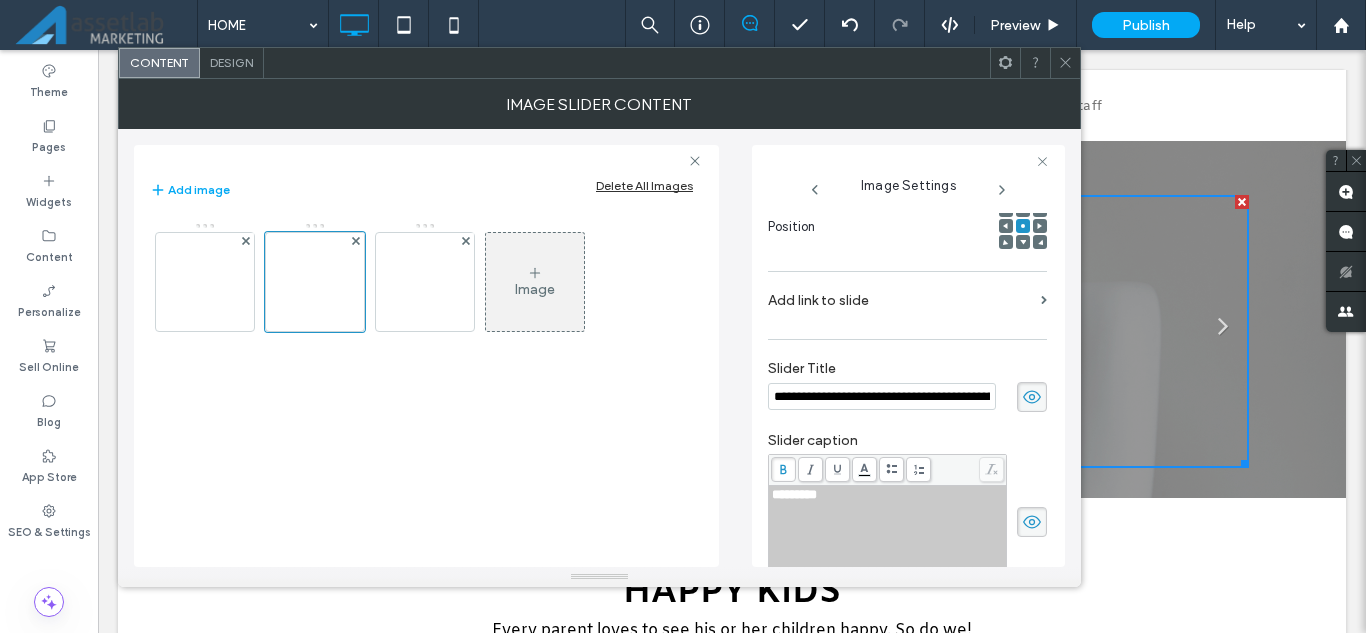 click on "**********" at bounding box center (882, 396) 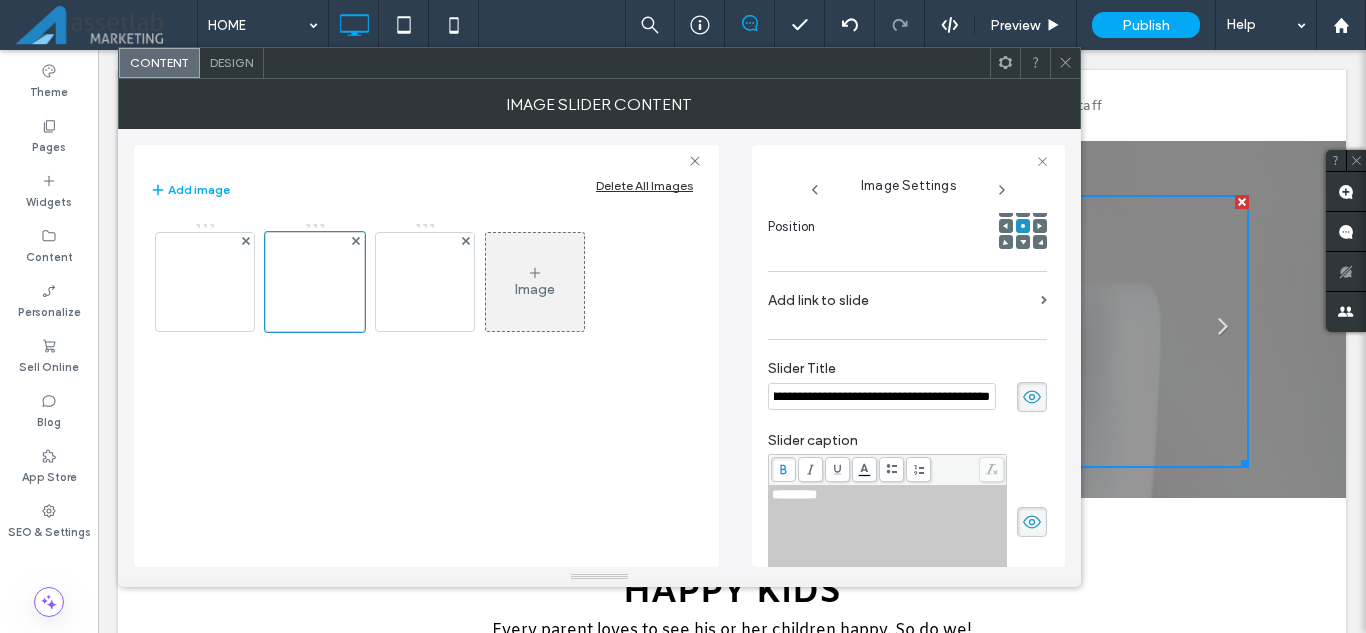 type on "**********" 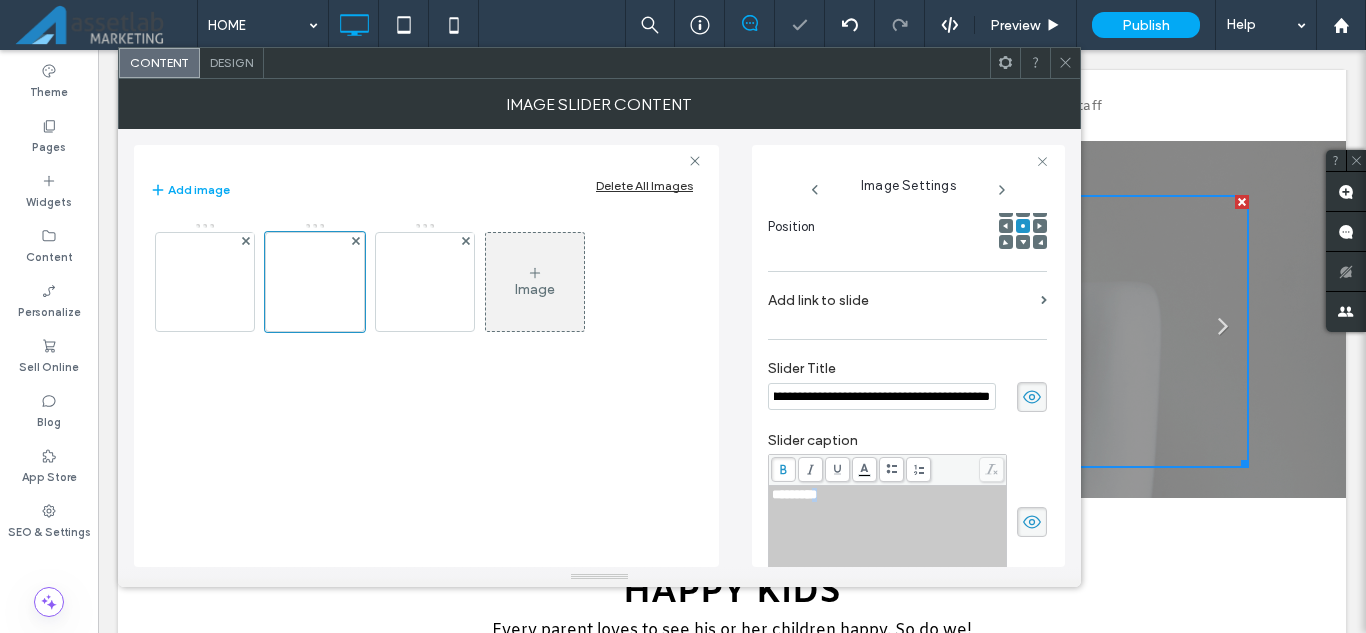click on "*********" at bounding box center (794, 494) 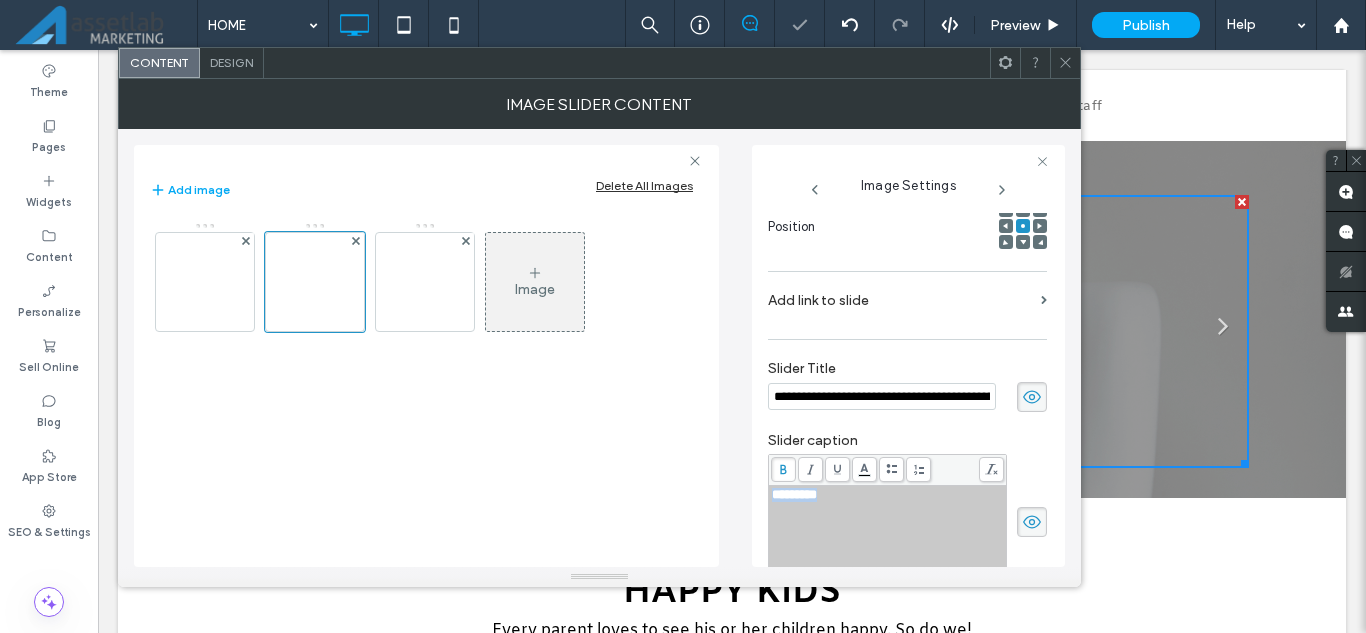 click on "*********" at bounding box center [794, 494] 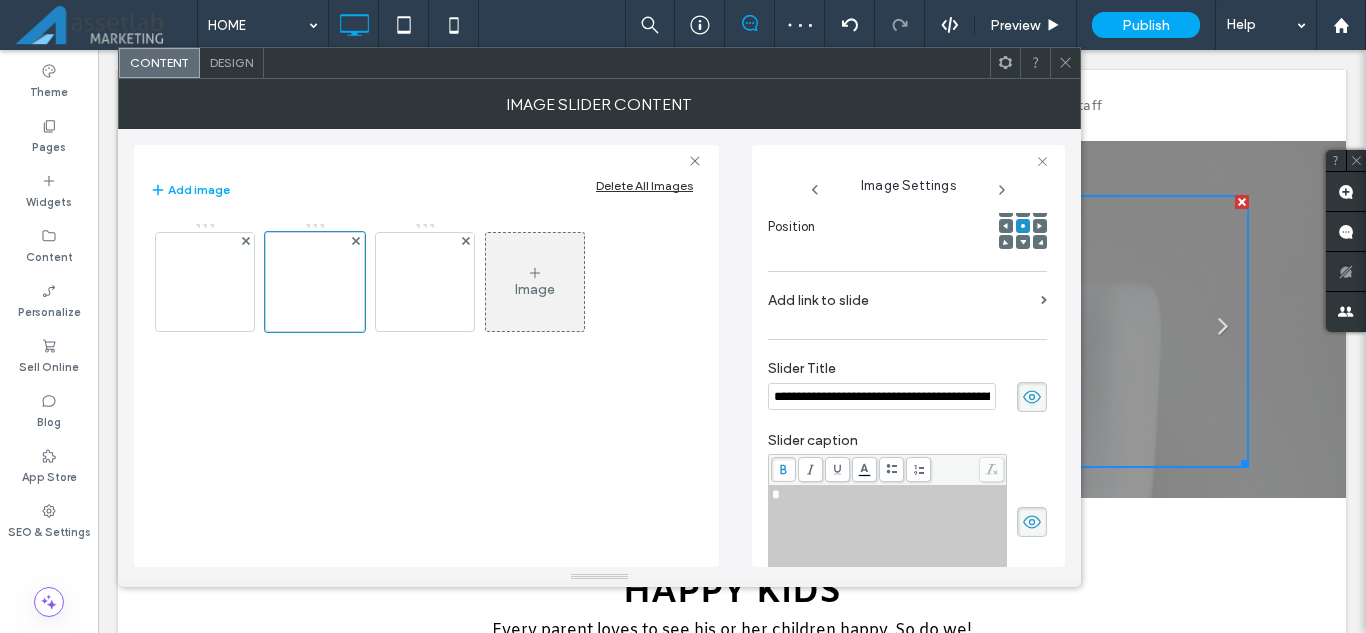 type 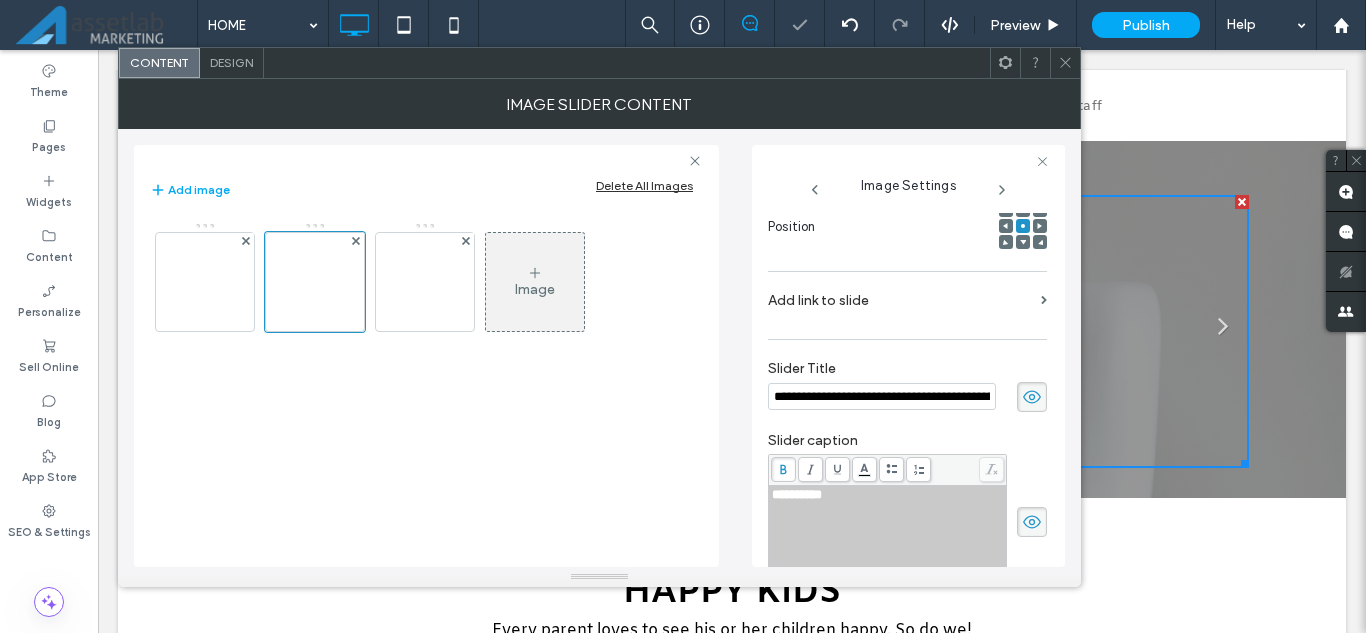 click on "**********" at bounding box center (907, 511) 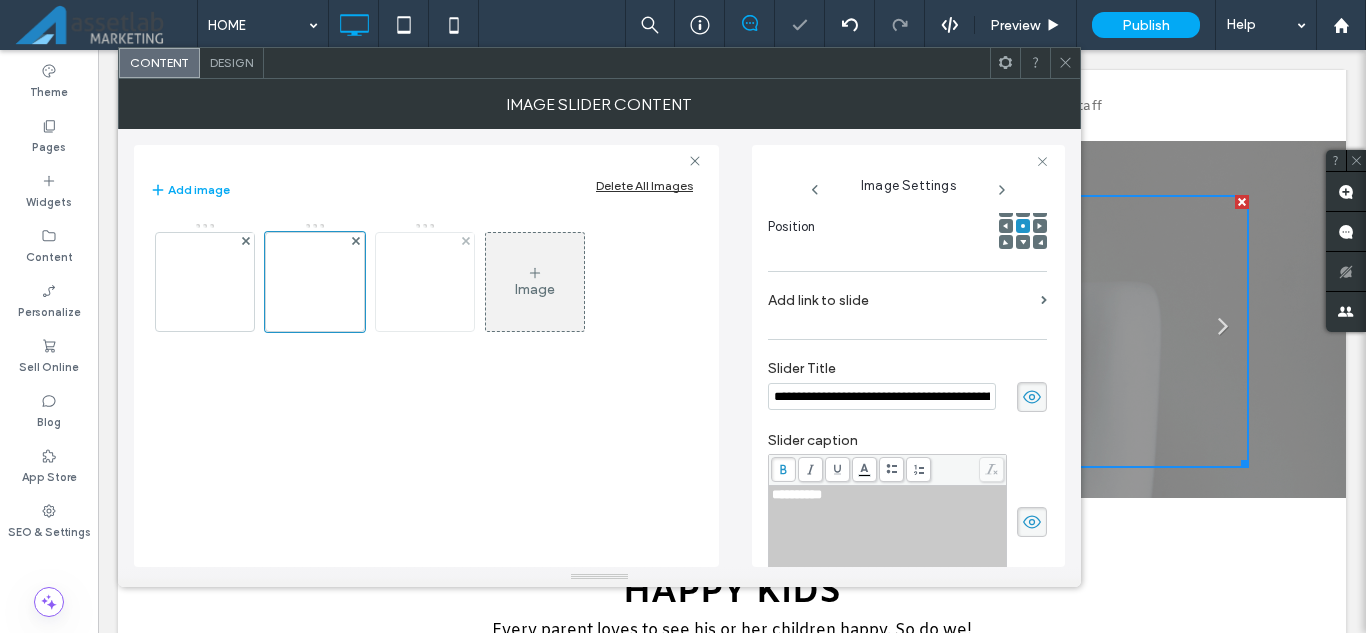 click at bounding box center [425, 281] 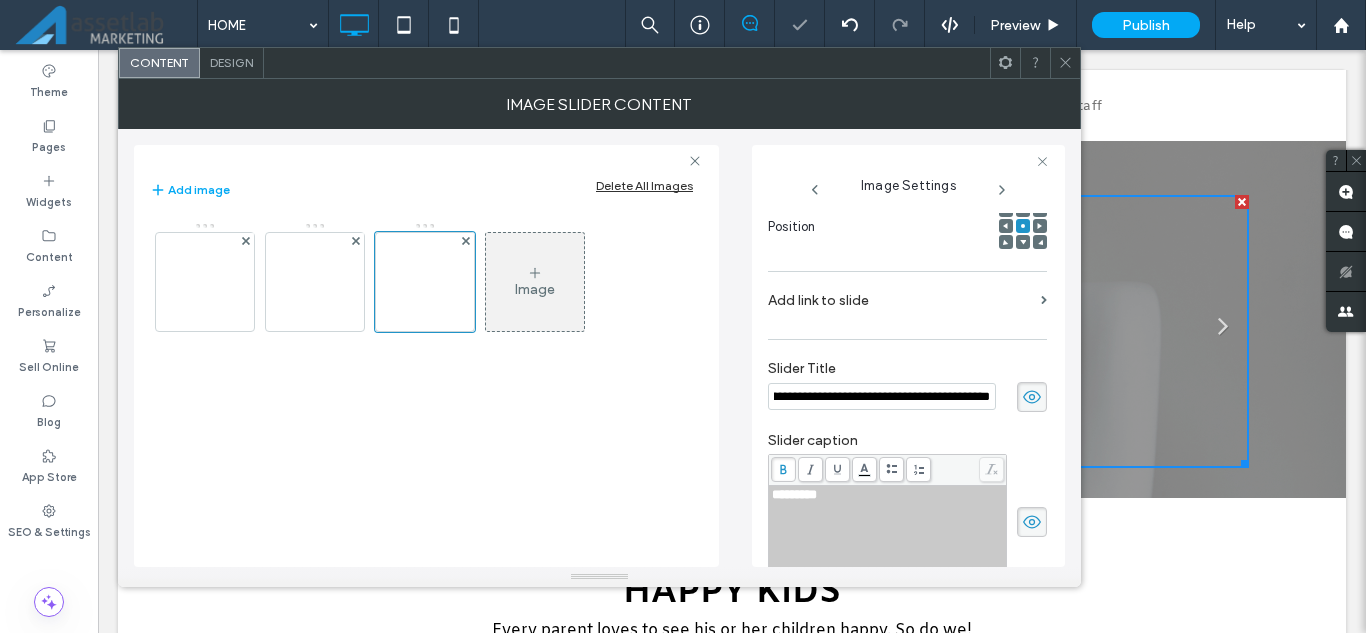 scroll, scrollTop: 0, scrollLeft: 0, axis: both 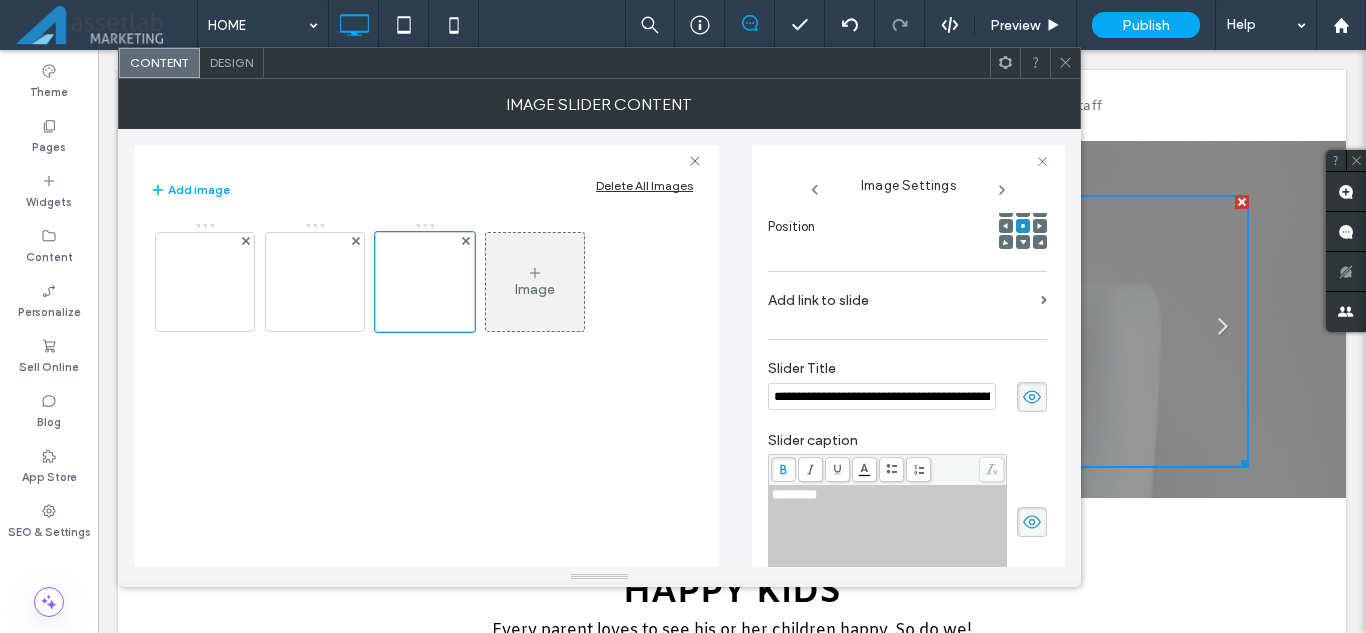 click on "**********" at bounding box center [882, 396] 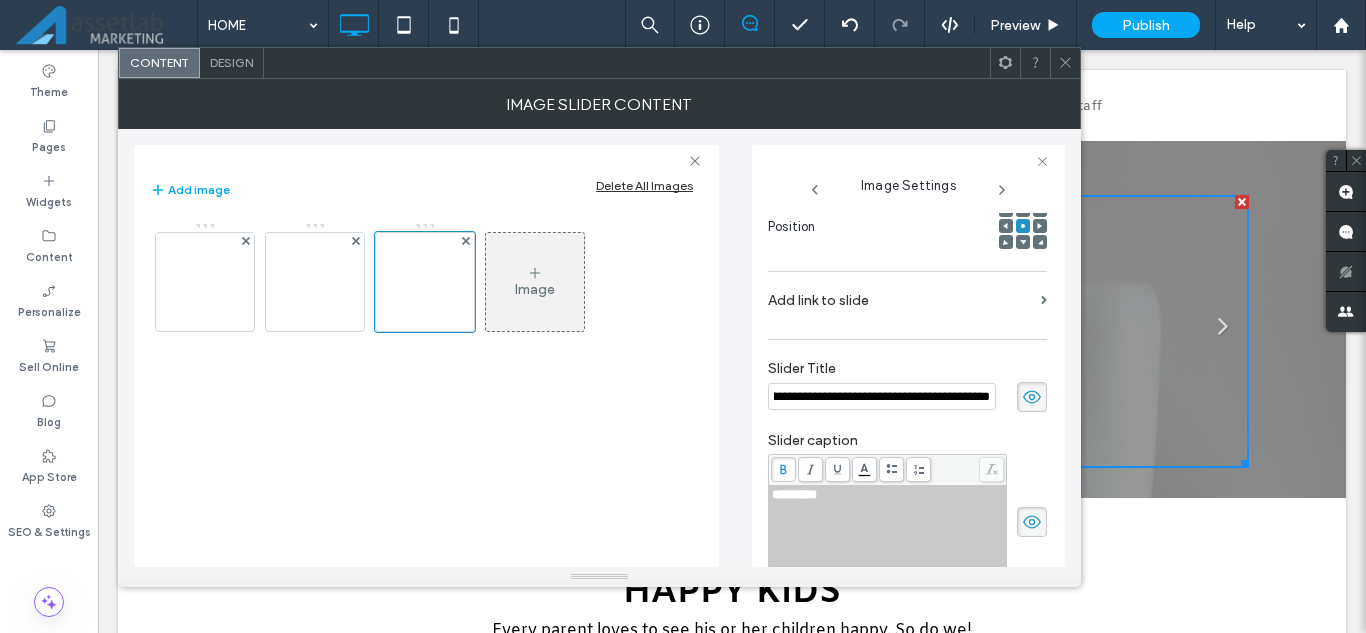 type on "**********" 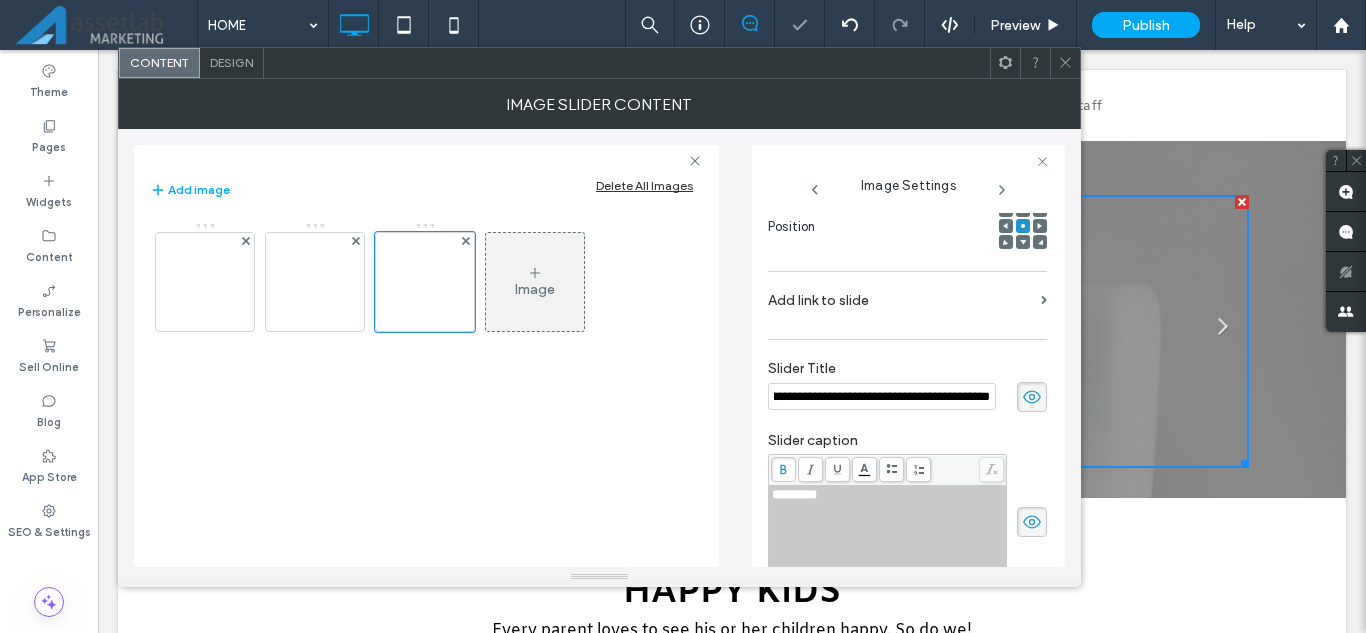 click on "*********" at bounding box center [888, 495] 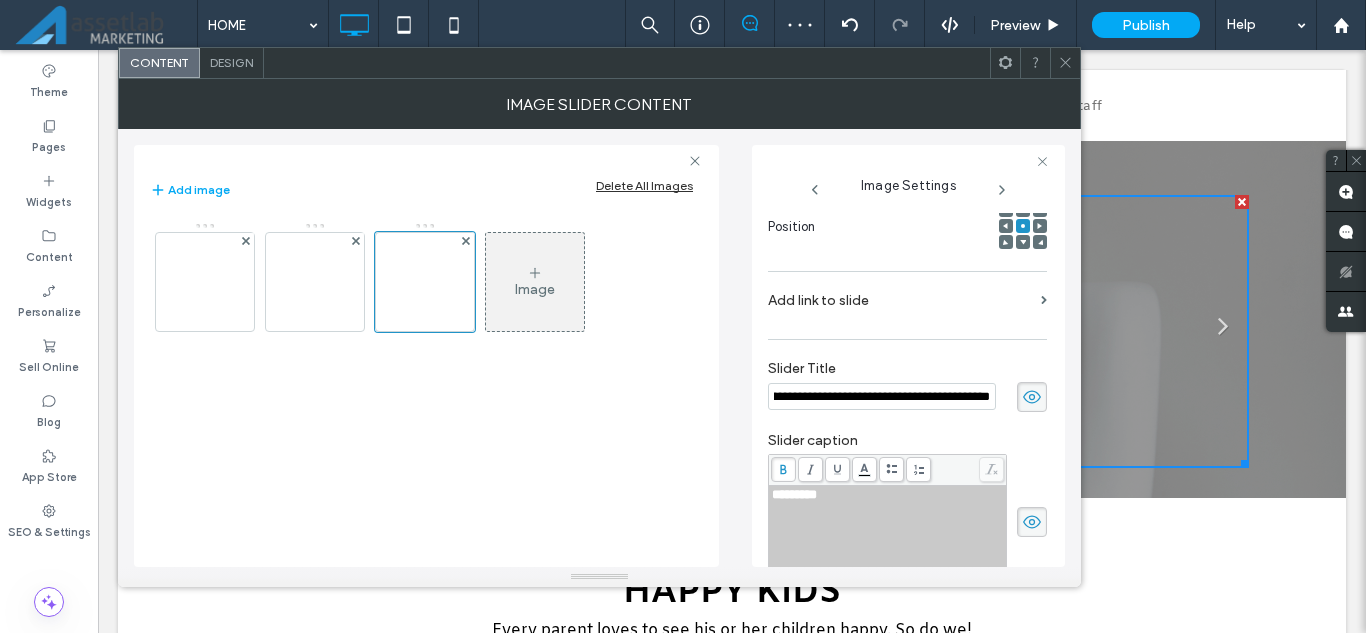 click on "*********" at bounding box center [888, 495] 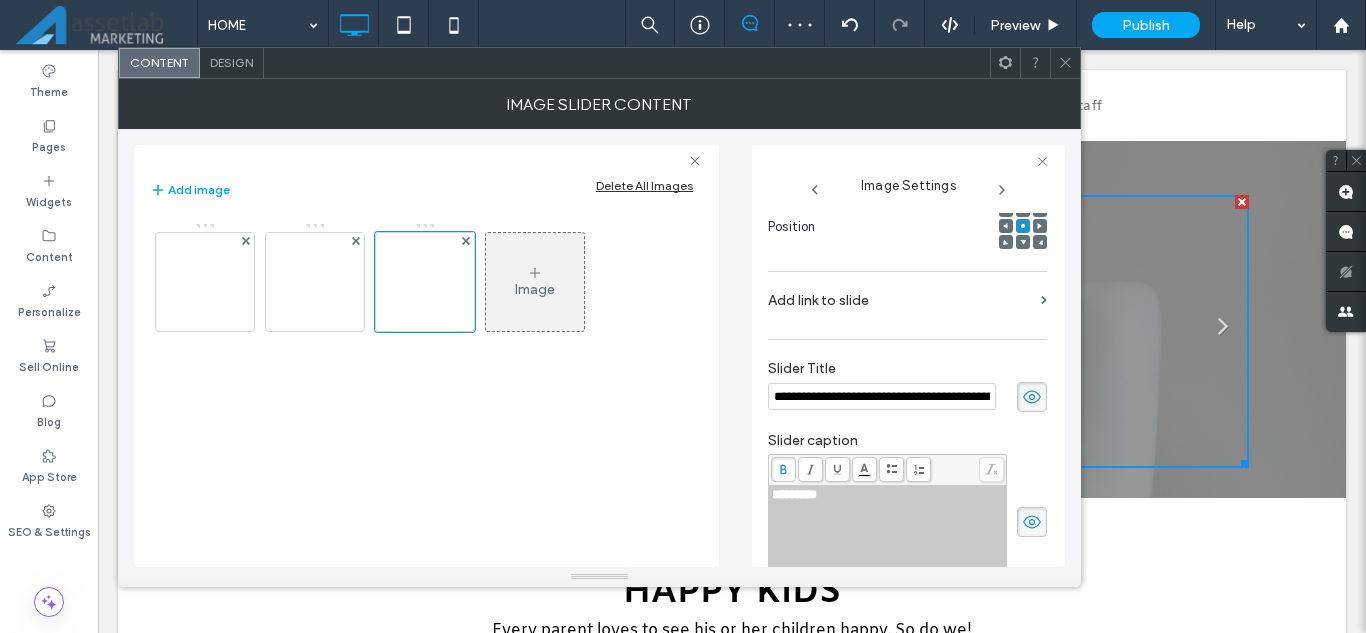 click on "*********" at bounding box center [888, 495] 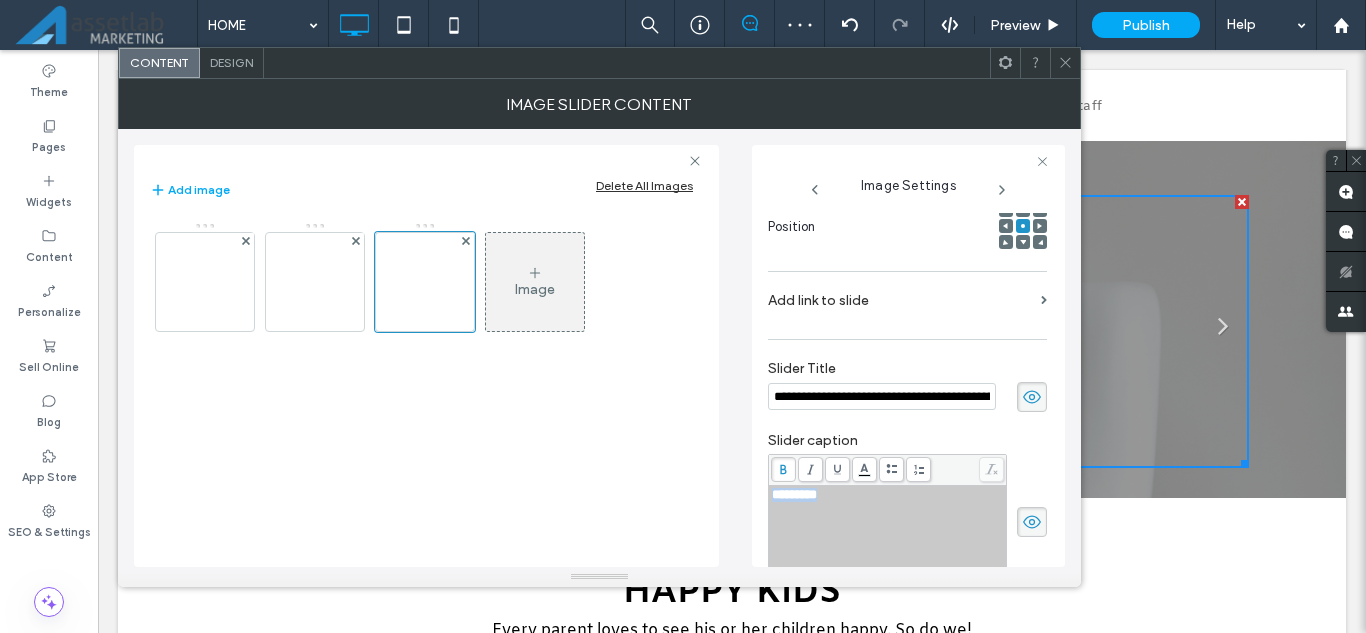 click on "*********" at bounding box center [888, 495] 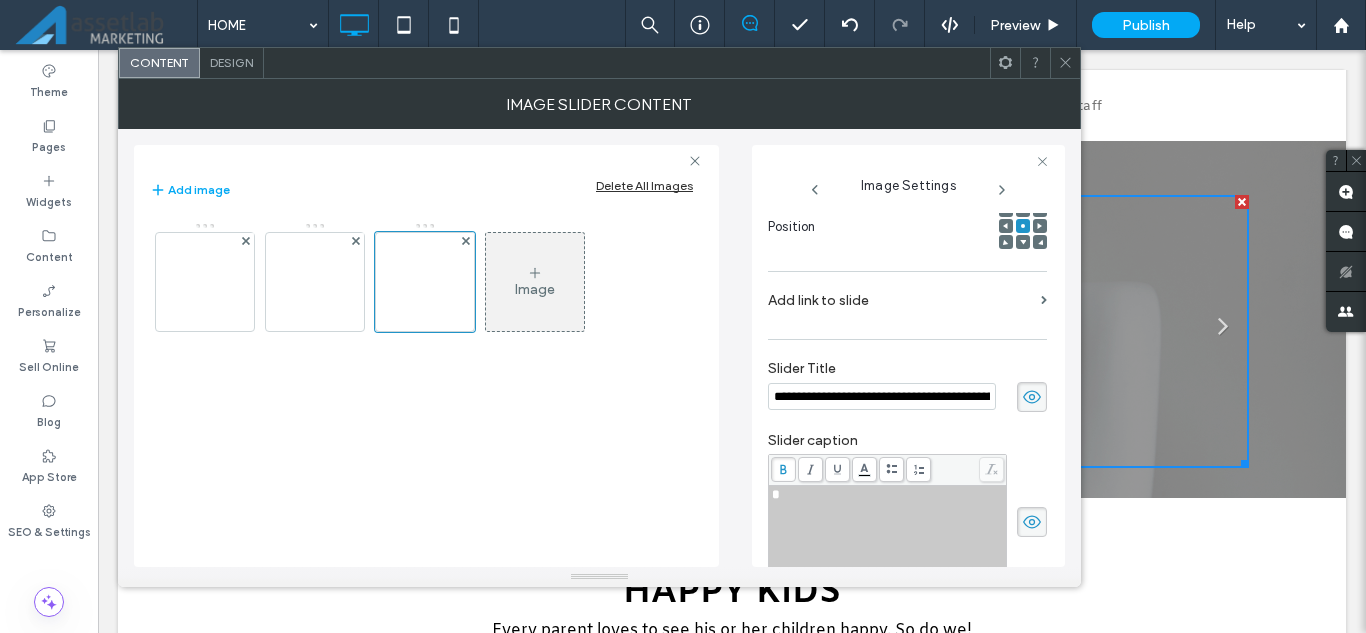 type 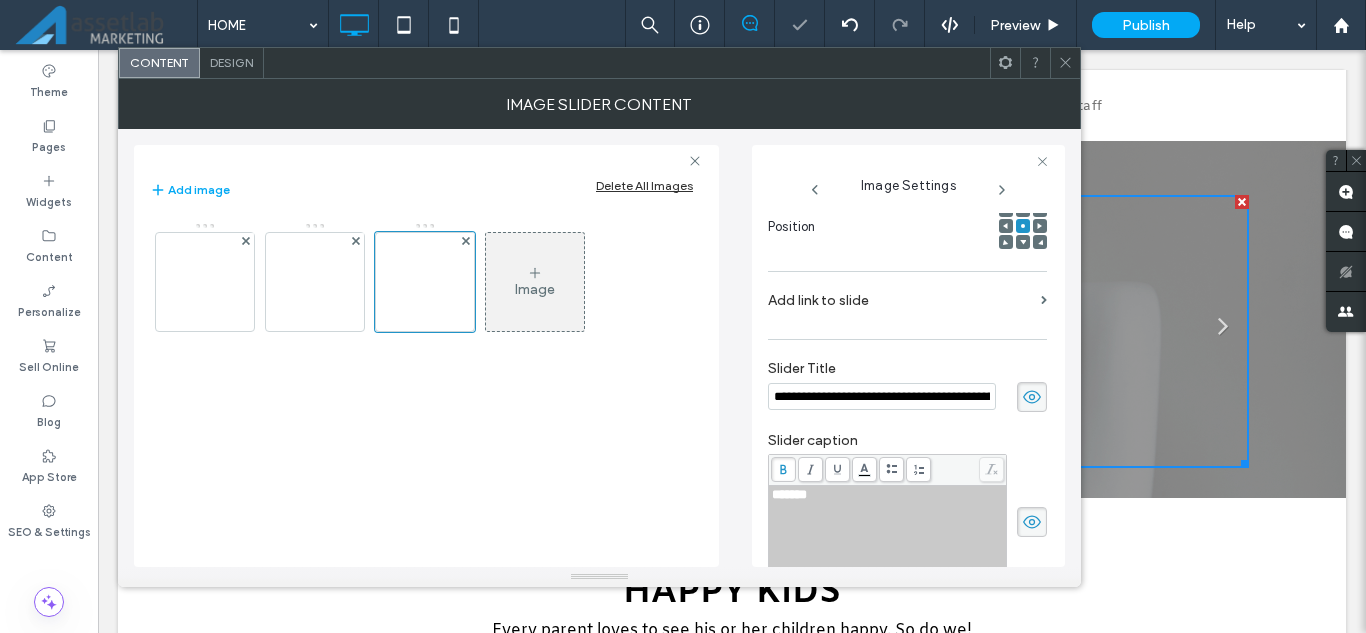 click on "Slider caption" at bounding box center (907, 443) 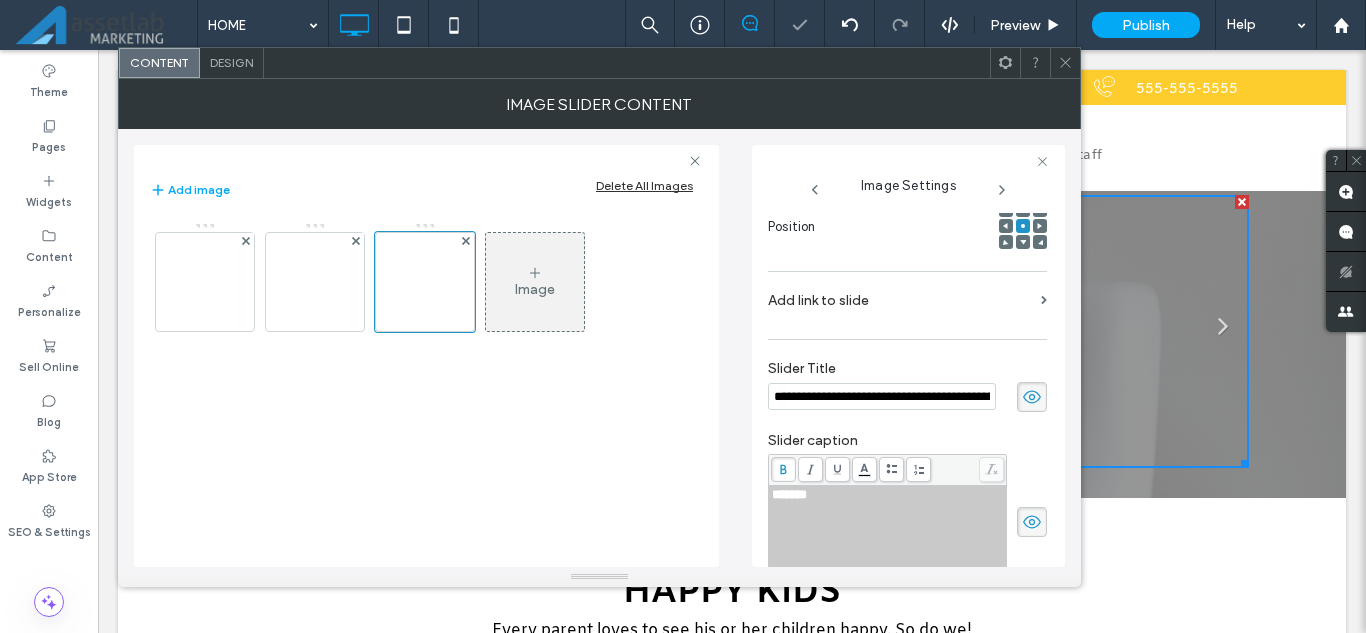 click 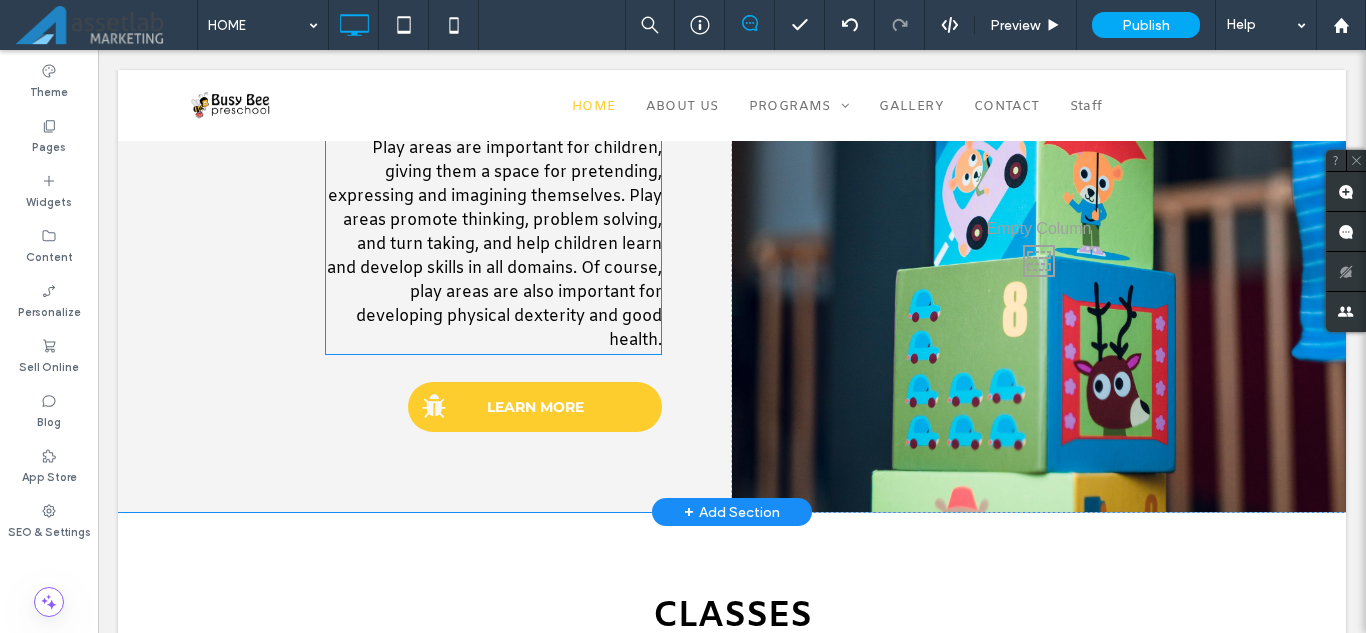 scroll, scrollTop: 1723, scrollLeft: 0, axis: vertical 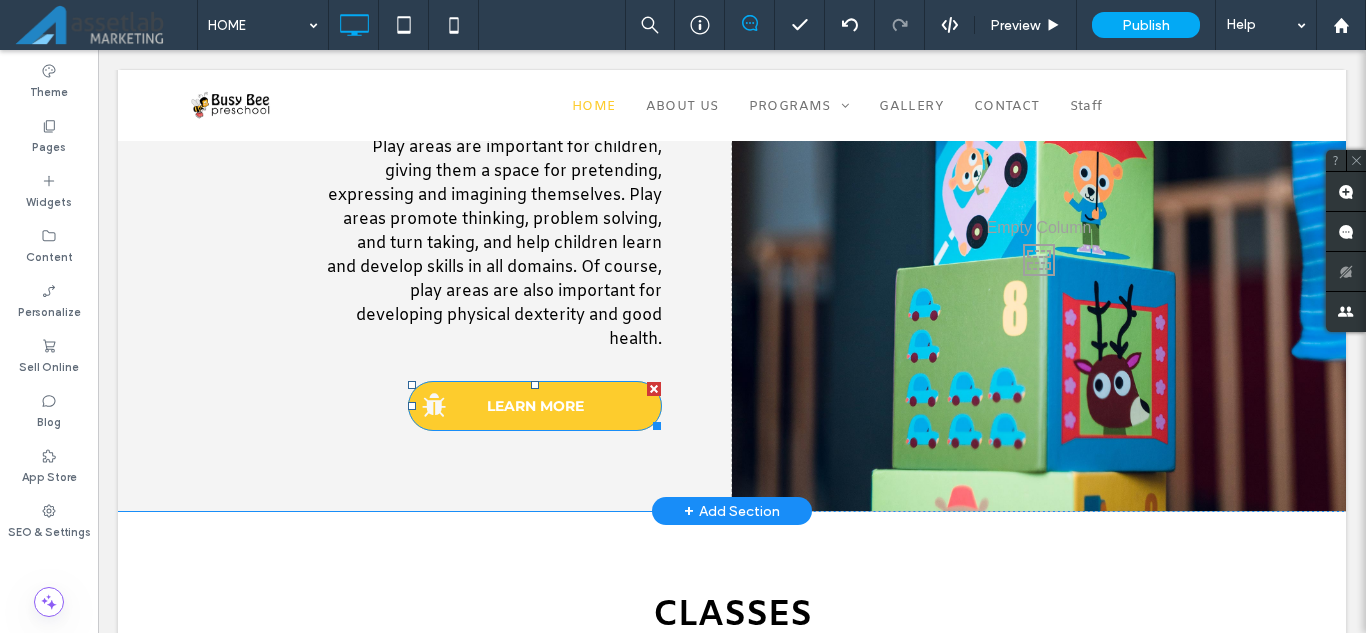 click on "LEARN MORE" at bounding box center (535, 406) 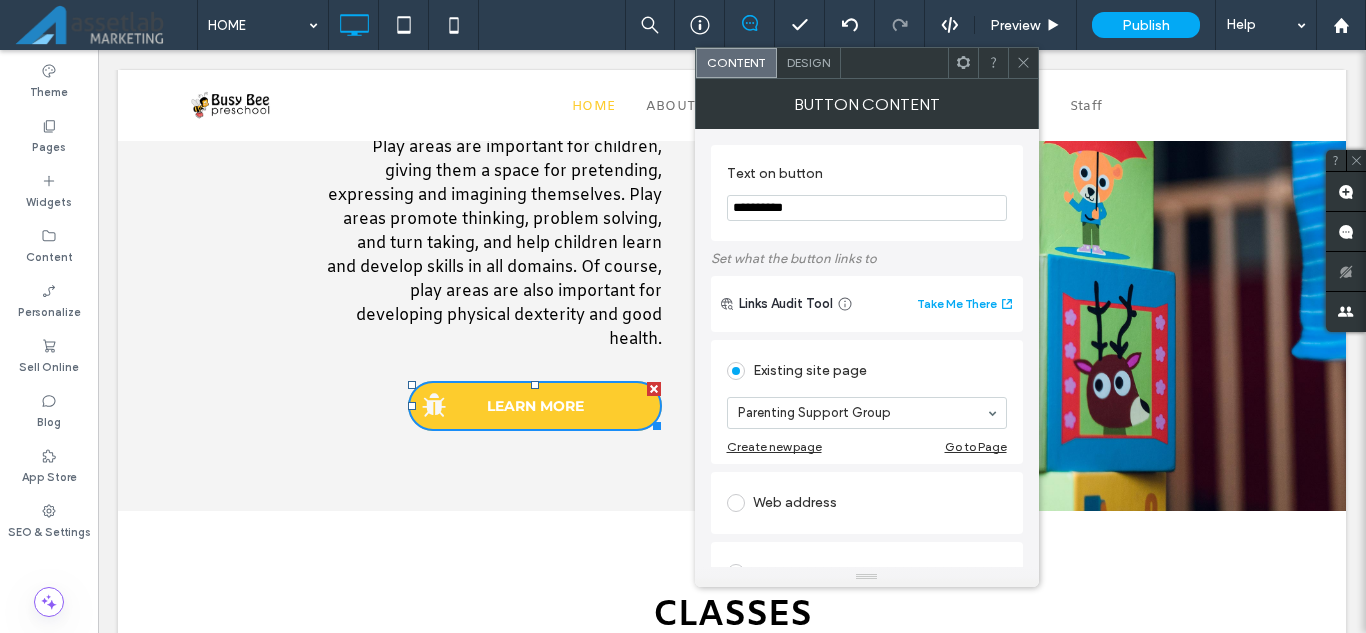 click on "**********" at bounding box center (867, 208) 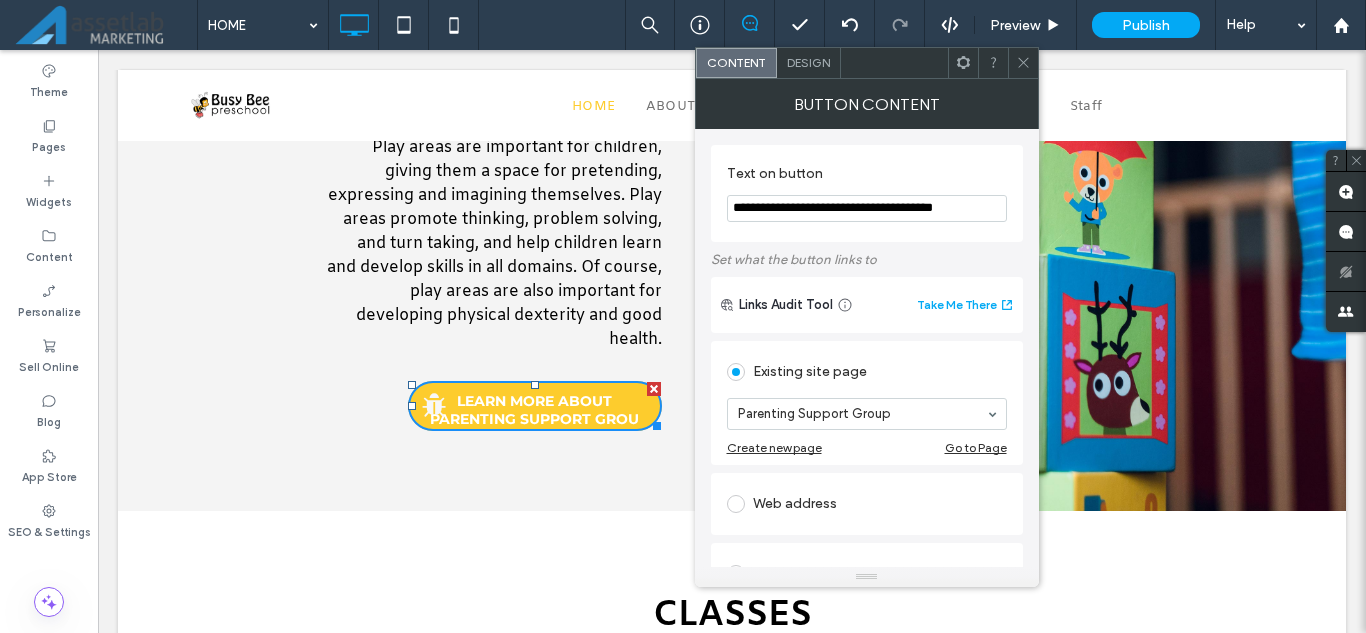 scroll, scrollTop: 0, scrollLeft: 49, axis: horizontal 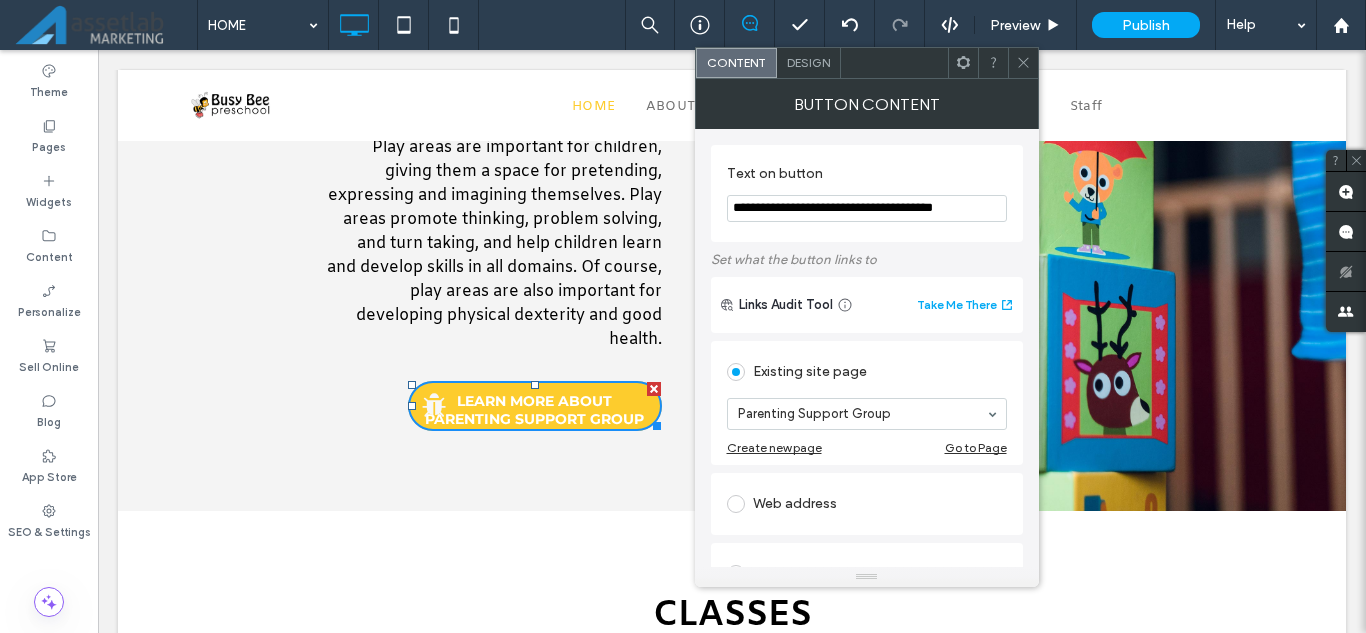 type on "**********" 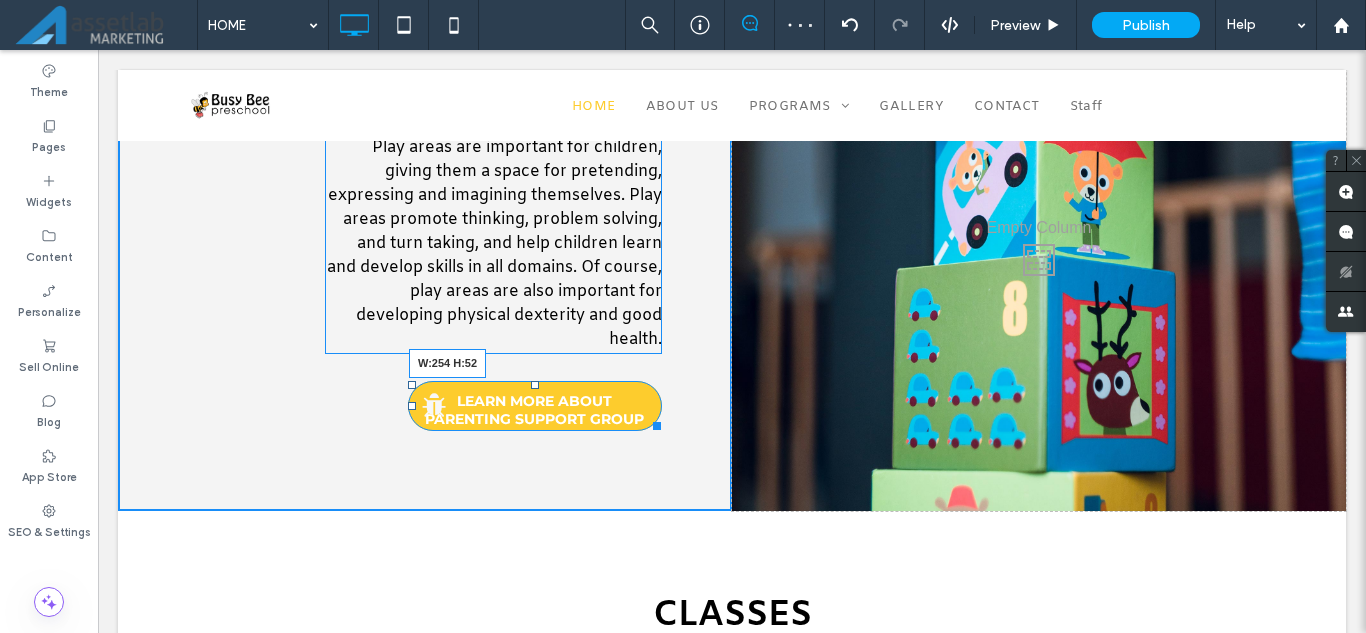 drag, startPoint x: 647, startPoint y: 446, endPoint x: 671, endPoint y: 448, distance: 24.083189 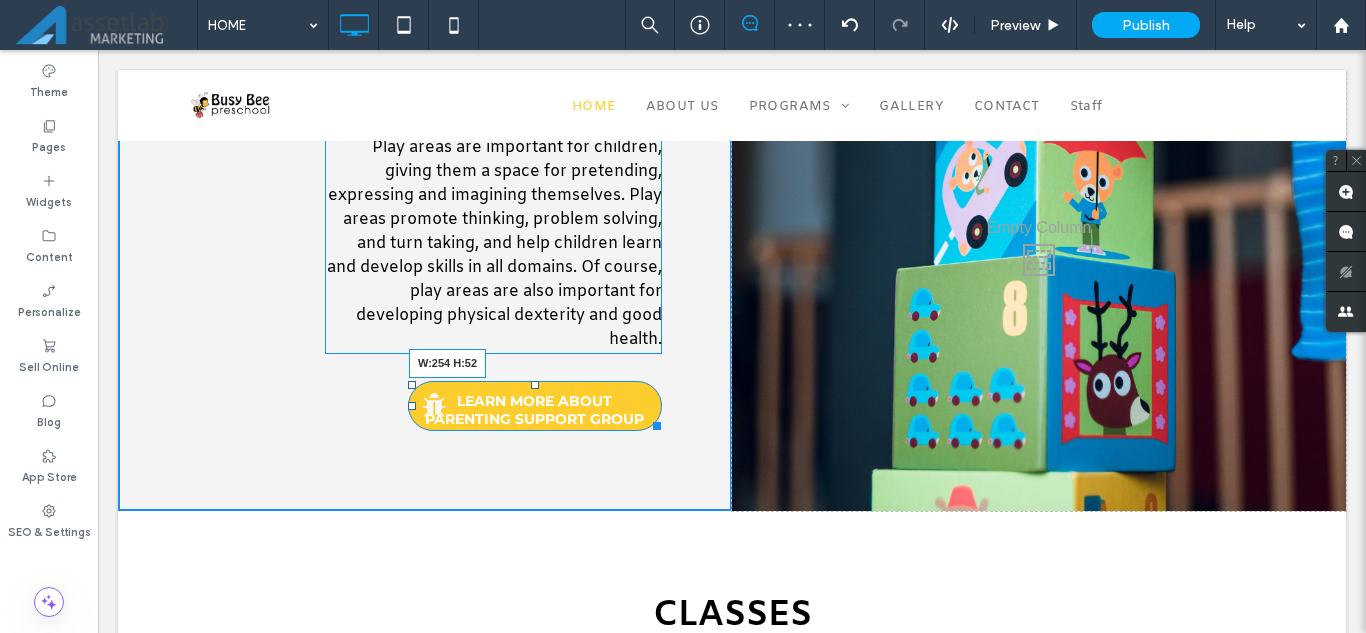 click on "Parents   Play areas are important for children, giving them a space for pretending, expressing and imagining themselves. Play areas promote thinking, problem solving, and turn taking, and help children learn and develop skills in all domains. Of course, play areas are also important for developing physical dexterity and good health. ﻿
LEARN MORE ABOUT PARENTING SUPPORT GROUP
W:254 H:52
Click To Paste" at bounding box center [425, 254] 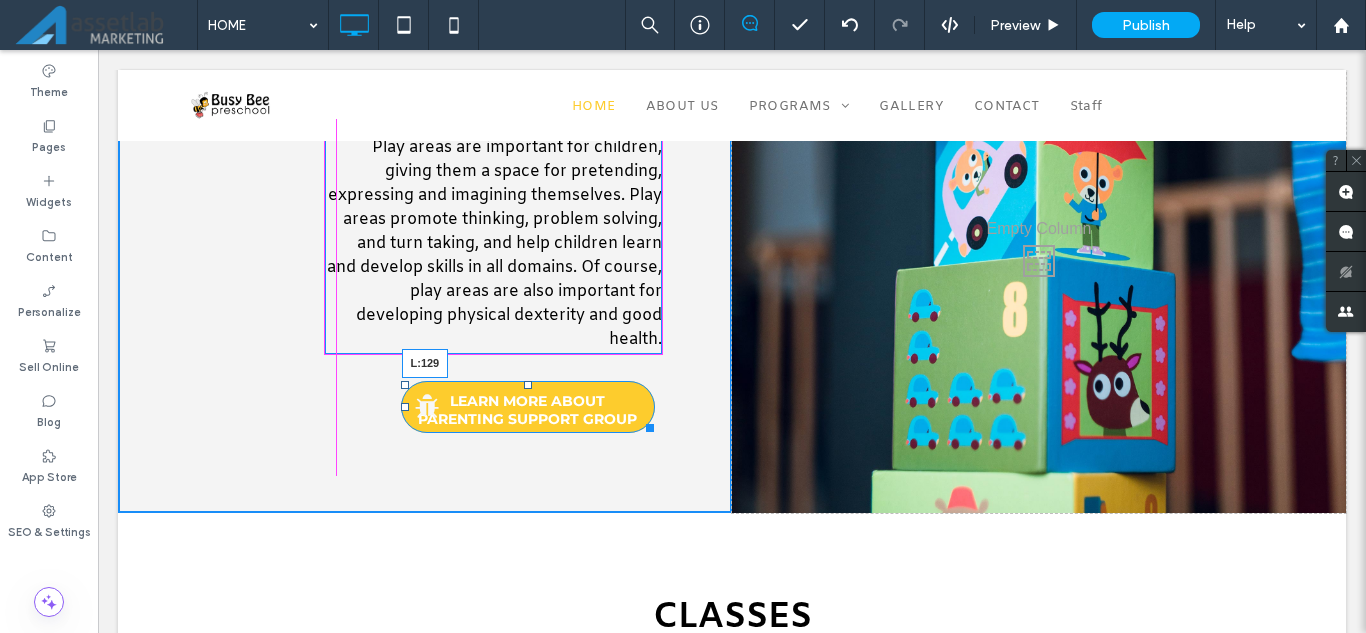 drag, startPoint x: 402, startPoint y: 426, endPoint x: 314, endPoint y: 417, distance: 88.45903 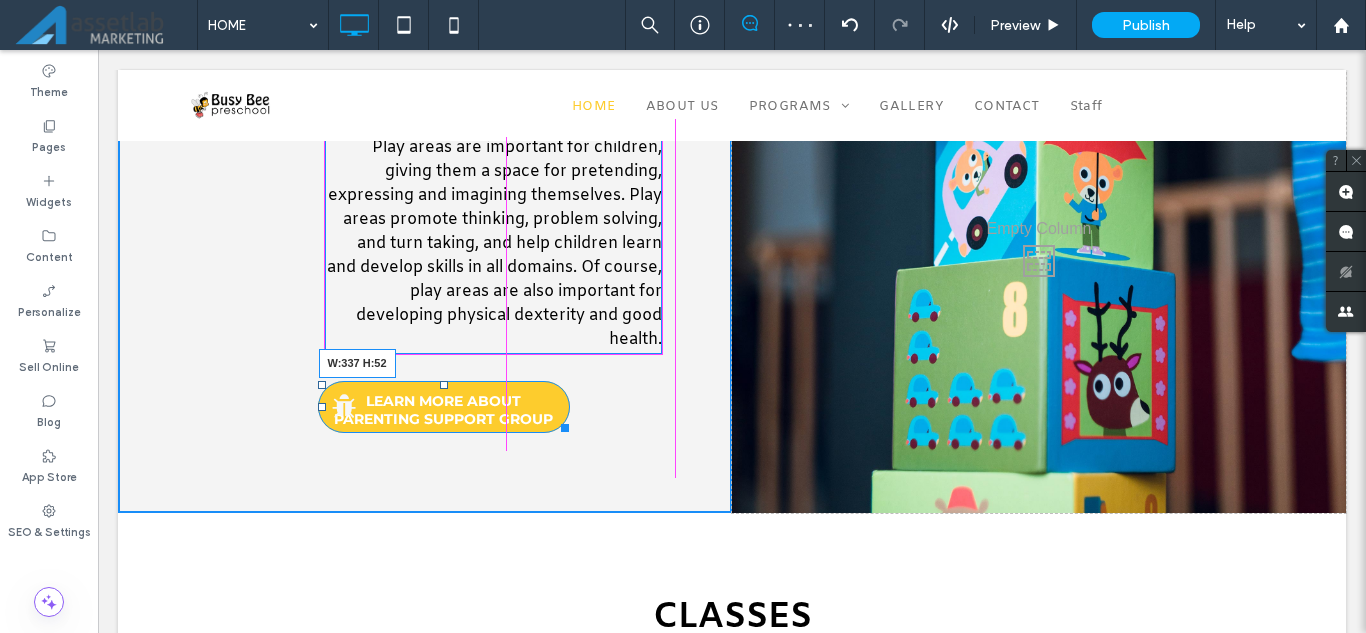 drag, startPoint x: 561, startPoint y: 447, endPoint x: 756, endPoint y: 497, distance: 201.30823 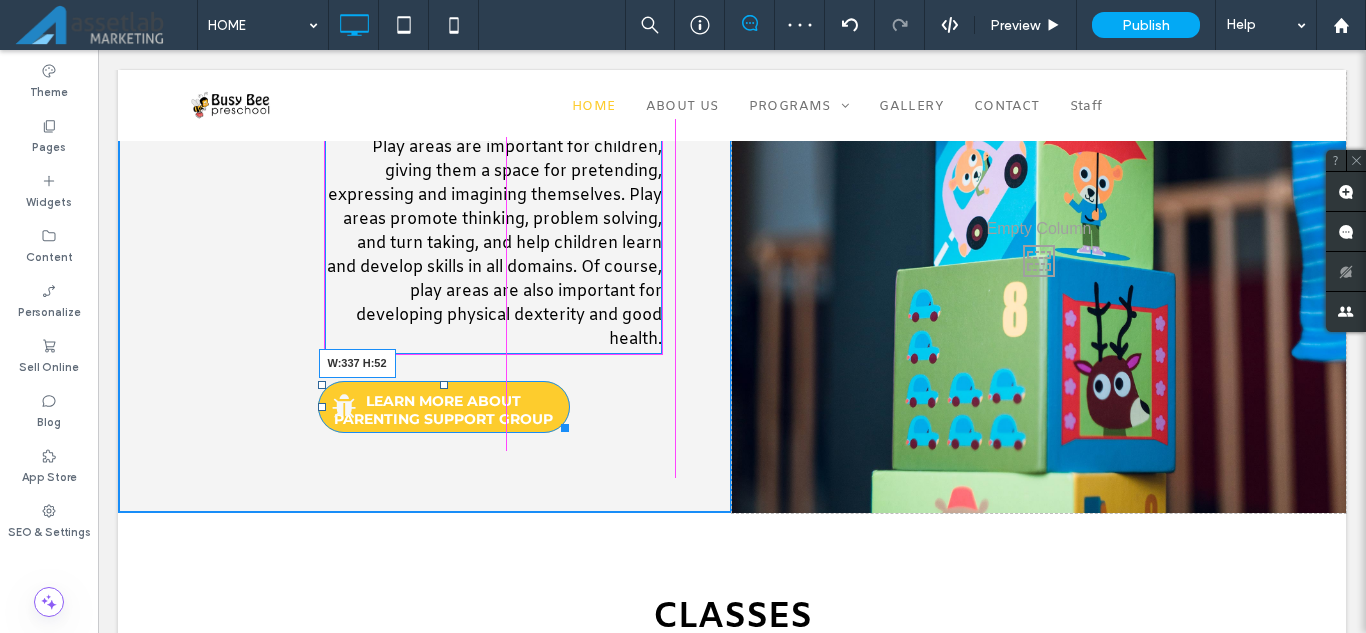 click on "Parents   Play areas are important for children, giving them a space for pretending, expressing and imagining themselves. Play areas promote thinking, problem solving, and turn taking, and help children learn and develop skills in all domains. Of course, play areas are also important for developing physical dexterity and good health. ﻿
LEARN MORE ABOUT PARENTING SUPPORT GROUP
W:337 H:52
Click To Paste" at bounding box center [425, 255] 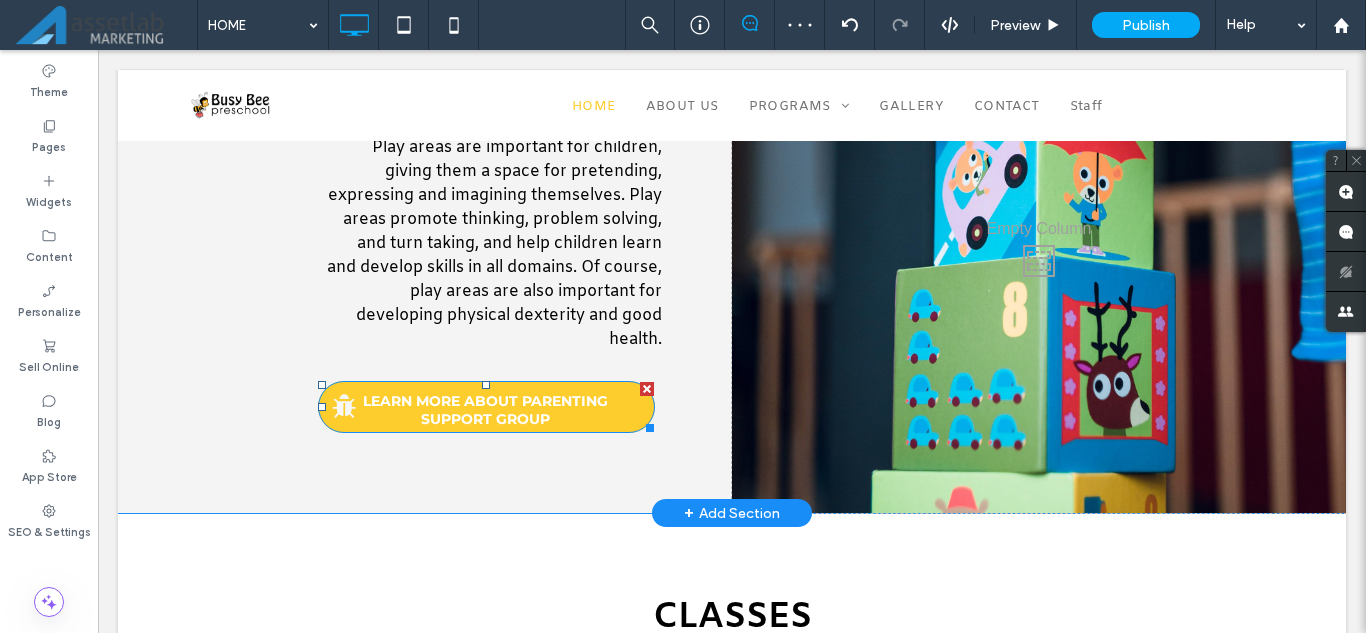 scroll, scrollTop: 1523, scrollLeft: 0, axis: vertical 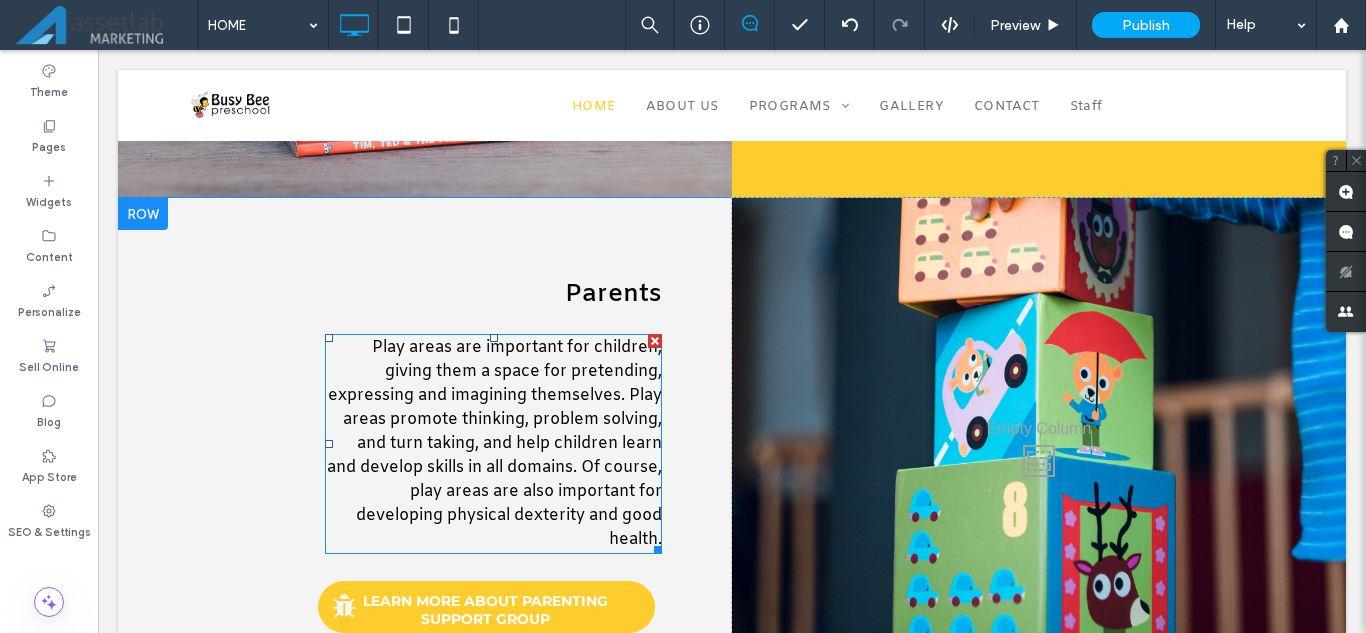 click on "Play areas are important for children, giving them a space for pretending, expressing and imagining themselves. Play areas promote thinking, problem solving, and turn taking, and help children learn and develop skills in all domains. Of course, play areas are also important for developing physical dexterity and good health. ﻿" at bounding box center (494, 443) 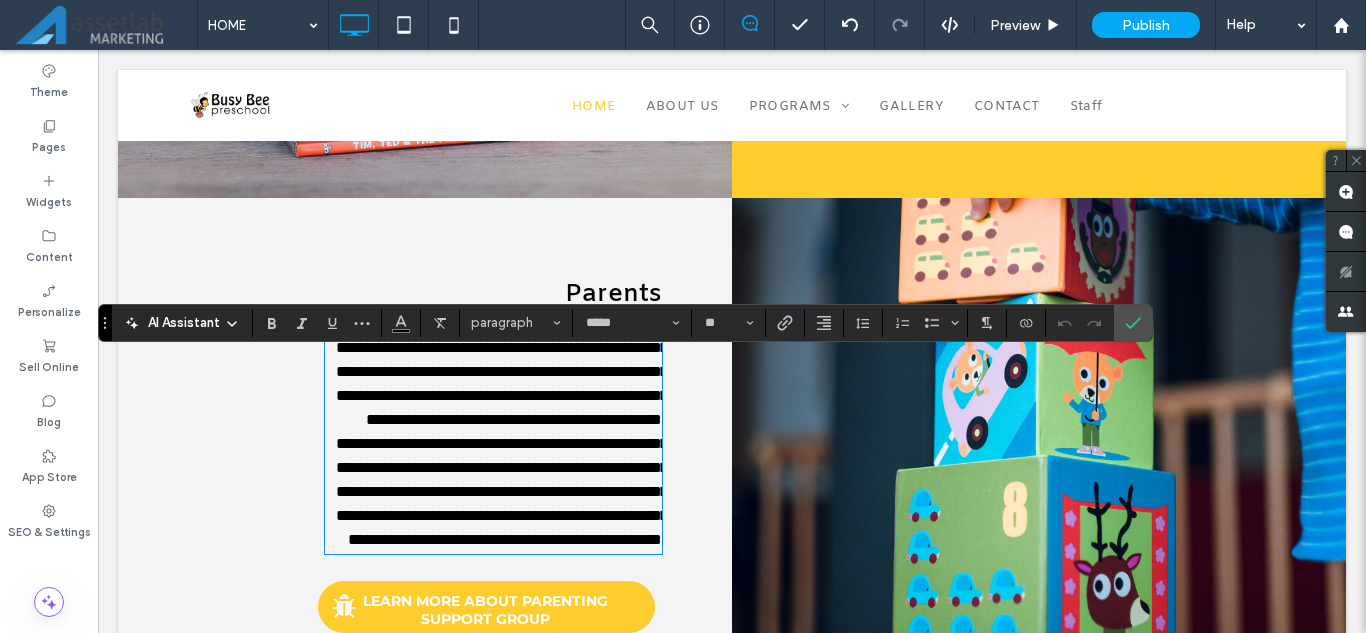 scroll, scrollTop: 0, scrollLeft: 0, axis: both 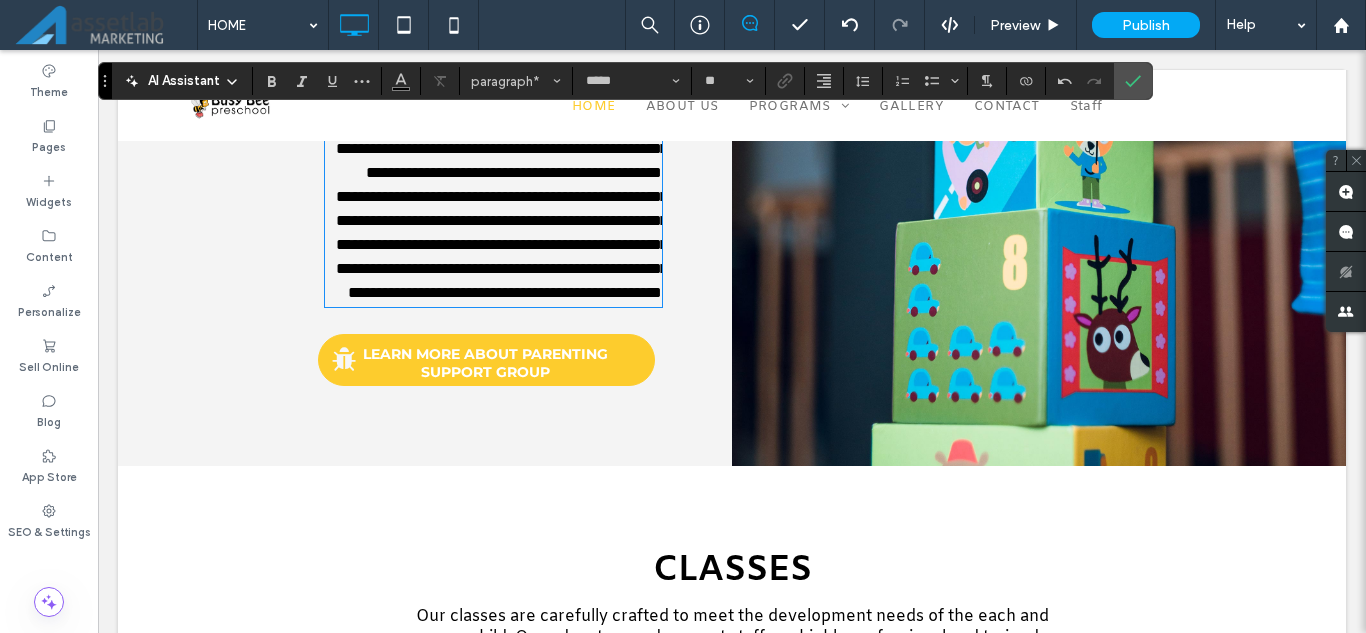 click on "**********" at bounding box center (493, 245) 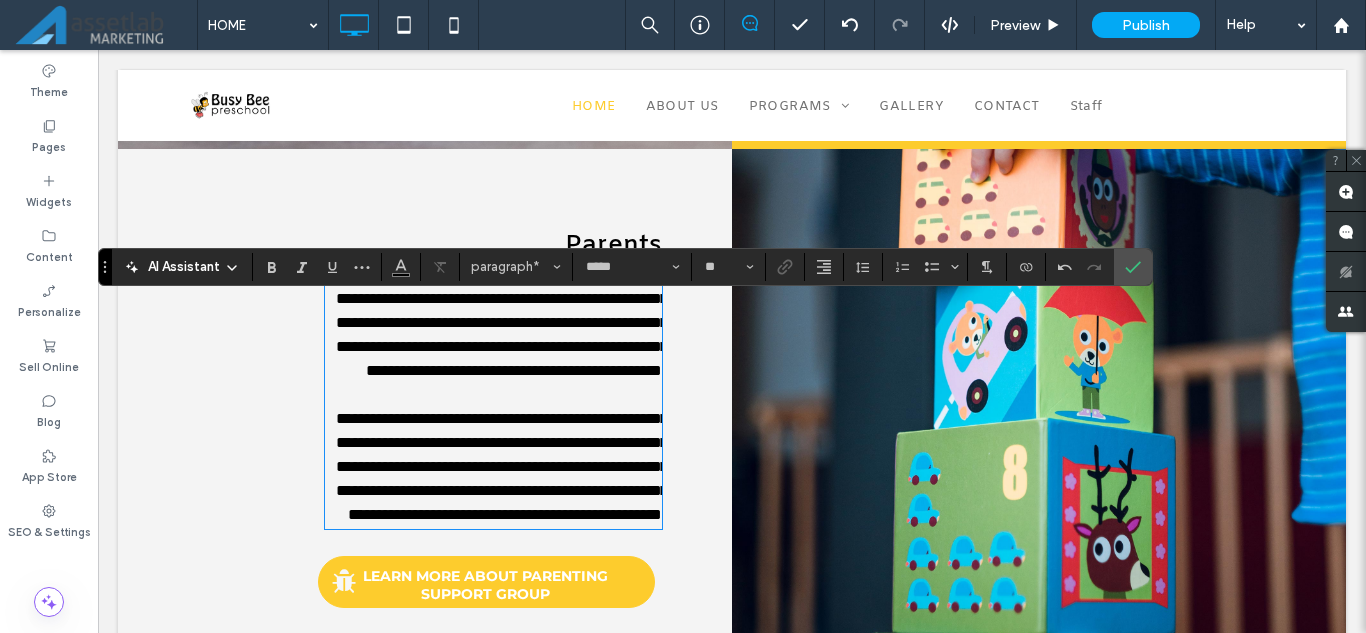 scroll, scrollTop: 1570, scrollLeft: 0, axis: vertical 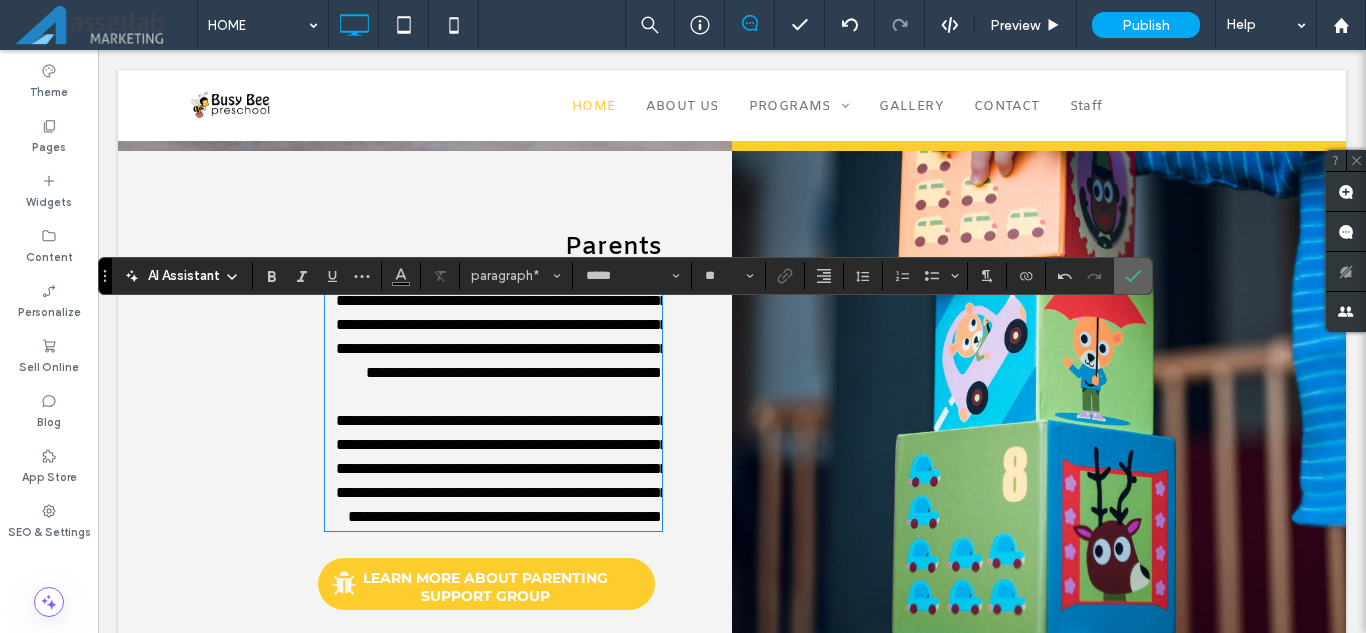 click 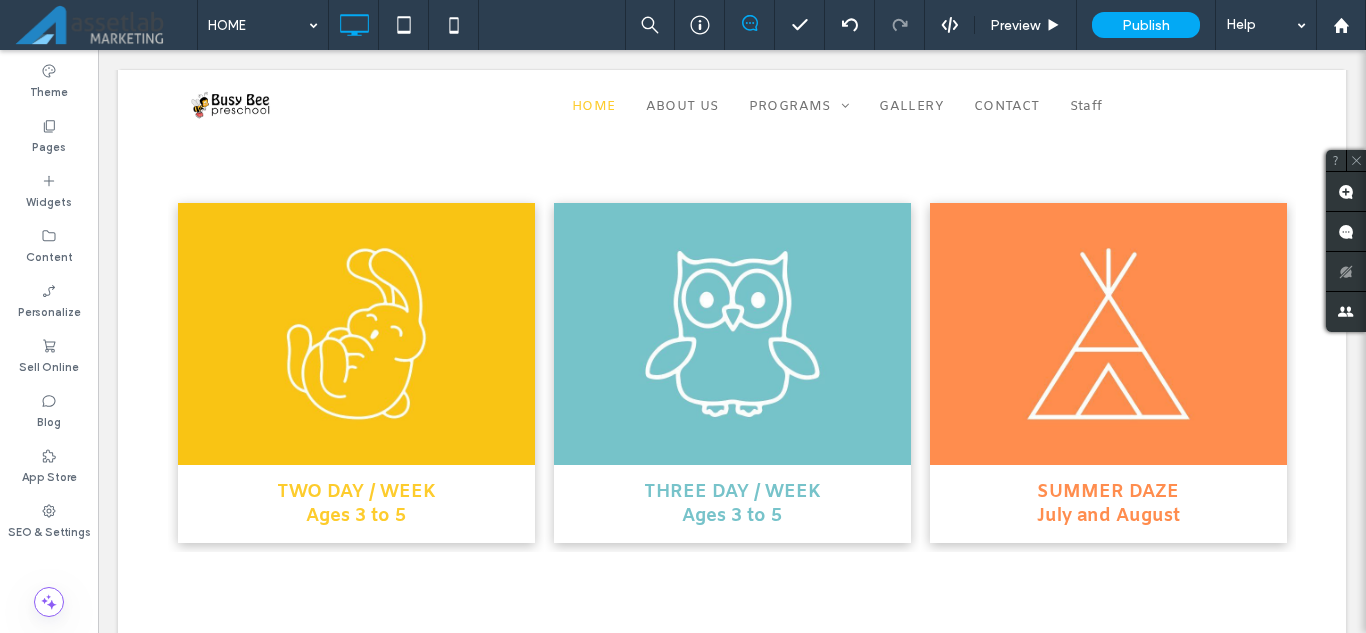 scroll, scrollTop: 2400, scrollLeft: 0, axis: vertical 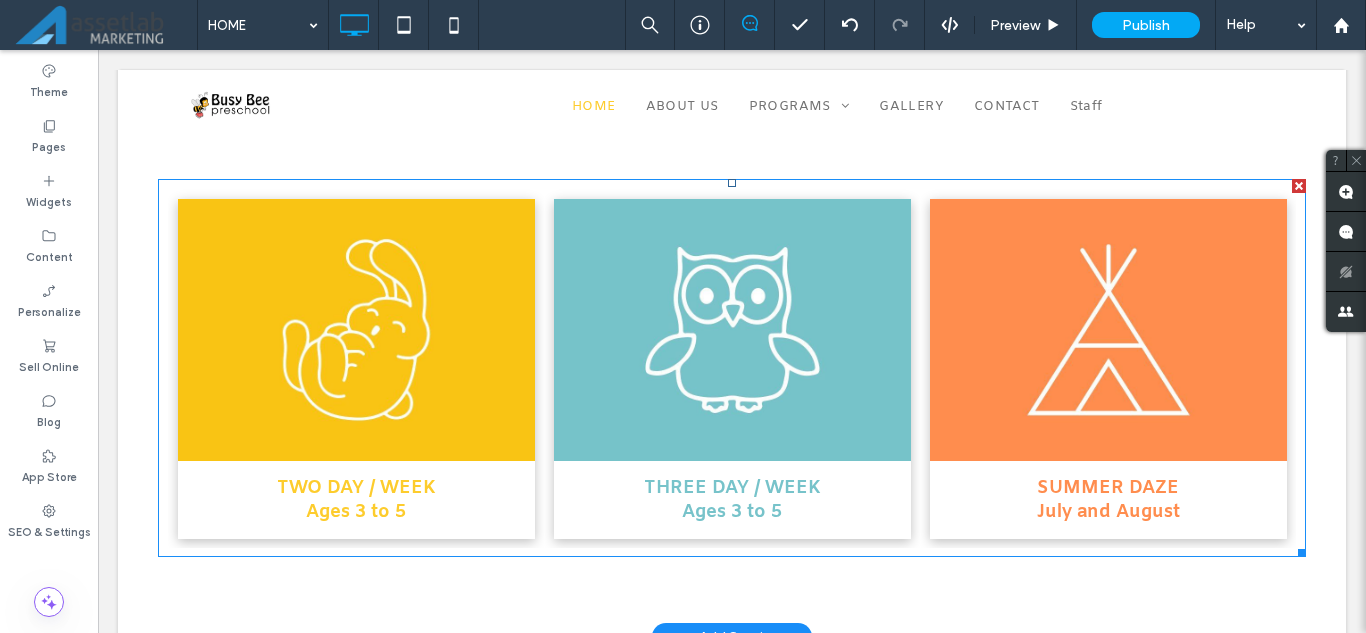 click at bounding box center (355, 329) 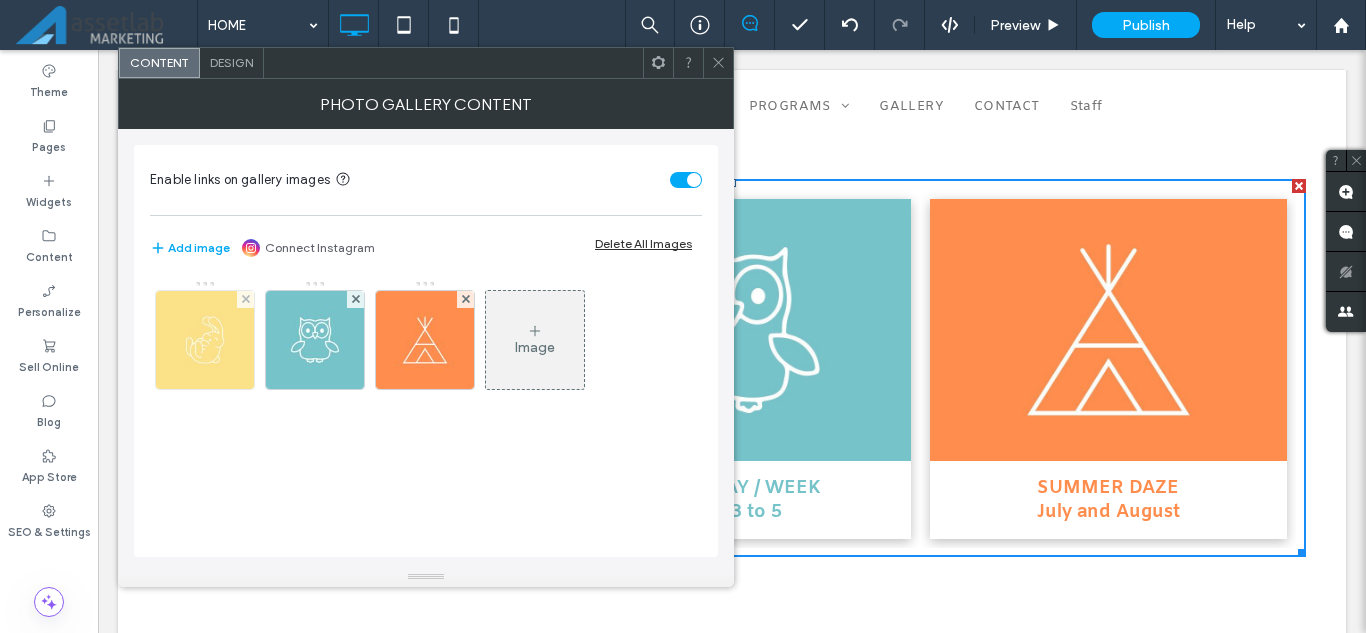 click at bounding box center (205, 340) 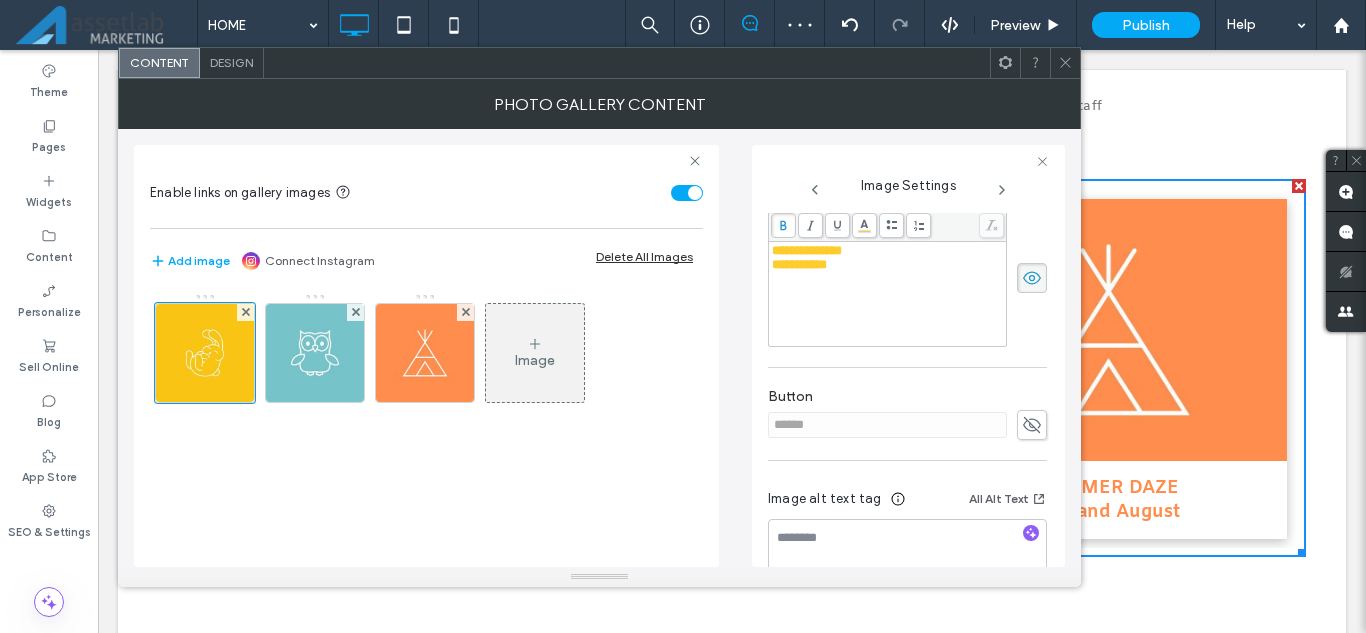 scroll, scrollTop: 597, scrollLeft: 0, axis: vertical 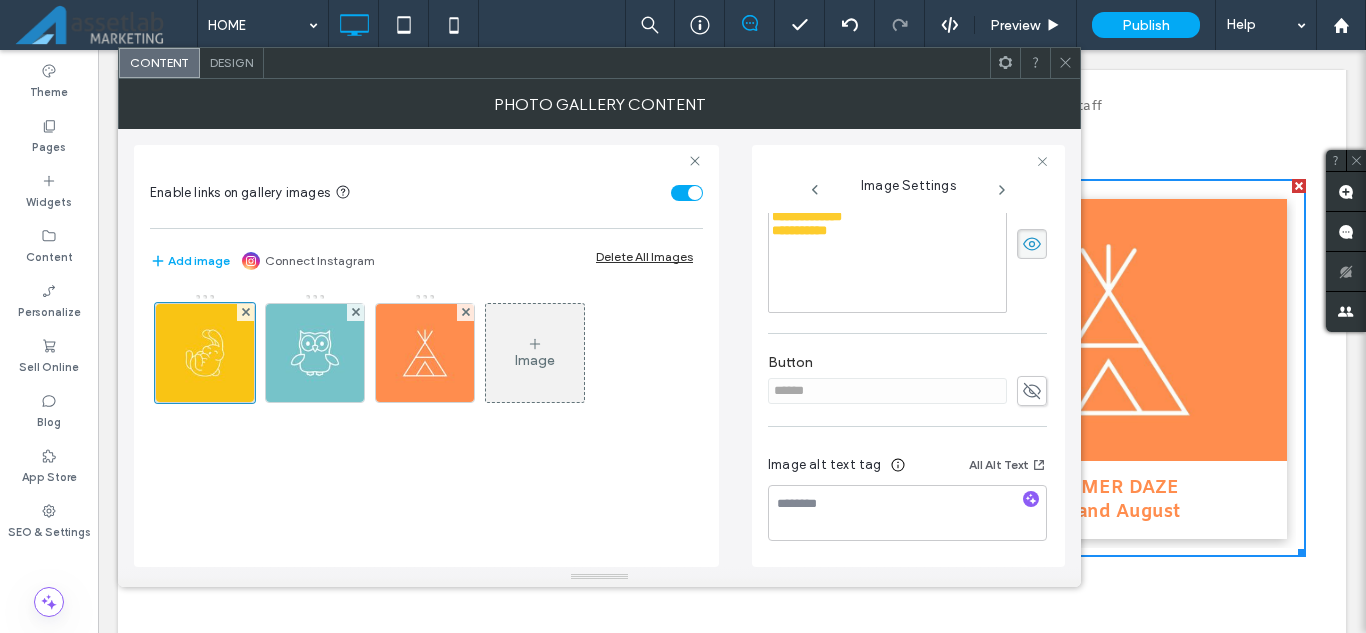 click on "******" at bounding box center (907, 391) 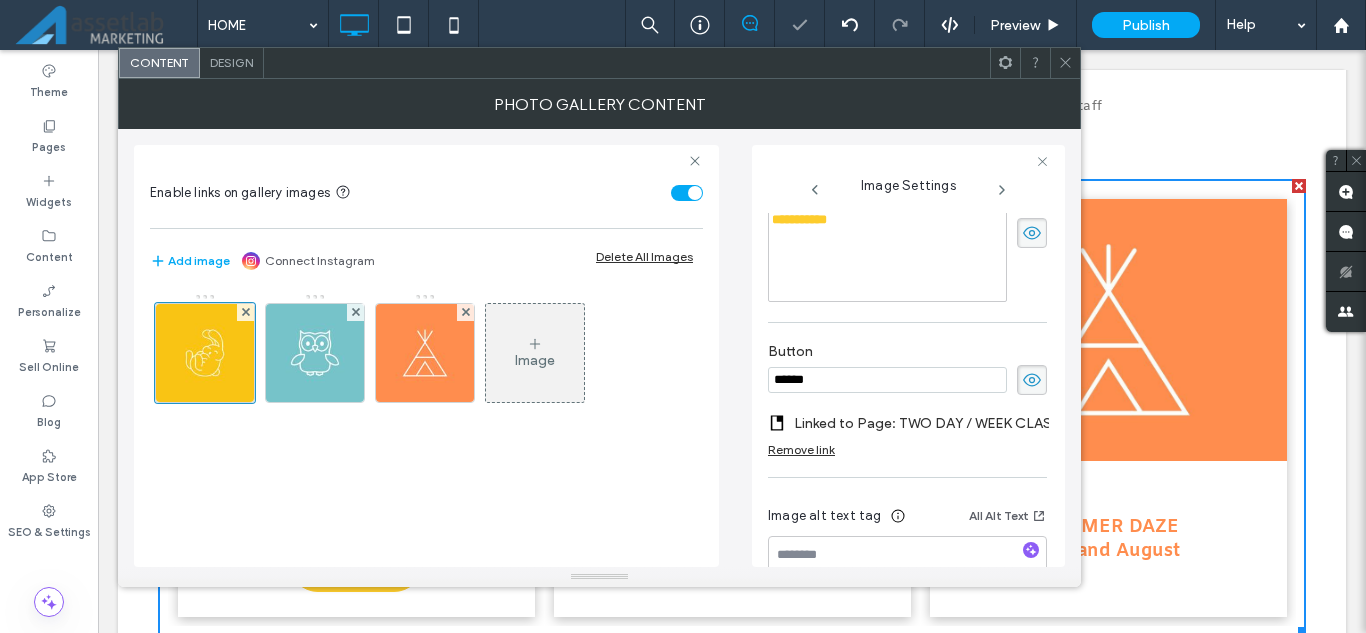 click on "******" at bounding box center (887, 380) 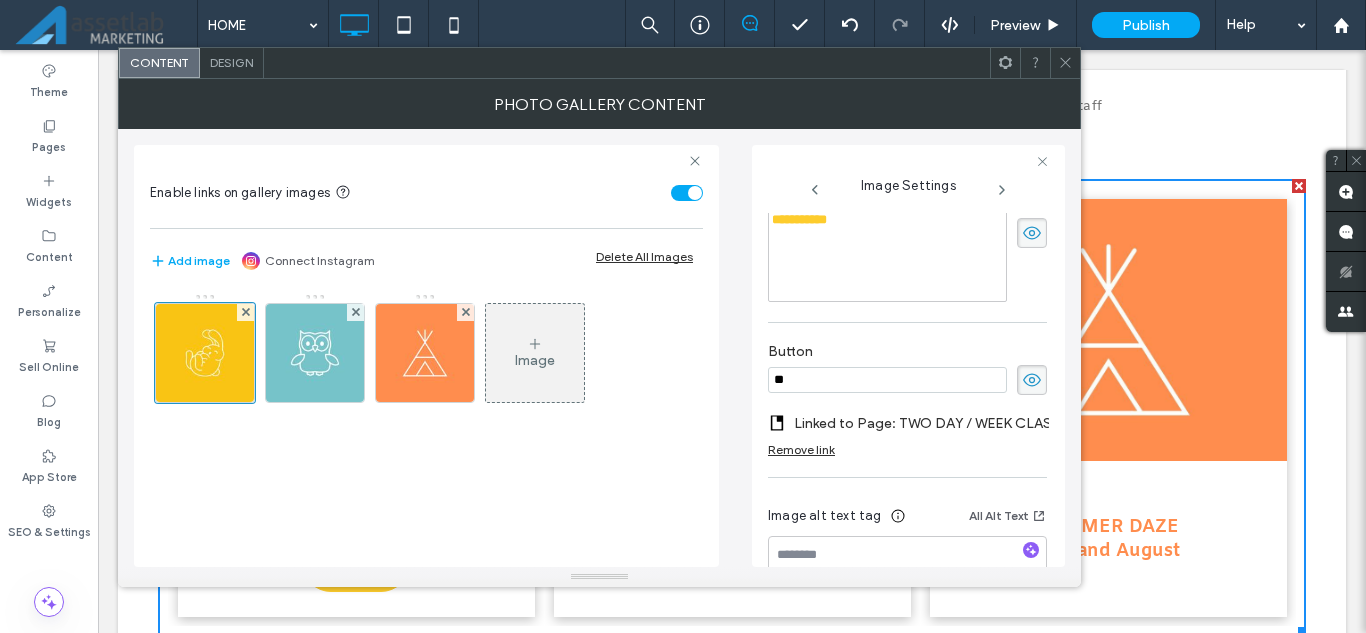 type on "*" 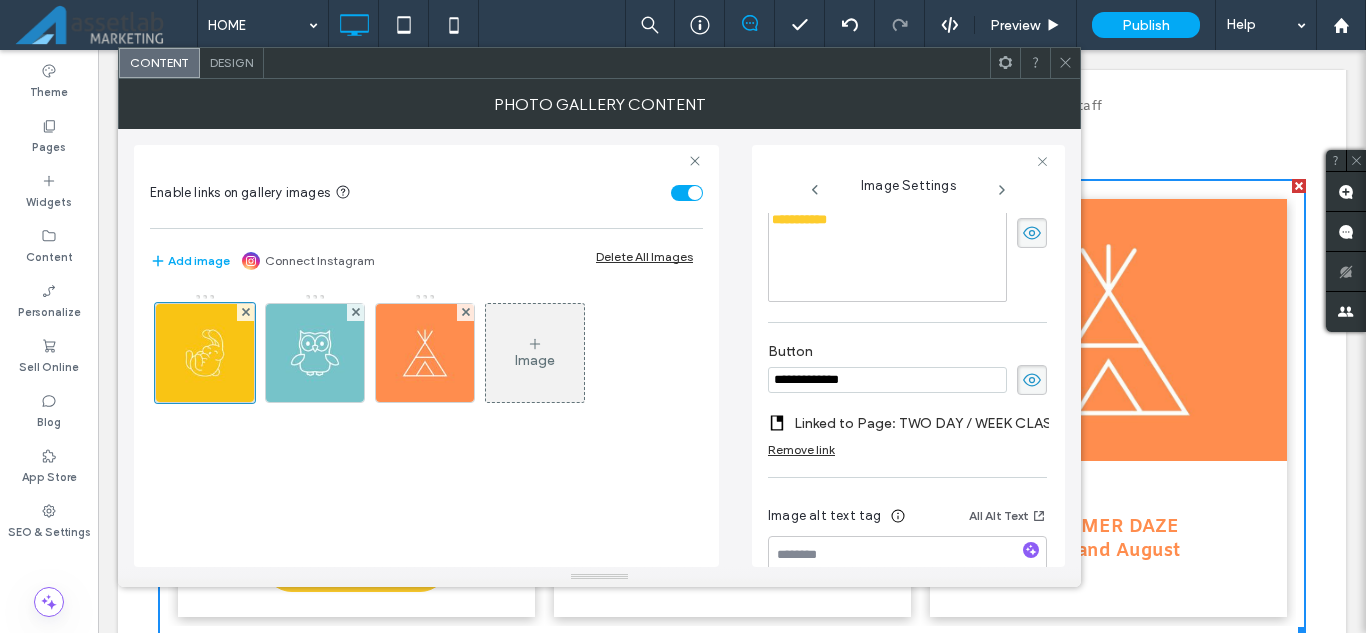 click on "**********" at bounding box center [887, 380] 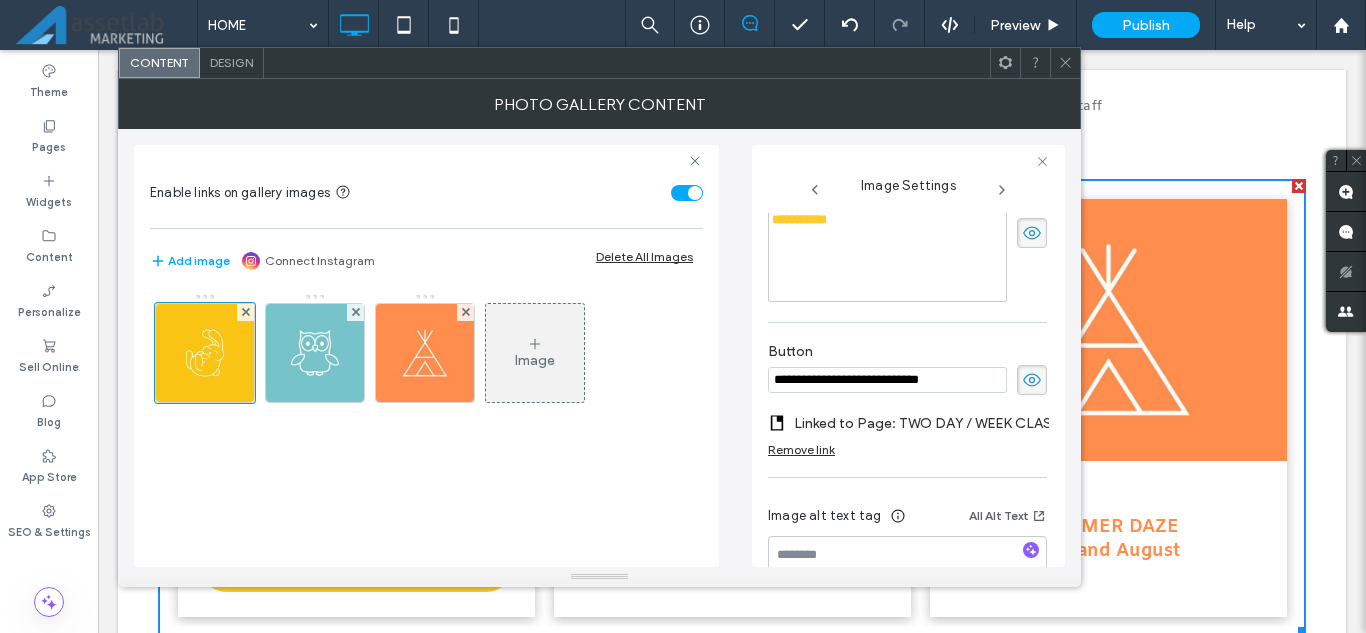 type on "**********" 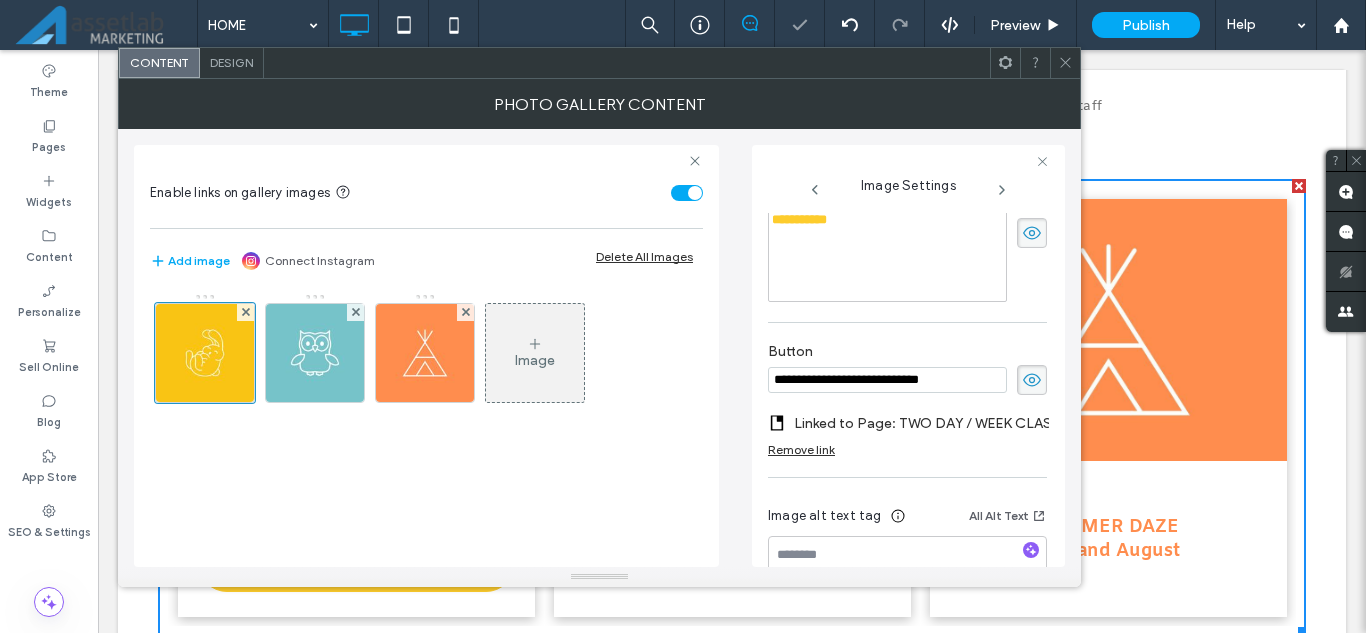 click 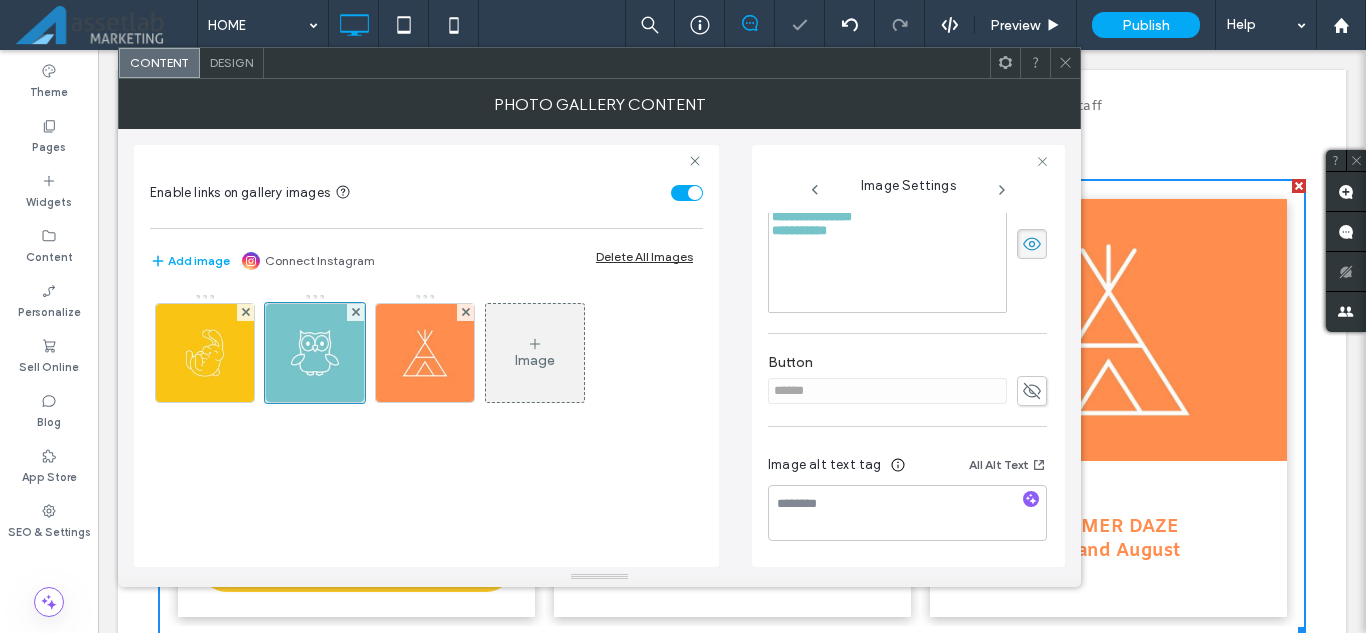 click at bounding box center [1032, 391] 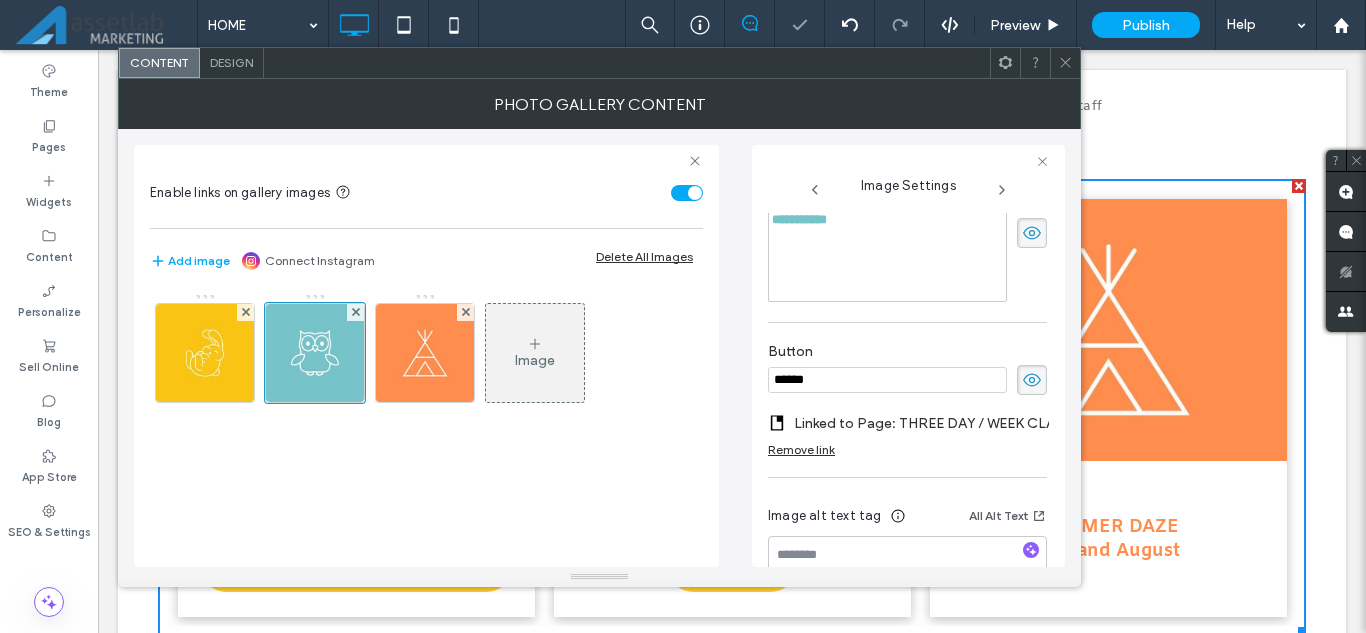 click on "******" at bounding box center [887, 380] 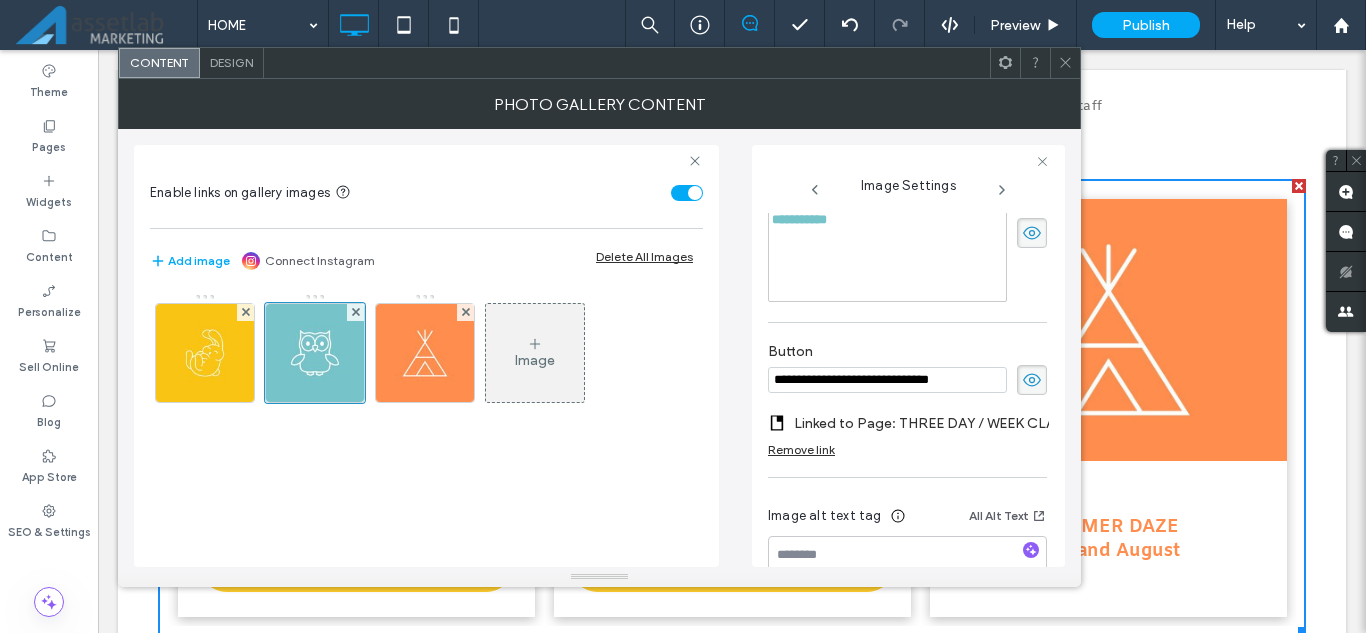 type on "**********" 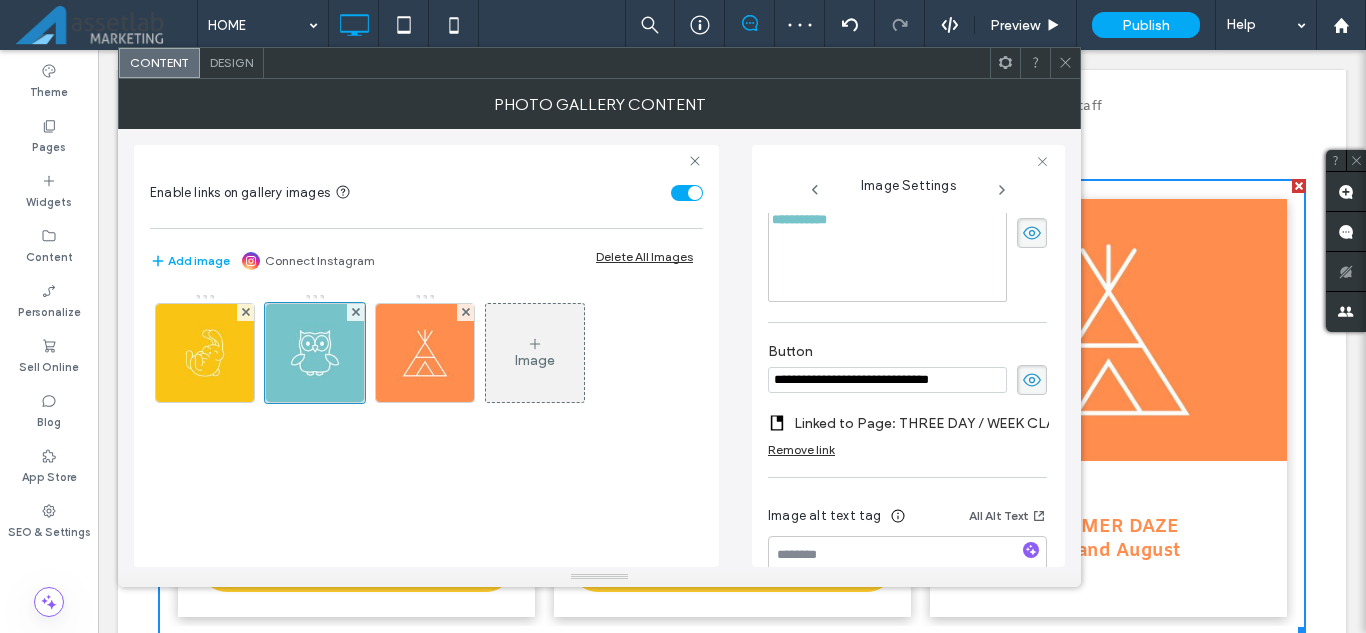 click 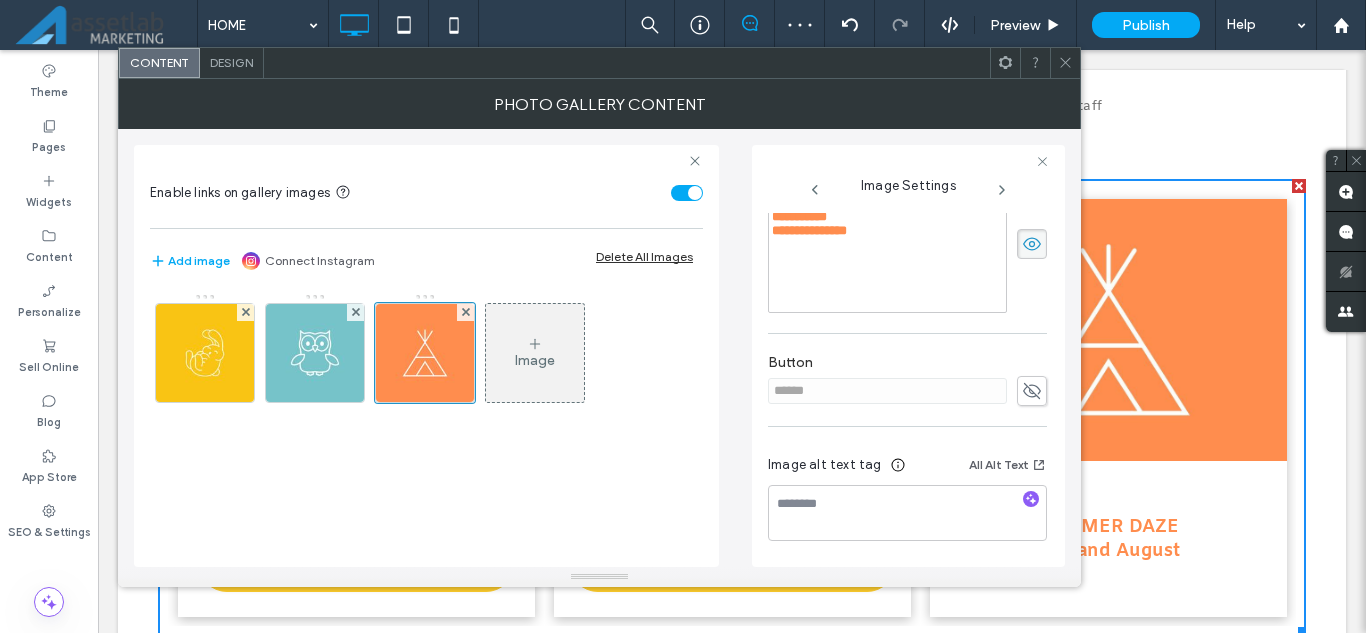 scroll, scrollTop: 586, scrollLeft: 0, axis: vertical 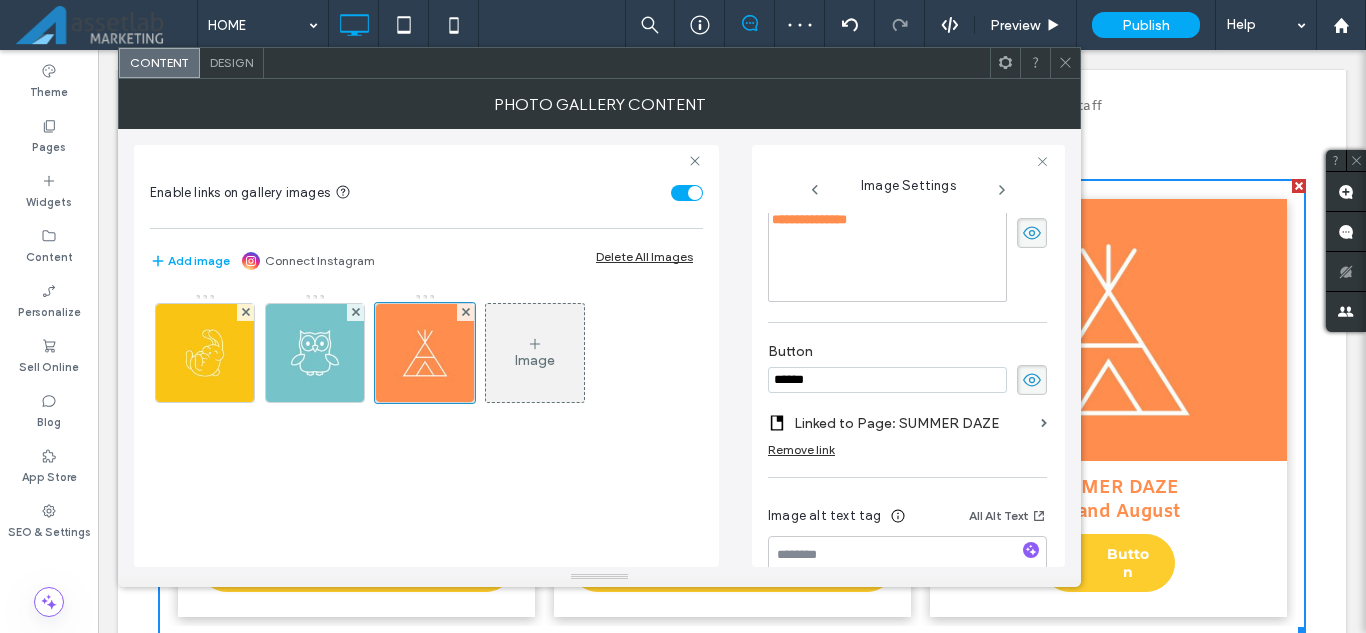 click on "******" at bounding box center (887, 380) 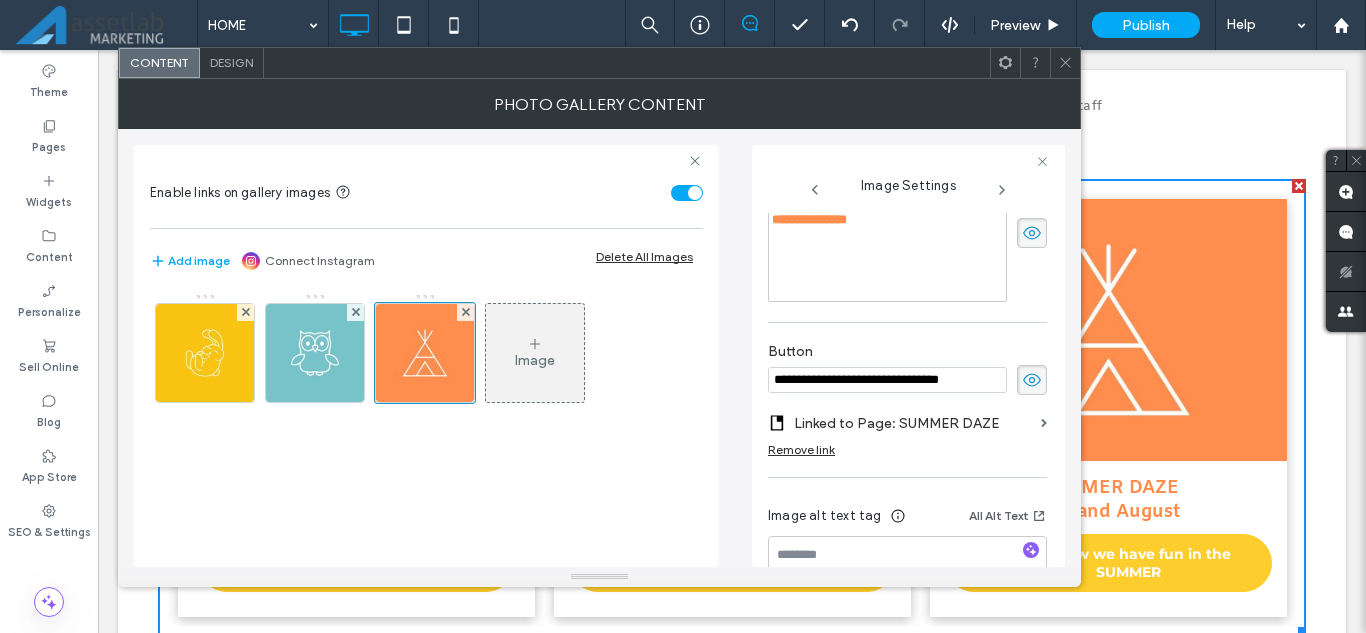 scroll, scrollTop: 0, scrollLeft: 3, axis: horizontal 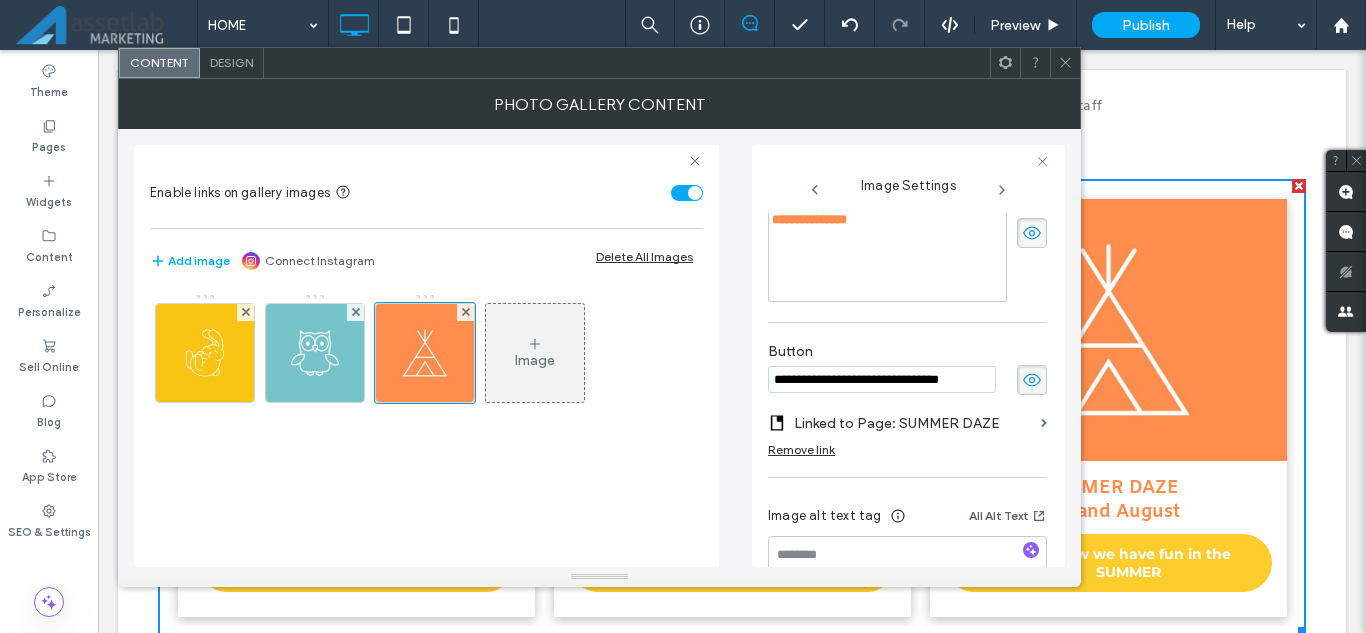 type on "**********" 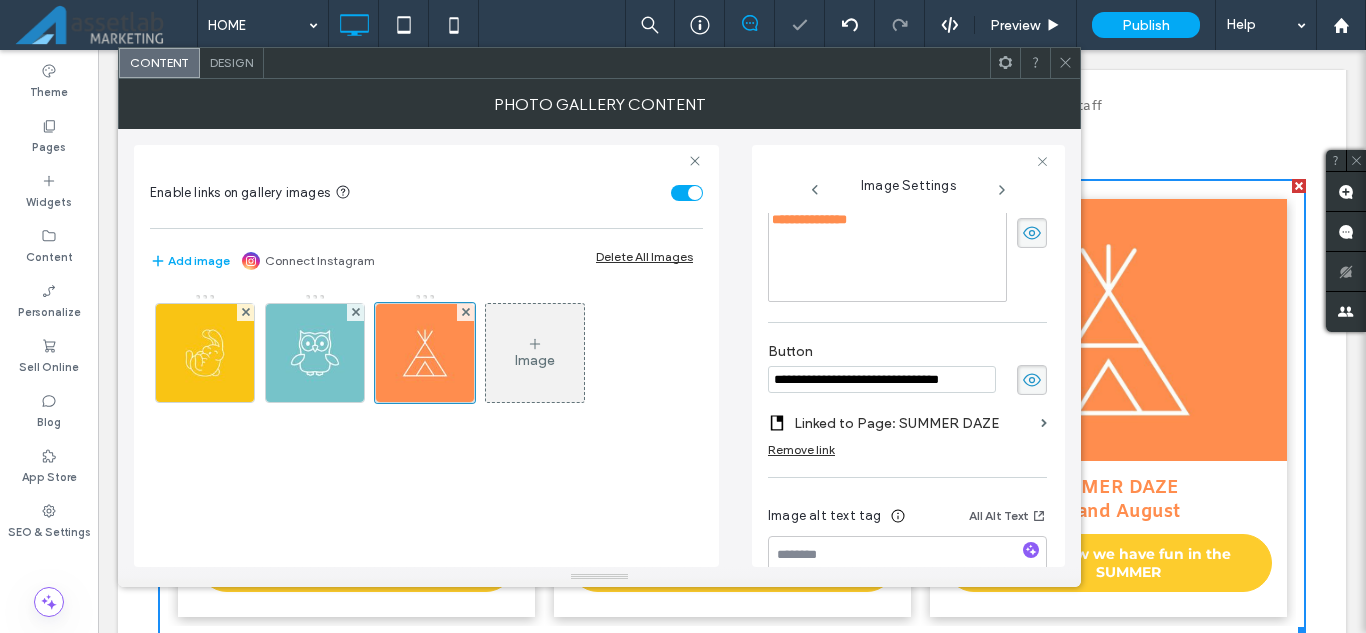scroll, scrollTop: 0, scrollLeft: 0, axis: both 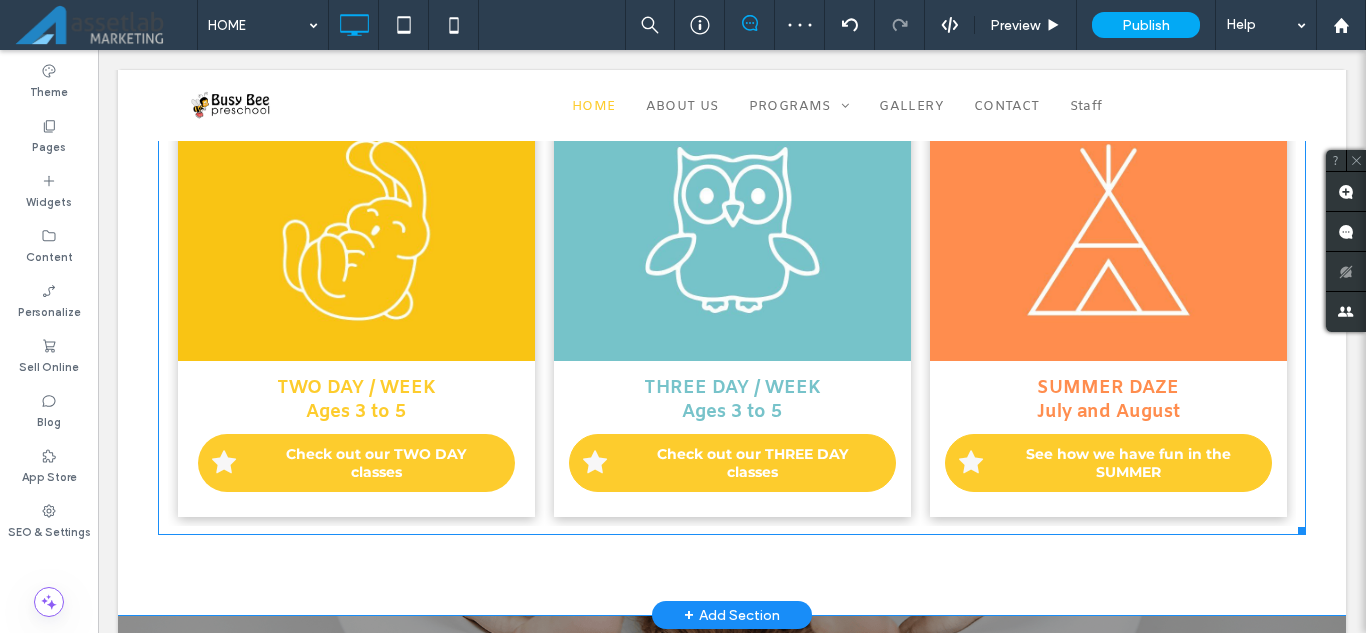 click on "Check out our TWO DAY classes" at bounding box center (376, 462) 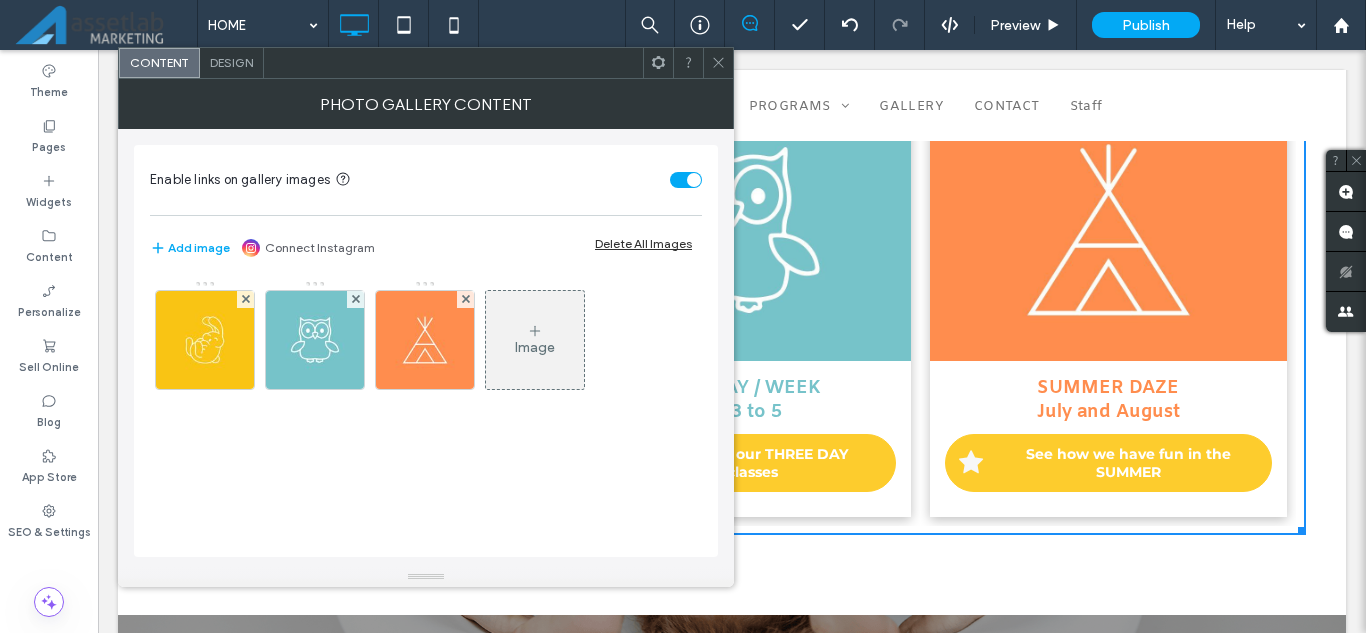 click on "Design" at bounding box center (232, 63) 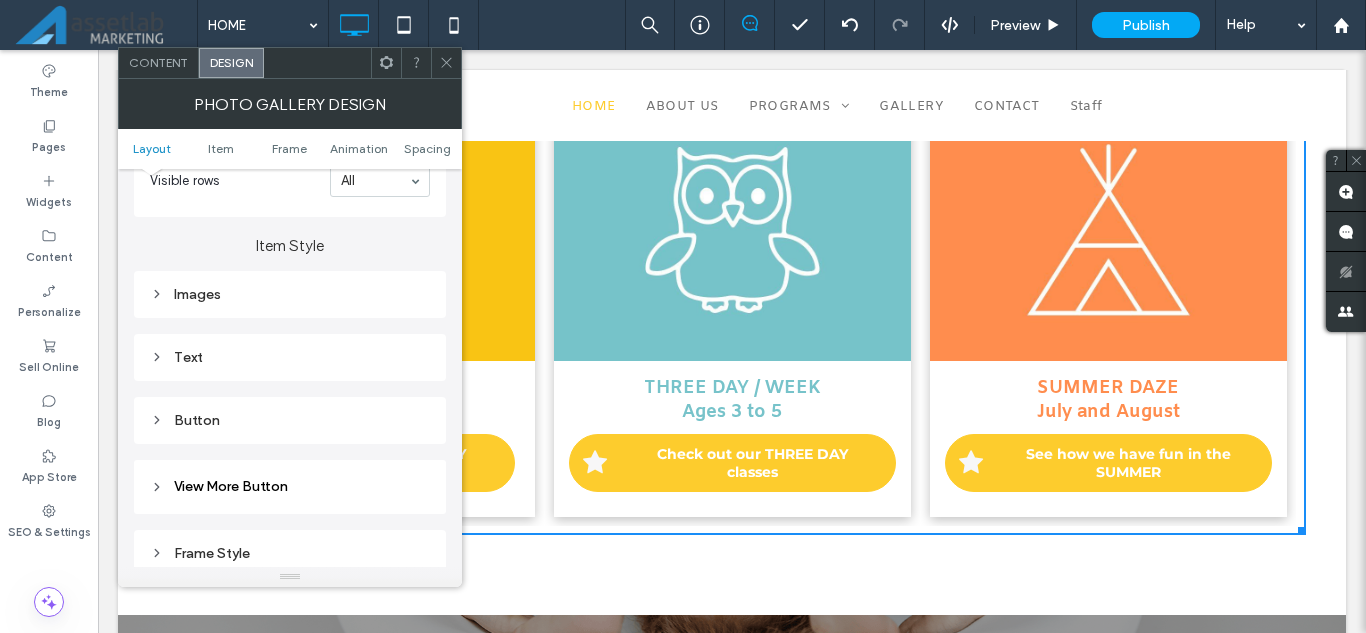 scroll, scrollTop: 700, scrollLeft: 0, axis: vertical 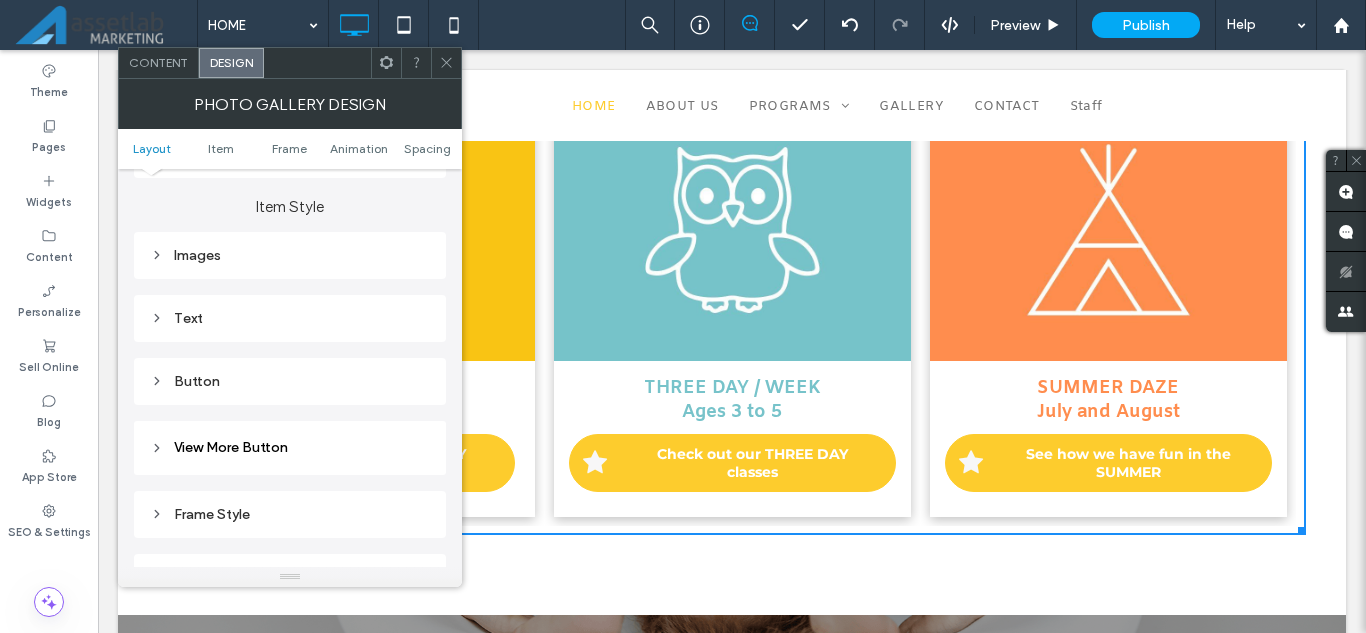 click on "Button" at bounding box center [290, 381] 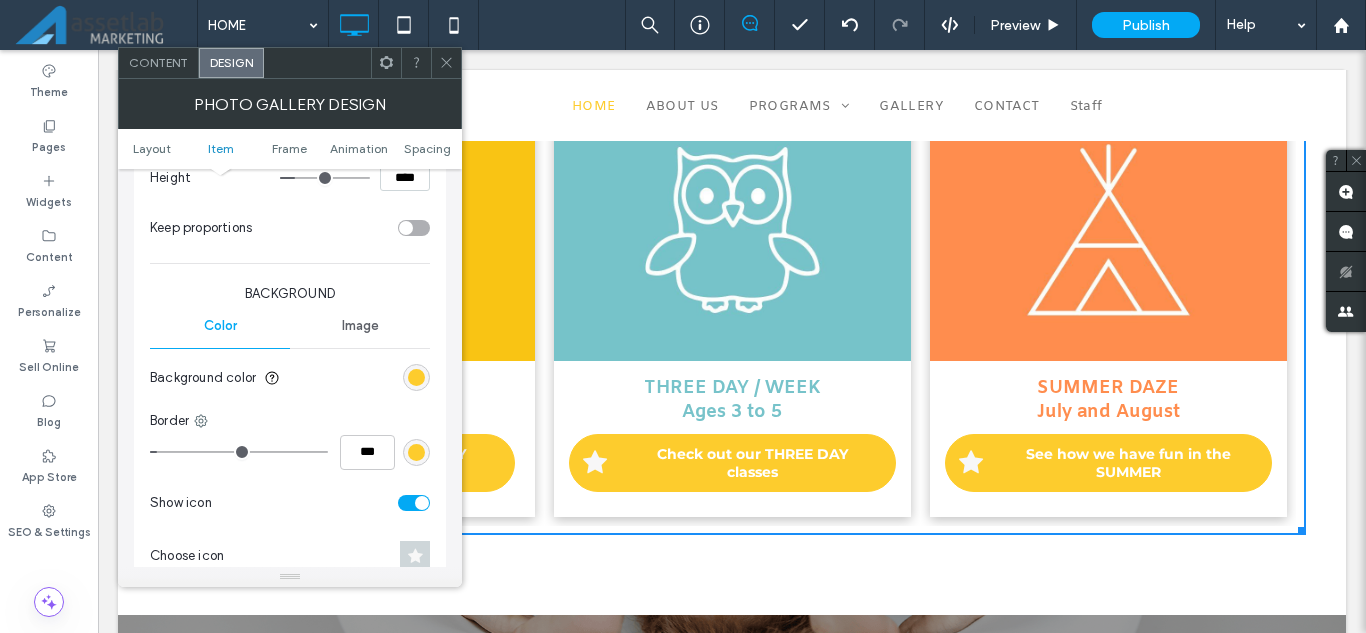 scroll, scrollTop: 1200, scrollLeft: 0, axis: vertical 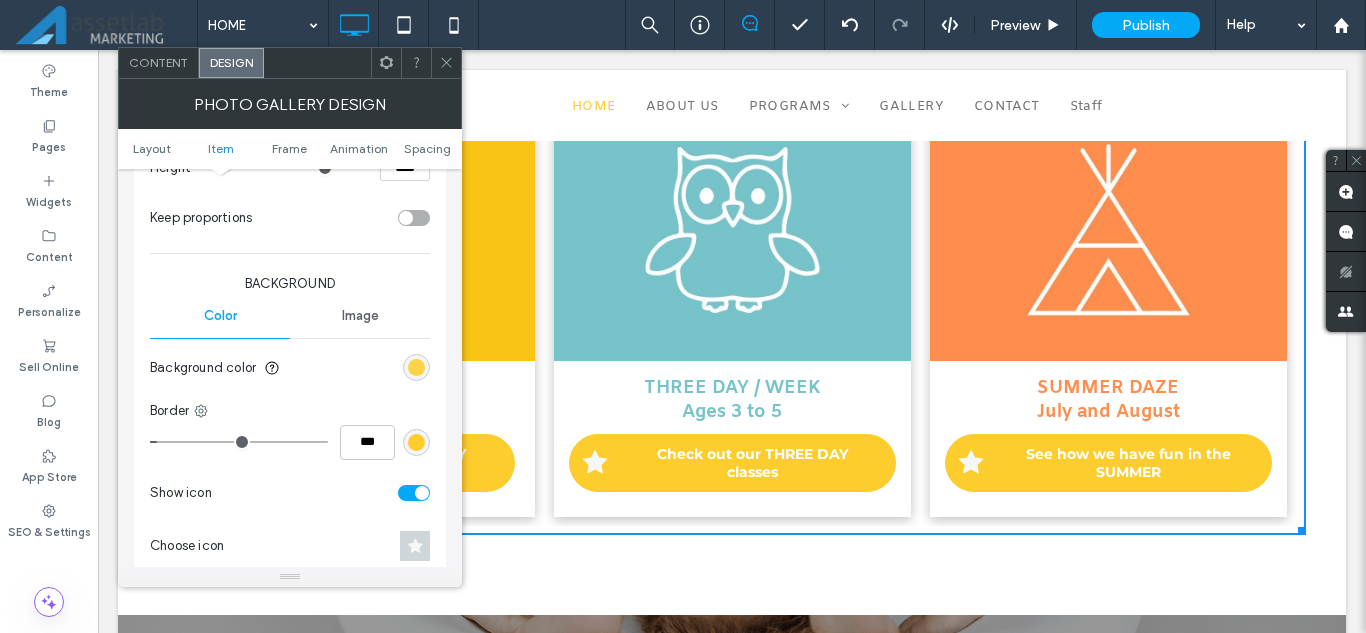 click at bounding box center [416, 367] 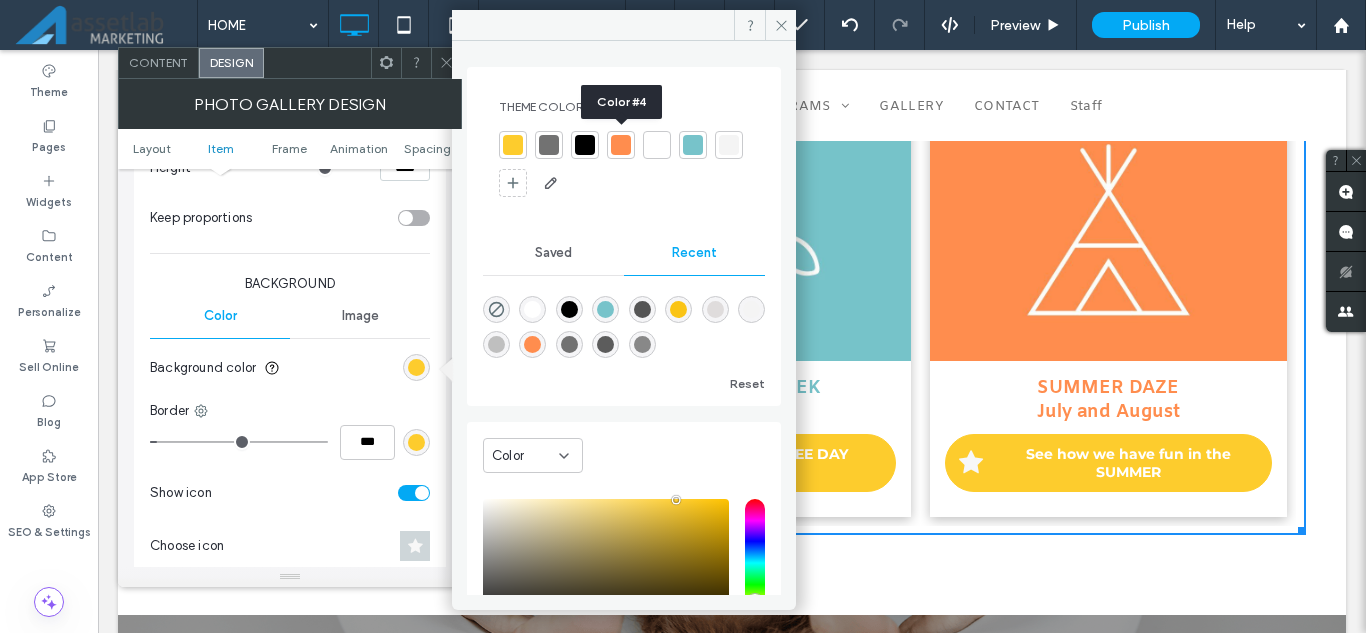 click at bounding box center [621, 145] 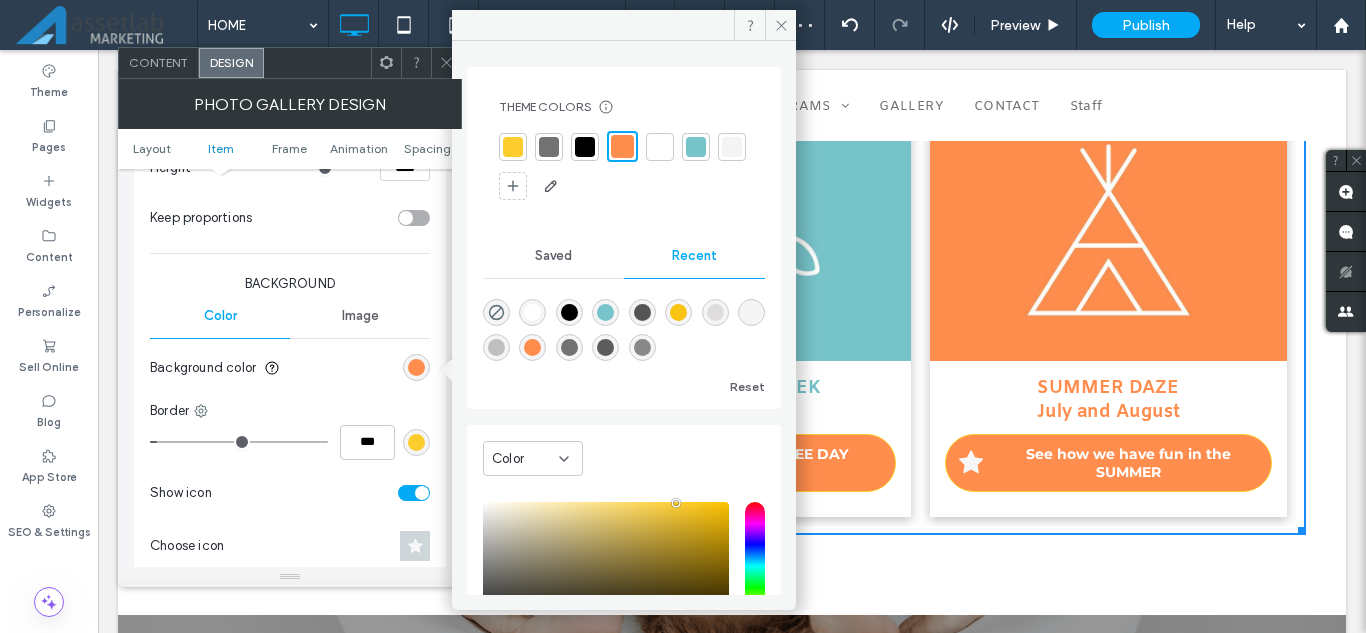 click 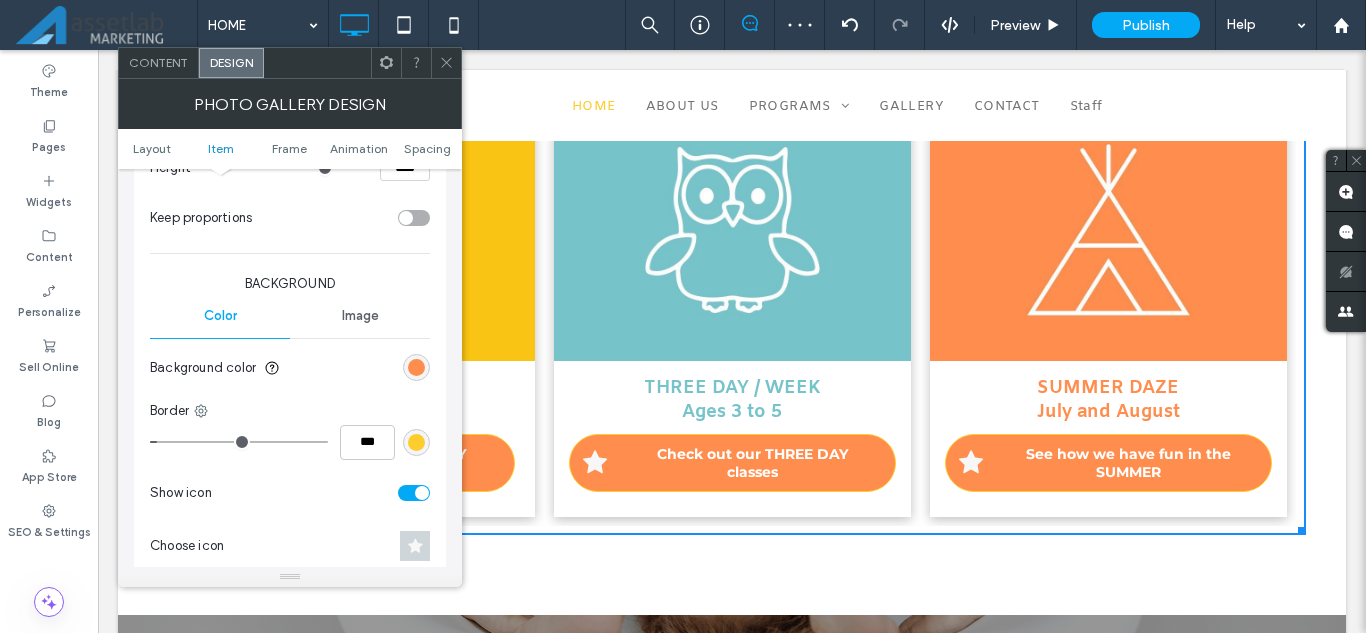 click 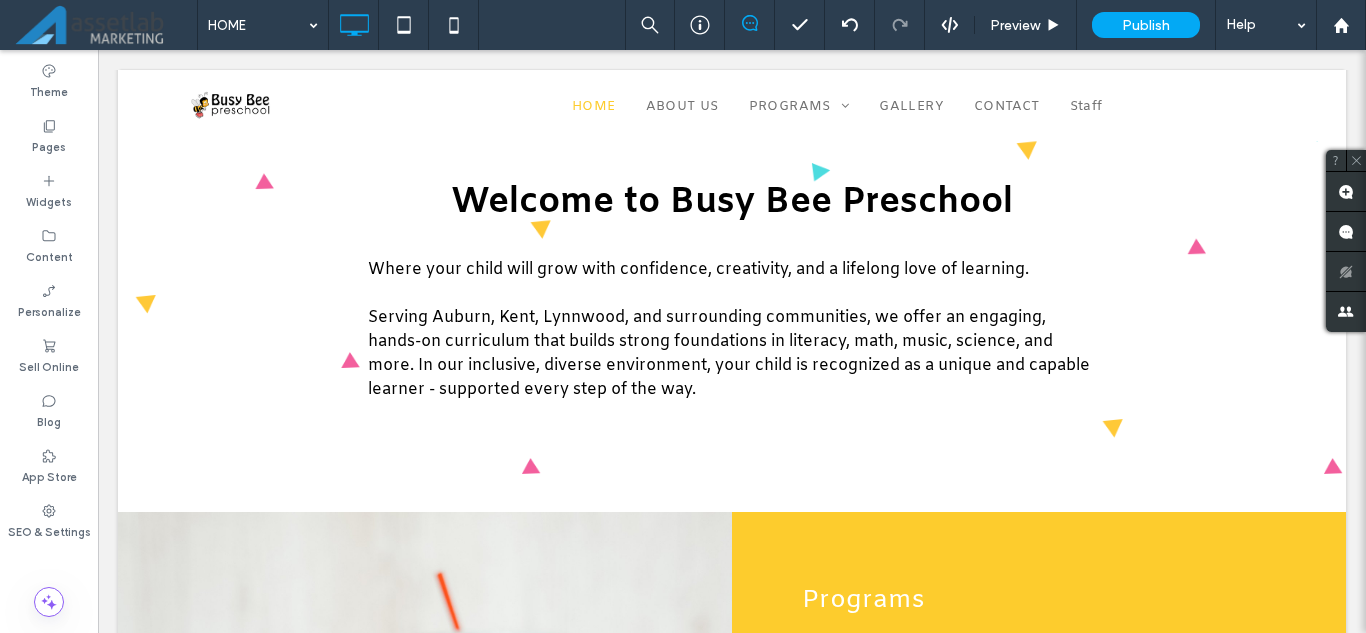 scroll, scrollTop: 800, scrollLeft: 0, axis: vertical 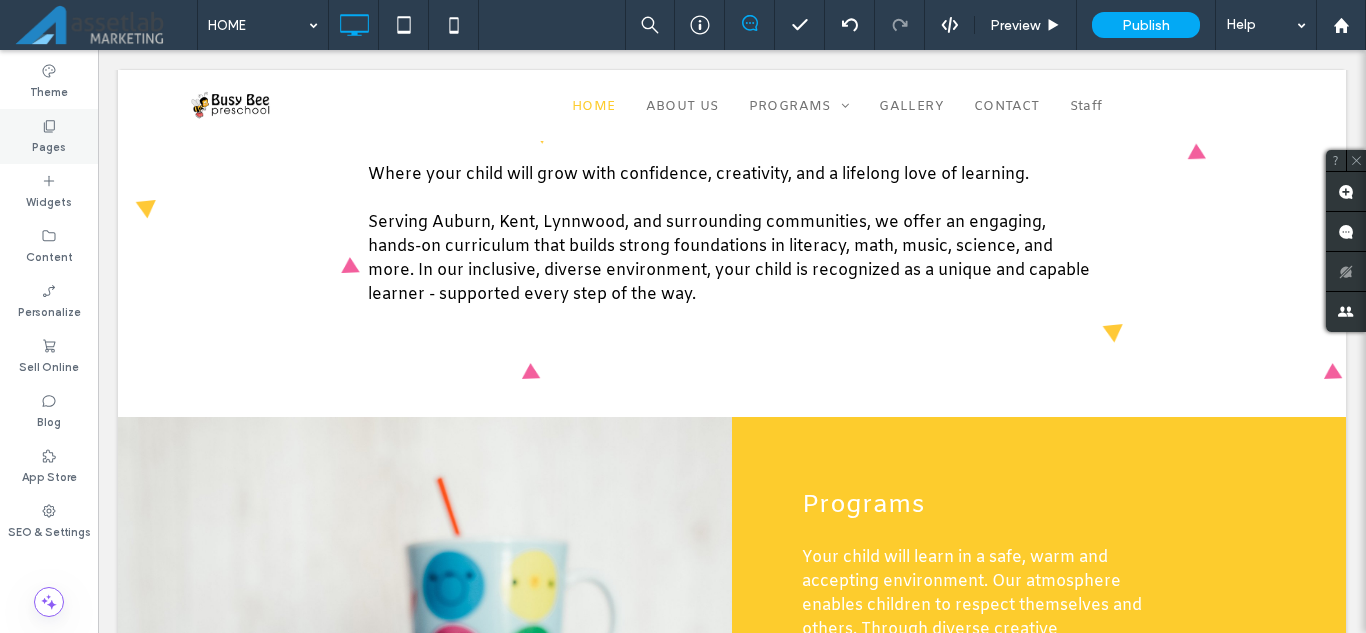 click on "Pages" at bounding box center [49, 145] 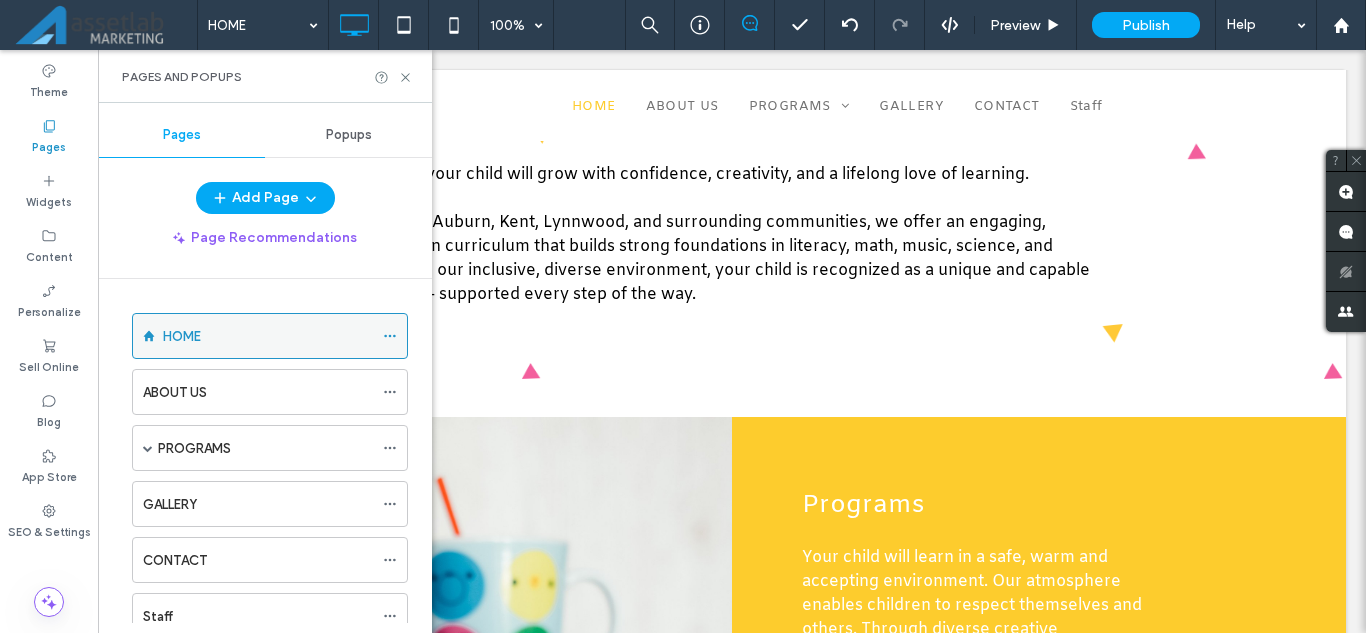 scroll, scrollTop: 100, scrollLeft: 0, axis: vertical 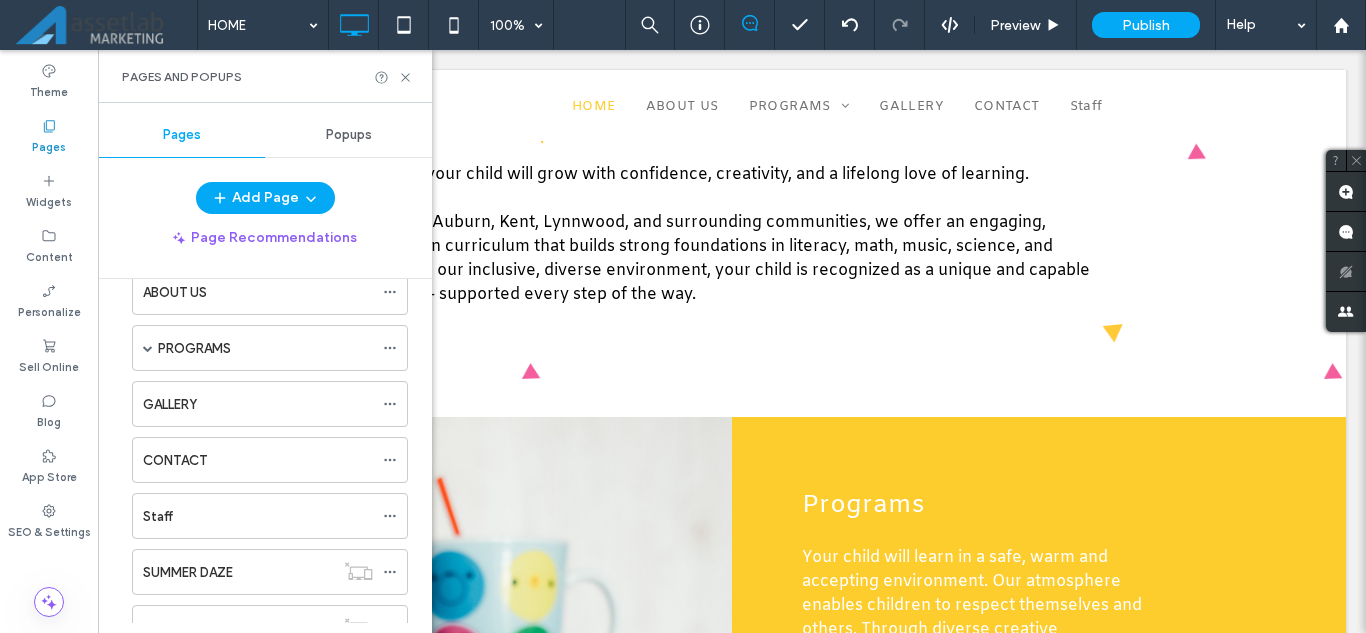 click on "PROGRAMS" at bounding box center (265, 348) 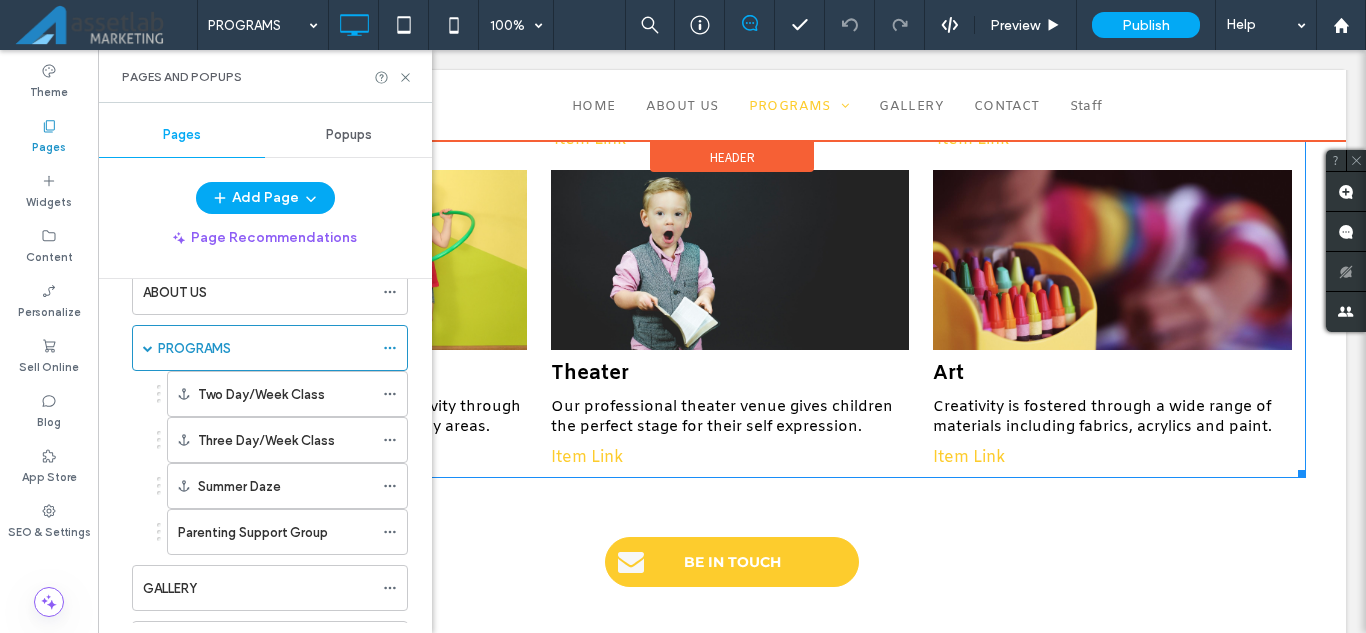 scroll, scrollTop: 2100, scrollLeft: 0, axis: vertical 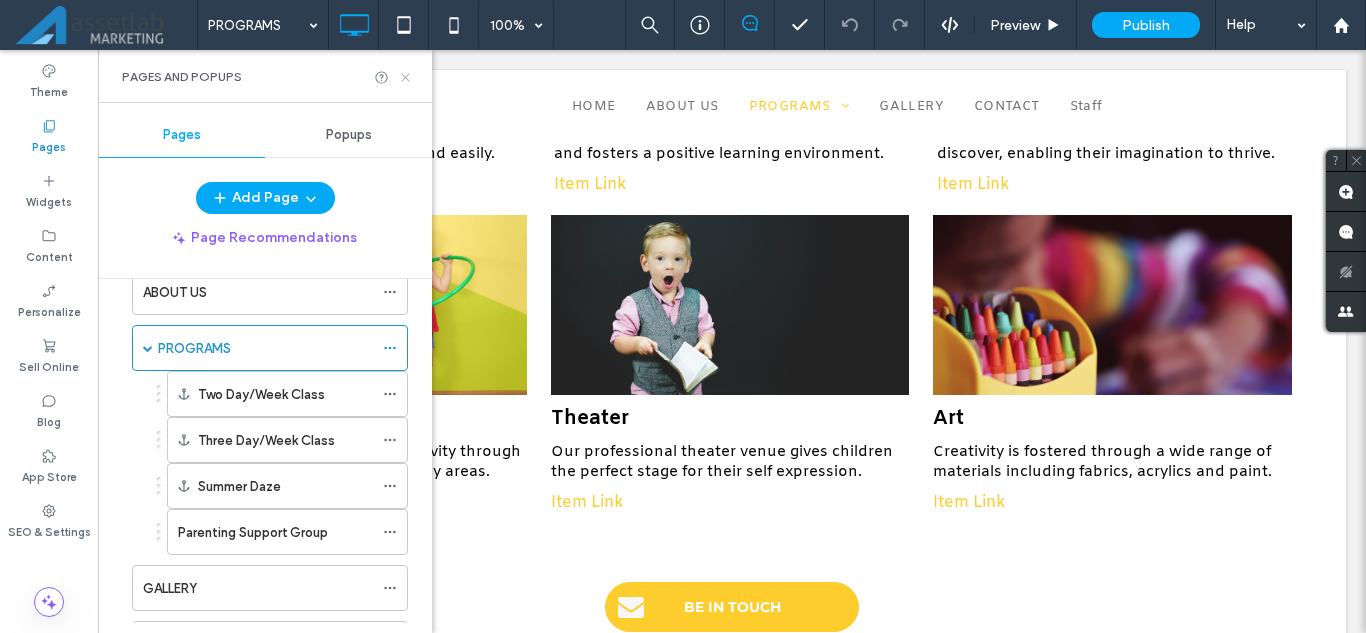 click 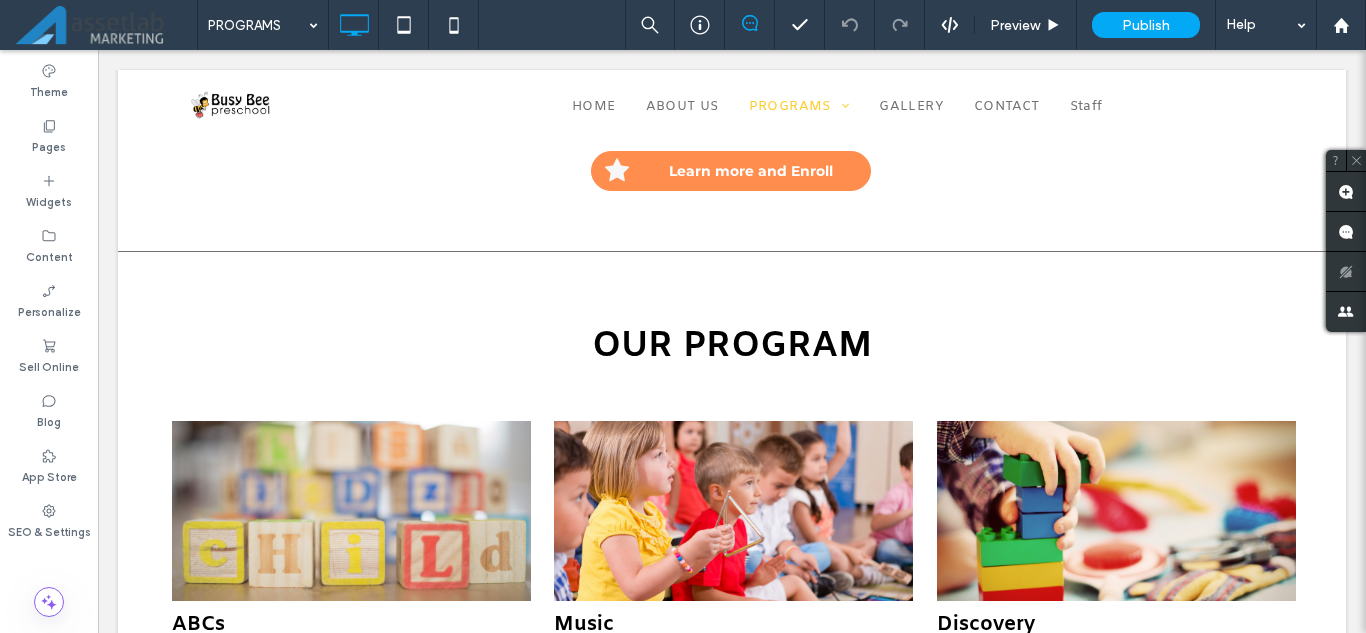 scroll, scrollTop: 1600, scrollLeft: 0, axis: vertical 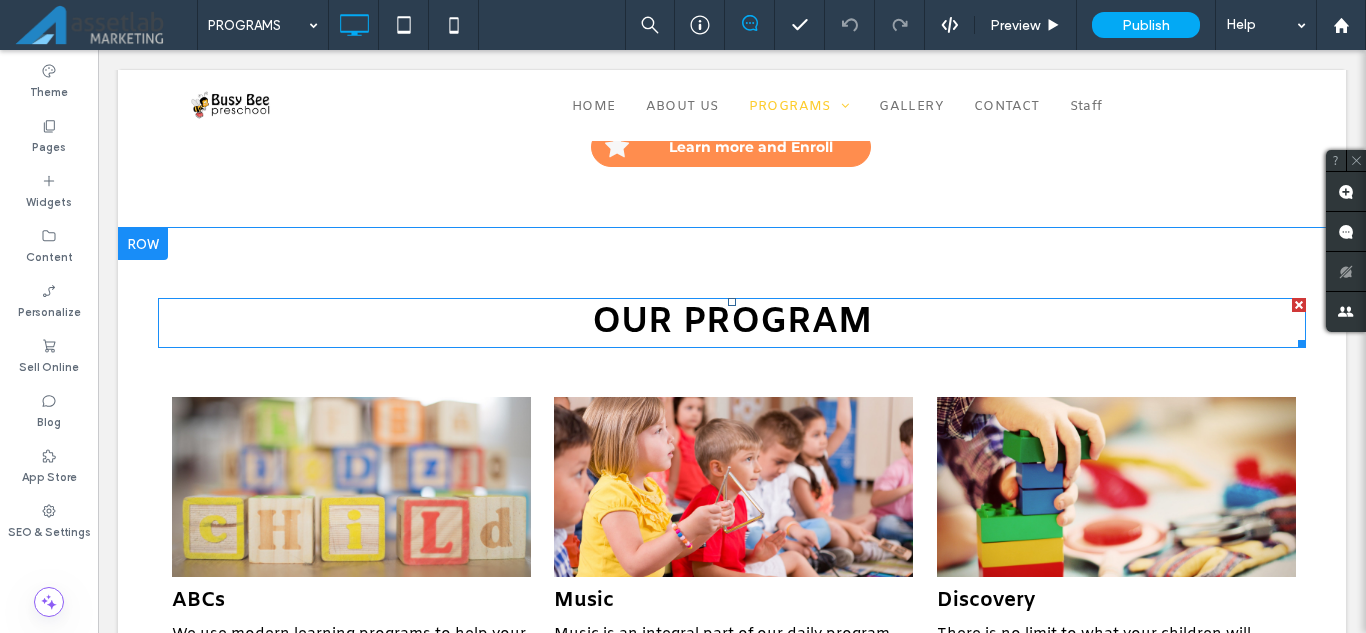 click on "OUR PROGRAM" at bounding box center [732, 323] 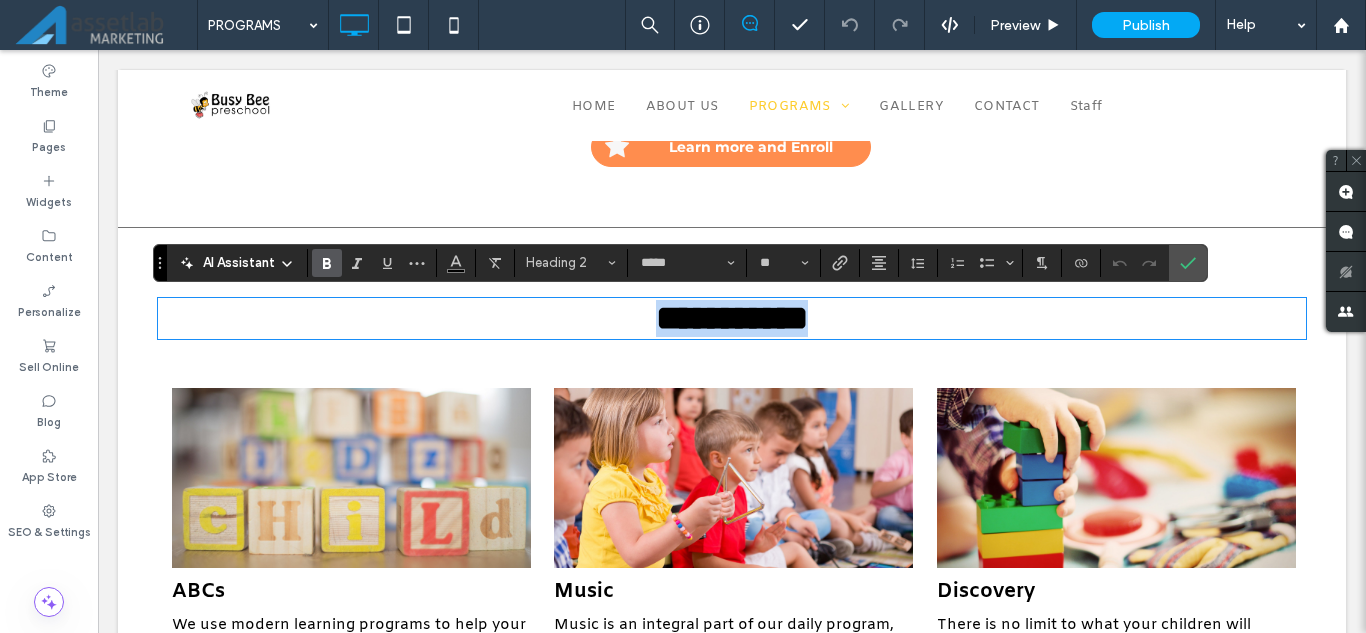 type 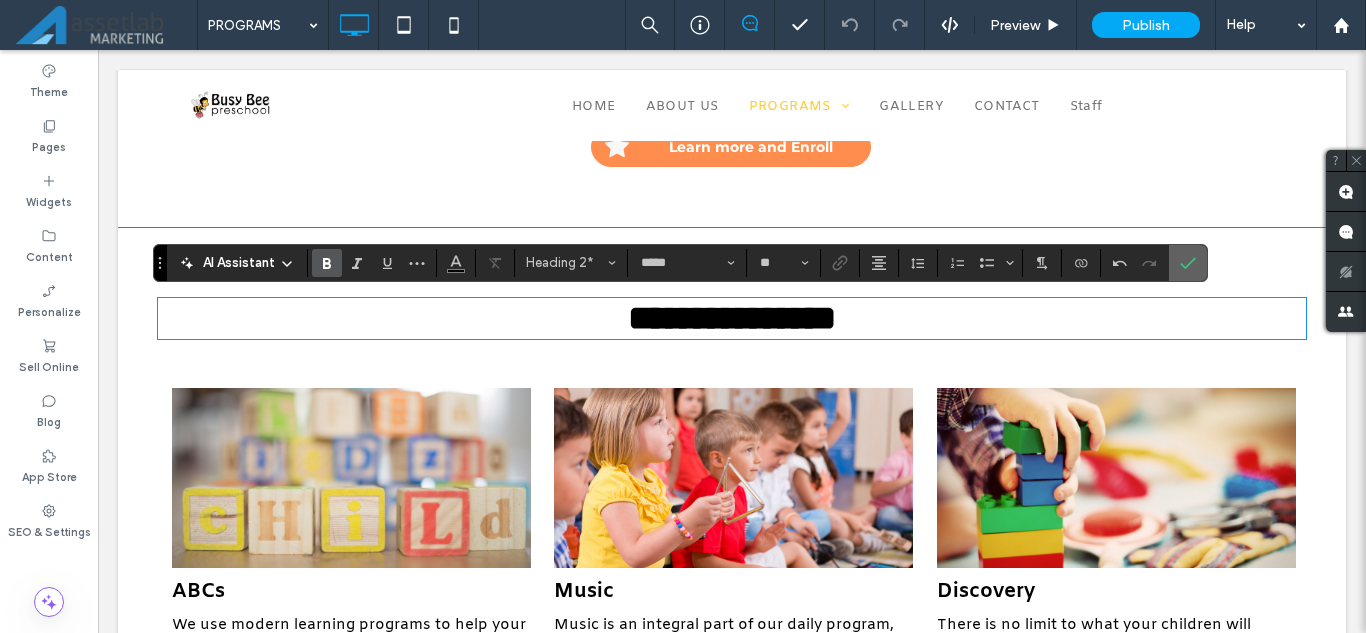 drag, startPoint x: 1182, startPoint y: 265, endPoint x: 1084, endPoint y: 214, distance: 110.47624 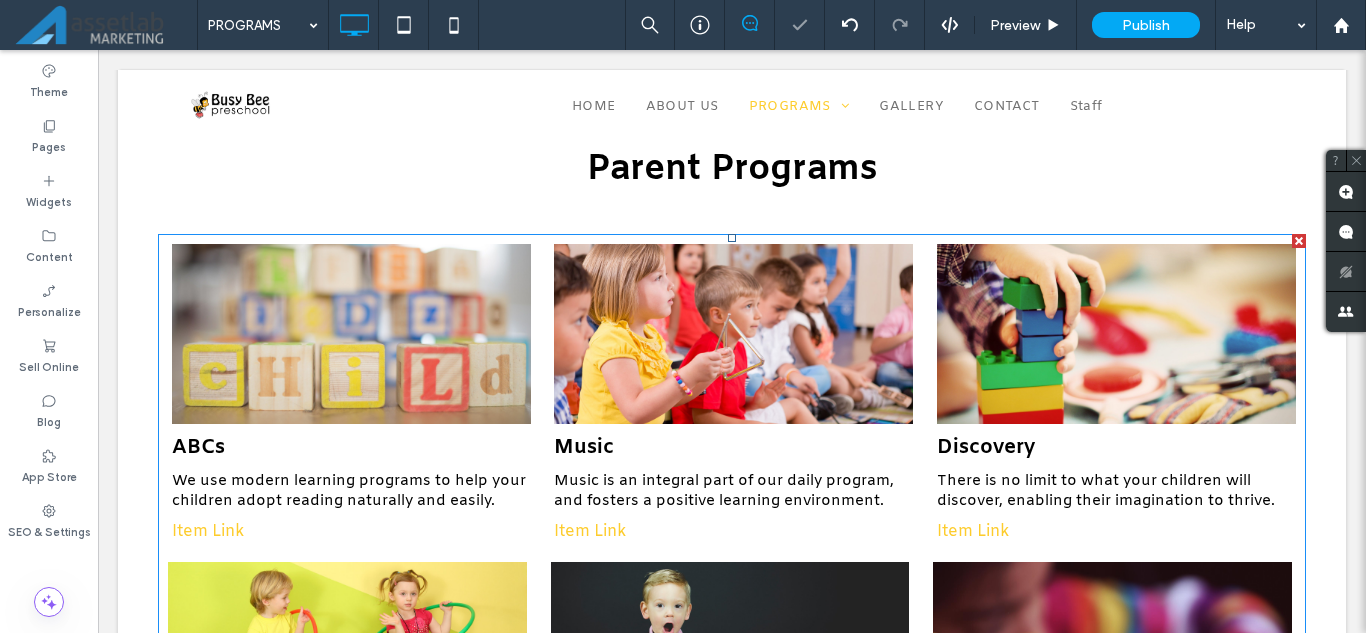 scroll, scrollTop: 1800, scrollLeft: 0, axis: vertical 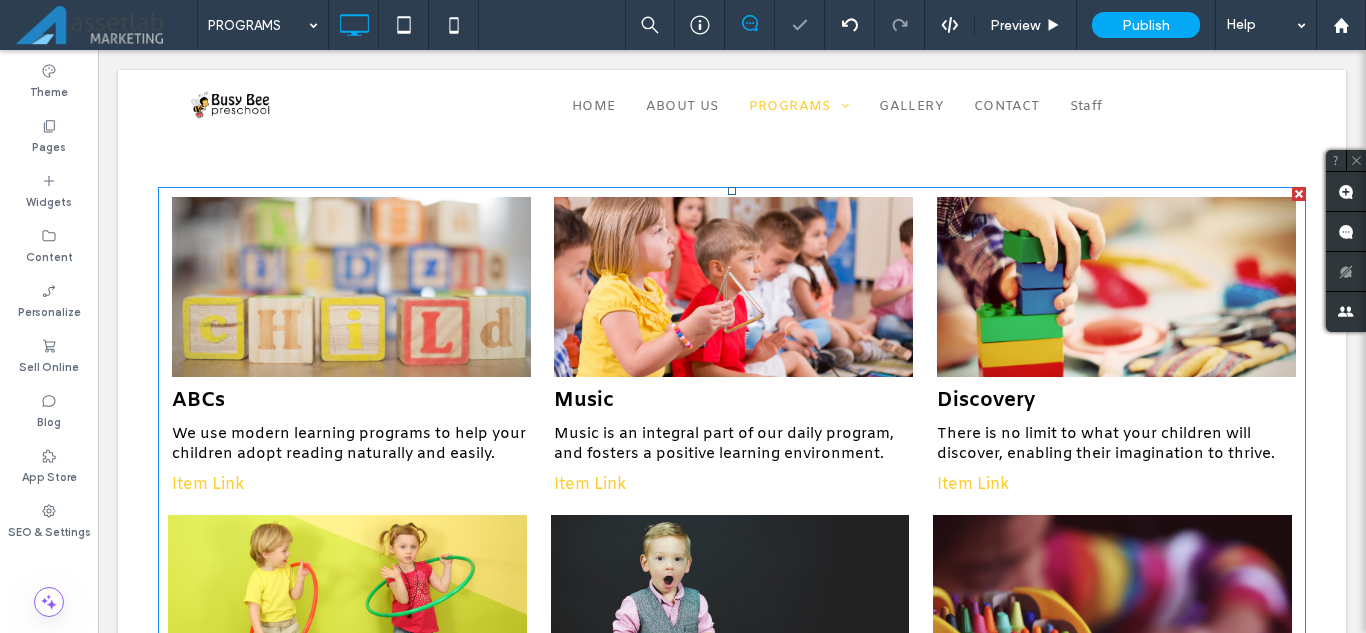 click on "Music" at bounding box center (733, 400) 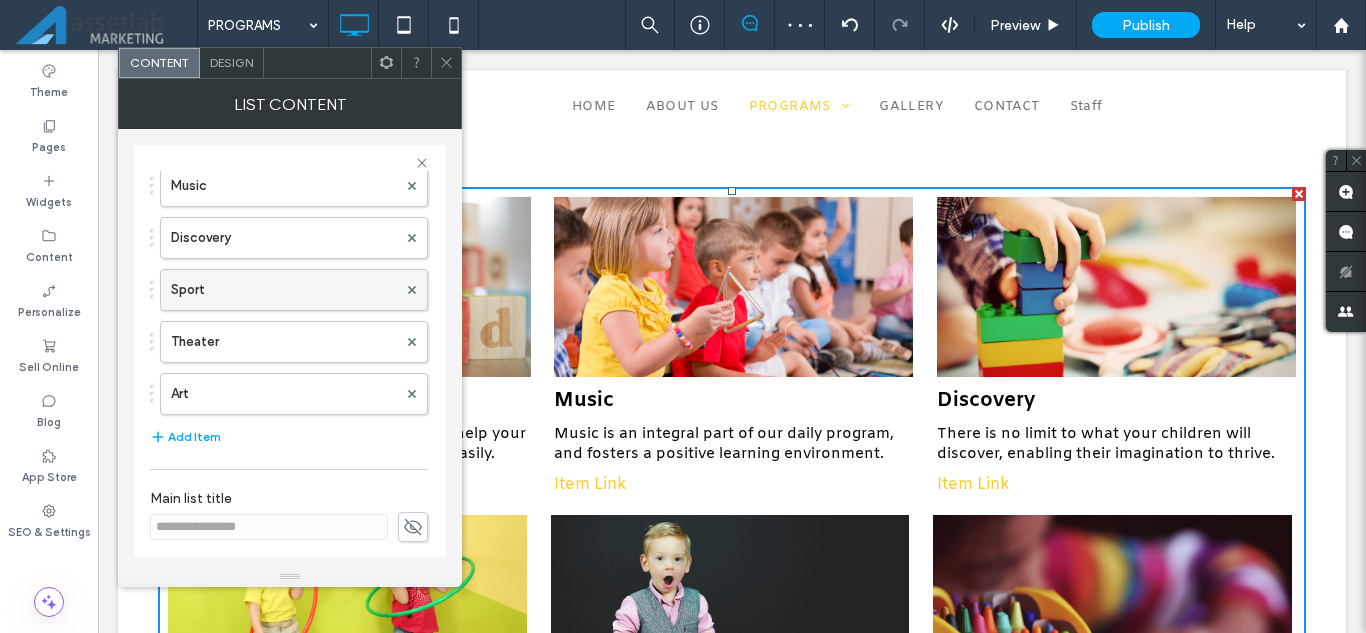 scroll, scrollTop: 131, scrollLeft: 0, axis: vertical 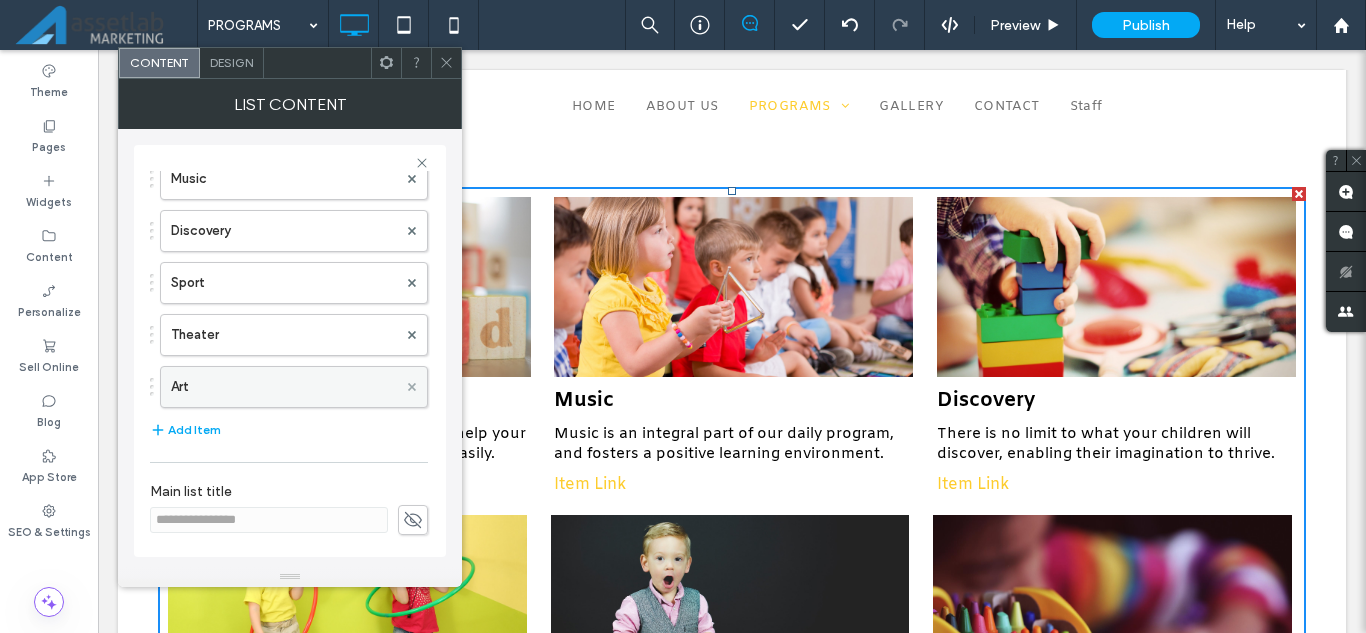 click 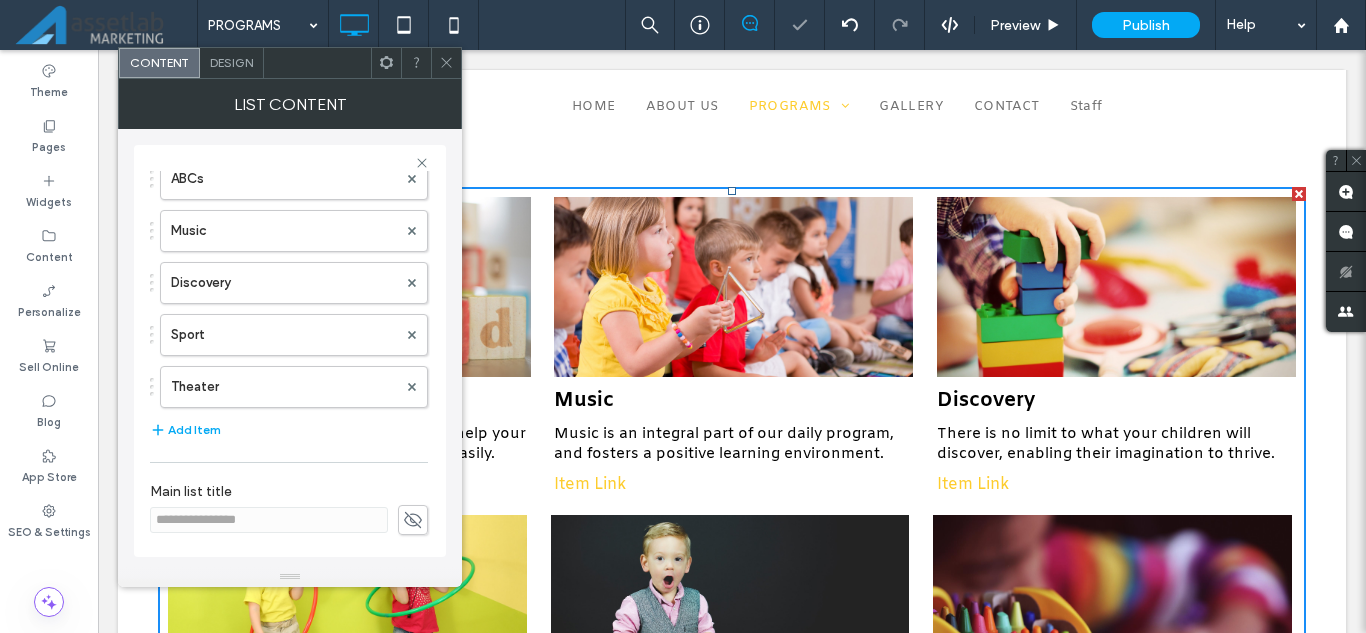 scroll, scrollTop: 79, scrollLeft: 0, axis: vertical 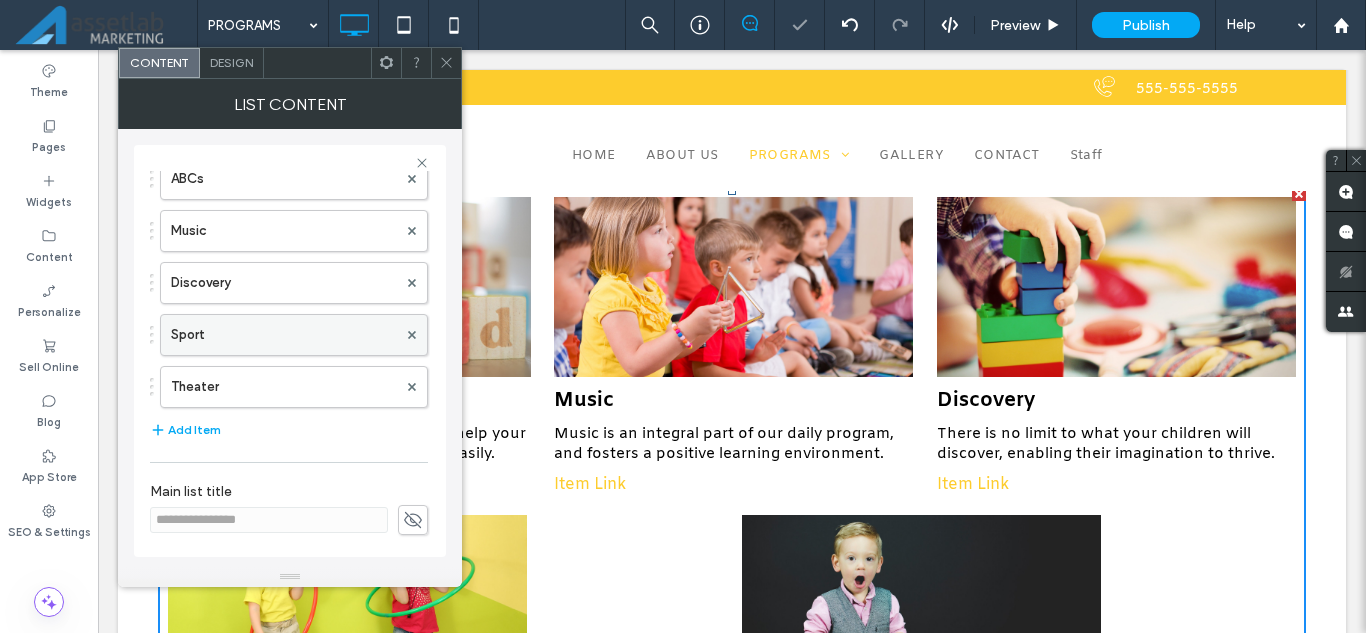 click at bounding box center (412, 335) 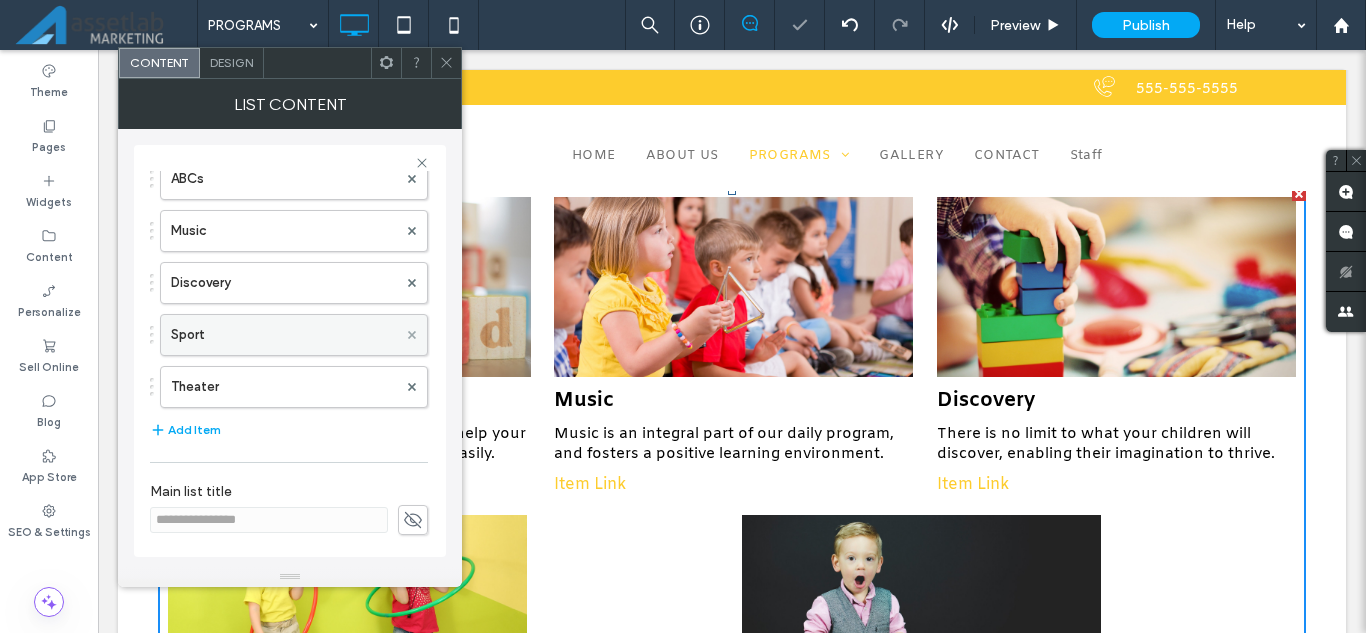 click at bounding box center [412, 335] 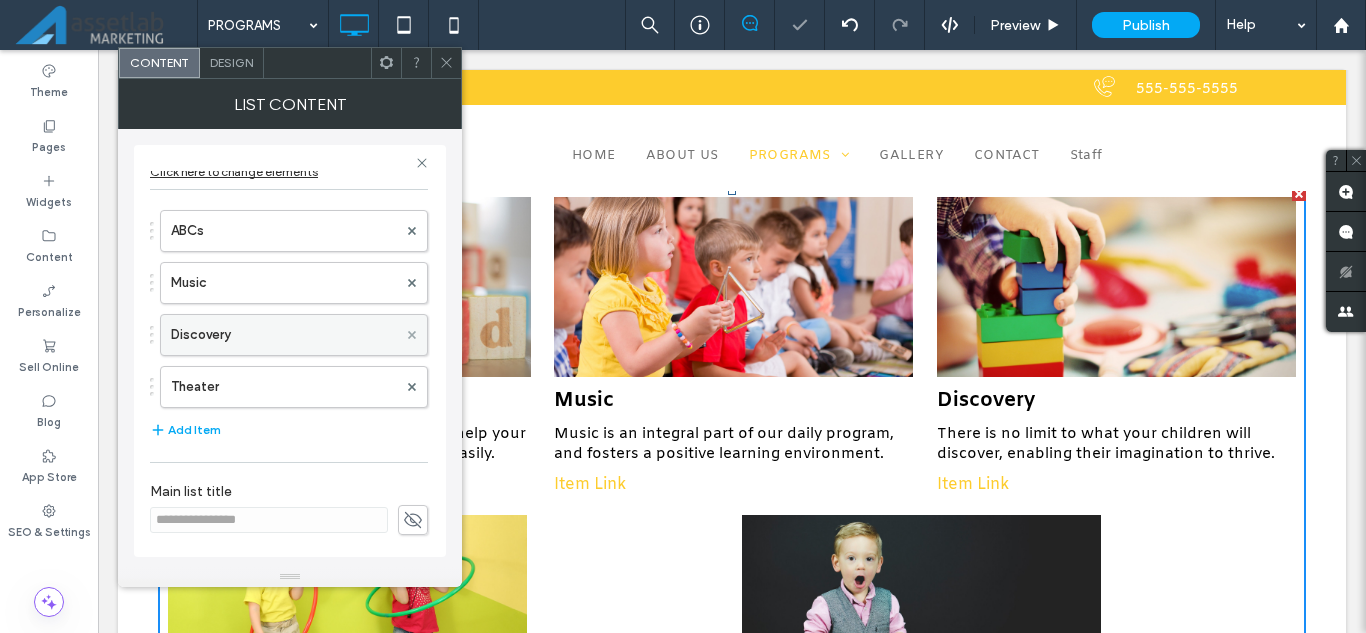 scroll, scrollTop: 27, scrollLeft: 0, axis: vertical 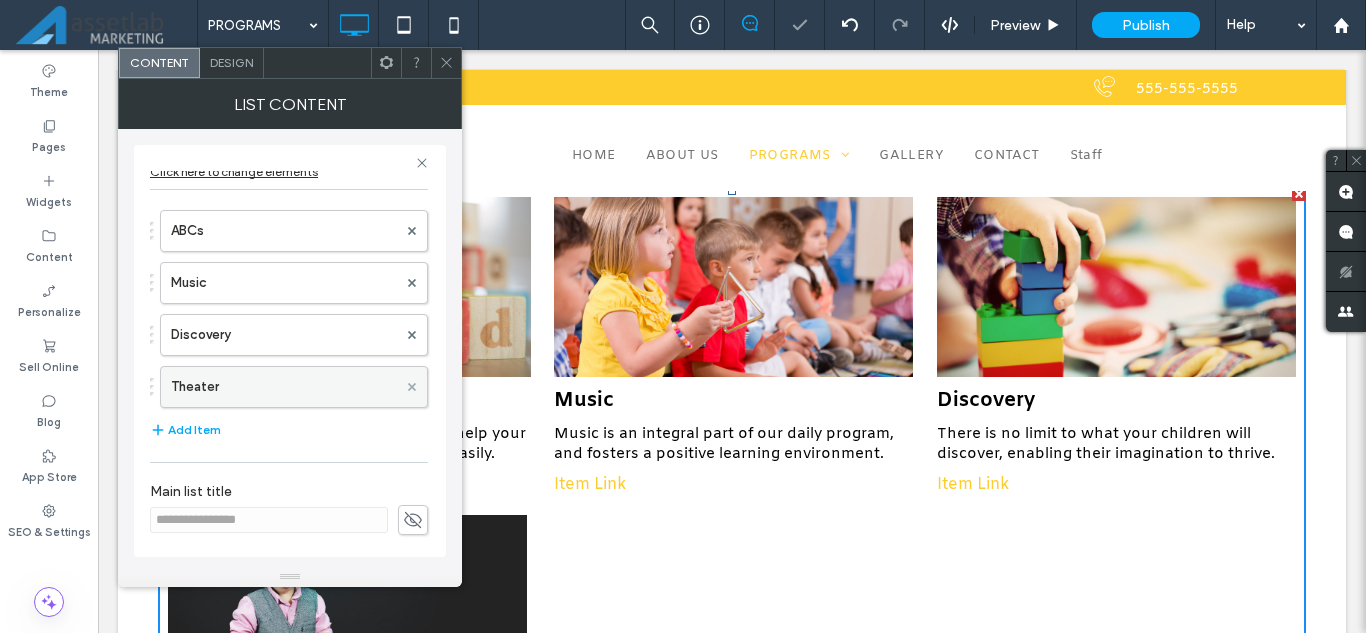 click 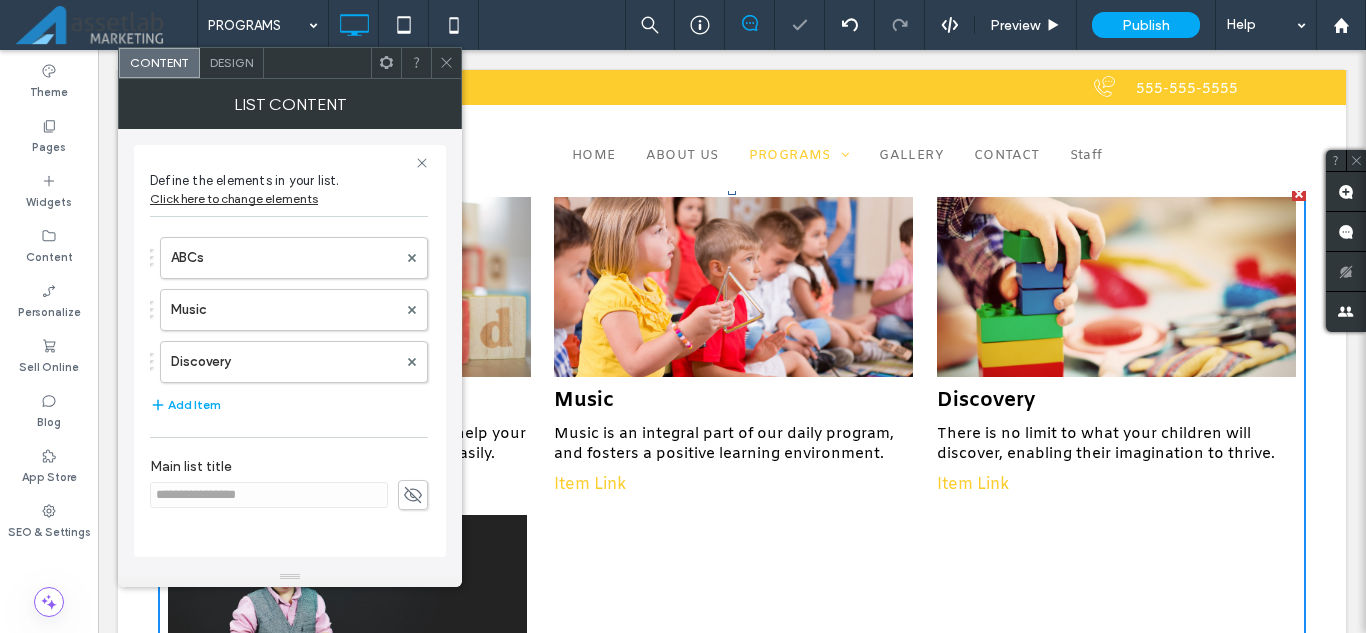 scroll, scrollTop: 0, scrollLeft: 0, axis: both 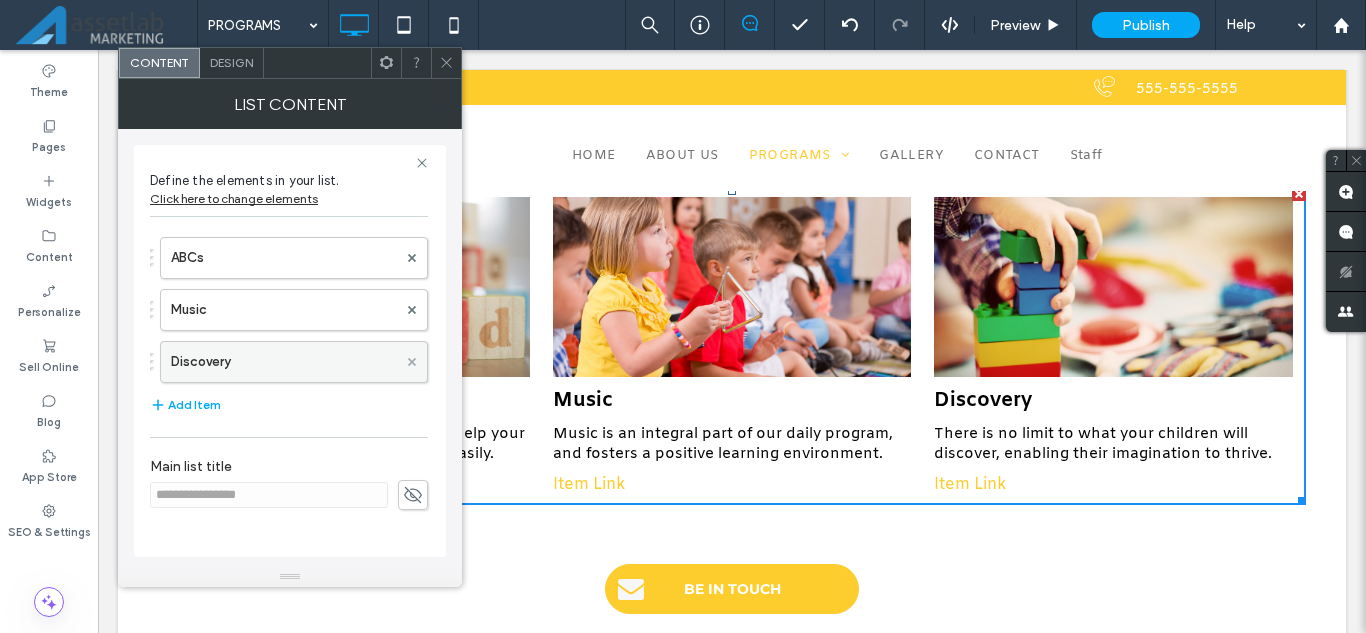 click 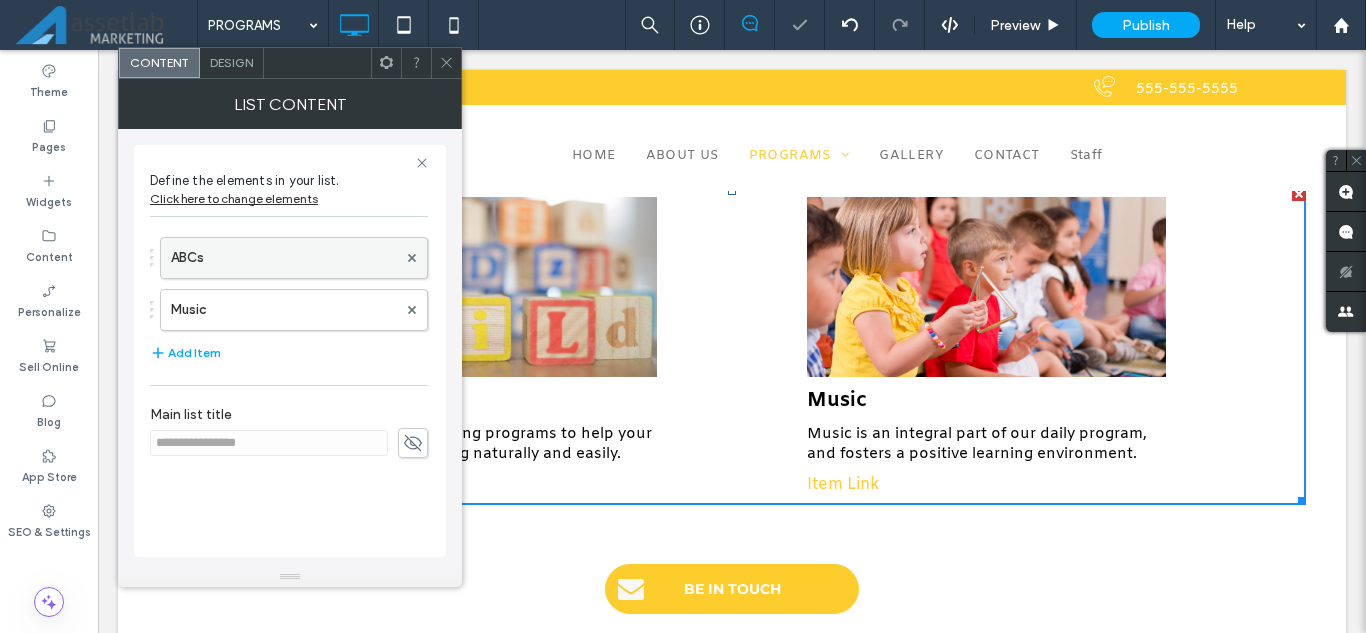 click on "ABCs" at bounding box center (284, 258) 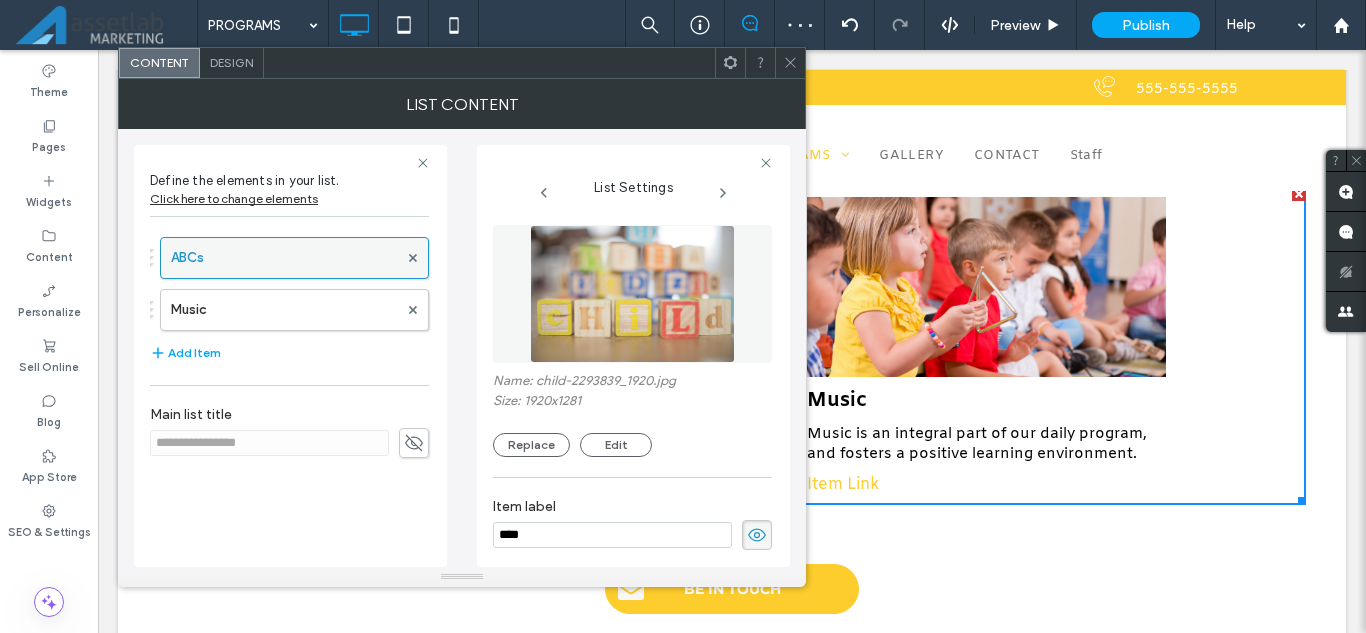 scroll, scrollTop: 0, scrollLeft: 89, axis: horizontal 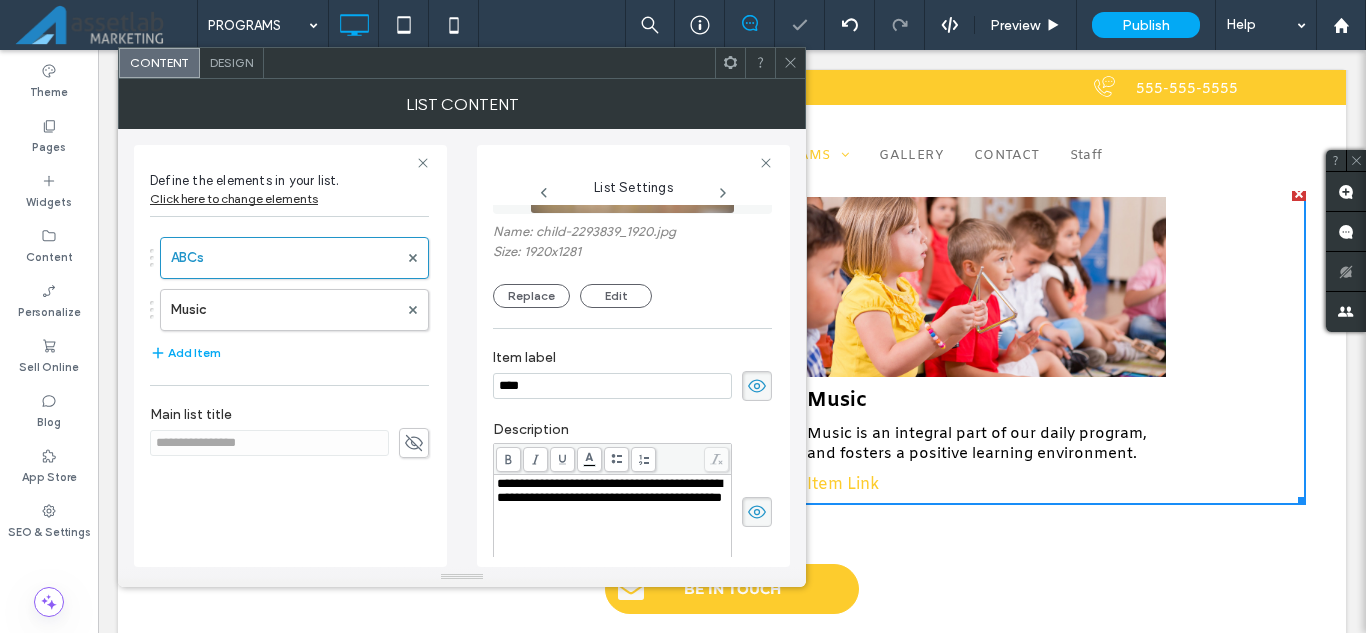 click on "****" at bounding box center [612, 386] 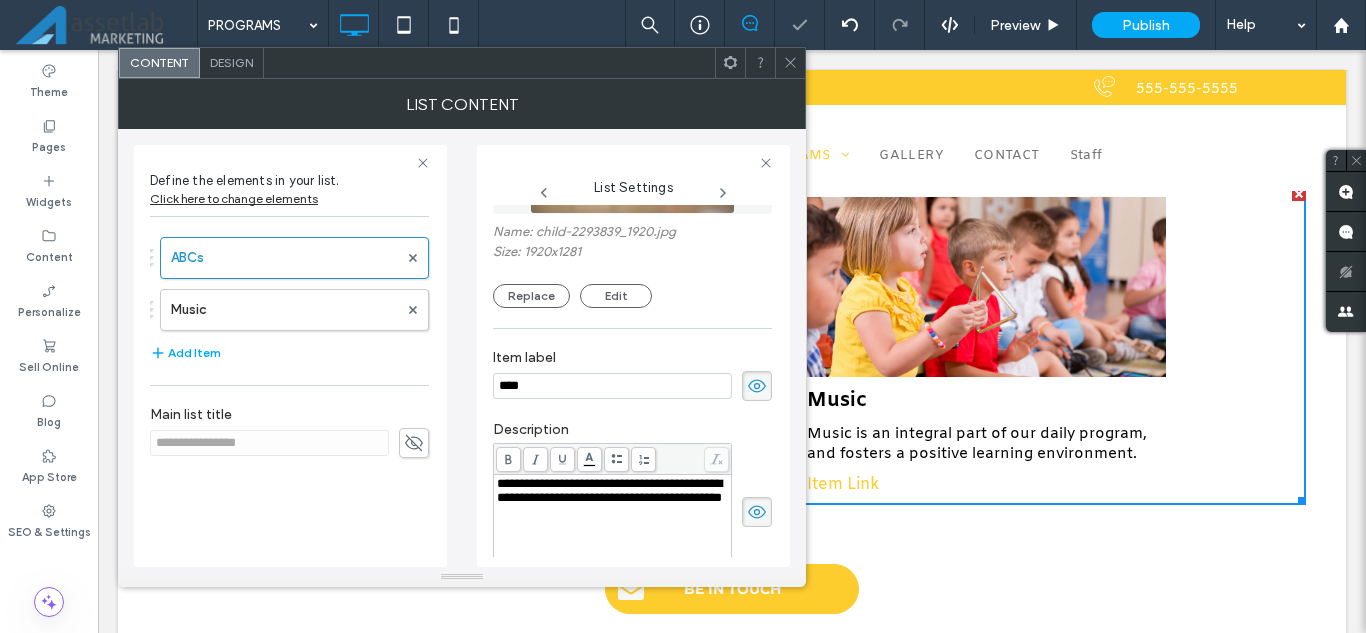 click on "****" at bounding box center [612, 386] 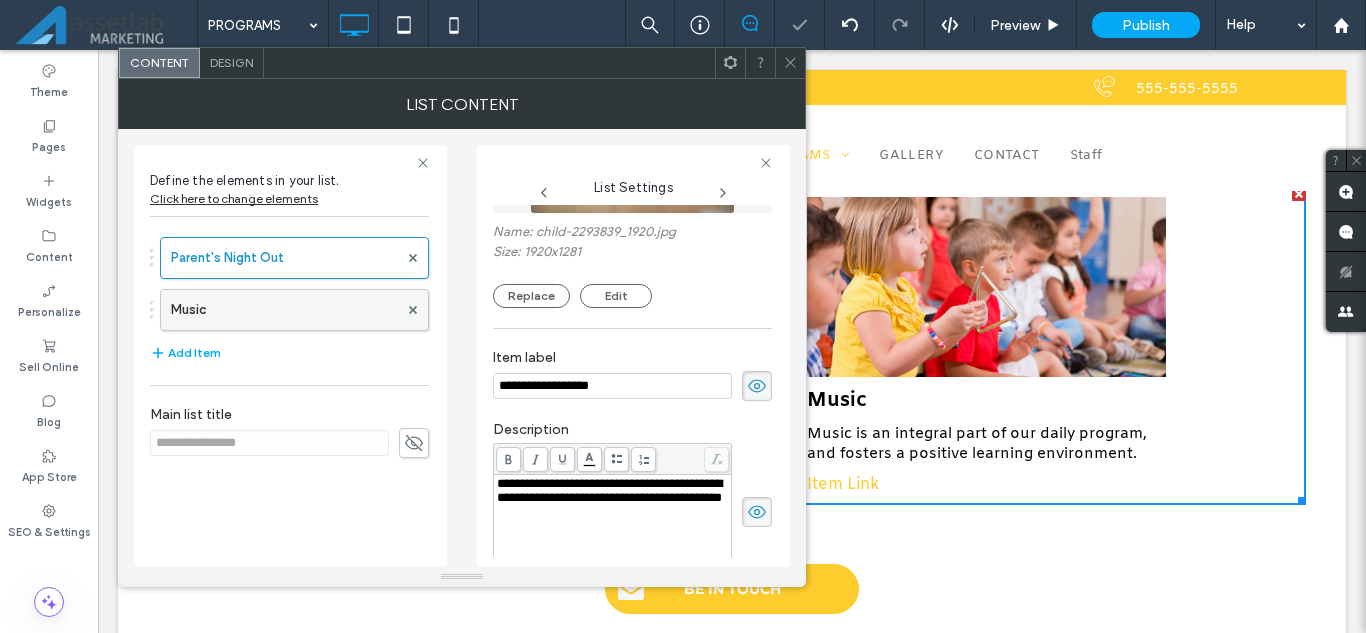 click on "Music" at bounding box center [284, 310] 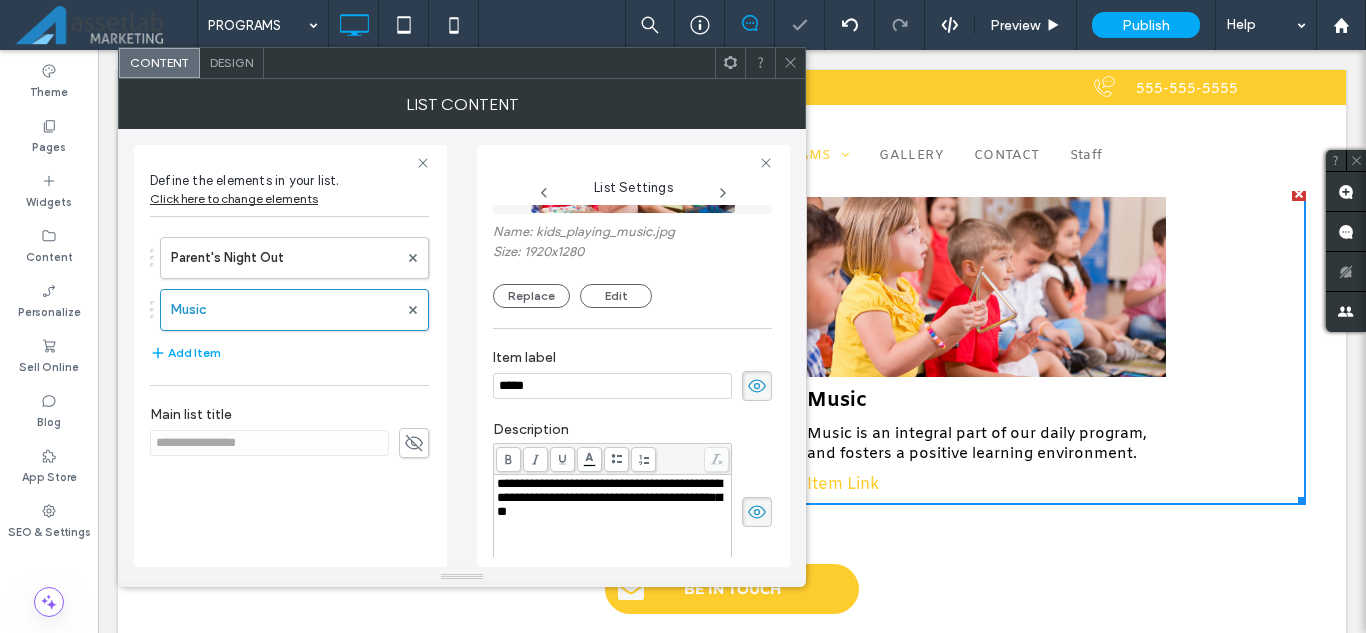 click on "Item label" at bounding box center (632, 360) 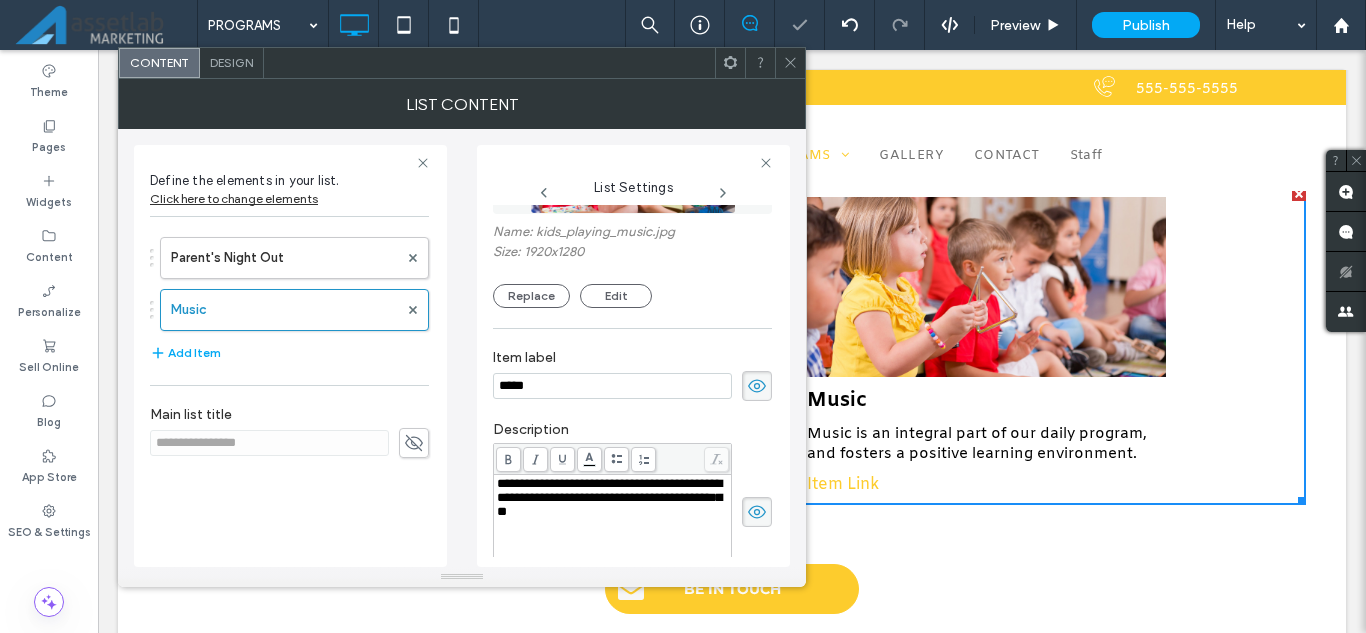 click on "*****" at bounding box center [612, 386] 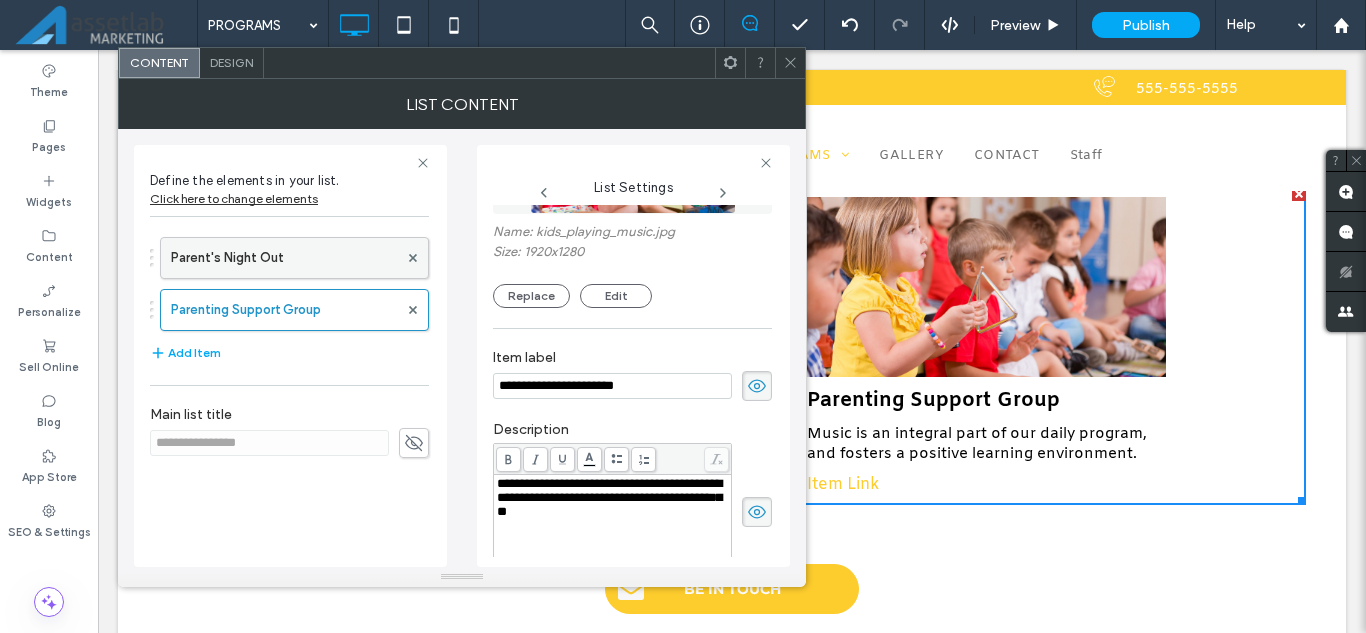 click on "Parent's Night Out" at bounding box center (284, 258) 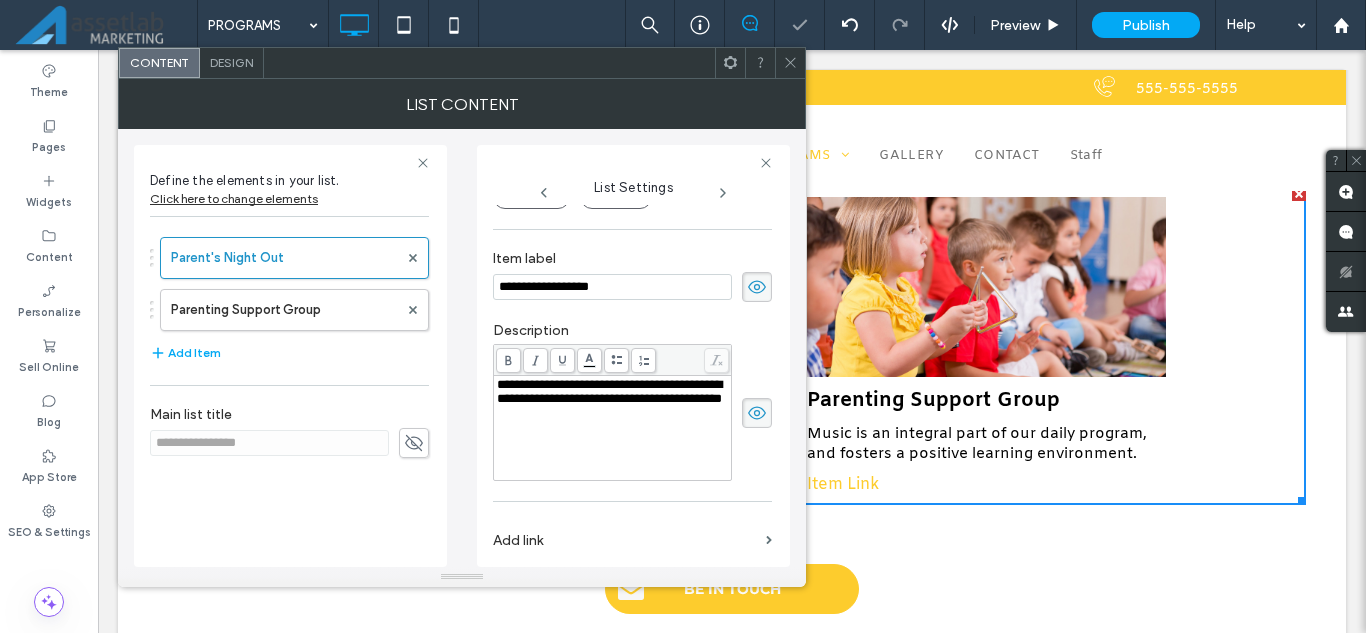 scroll, scrollTop: 249, scrollLeft: 0, axis: vertical 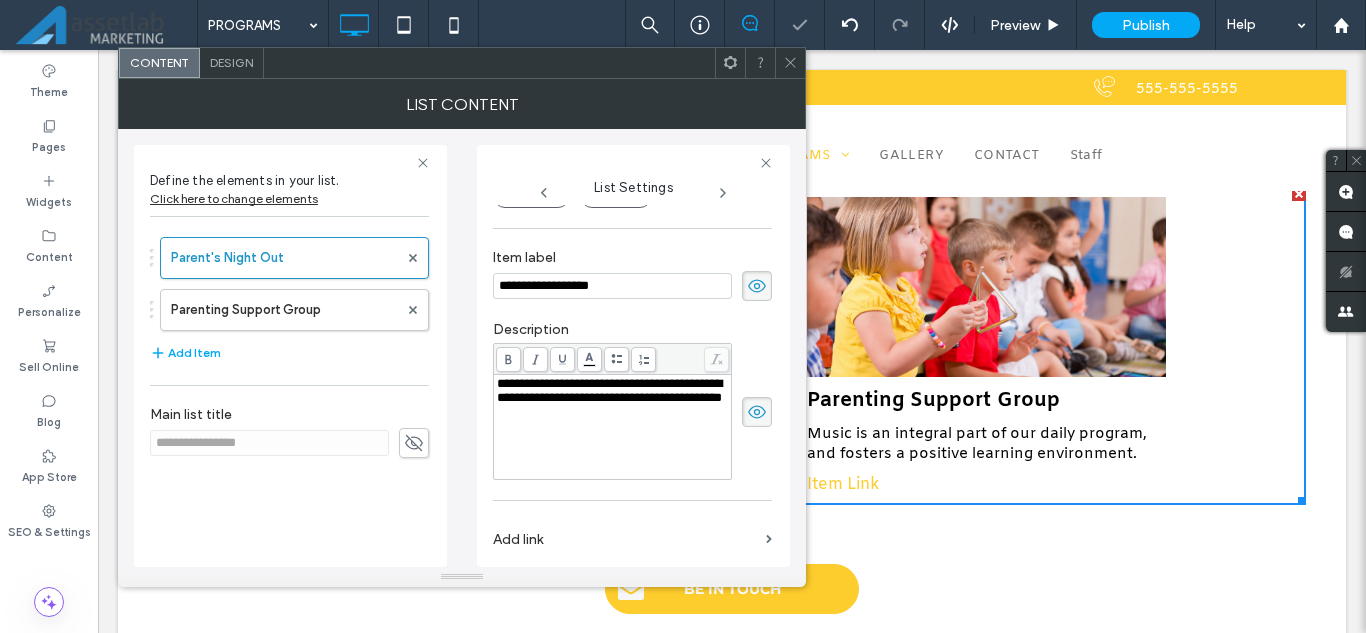 click on "**********" at bounding box center [609, 390] 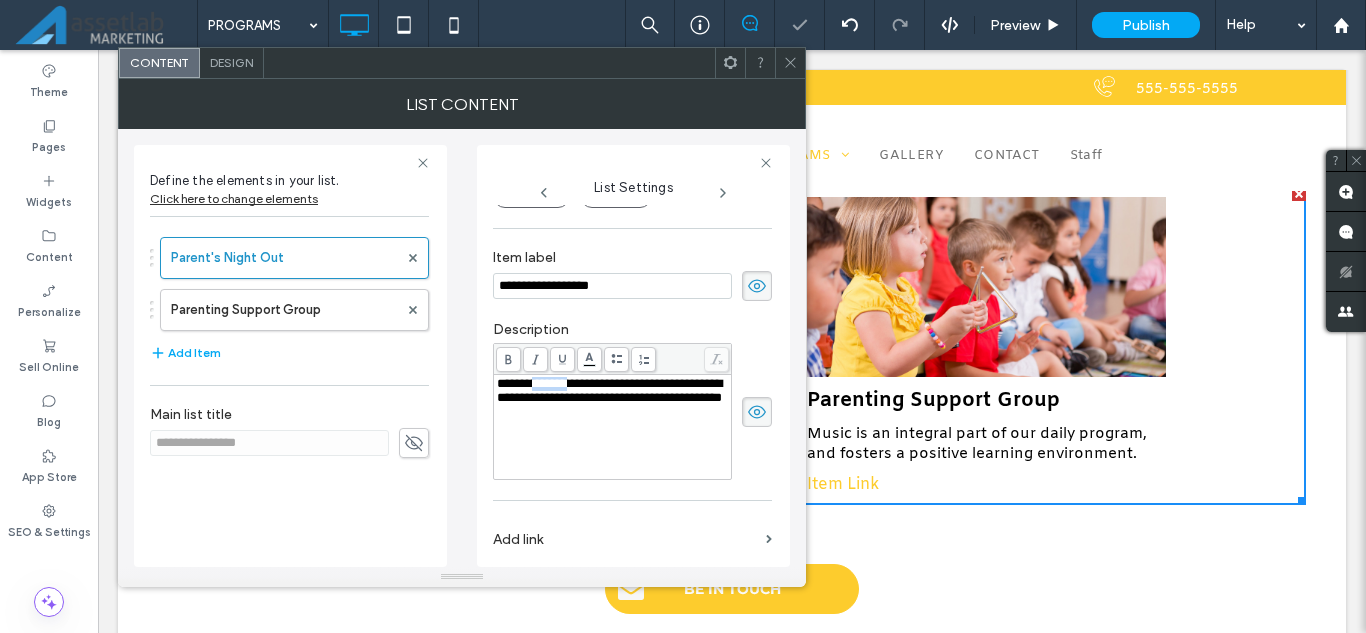 click on "**********" at bounding box center (609, 390) 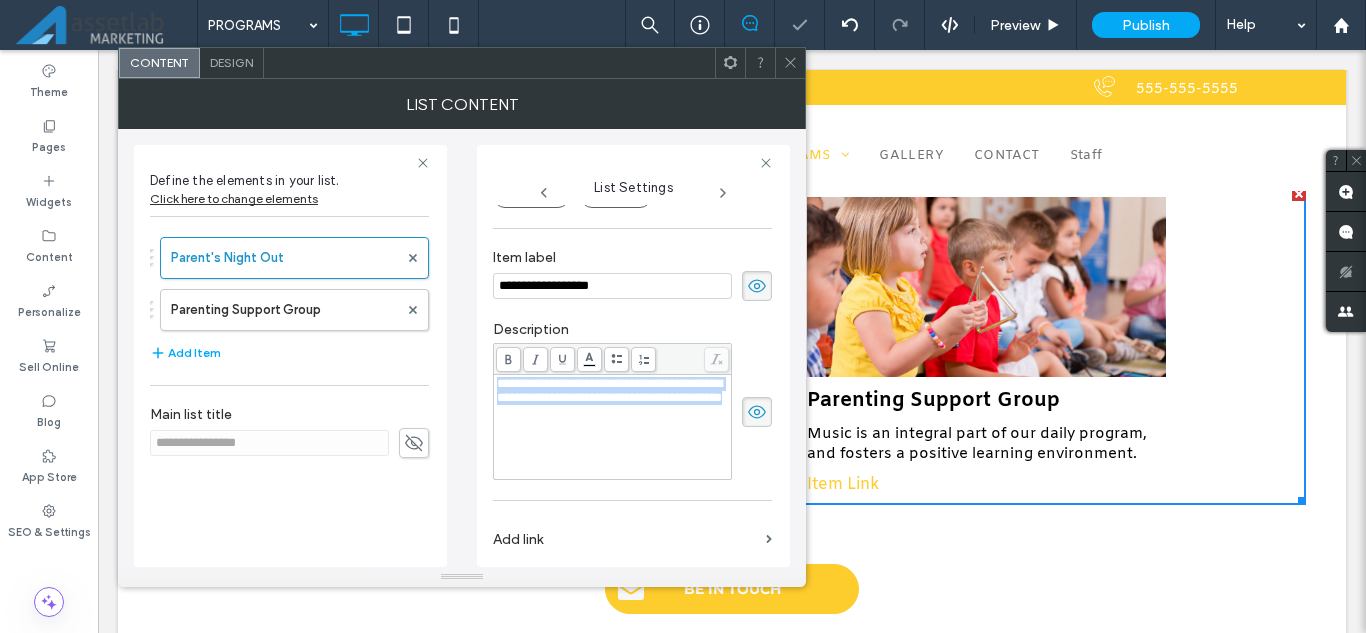 click on "**********" at bounding box center (609, 390) 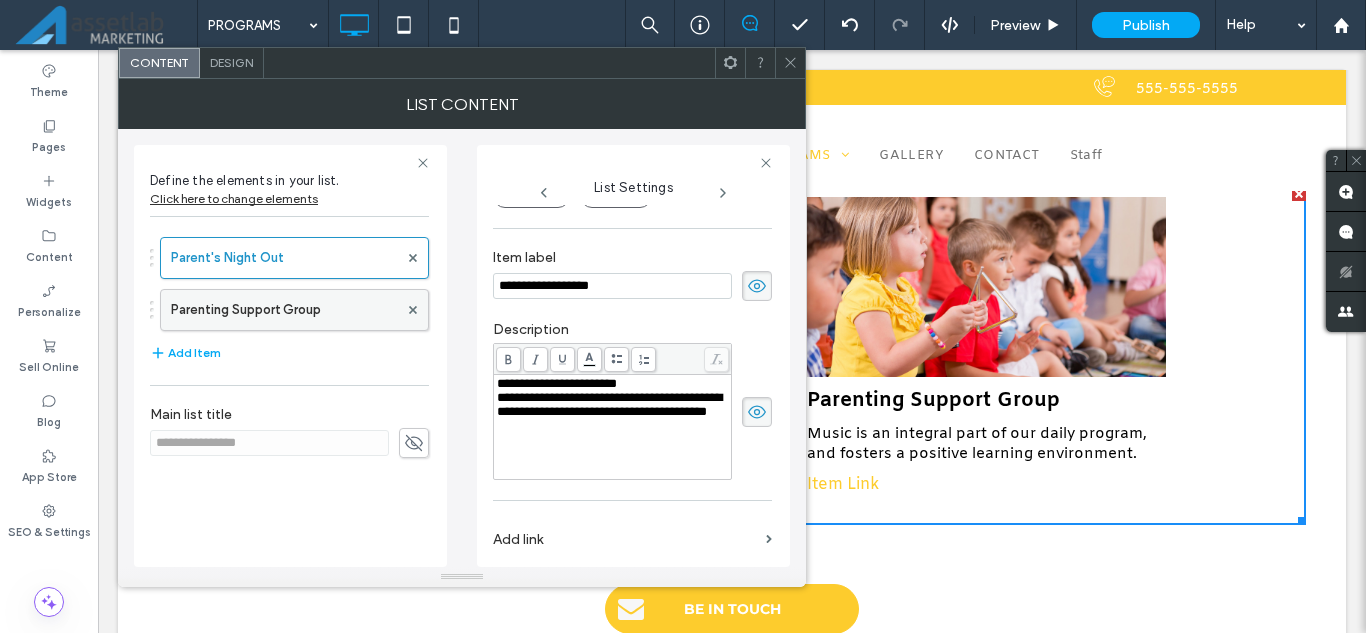 click on "Parenting Support Group" at bounding box center (284, 310) 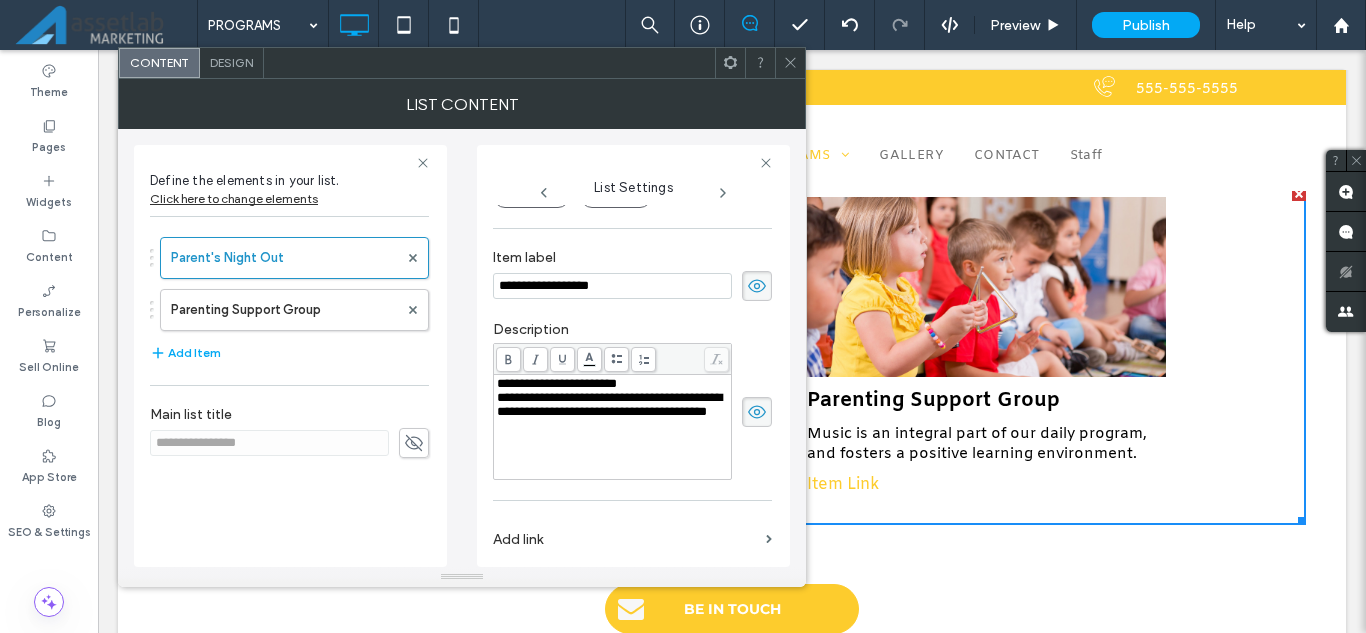 type on "**********" 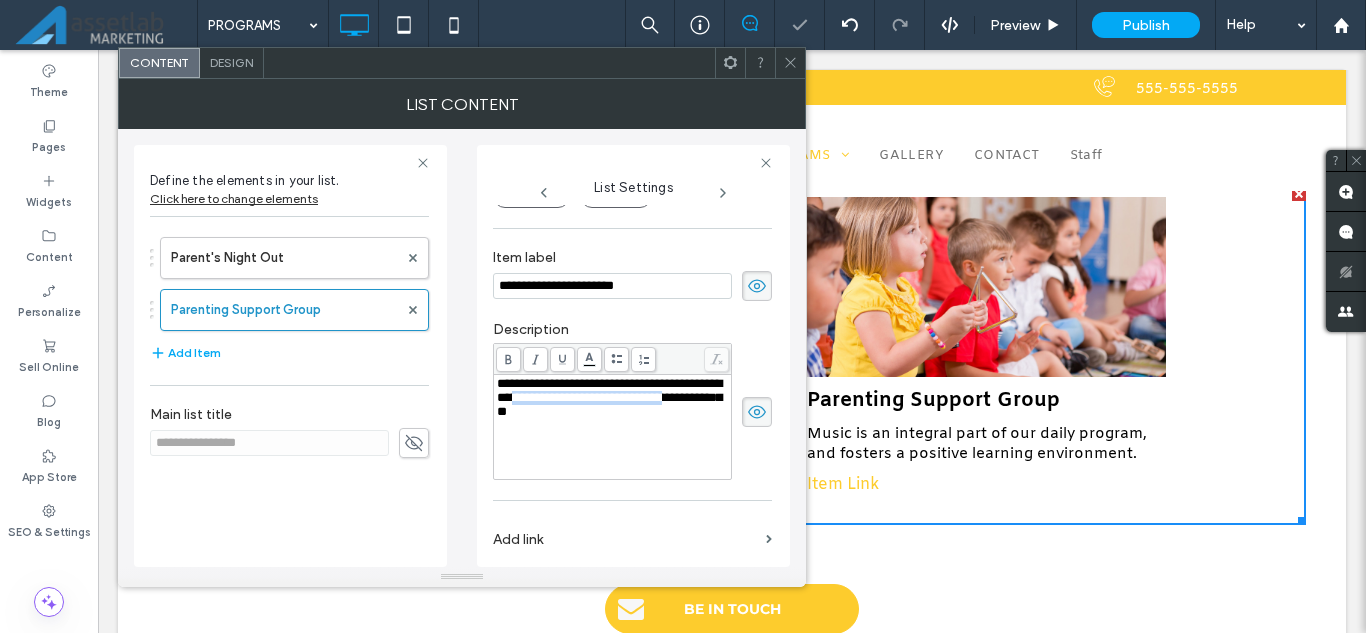 click on "**********" at bounding box center [609, 397] 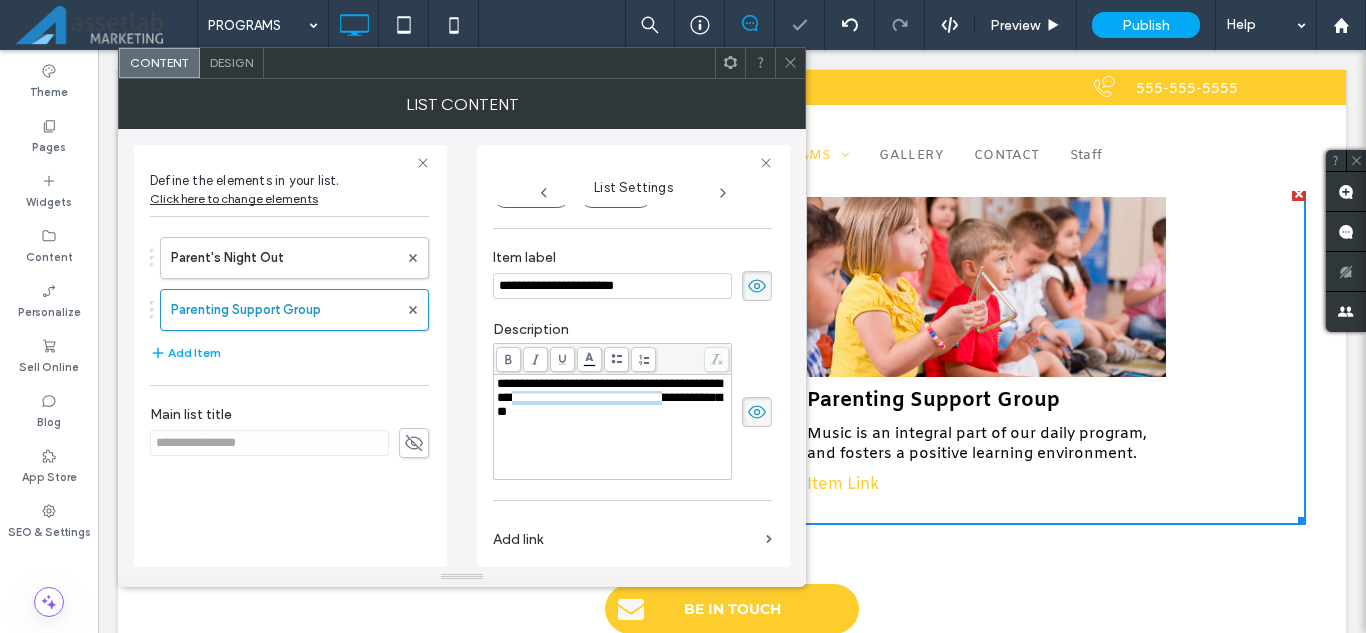 click on "**********" at bounding box center (609, 397) 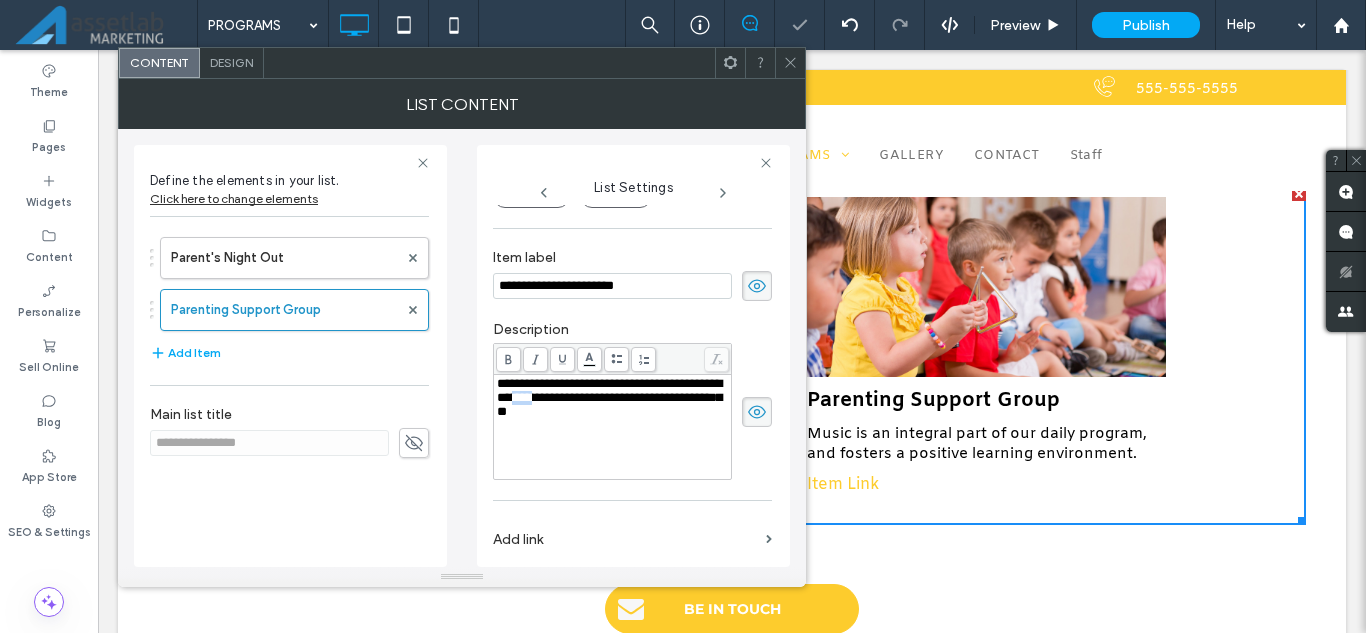 click on "**********" at bounding box center (609, 397) 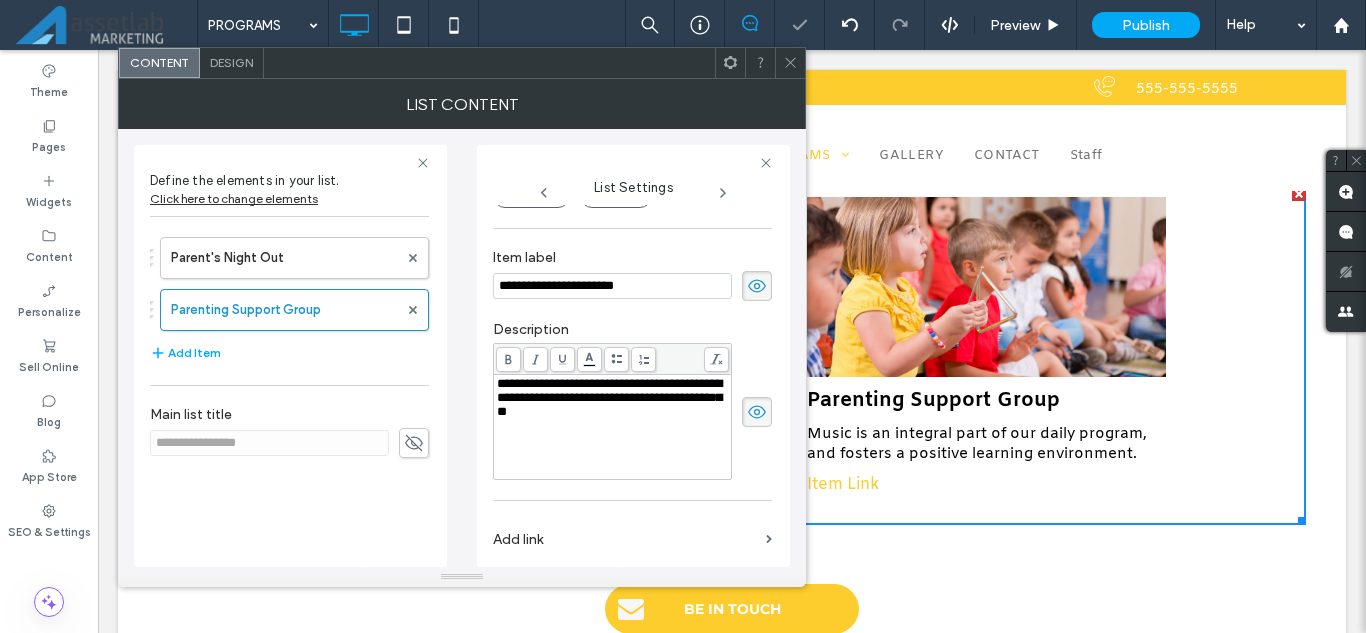 click on "**********" at bounding box center (609, 397) 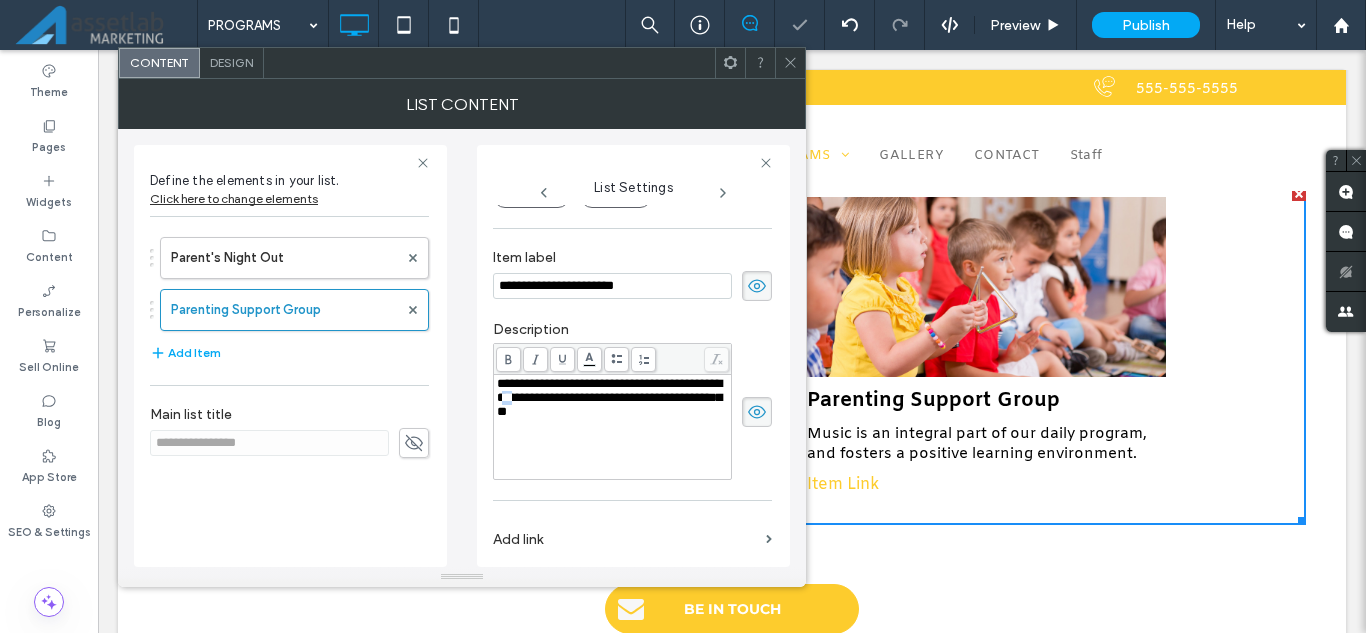 click on "**********" at bounding box center (609, 397) 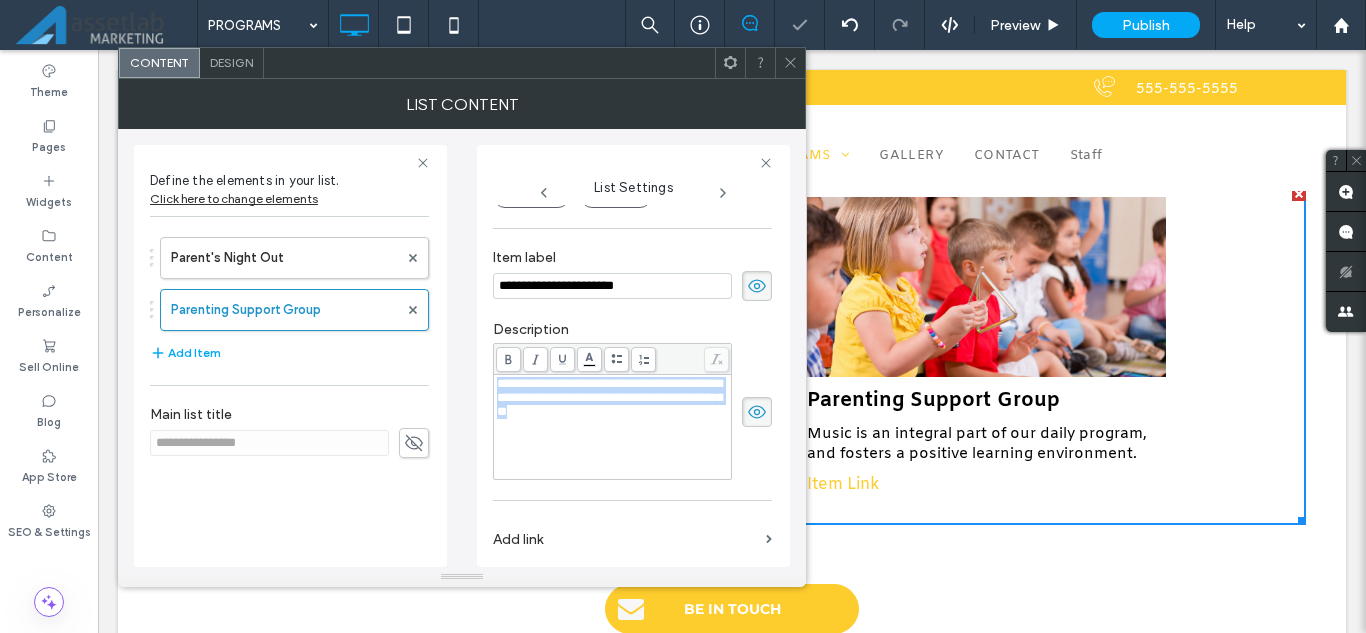 click on "**********" at bounding box center [609, 397] 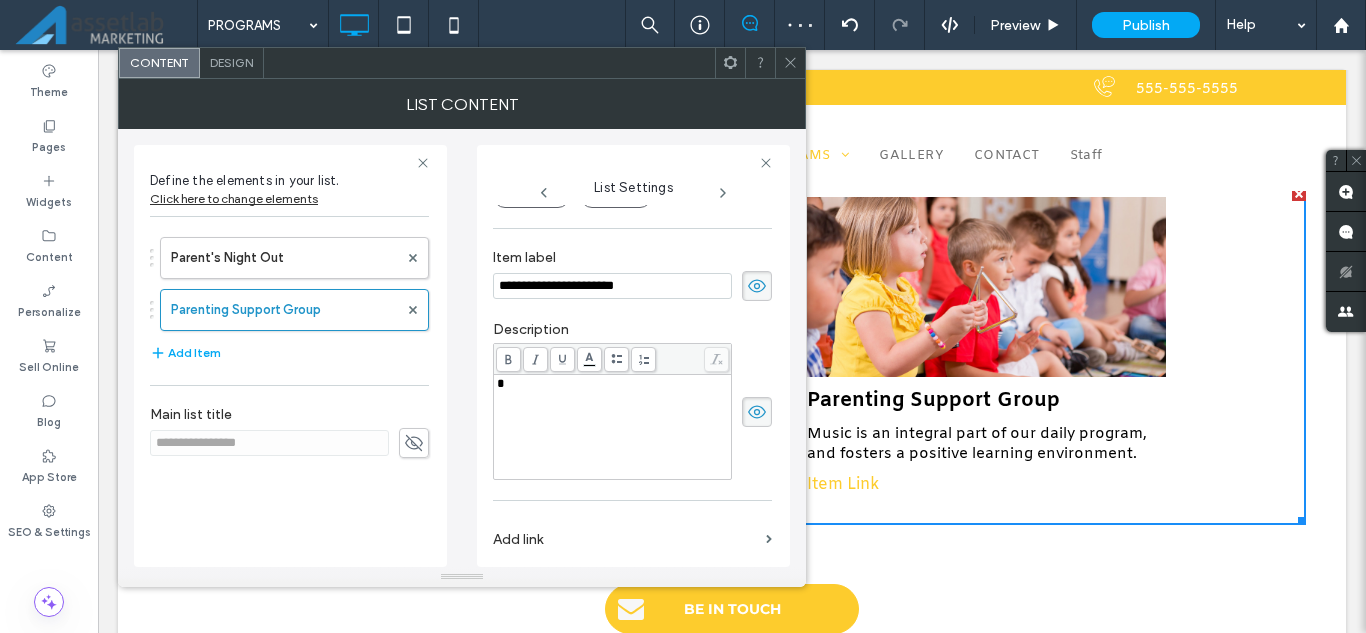 type 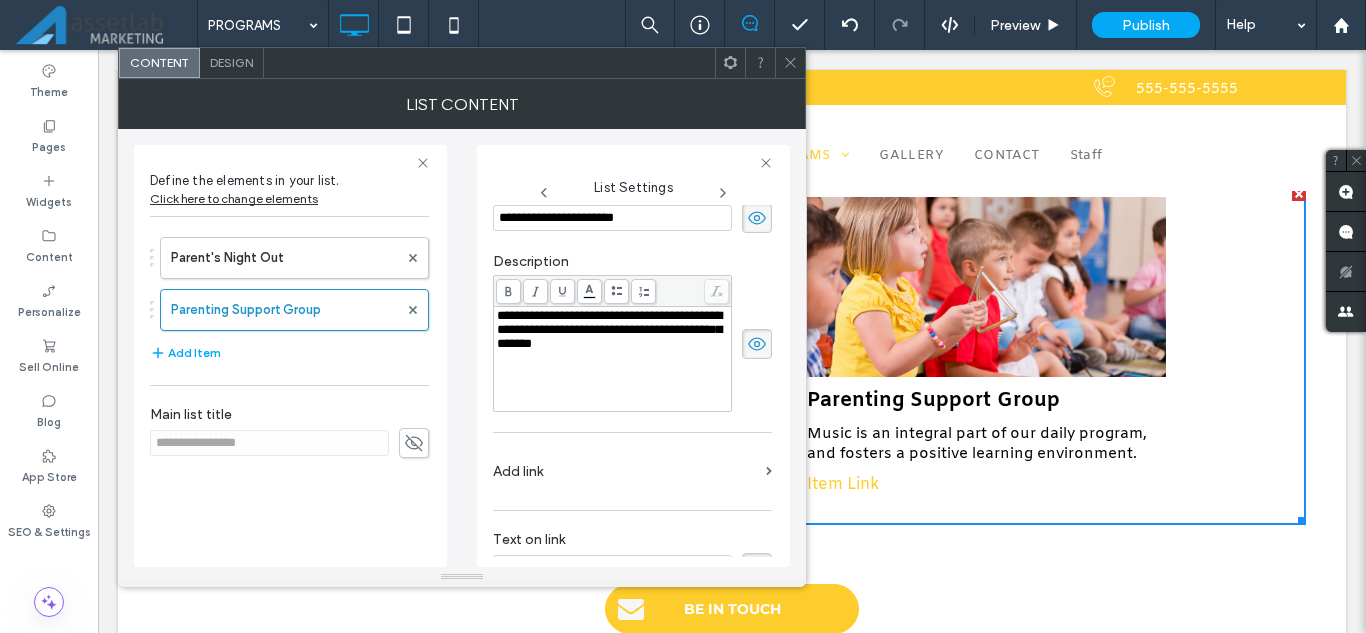 scroll, scrollTop: 349, scrollLeft: 0, axis: vertical 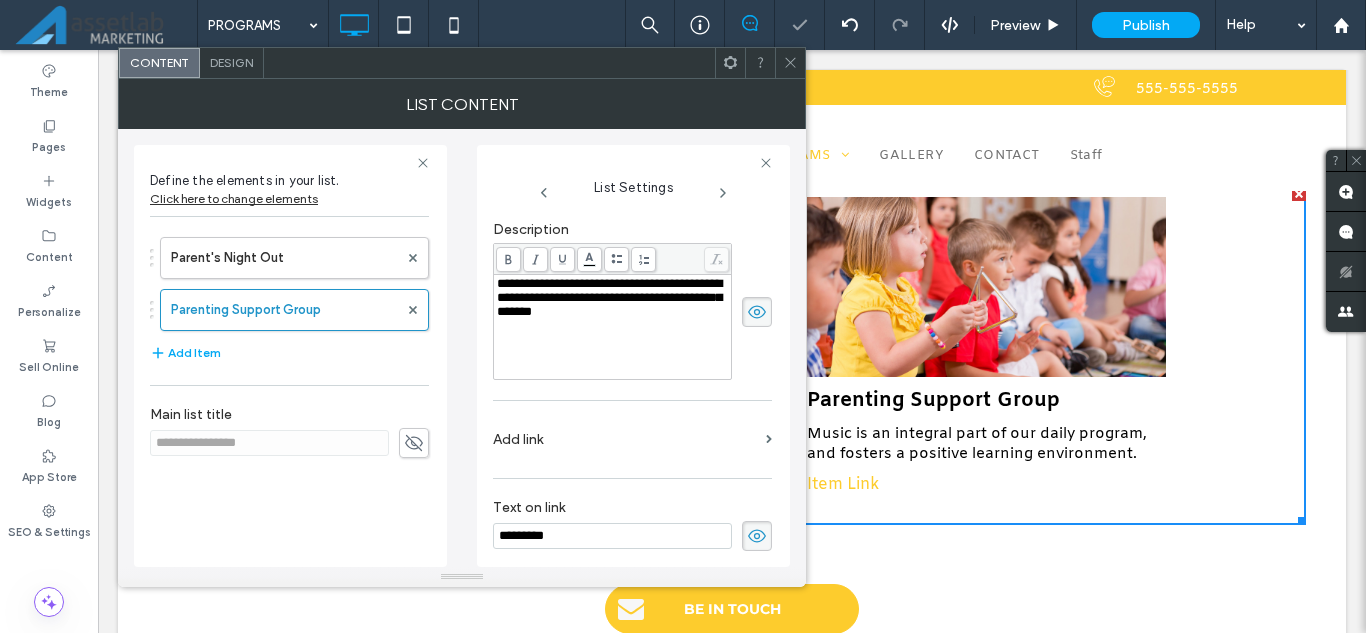 click on "Add link" at bounding box center (625, 439) 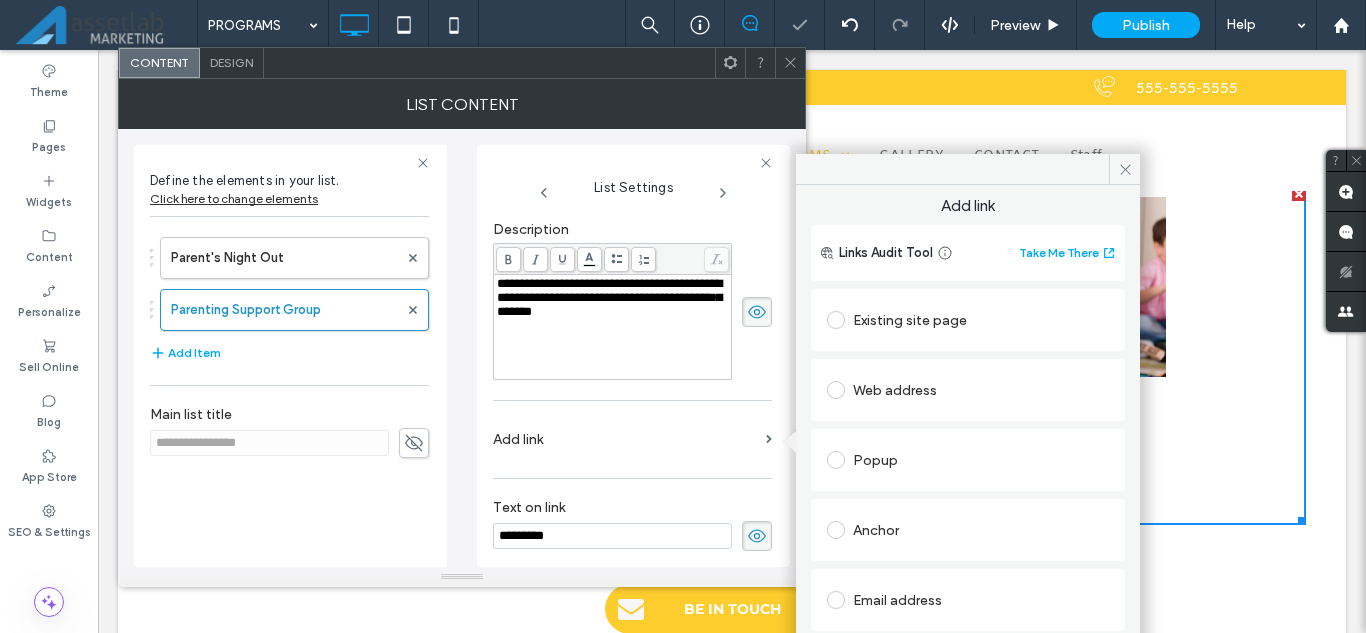 click on "Existing site page" at bounding box center [968, 320] 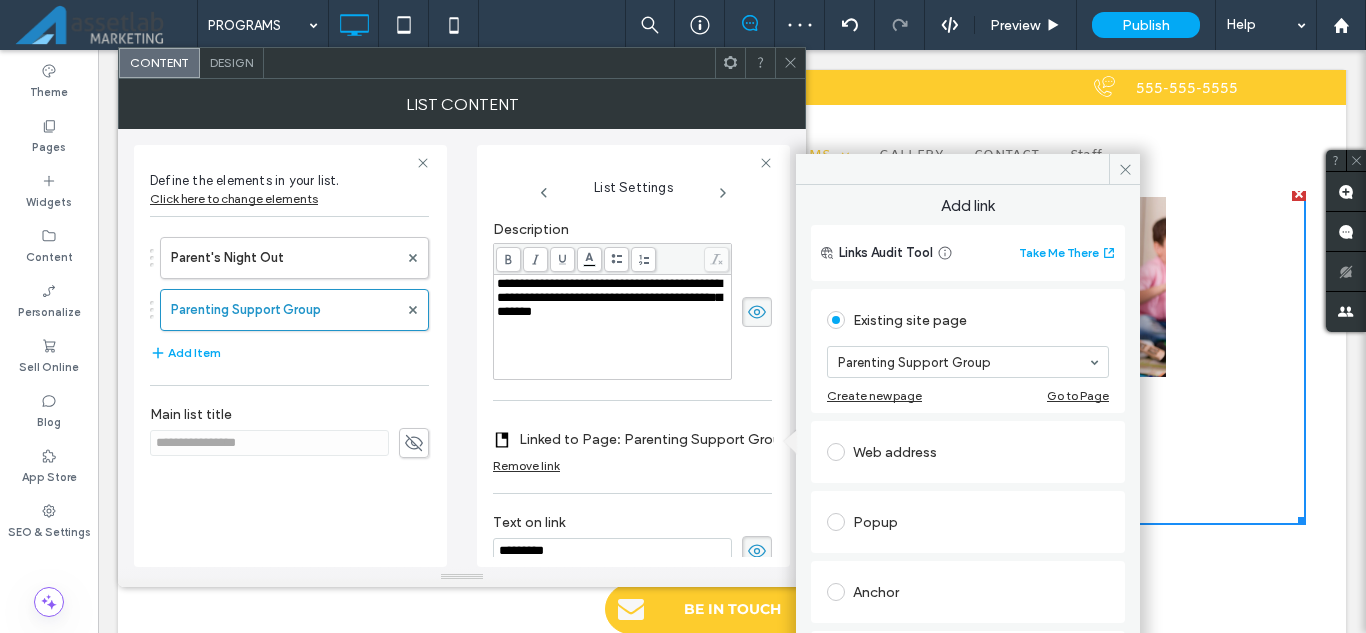 click 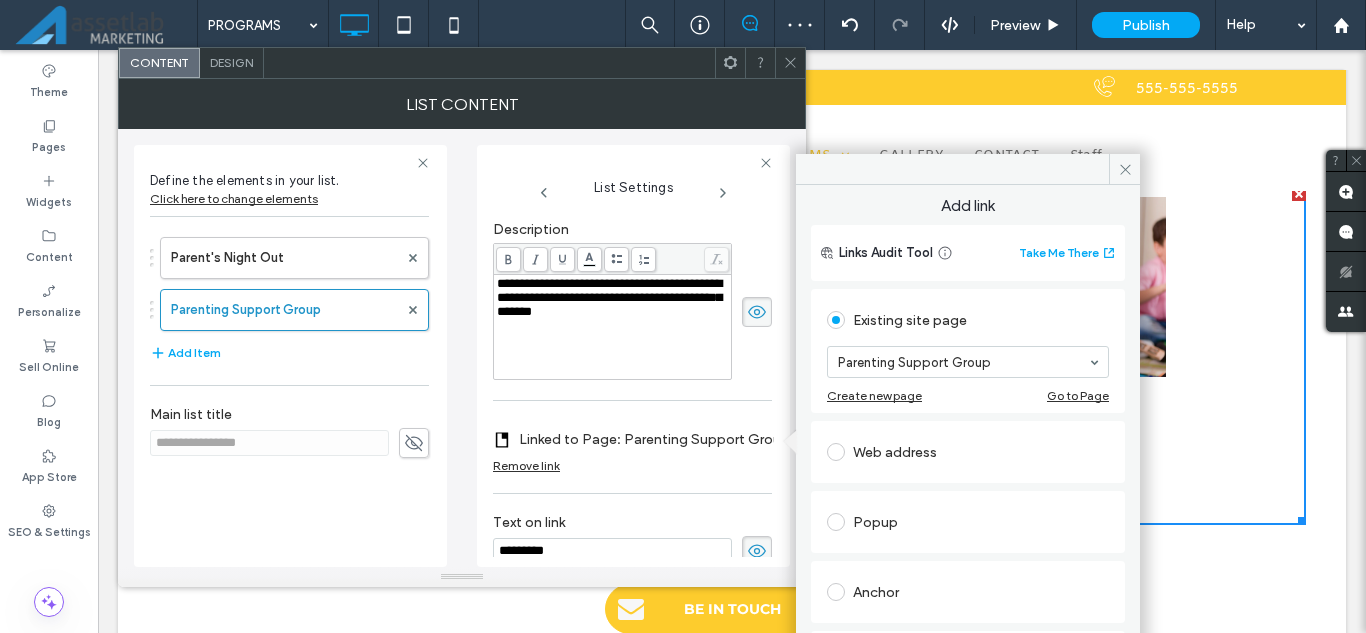 type on "**********" 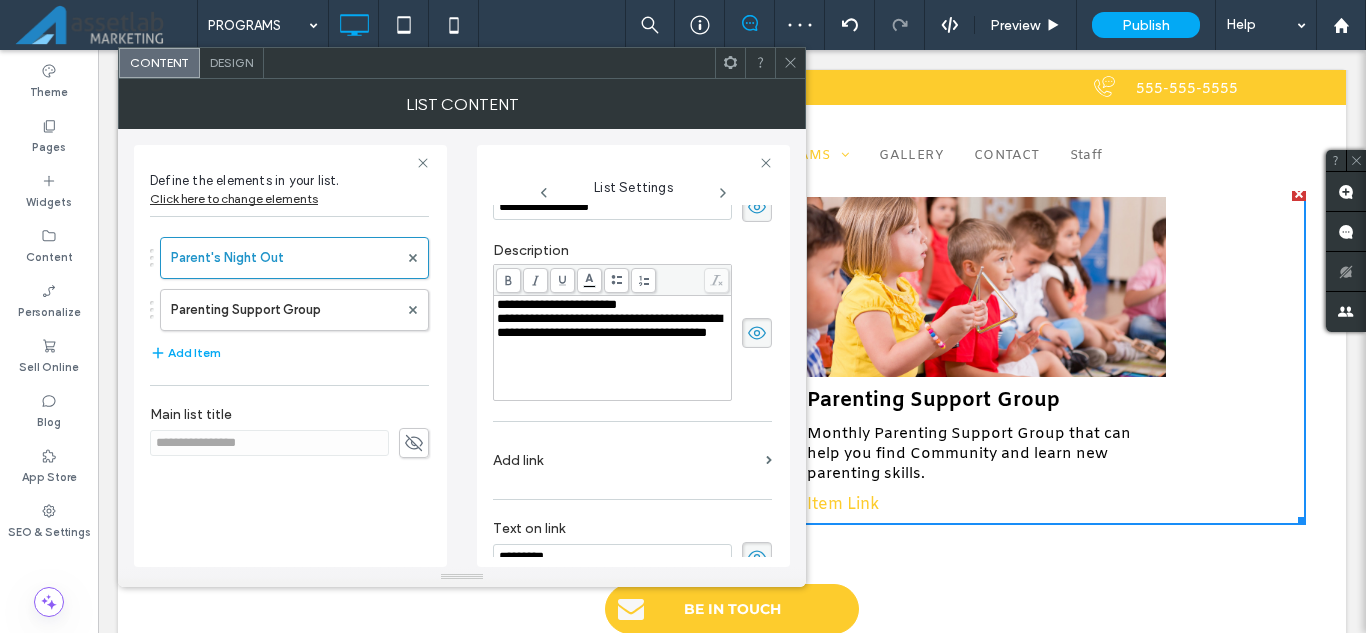 scroll, scrollTop: 355, scrollLeft: 0, axis: vertical 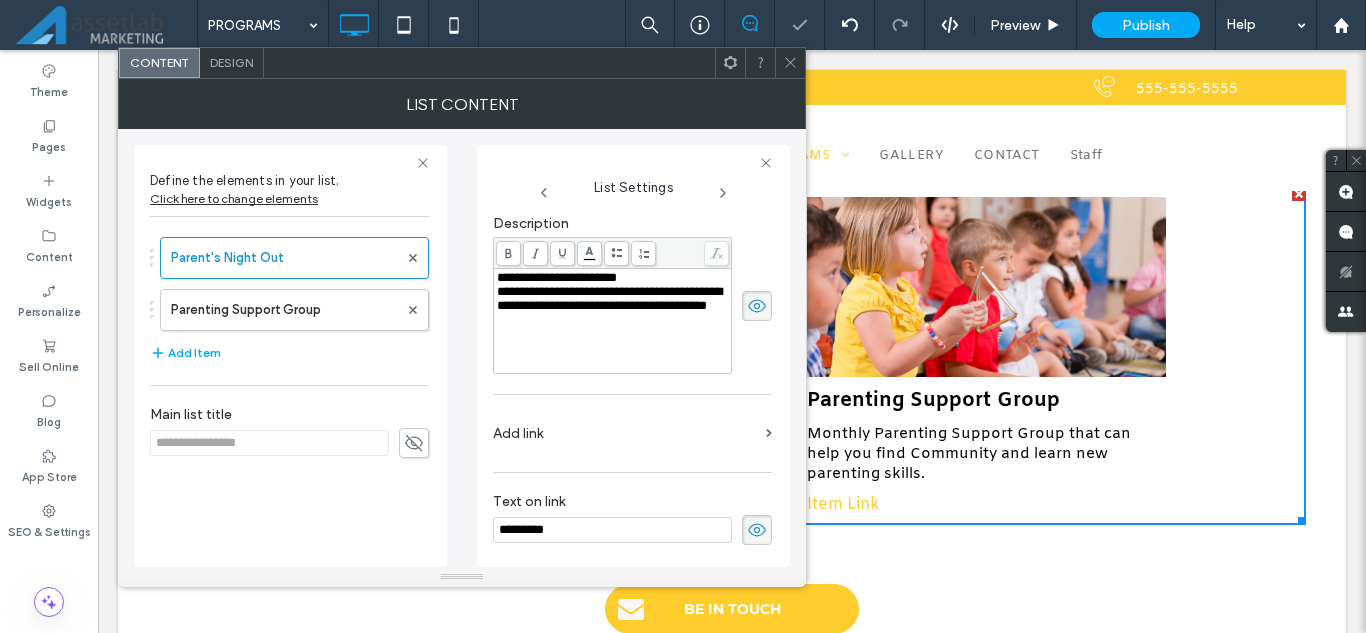 click on "Add link" at bounding box center (625, 433) 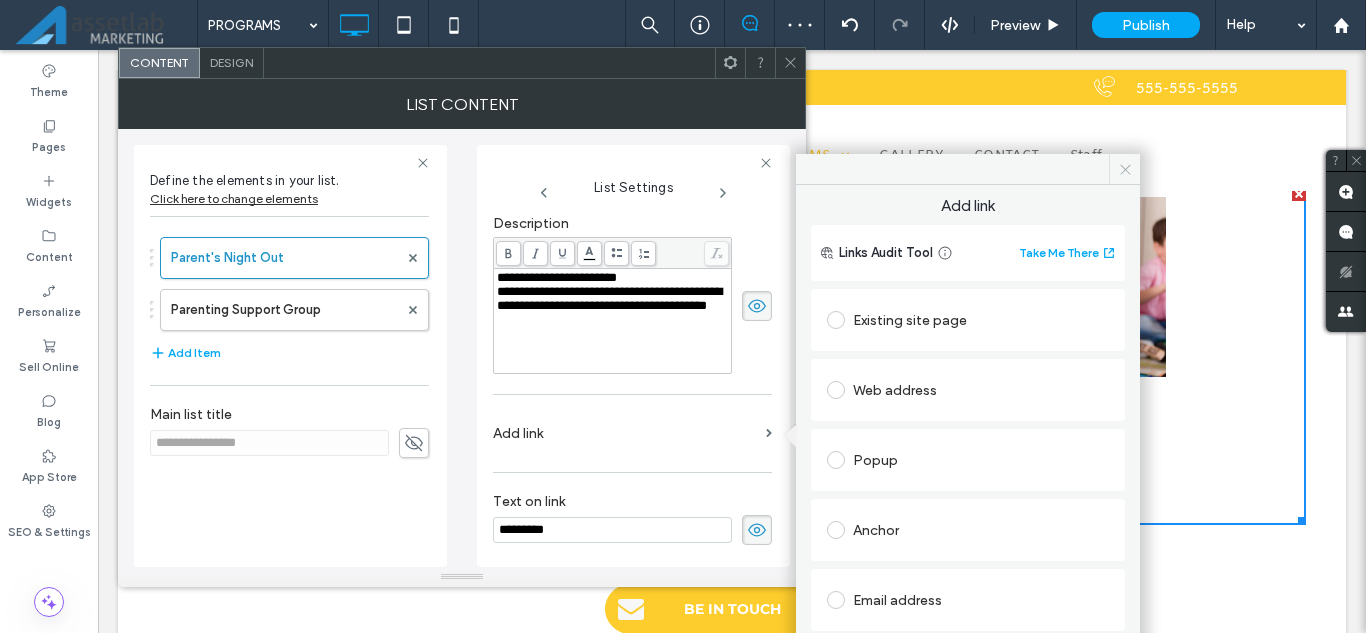 click 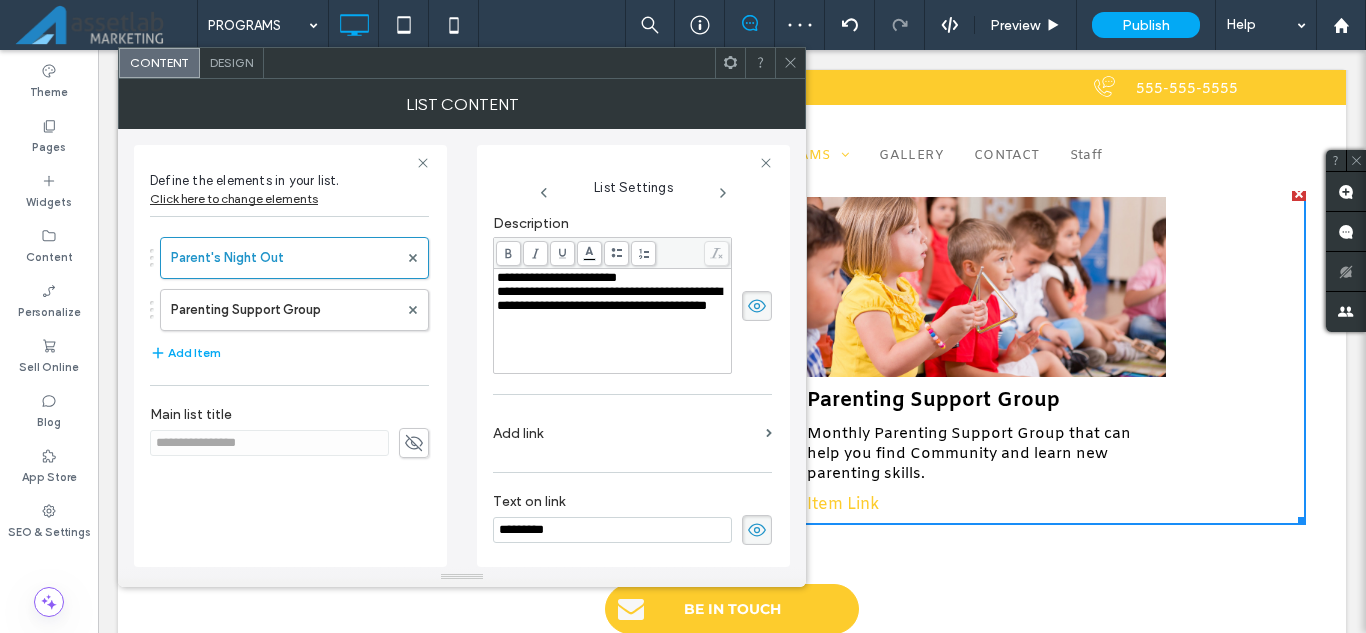 click 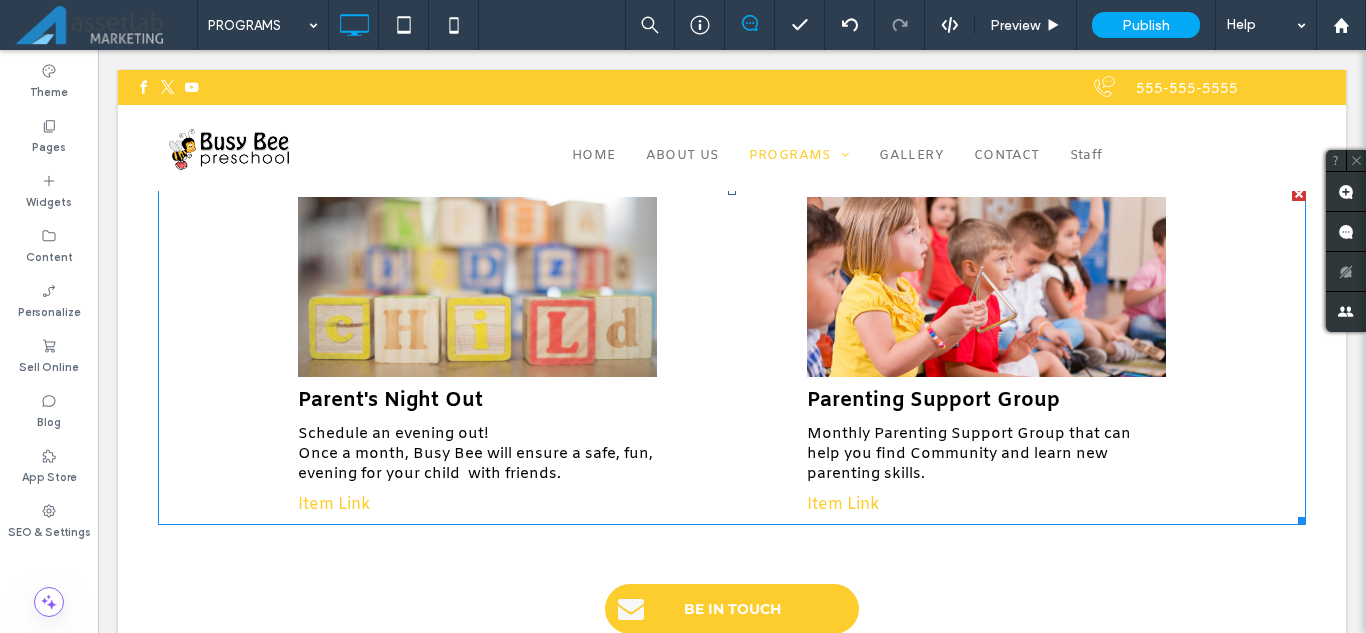 click on "Monthly Parenting Support Group that can help you find Community and learn new parenting skills." at bounding box center (986, 454) 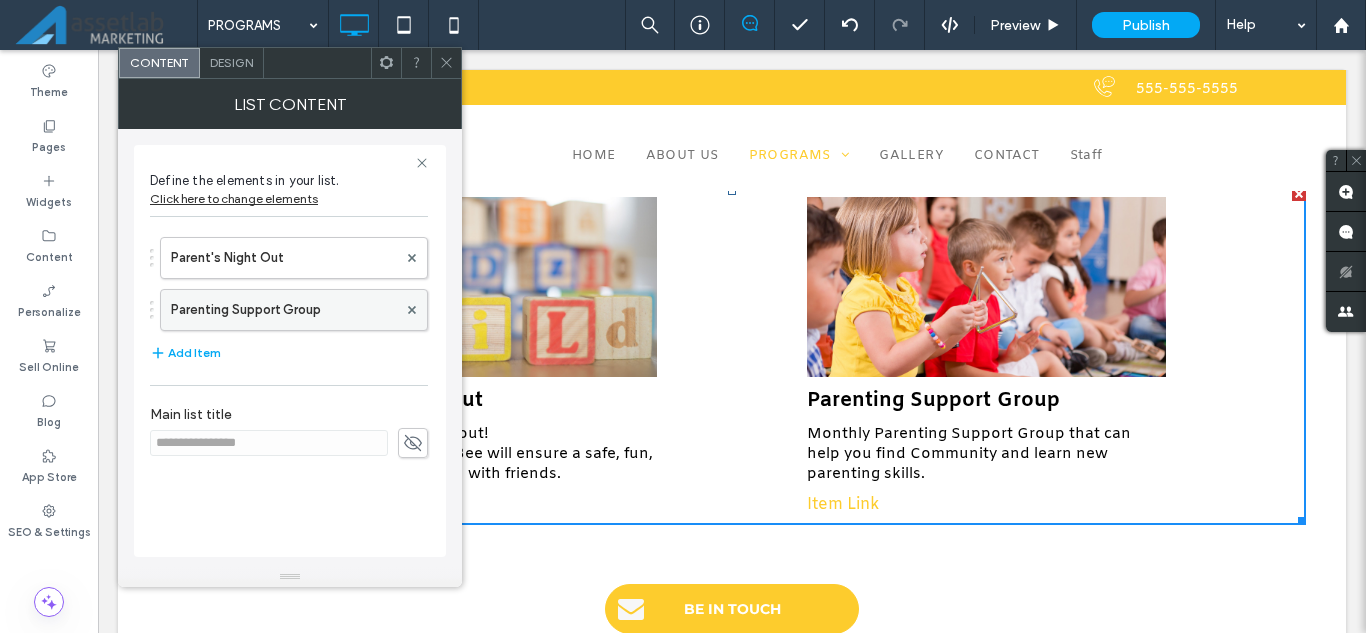 click on "Parenting Support Group" at bounding box center (284, 310) 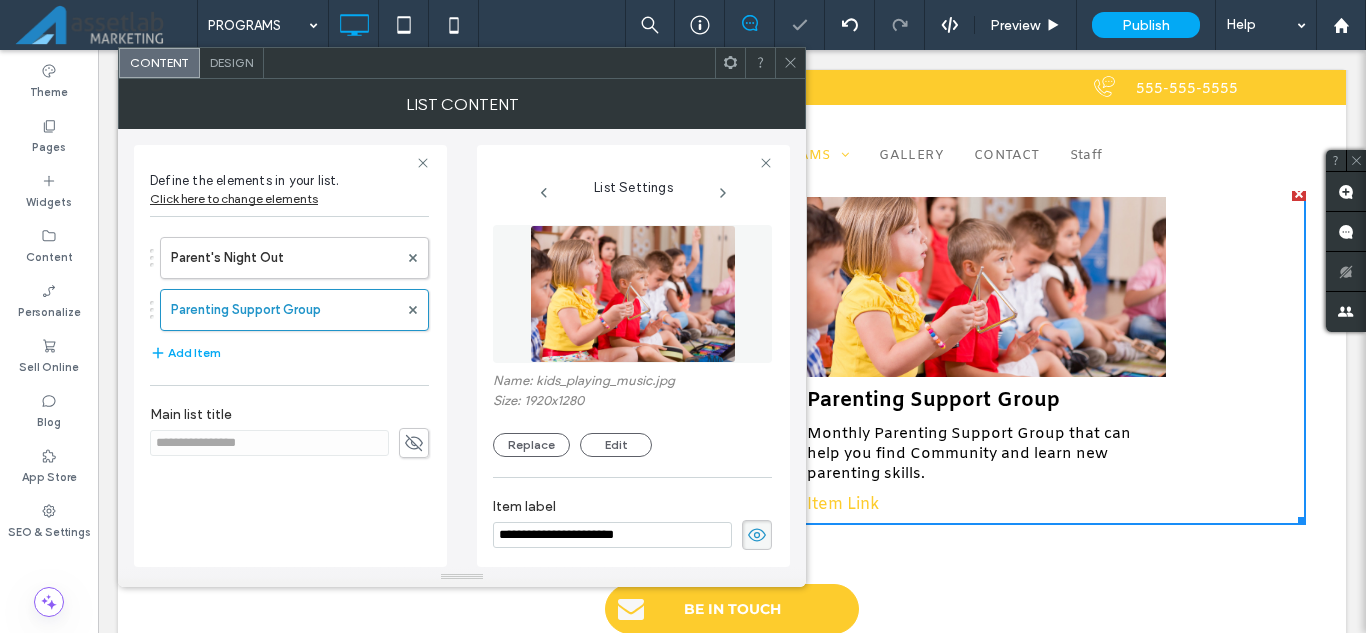scroll, scrollTop: 0, scrollLeft: 6, axis: horizontal 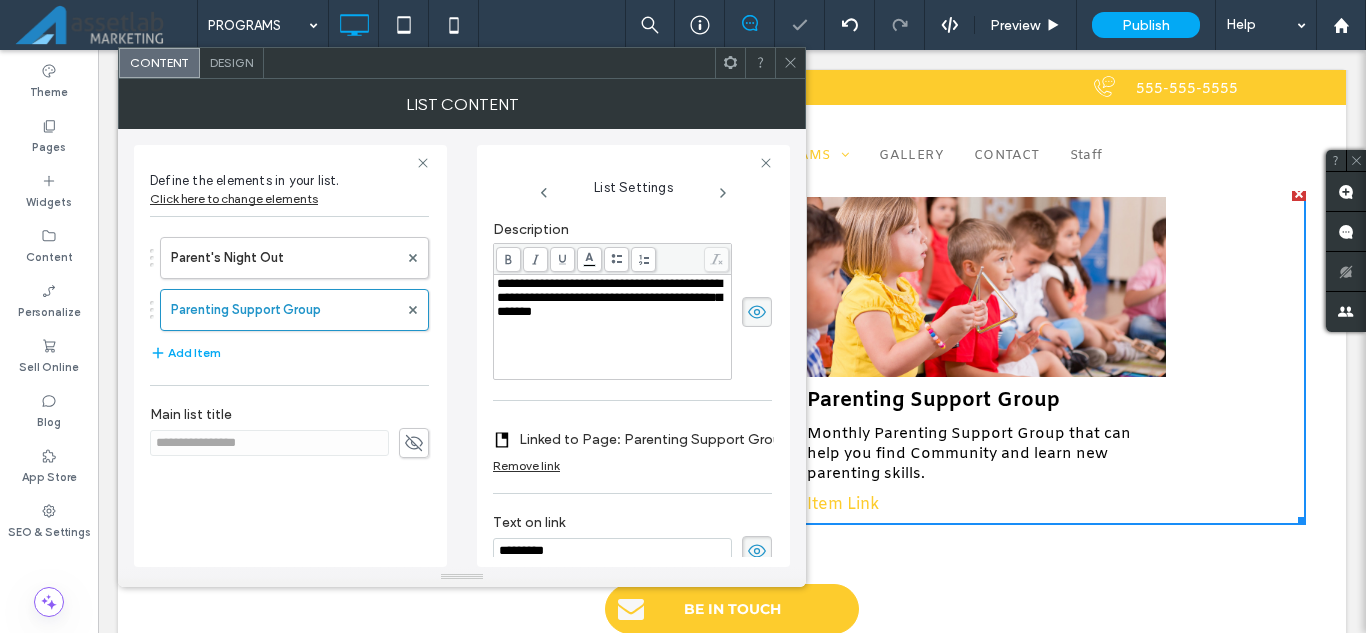 click on "**********" at bounding box center [613, 327] 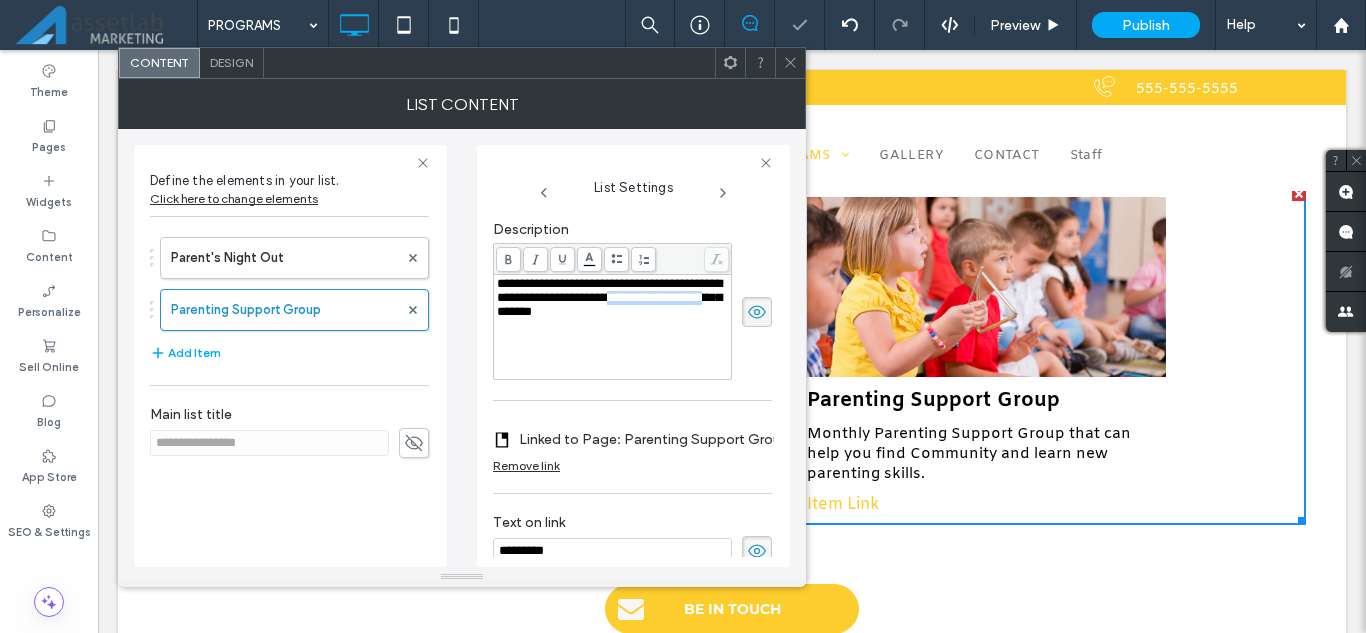 drag, startPoint x: 637, startPoint y: 366, endPoint x: 514, endPoint y: 376, distance: 123.40584 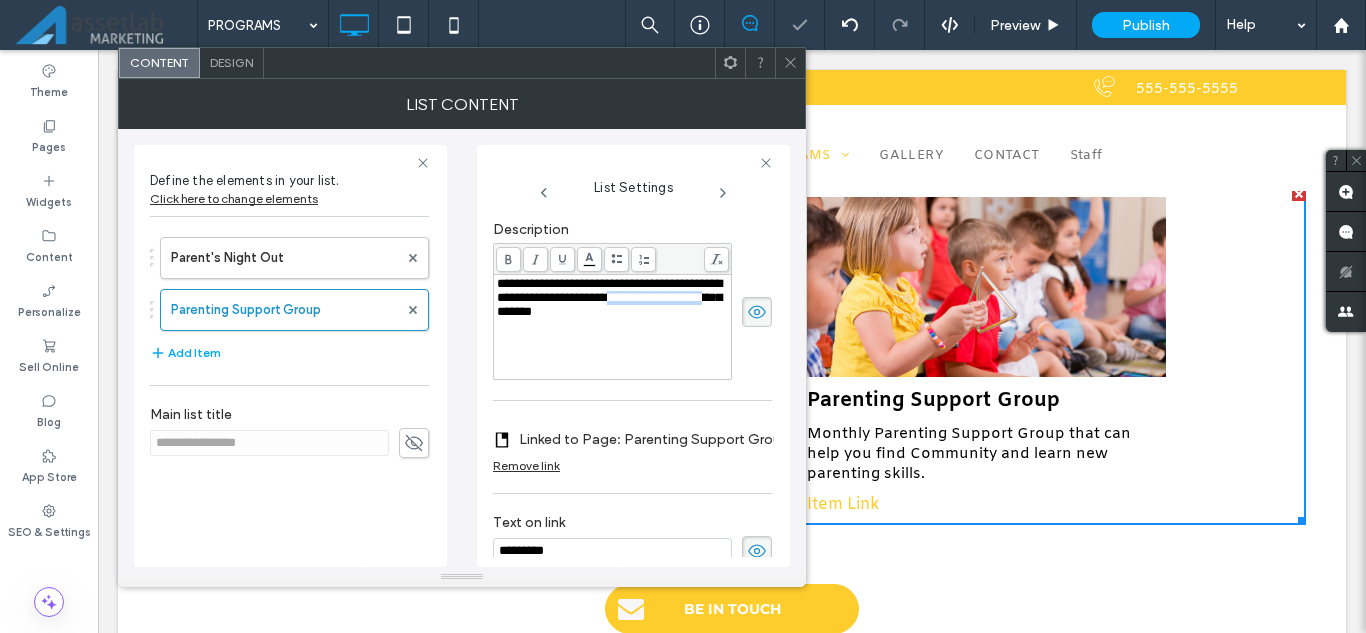 click on "**********" at bounding box center (613, 327) 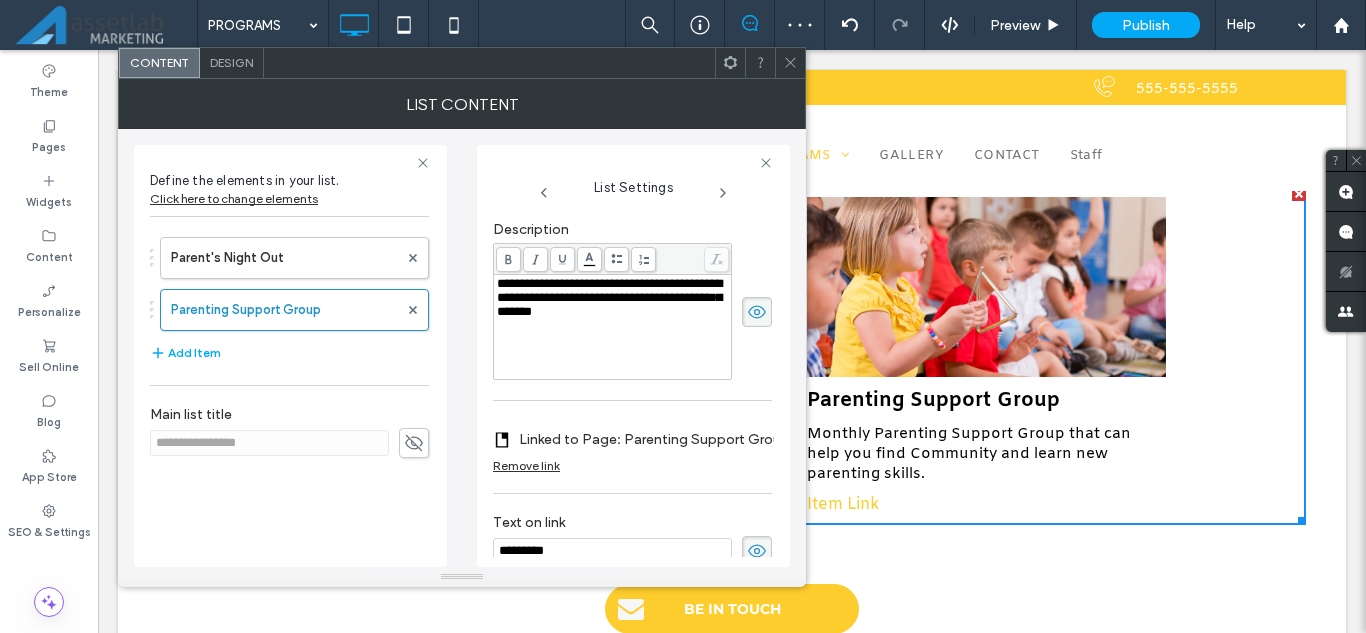 scroll, scrollTop: 381, scrollLeft: 0, axis: vertical 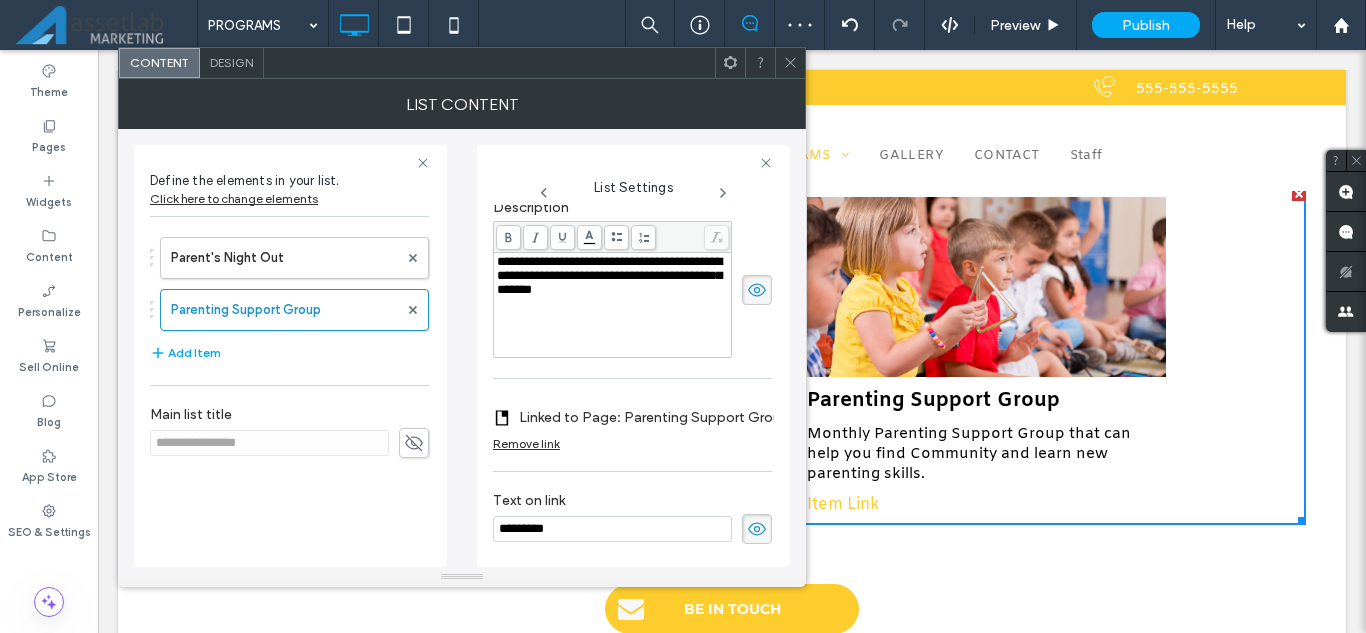 drag, startPoint x: 544, startPoint y: 501, endPoint x: 543, endPoint y: 527, distance: 26.019224 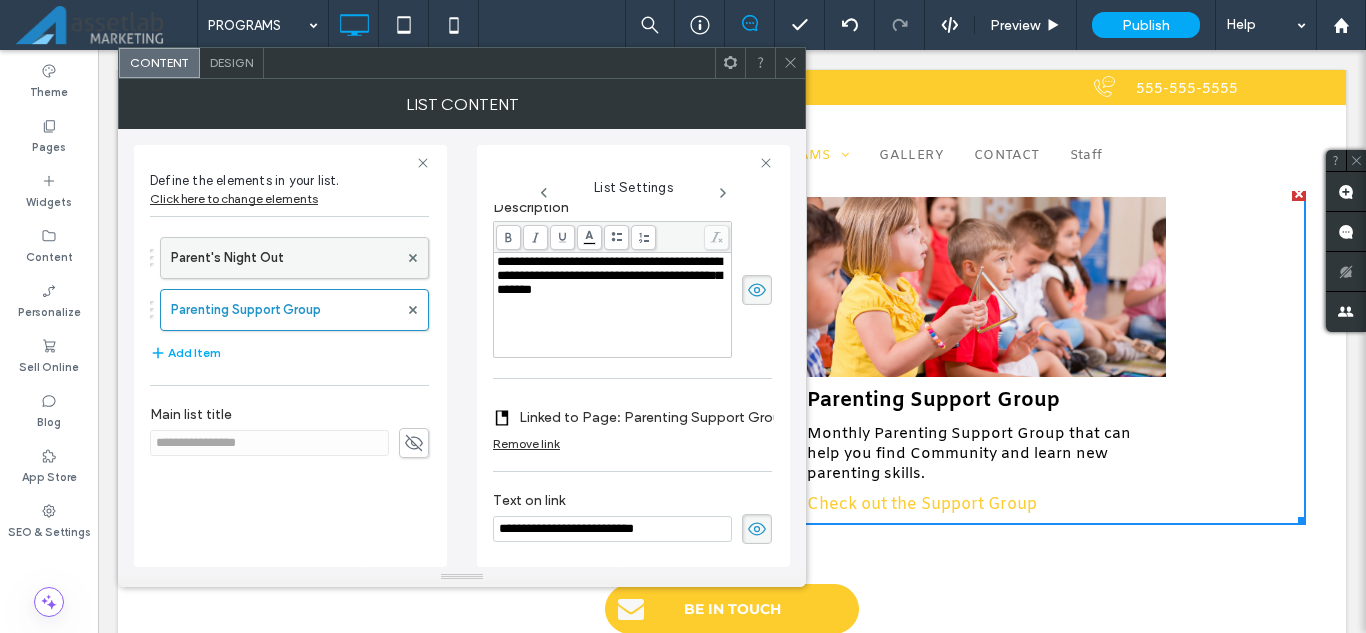 type on "**********" 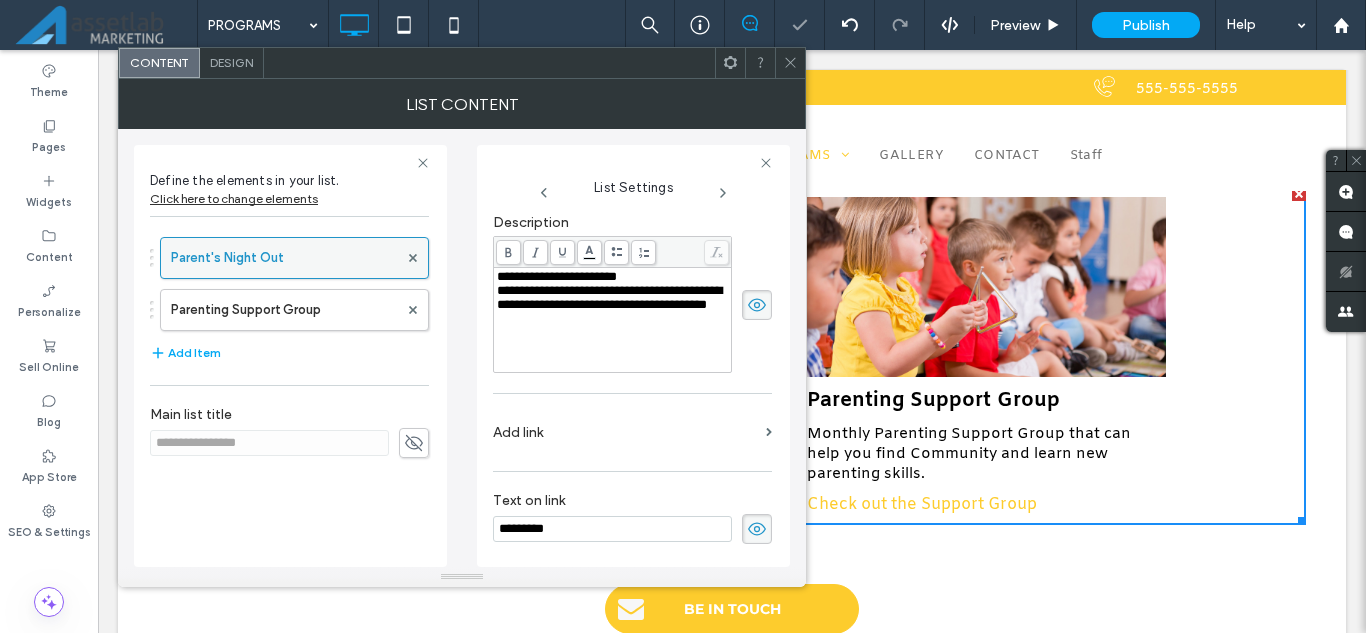 scroll, scrollTop: 356, scrollLeft: 0, axis: vertical 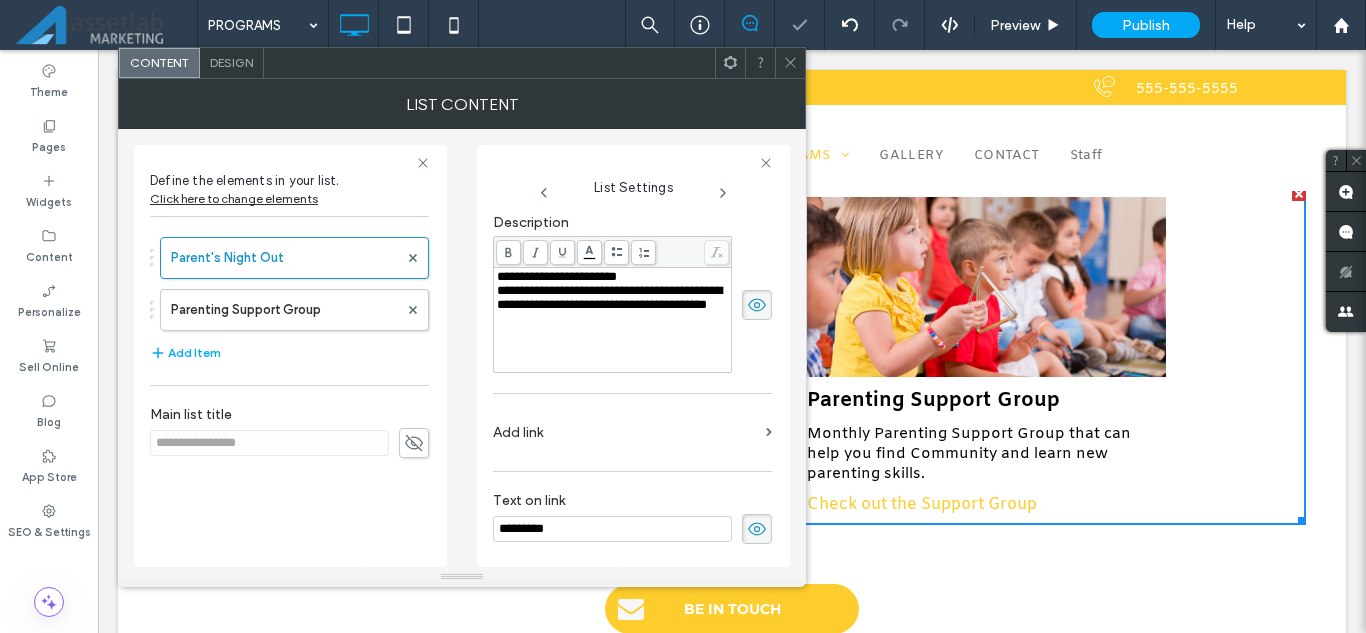 click on "*********" at bounding box center [612, 529] 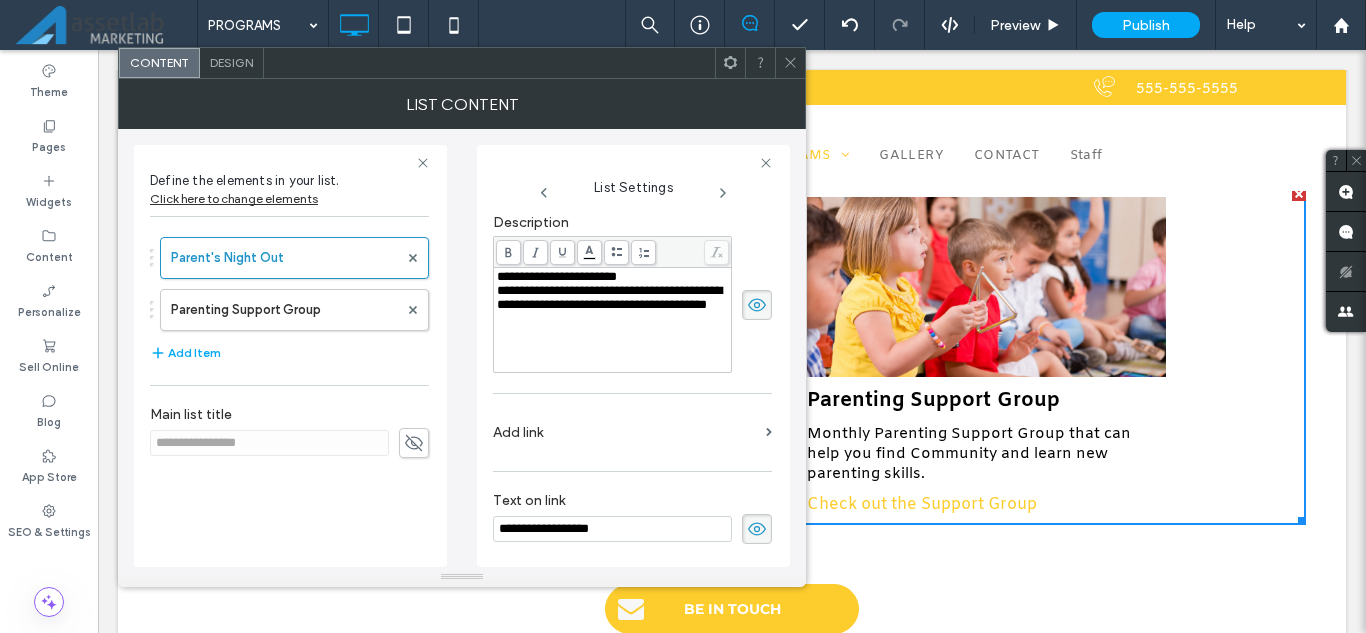 type on "**********" 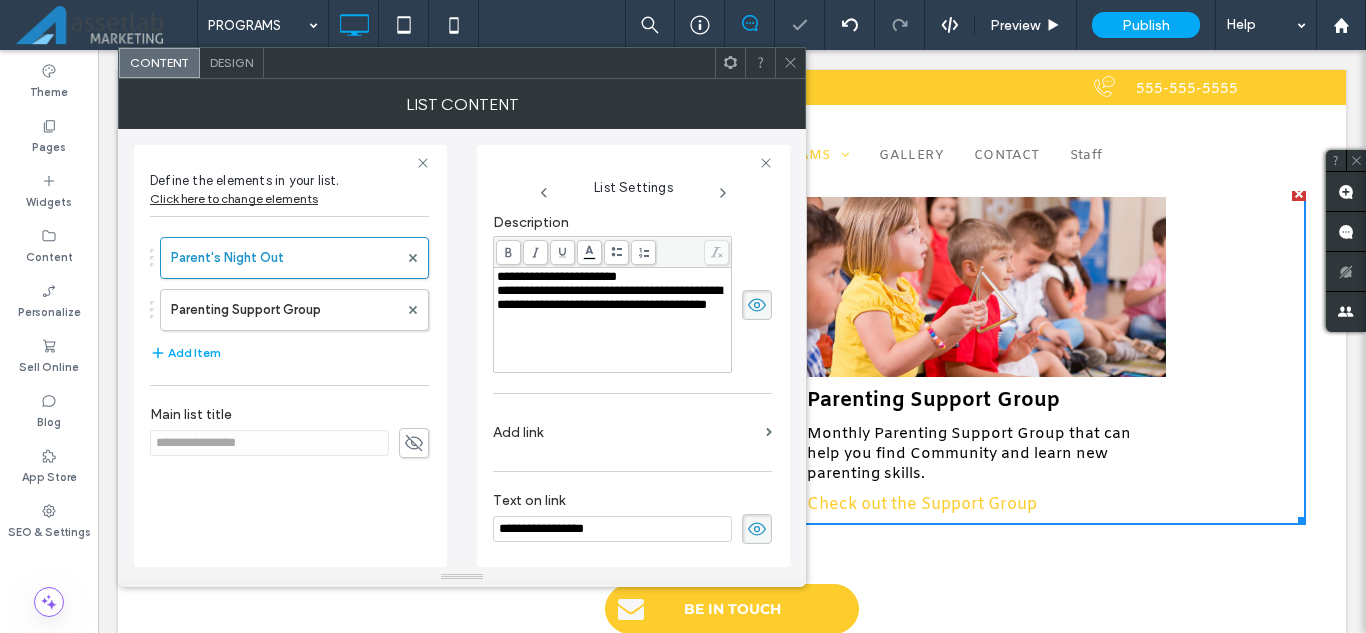 click 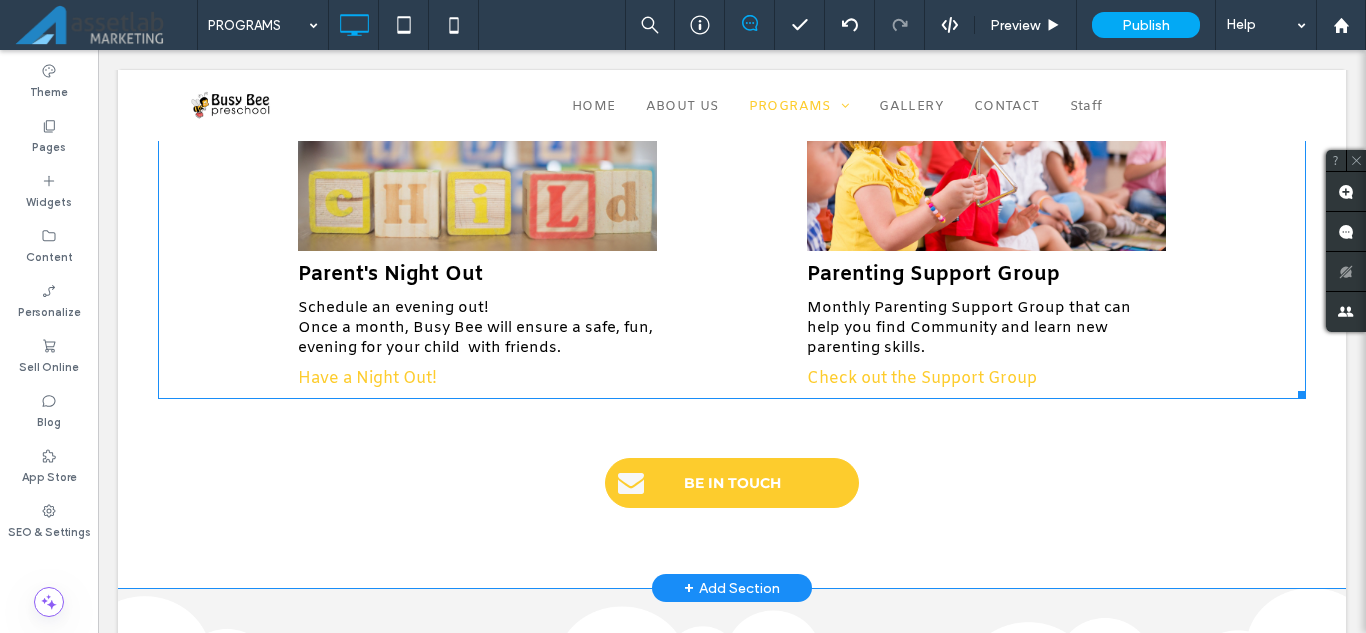 scroll, scrollTop: 2000, scrollLeft: 0, axis: vertical 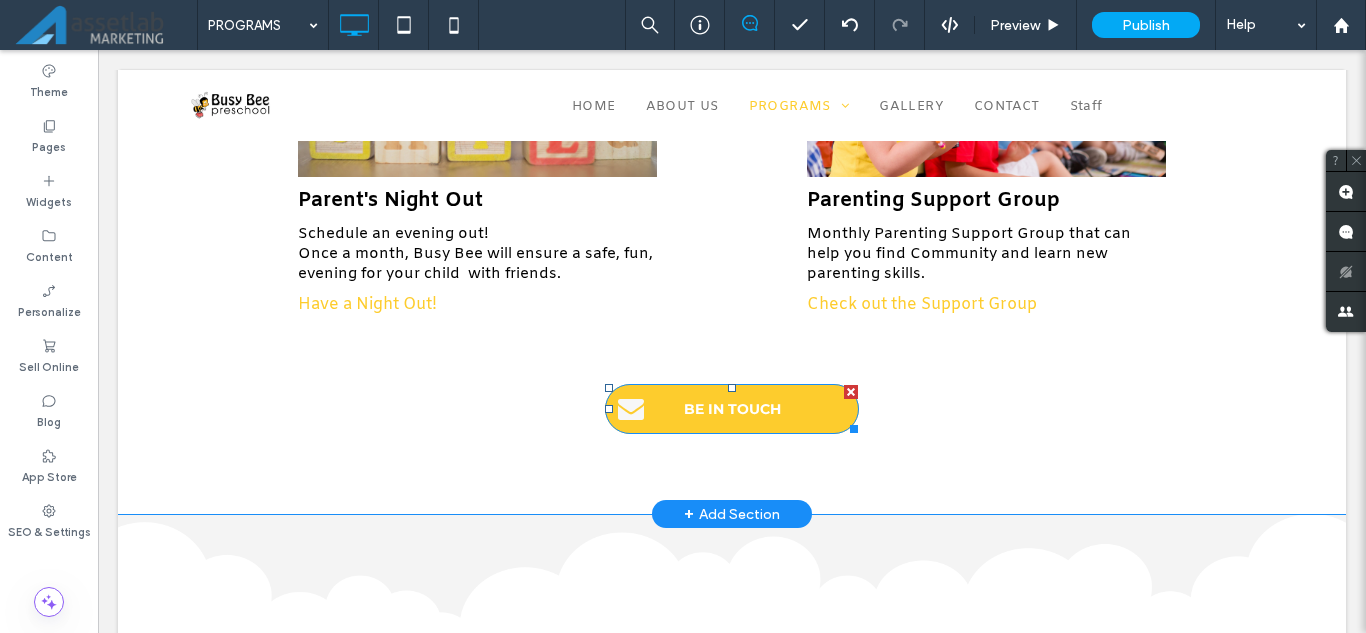 click at bounding box center [851, 392] 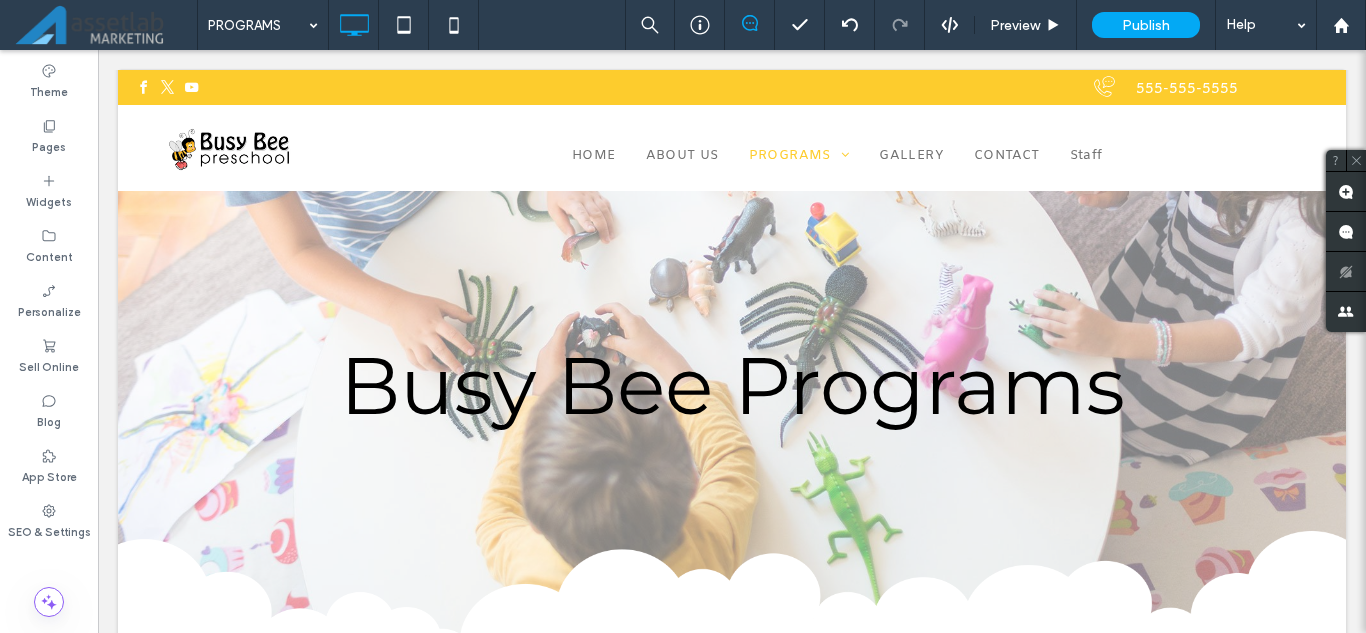 scroll, scrollTop: 0, scrollLeft: 0, axis: both 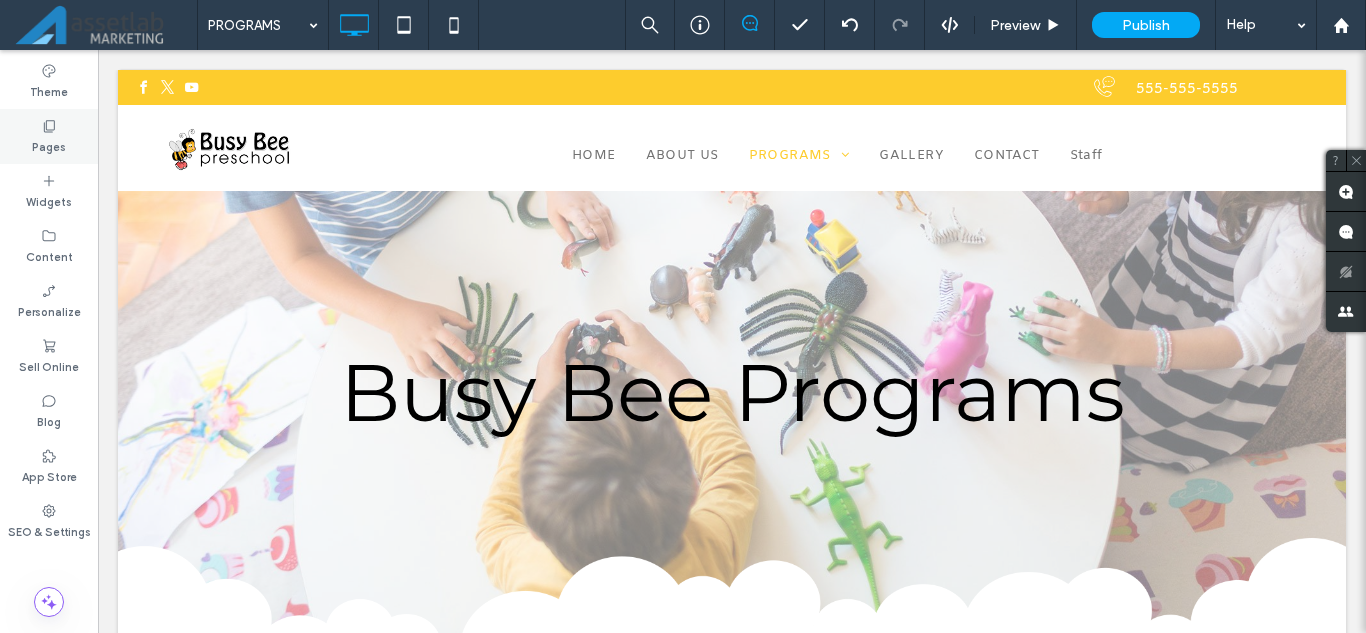 click on "Pages" at bounding box center [49, 145] 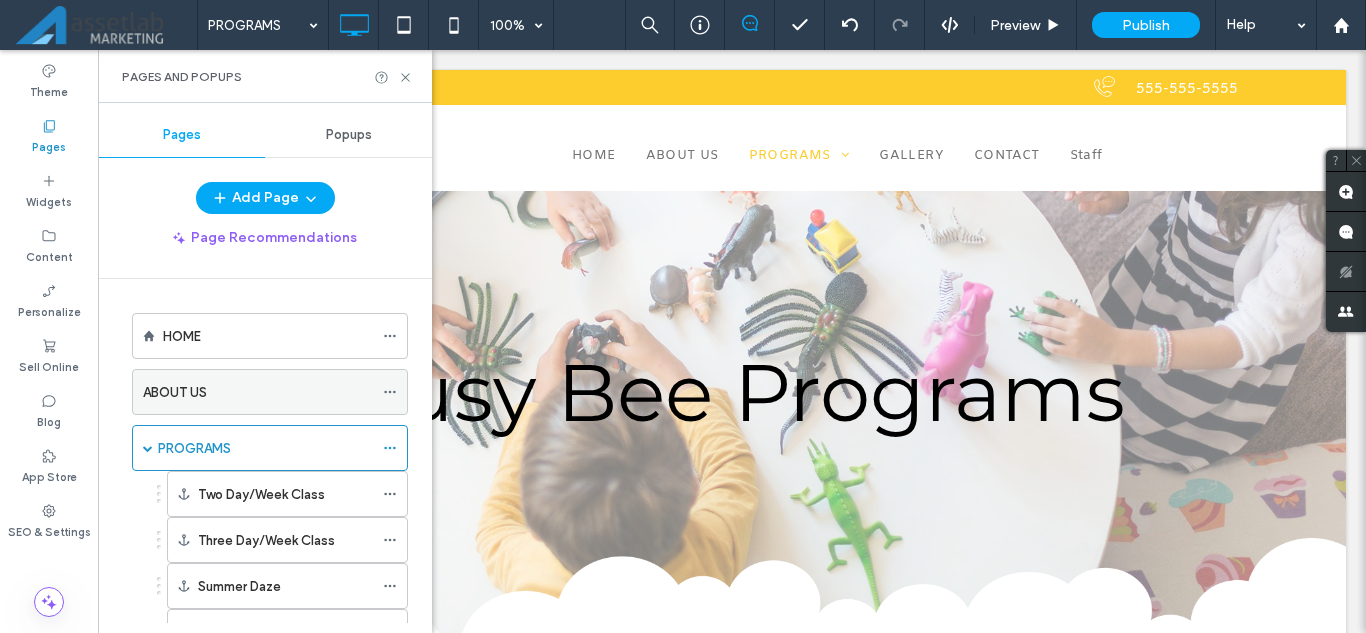 click on "ABOUT US" at bounding box center [258, 392] 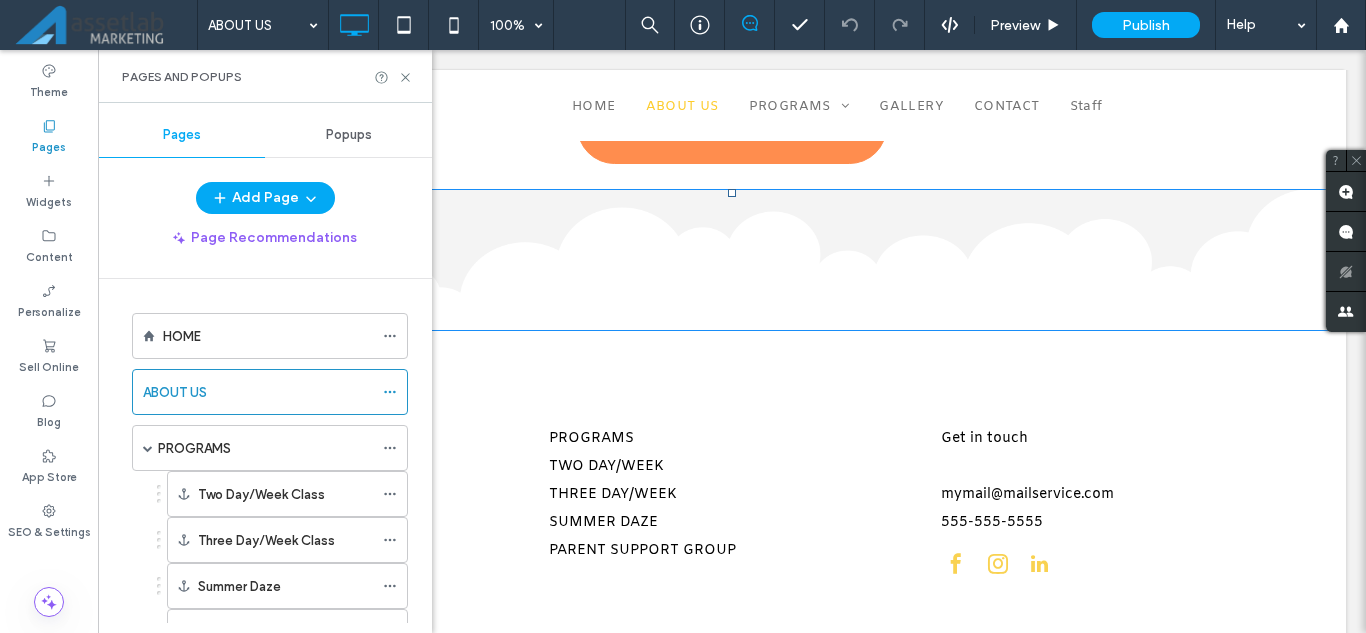 scroll, scrollTop: 2318, scrollLeft: 0, axis: vertical 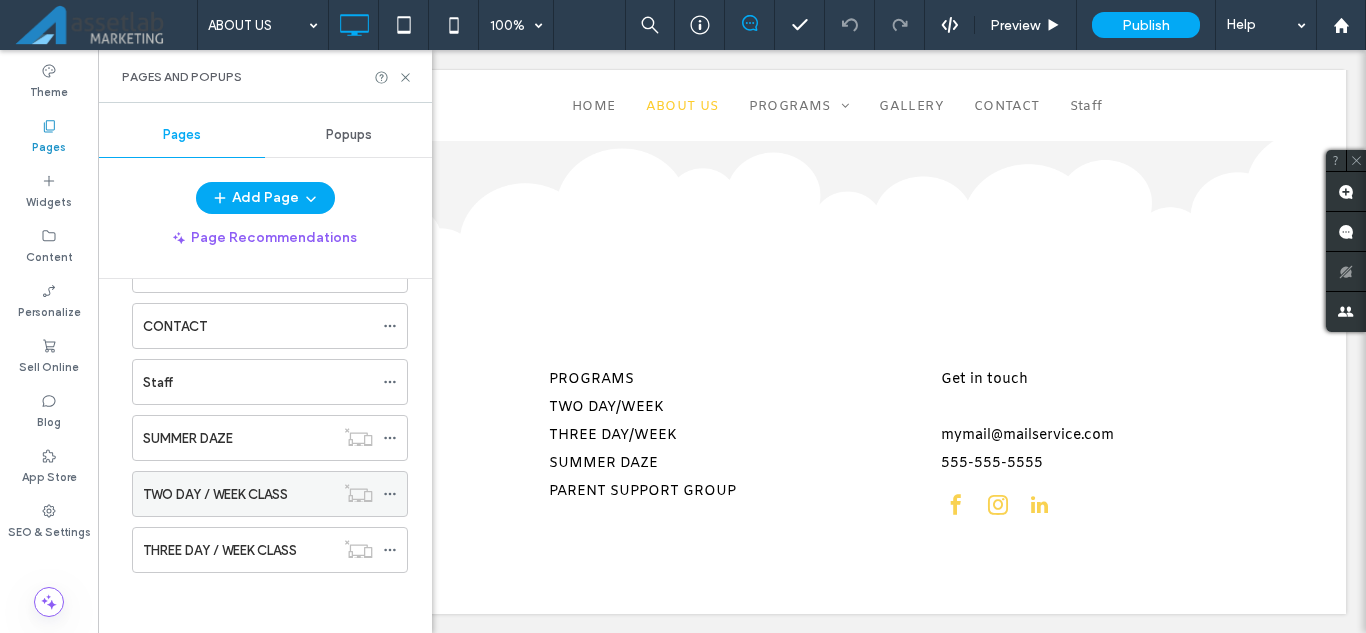 click on "TWO DAY / WEEK CLASS" at bounding box center (238, 494) 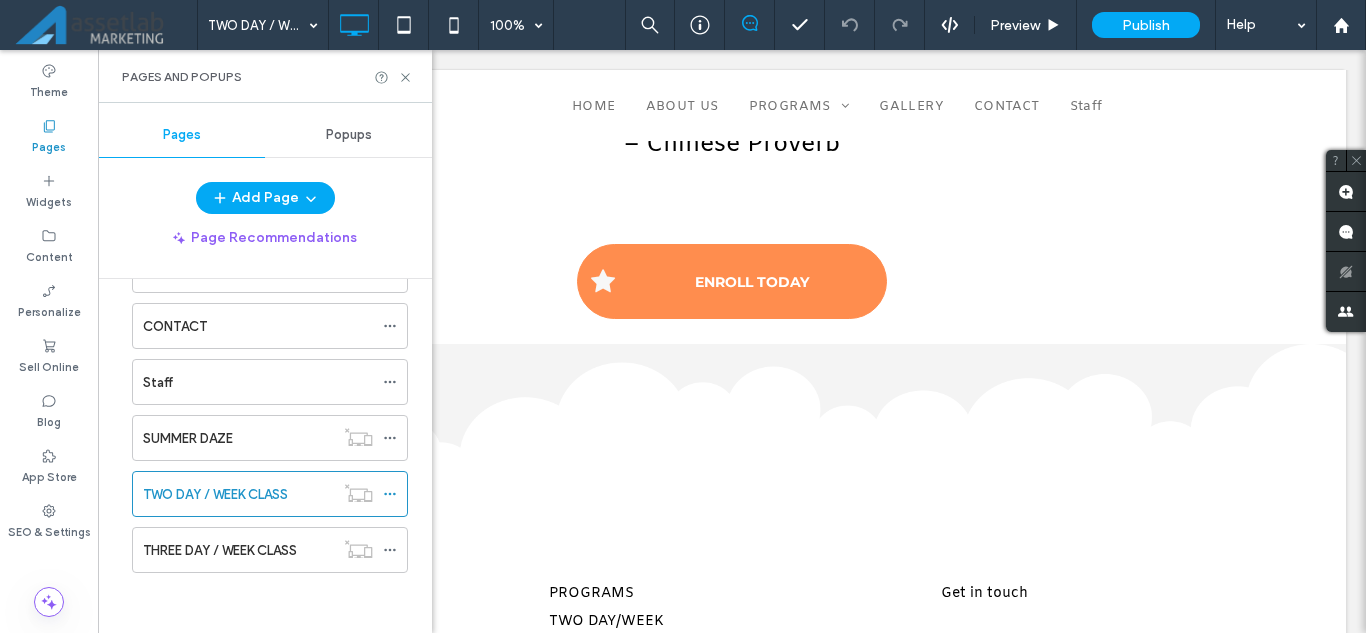 scroll, scrollTop: 2100, scrollLeft: 0, axis: vertical 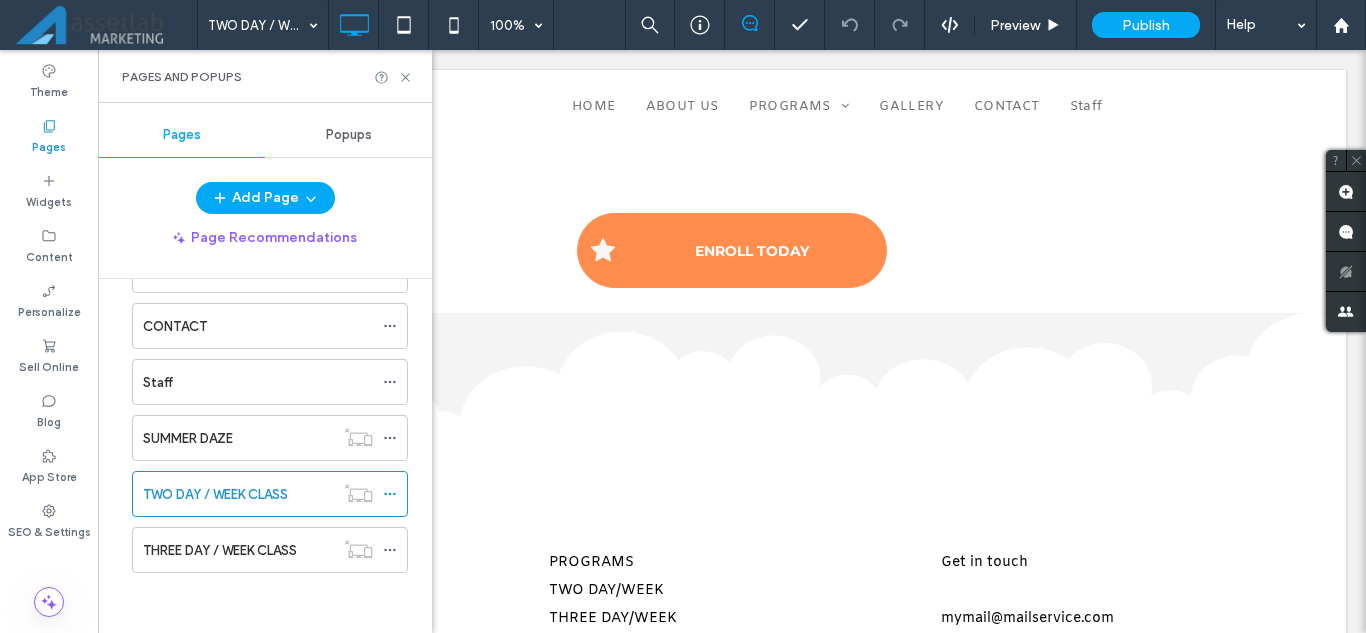 click on "SUMMER DAZE" at bounding box center (188, 438) 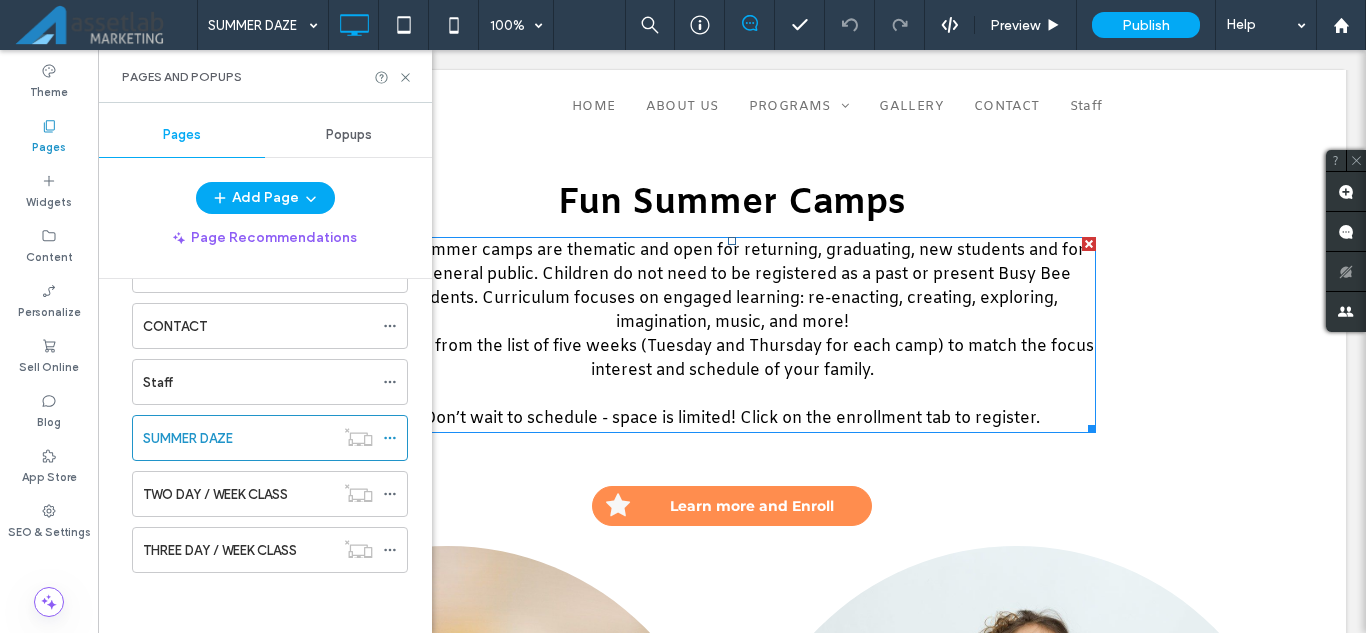 scroll, scrollTop: 500, scrollLeft: 0, axis: vertical 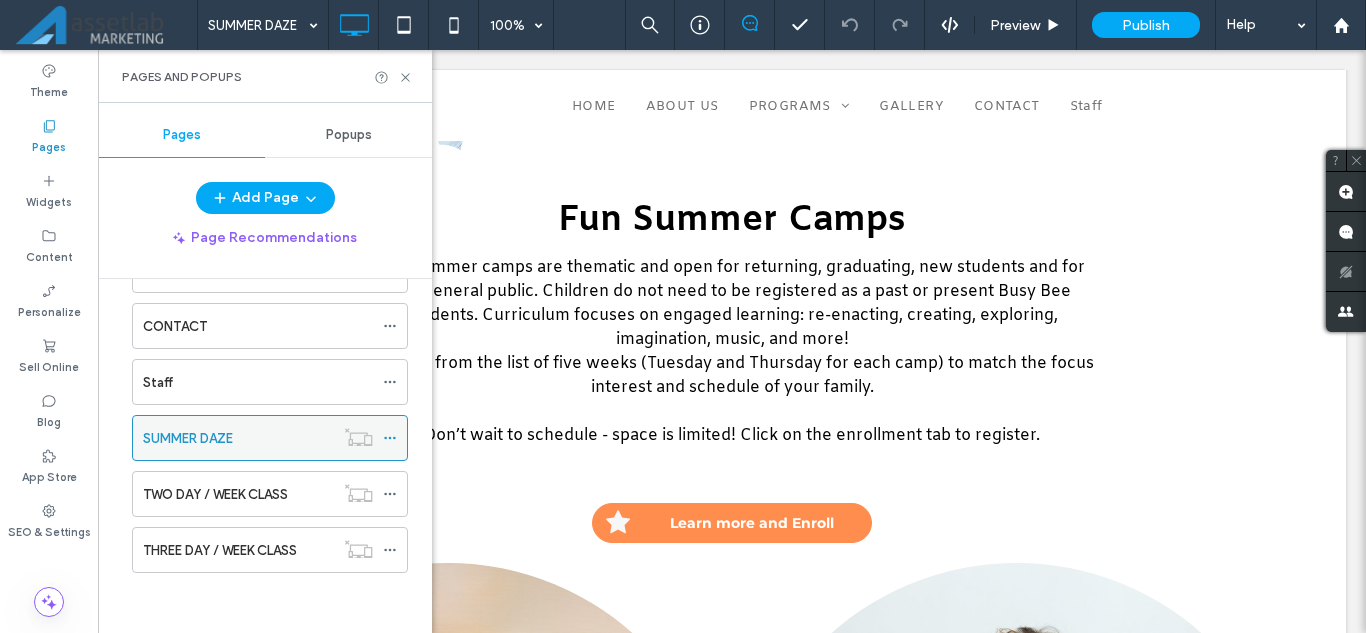 click 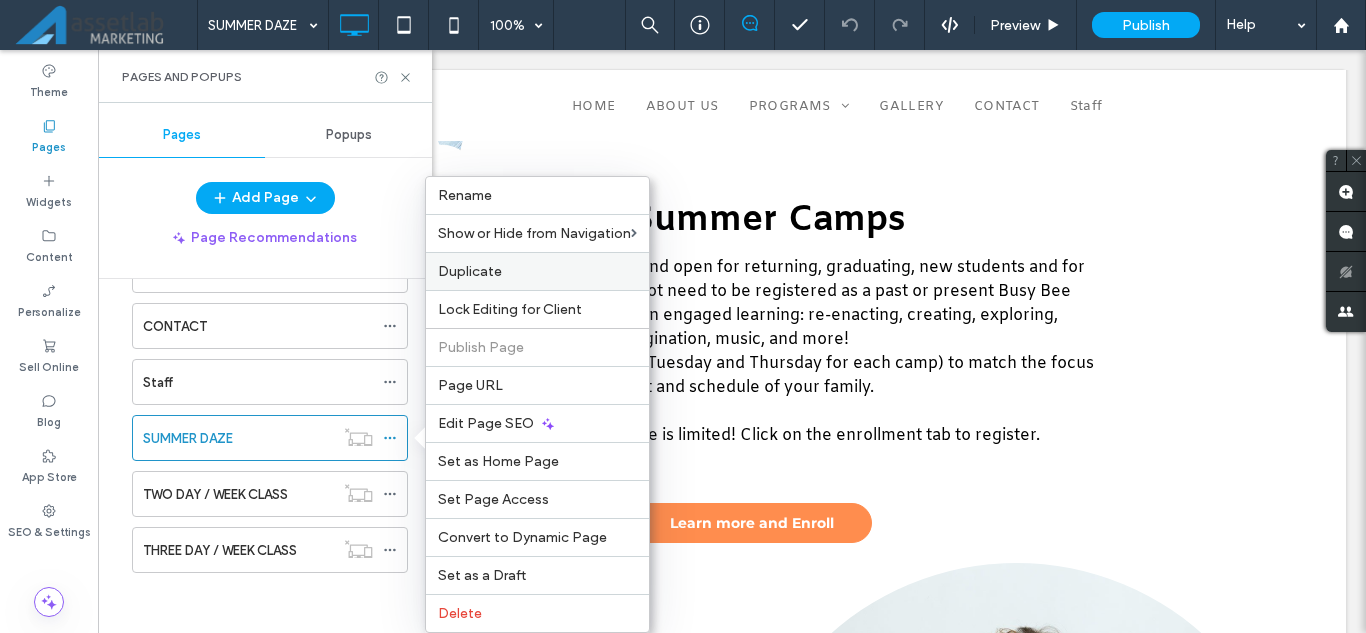 click on "Duplicate" at bounding box center (470, 271) 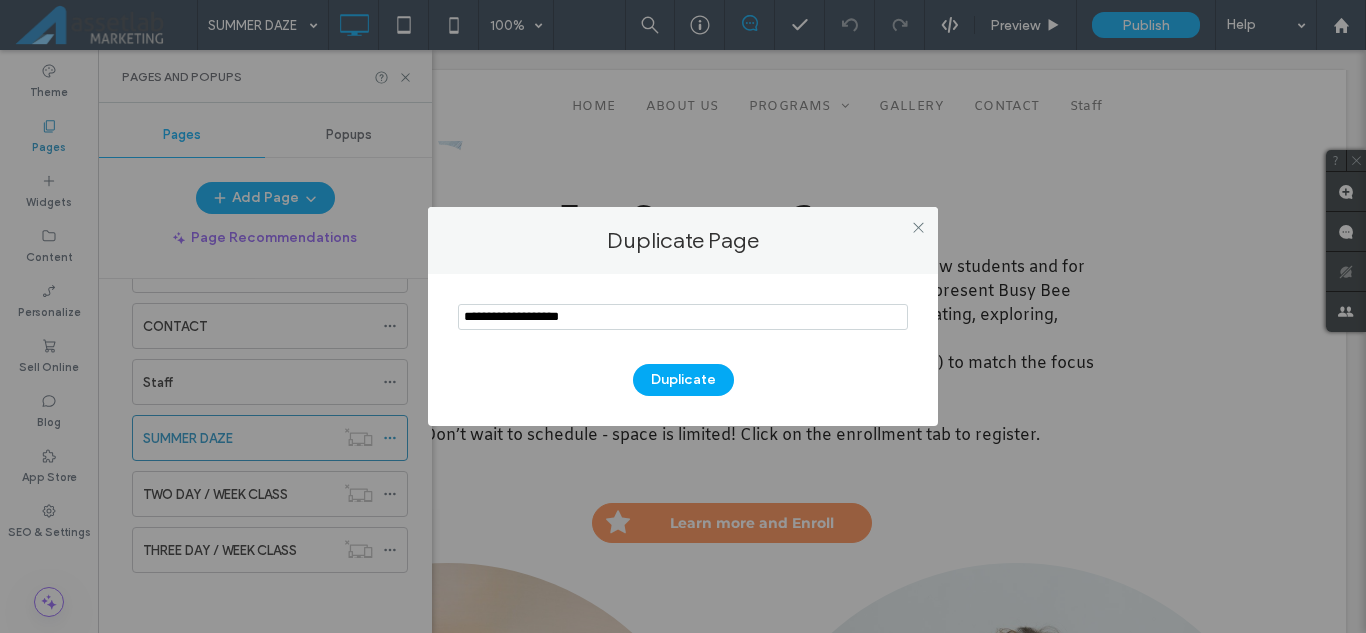 click at bounding box center (683, 317) 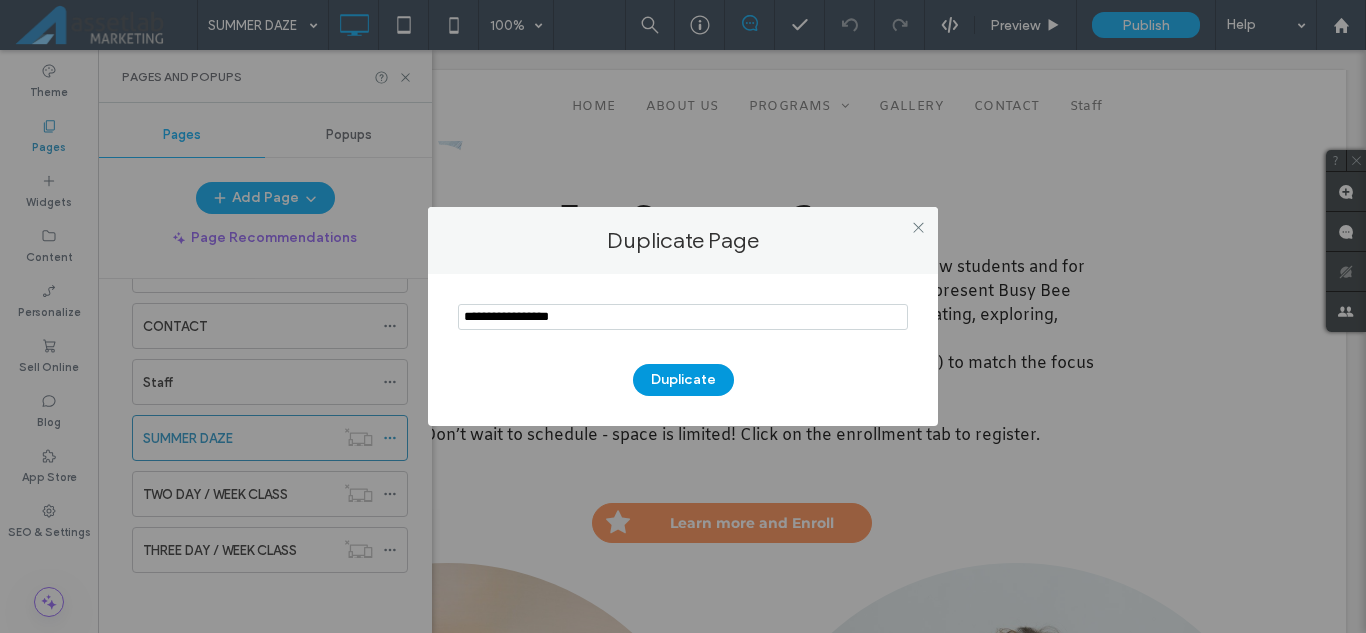type on "**********" 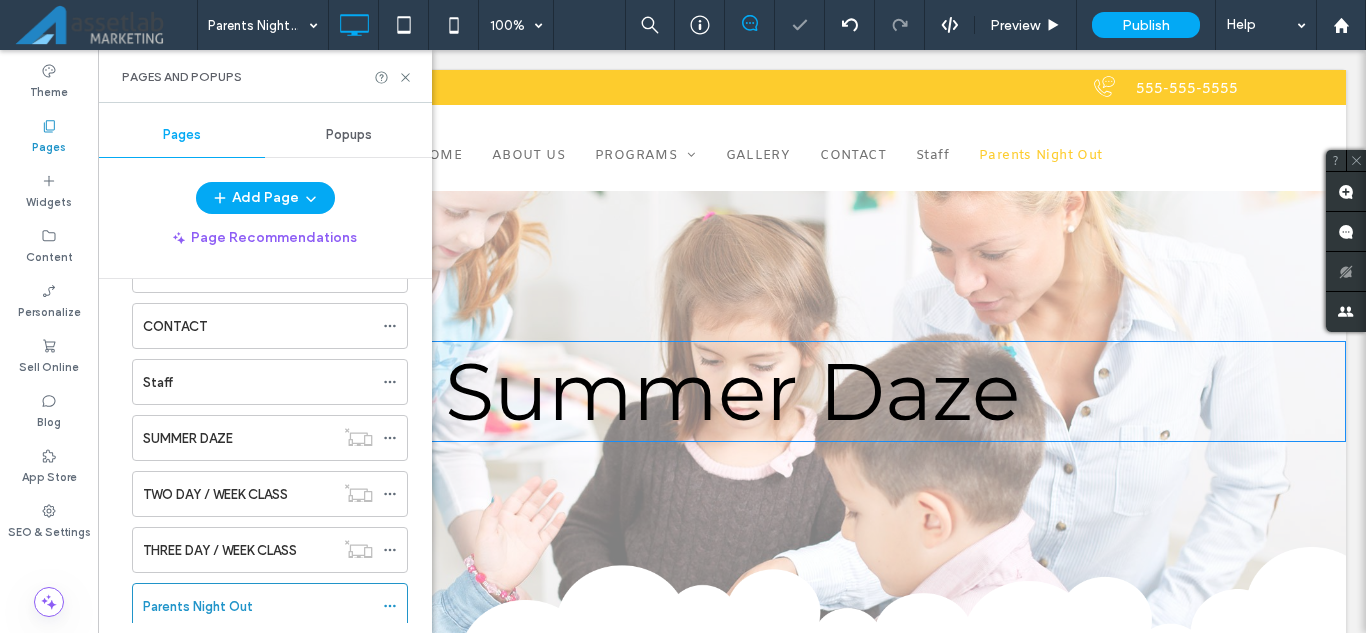 scroll, scrollTop: 0, scrollLeft: 0, axis: both 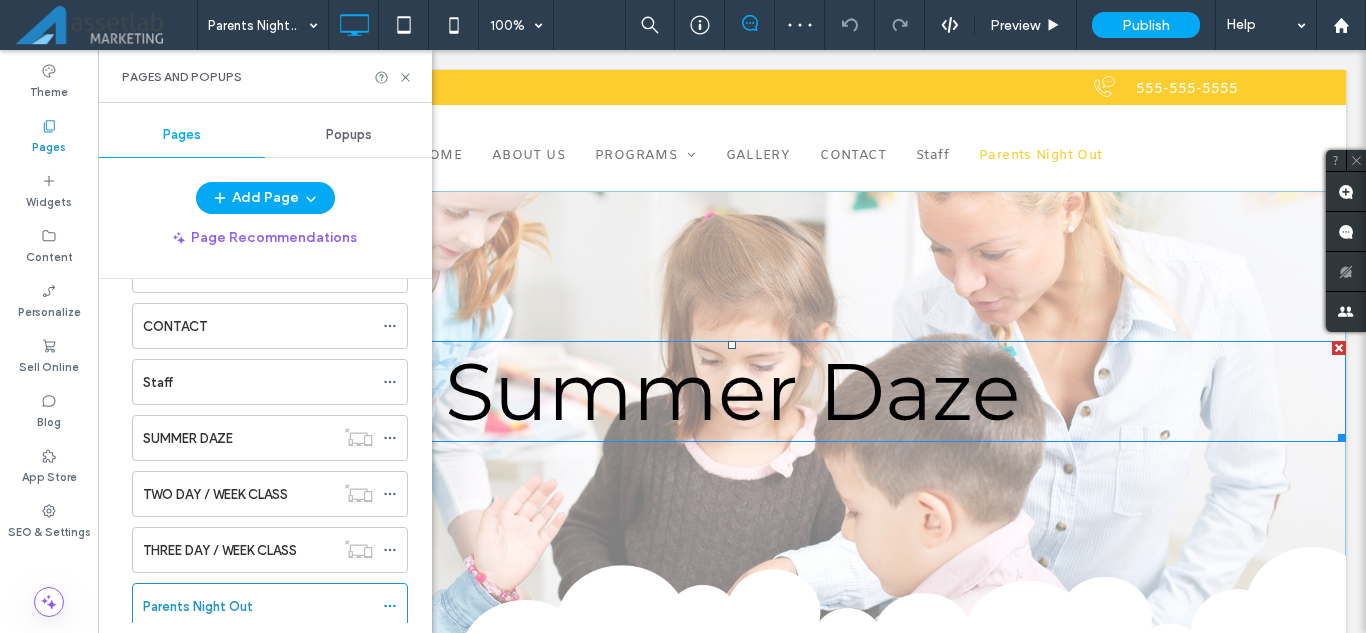 click on "Summer Daze" at bounding box center [732, 391] 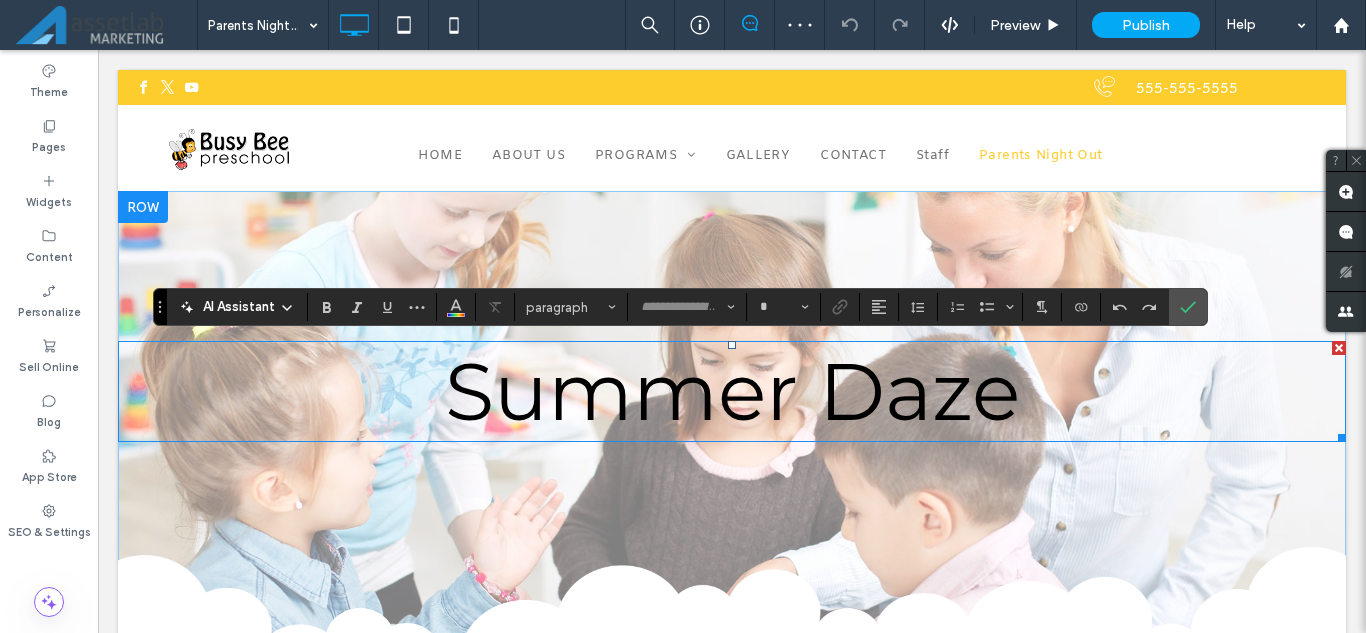 type on "**********" 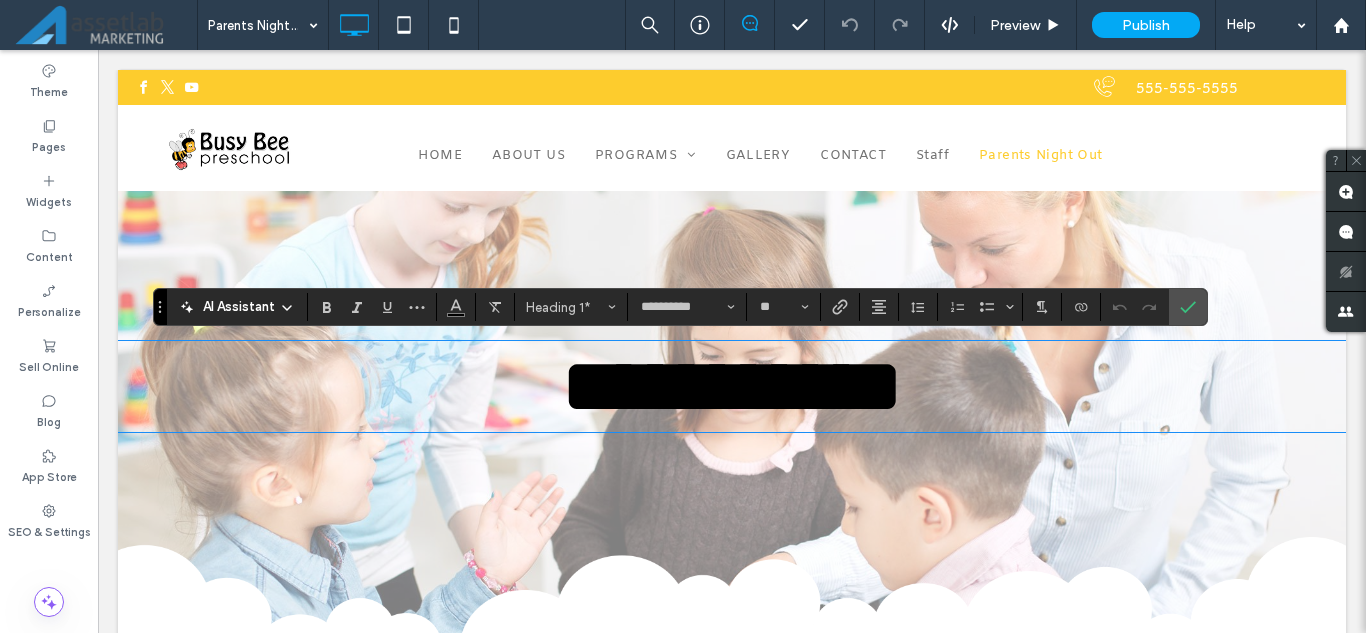 type 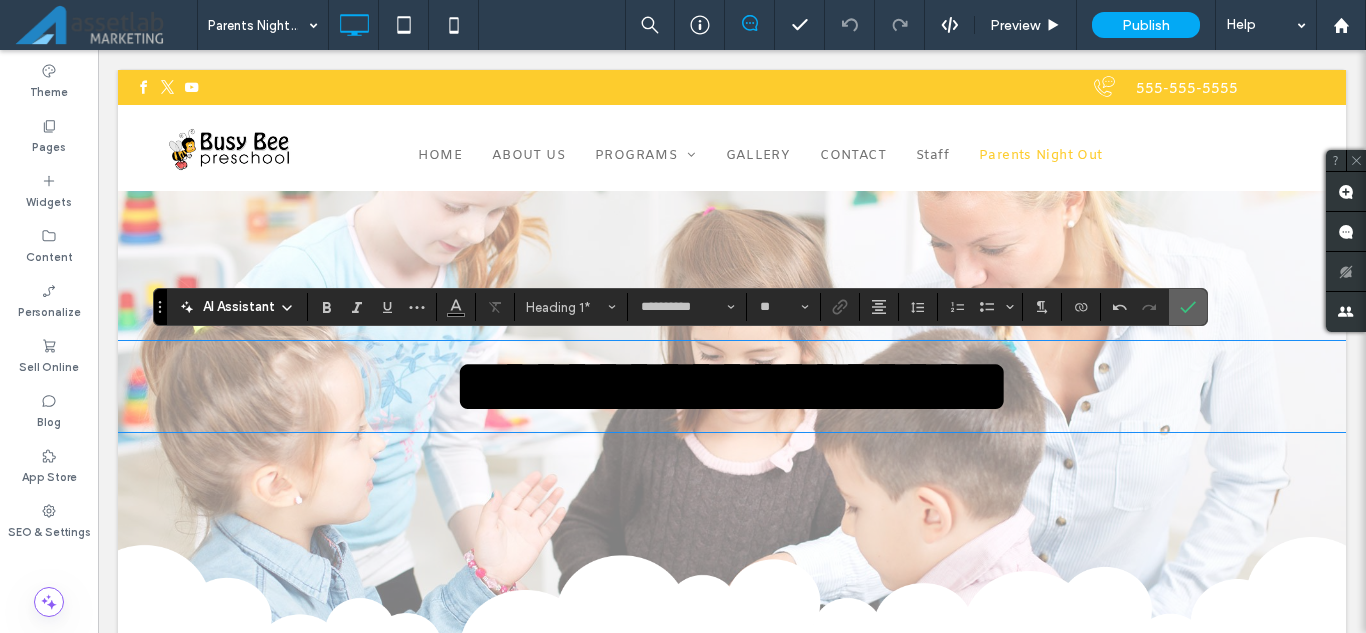 click on "**********" at bounding box center [680, 307] 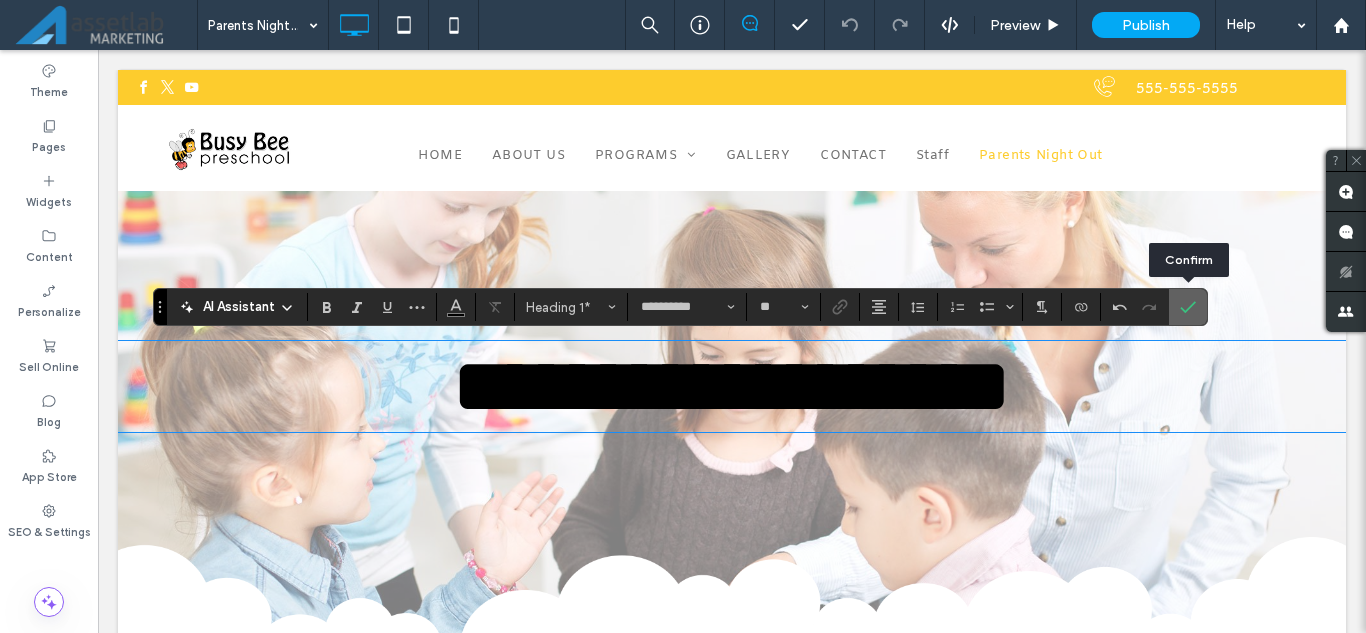 click 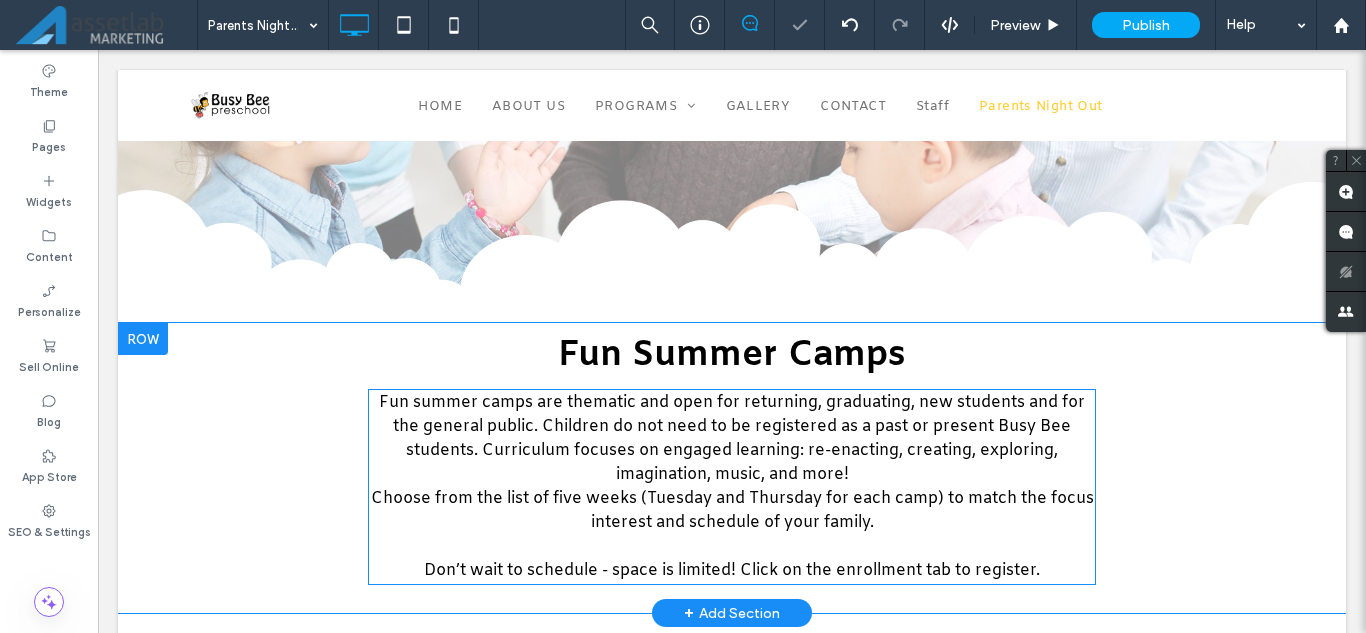 scroll, scrollTop: 400, scrollLeft: 0, axis: vertical 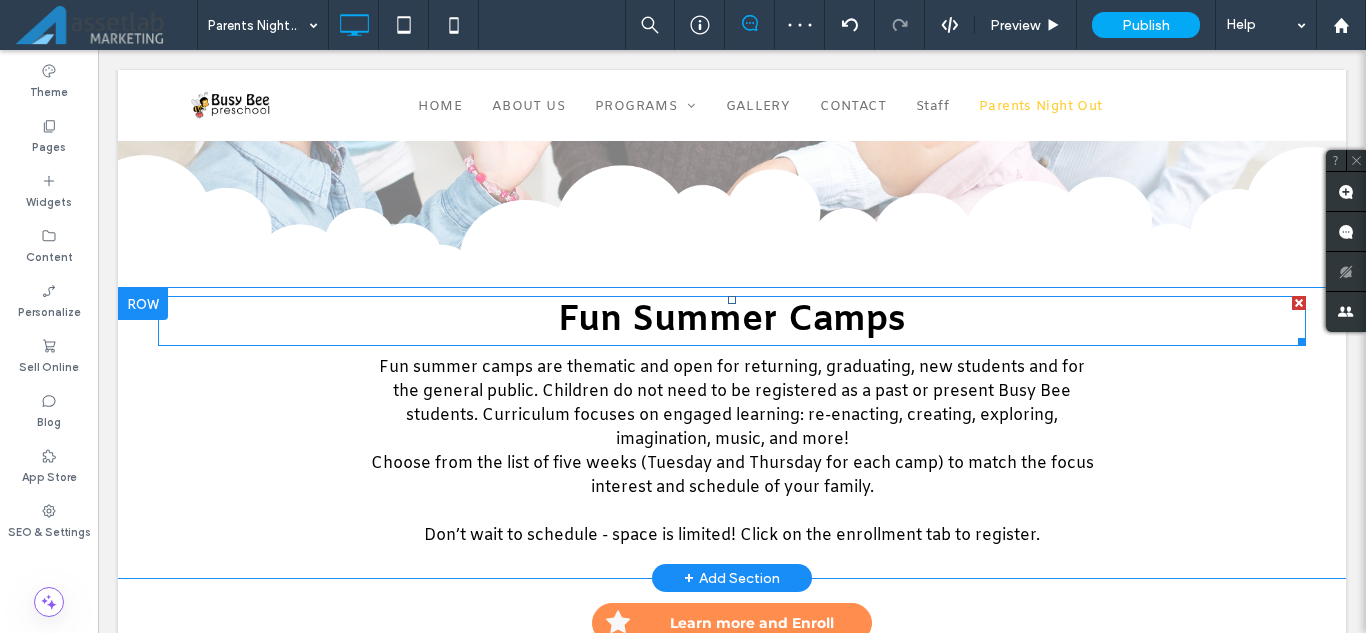 click on "Fun Summer Camps" at bounding box center [732, 321] 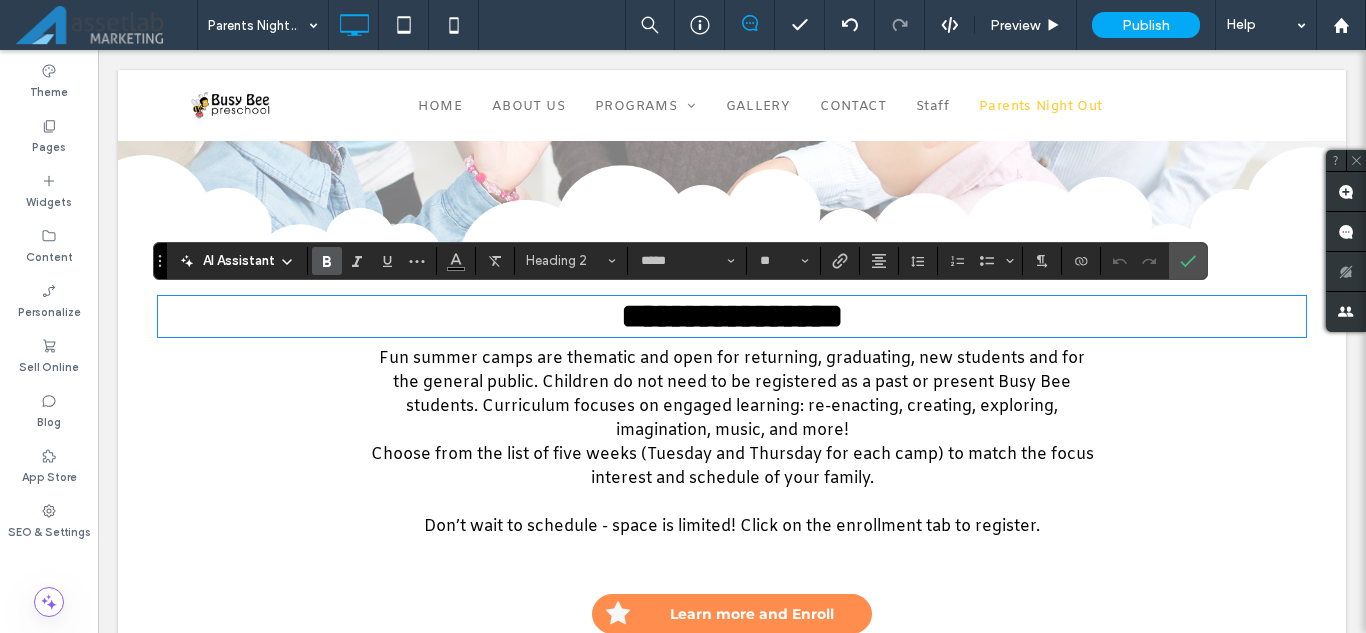 type 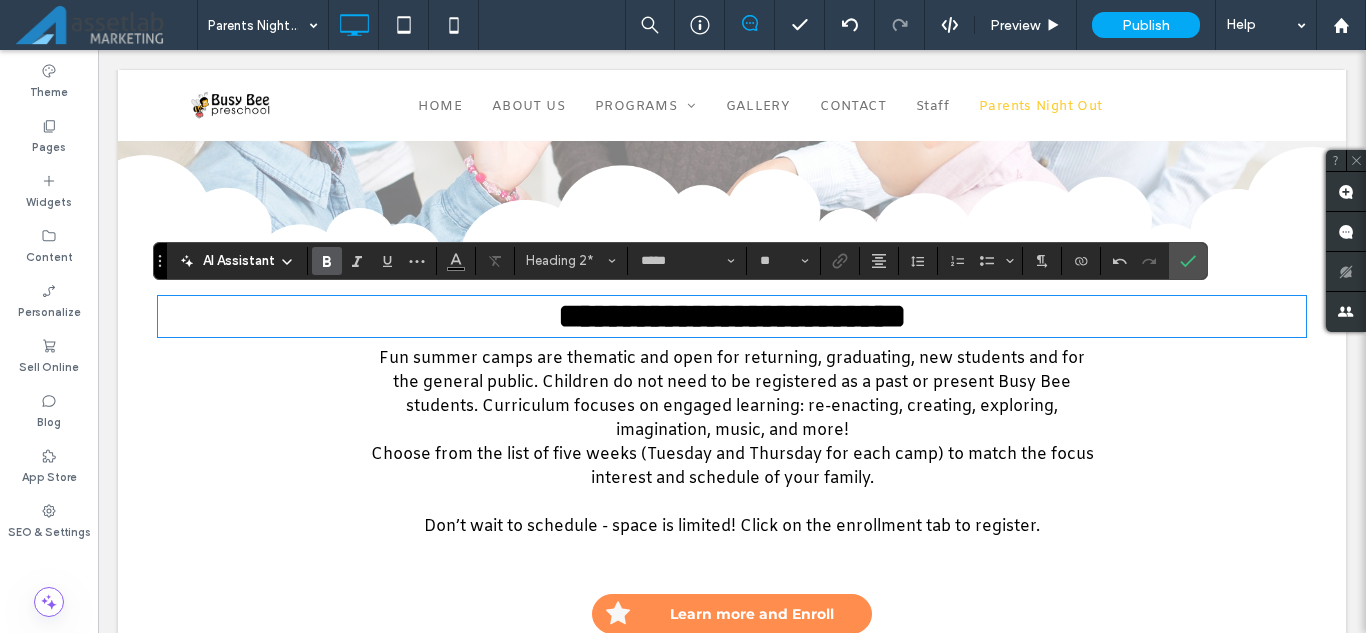 click on "Fun summer camps are thematic and open for returning, graduating, new students and for the general public. Children do not need to be registered as a past or present Busy Bee students. Curriculum focuses on engaged learning: re-enacting, creating, exploring, imagination, music, and more!" at bounding box center [732, 395] 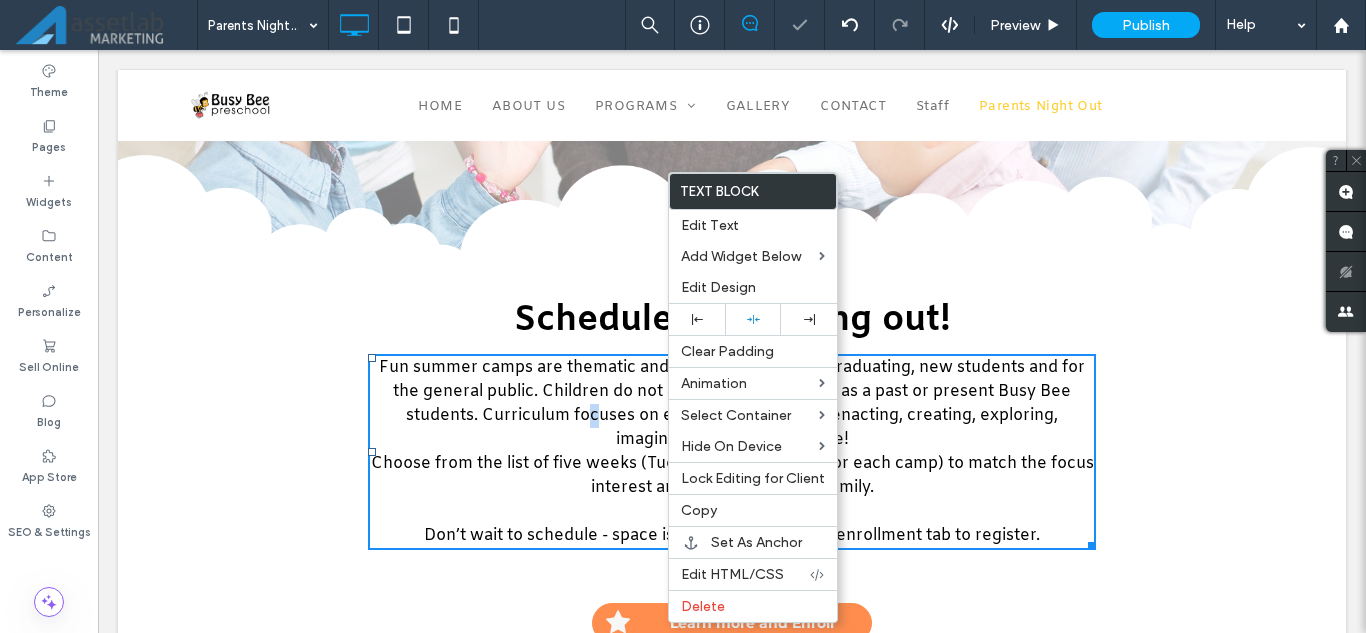 click on "Fun summer camps are thematic and open for returning, graduating, new students and for the general public. Children do not need to be registered as a past or present Busy Bee students. Curriculum focuses on engaged learning: re-enacting, creating, exploring, imagination, music, and more!" at bounding box center [732, 403] 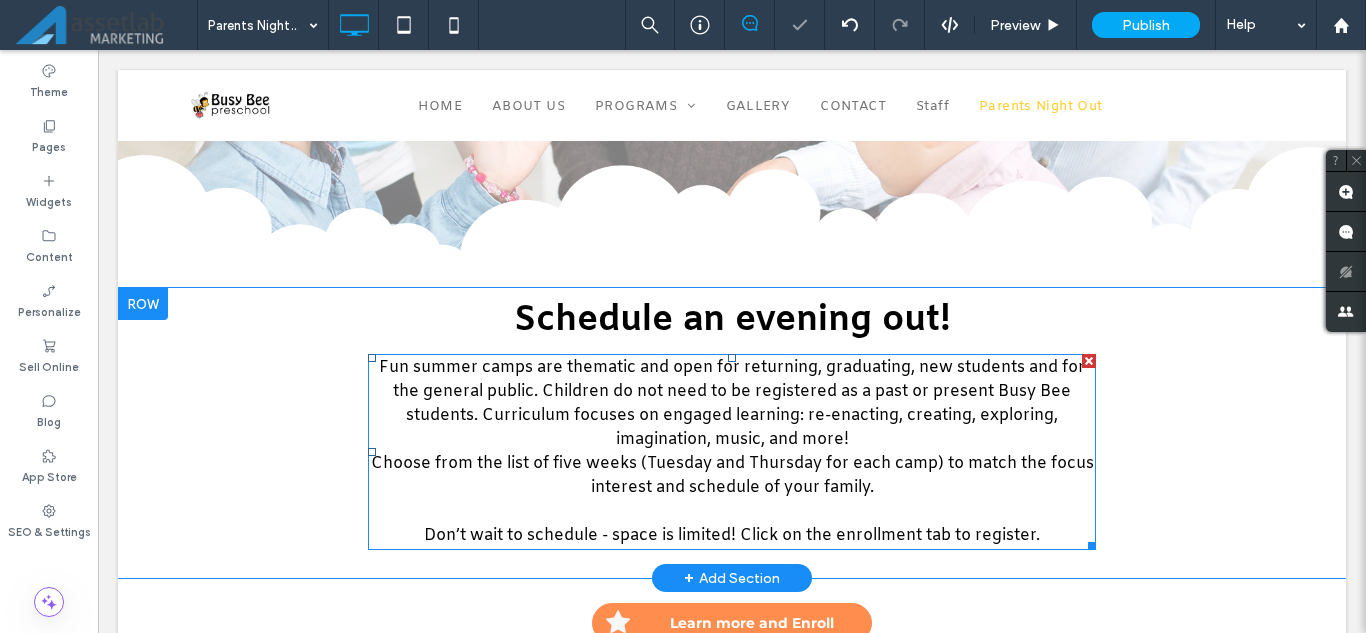 click on "Fun summer camps are thematic and open for returning, graduating, new students and for the general public. Children do not need to be registered as a past or present Busy Bee students. Curriculum focuses on engaged learning: re-enacting, creating, exploring, imagination, music, and more!" at bounding box center [732, 403] 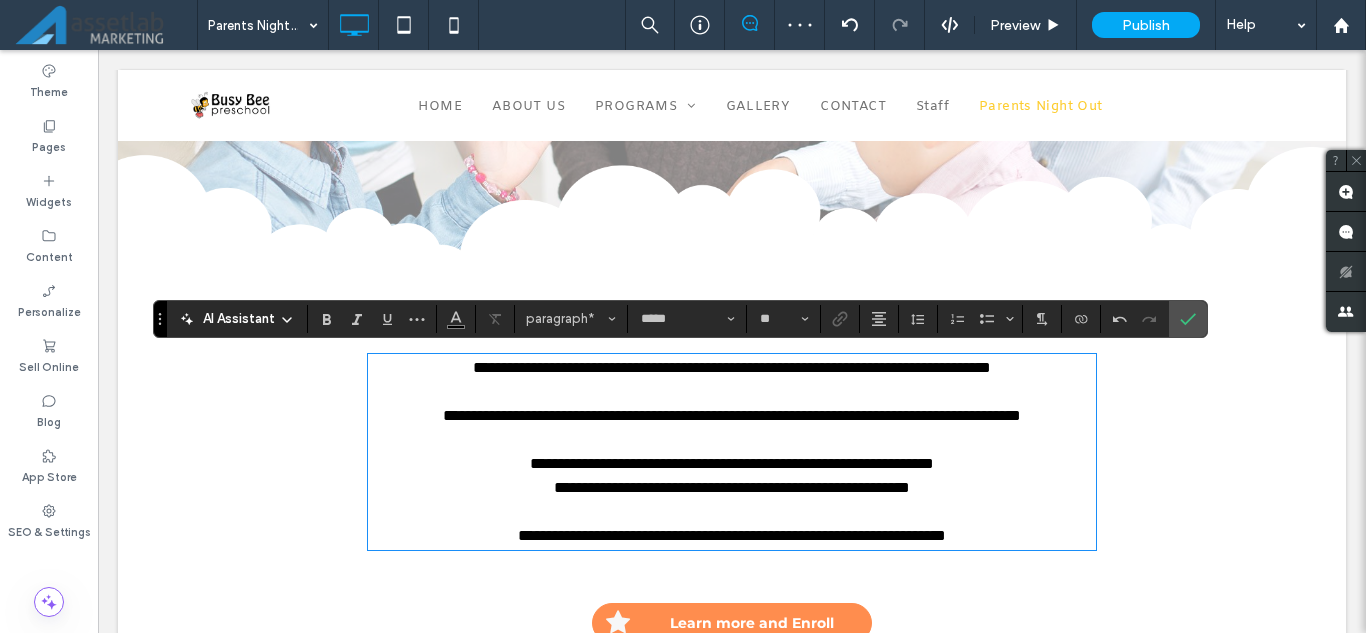 scroll, scrollTop: 0, scrollLeft: 0, axis: both 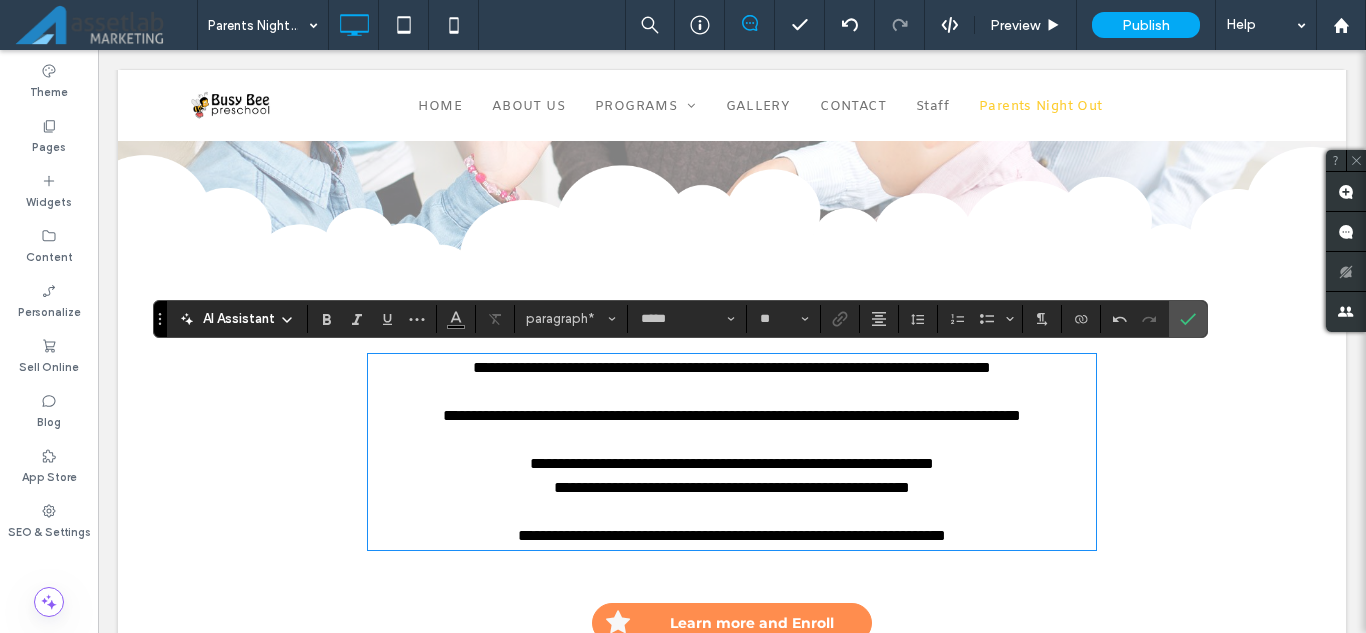 click on "**********" at bounding box center [732, 415] 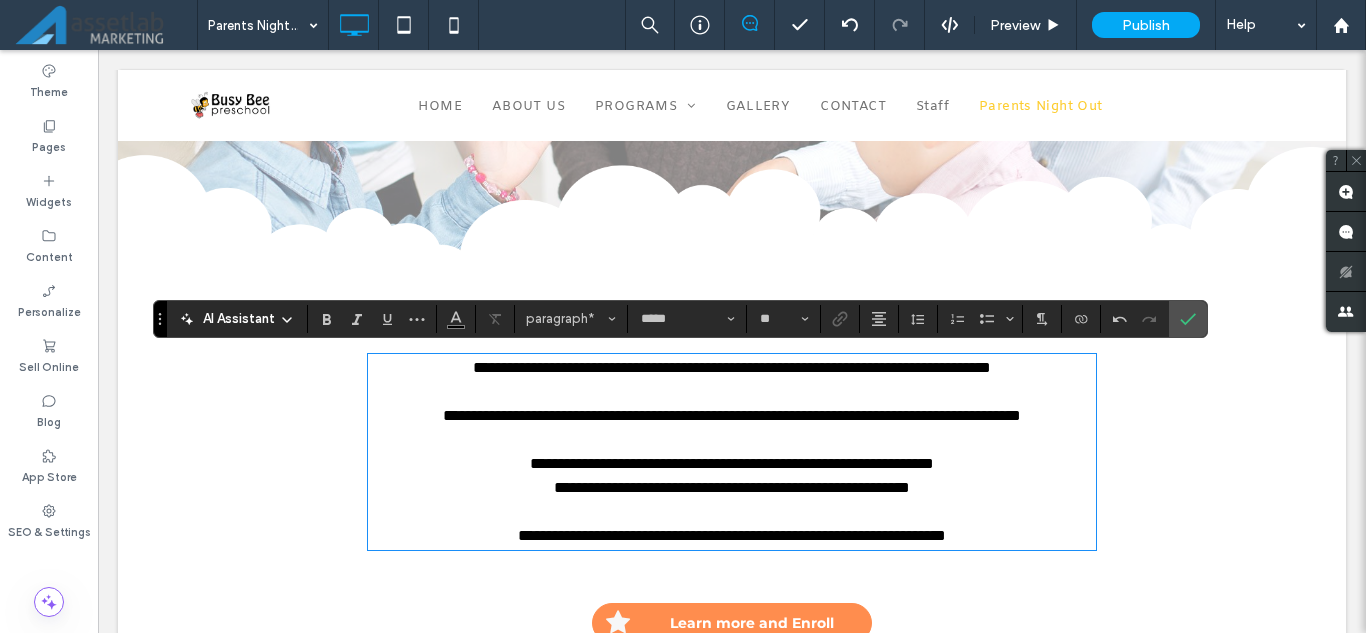 type 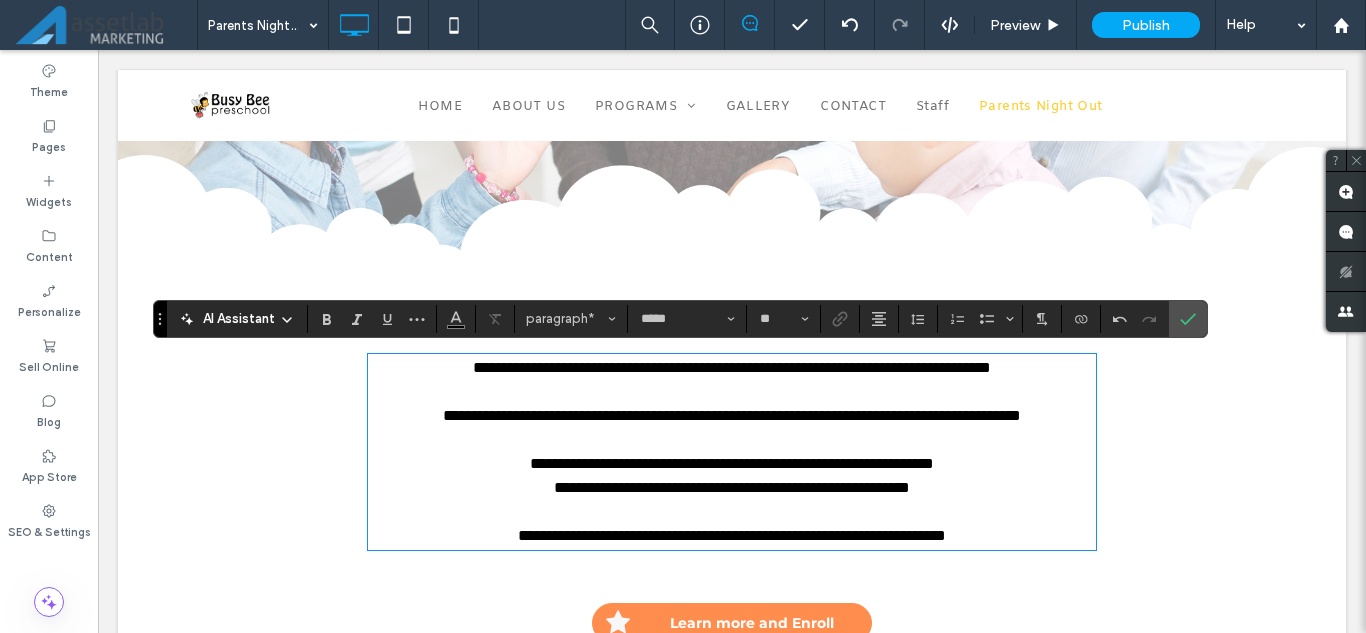 click at bounding box center (732, 440) 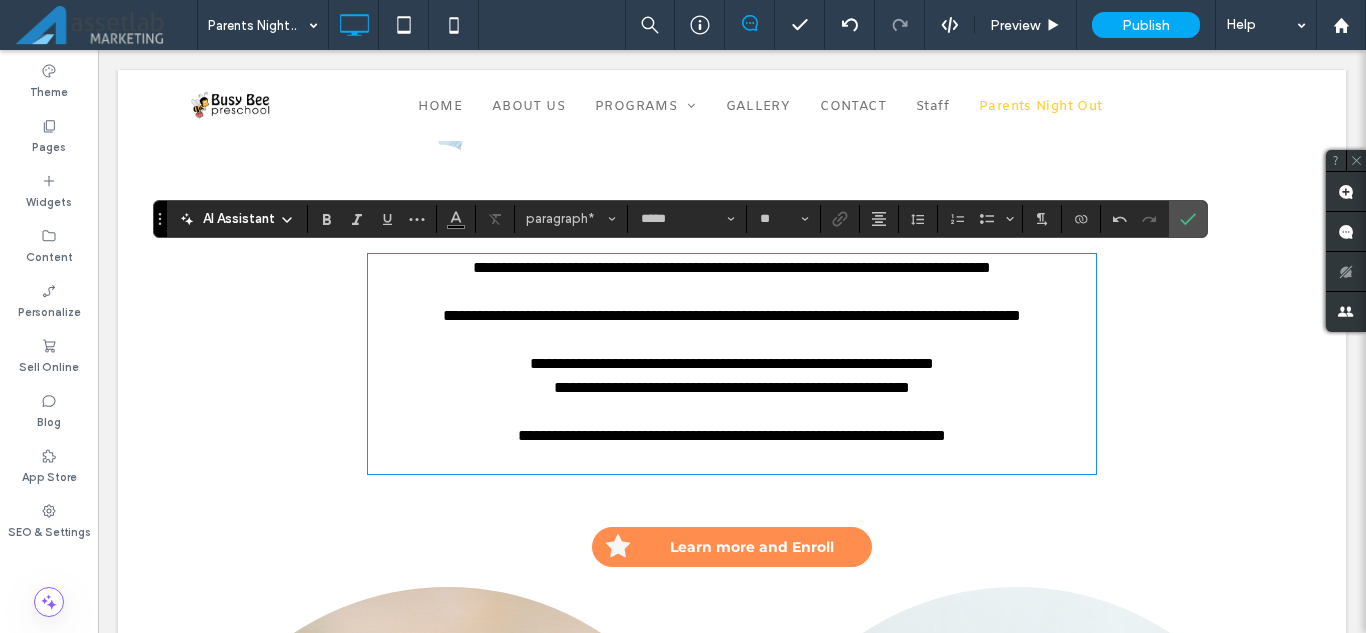 scroll, scrollTop: 600, scrollLeft: 0, axis: vertical 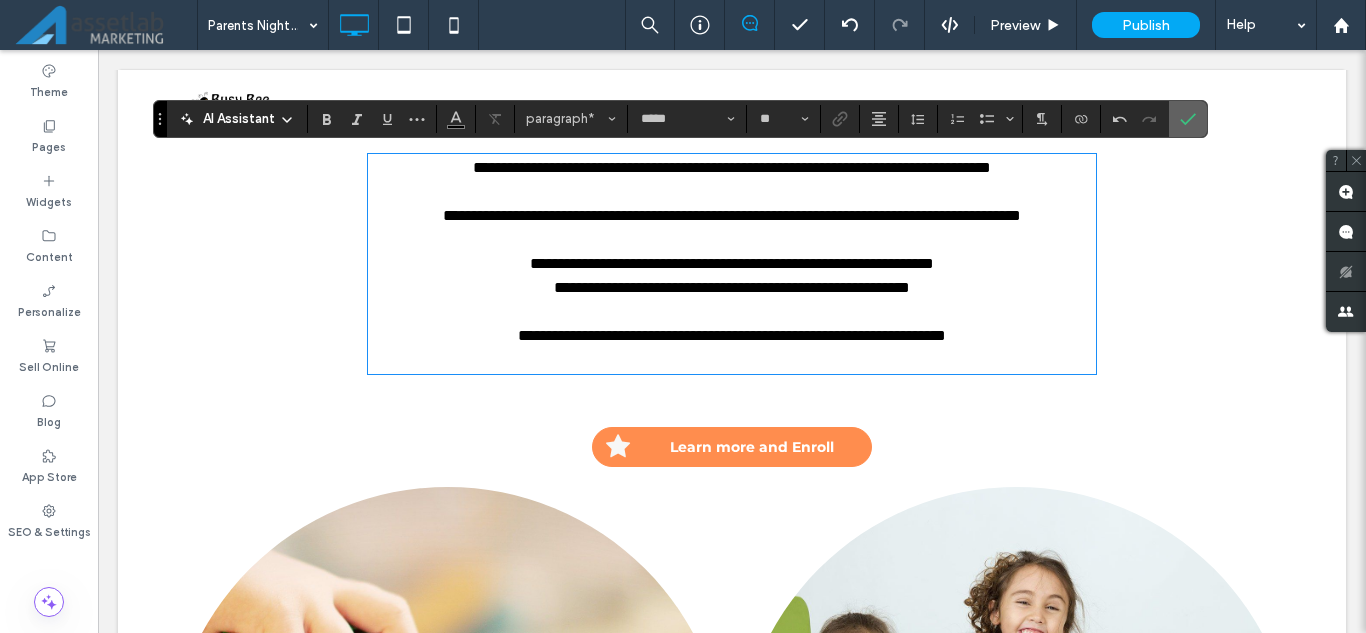 click at bounding box center (1188, 119) 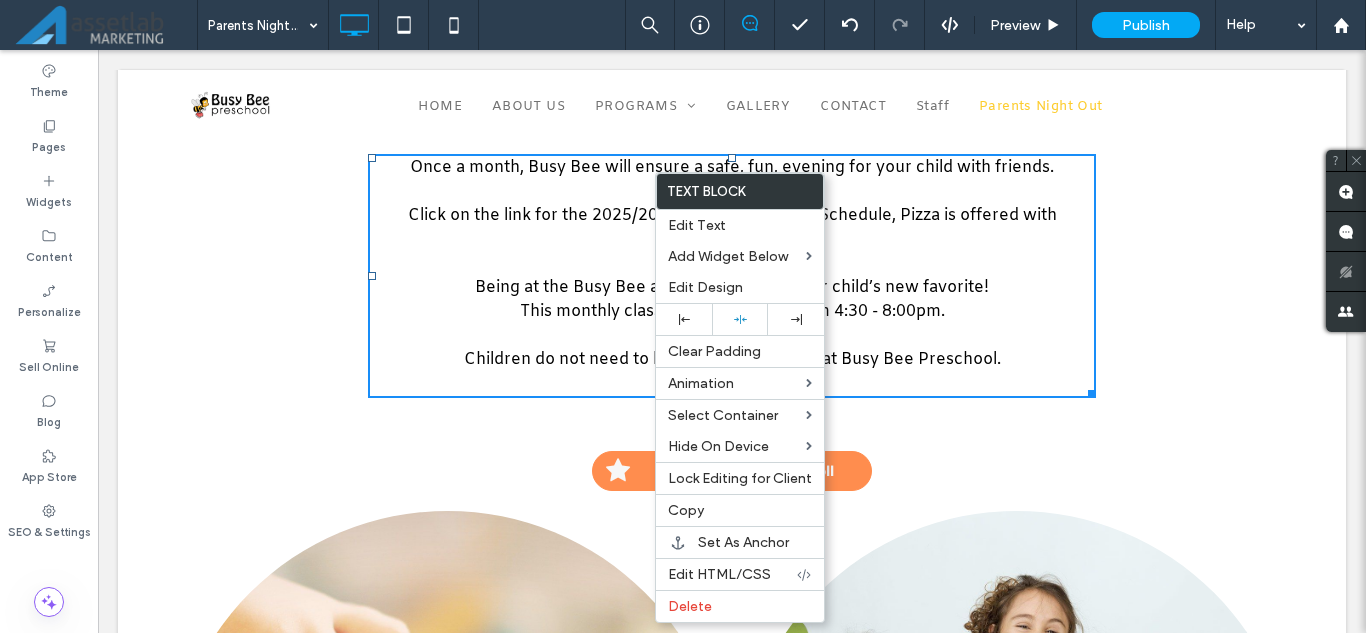 click on "Schedule an evening out! Once a [TIME_PERIOD], Busy Bee will ensure a safe, fun, evening for your child with friends. Click on the link for the [YEAR]/[YEAR] Parent Night Out Schedule, Pizza is offered with enrollment. ﻿ Being at the Busy Bee after dark may be your child’s new favorite! This [TIME_PERIOD] class is for ages [NUMBER] - [NUMBER], from [TIME] - [TIME]. Children do not need to be currently enrolled at Busy Bee Preschool. Click To Paste" at bounding box center (732, 247) 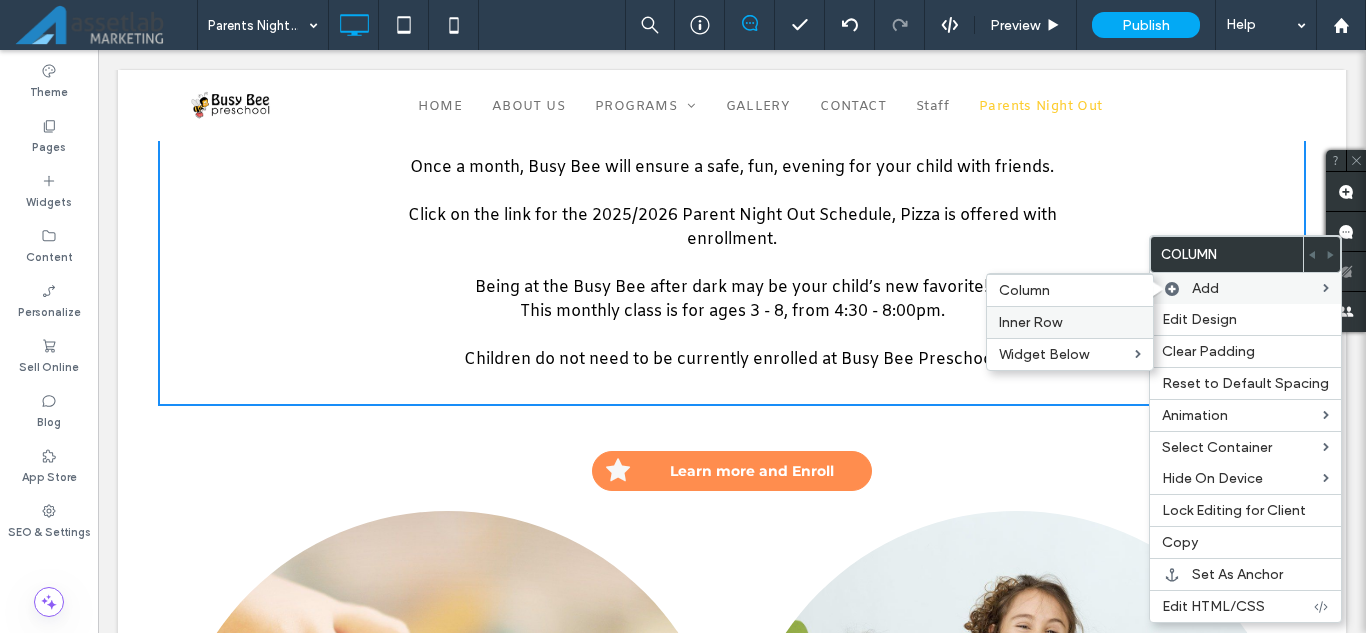 click on "Inner Row" at bounding box center (1030, 322) 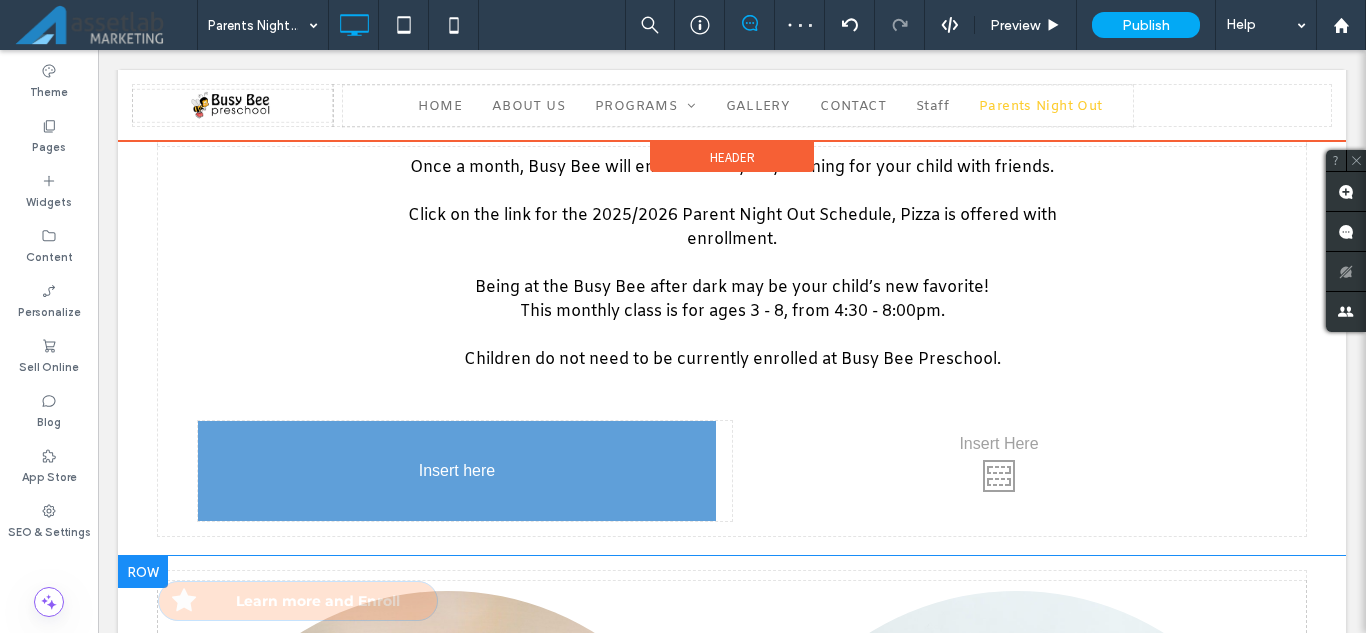 drag, startPoint x: 673, startPoint y: 591, endPoint x: 569, endPoint y: 477, distance: 154.31137 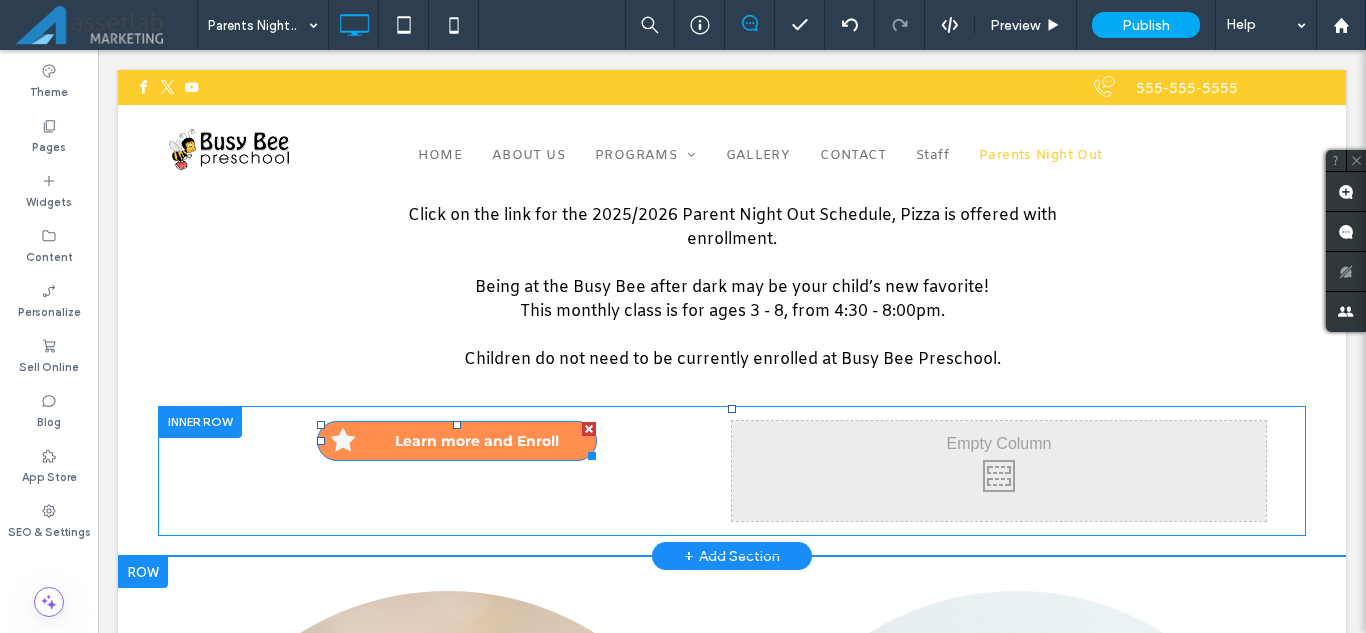 click on "Learn more and Enroll" at bounding box center (477, 441) 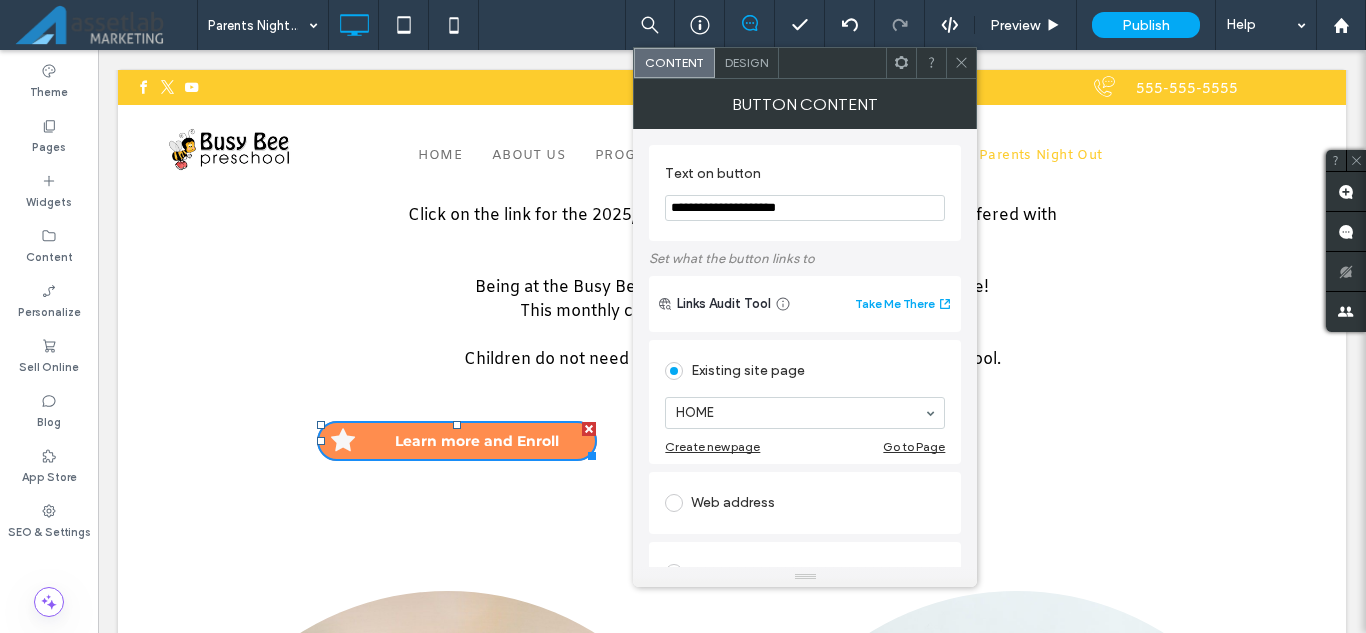 click on "Web address" at bounding box center (805, 503) 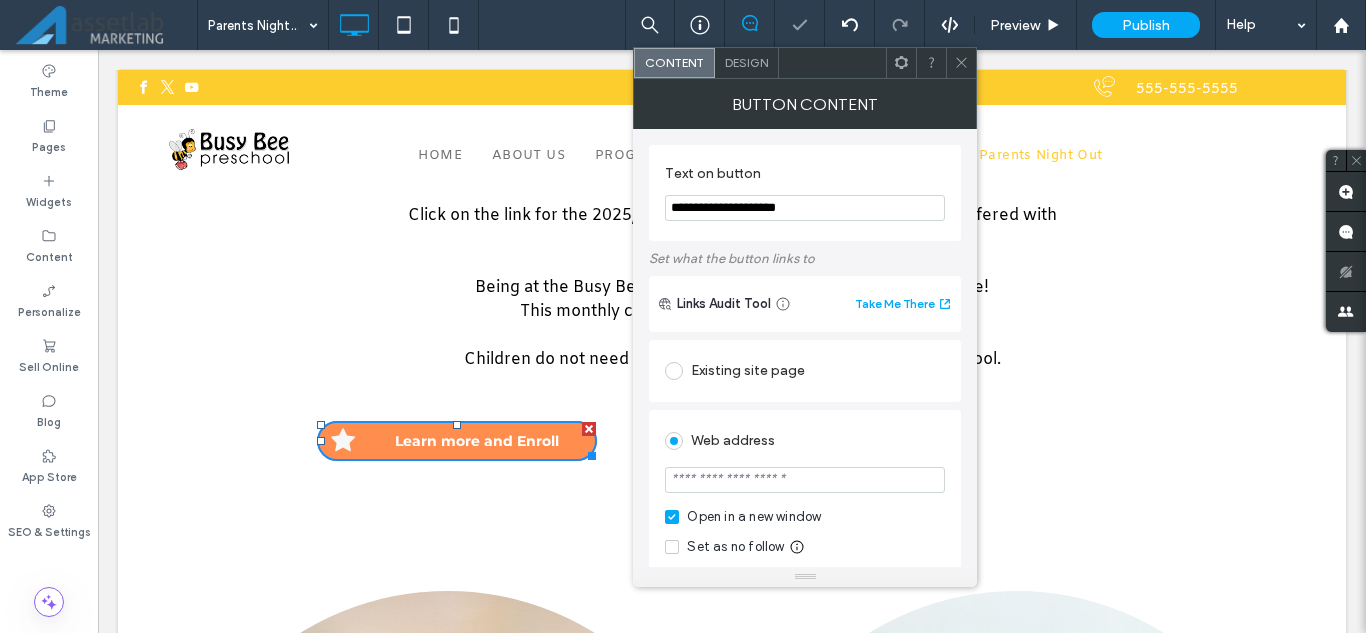 click at bounding box center [805, 480] 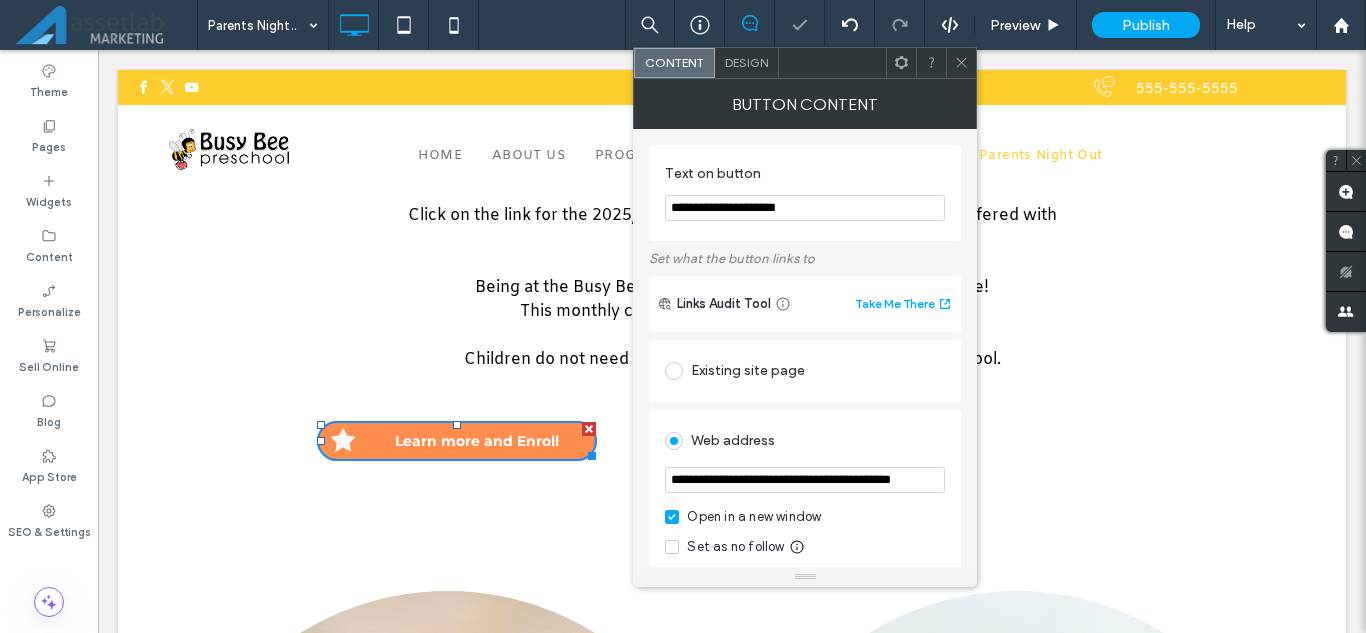 scroll, scrollTop: 0, scrollLeft: 64, axis: horizontal 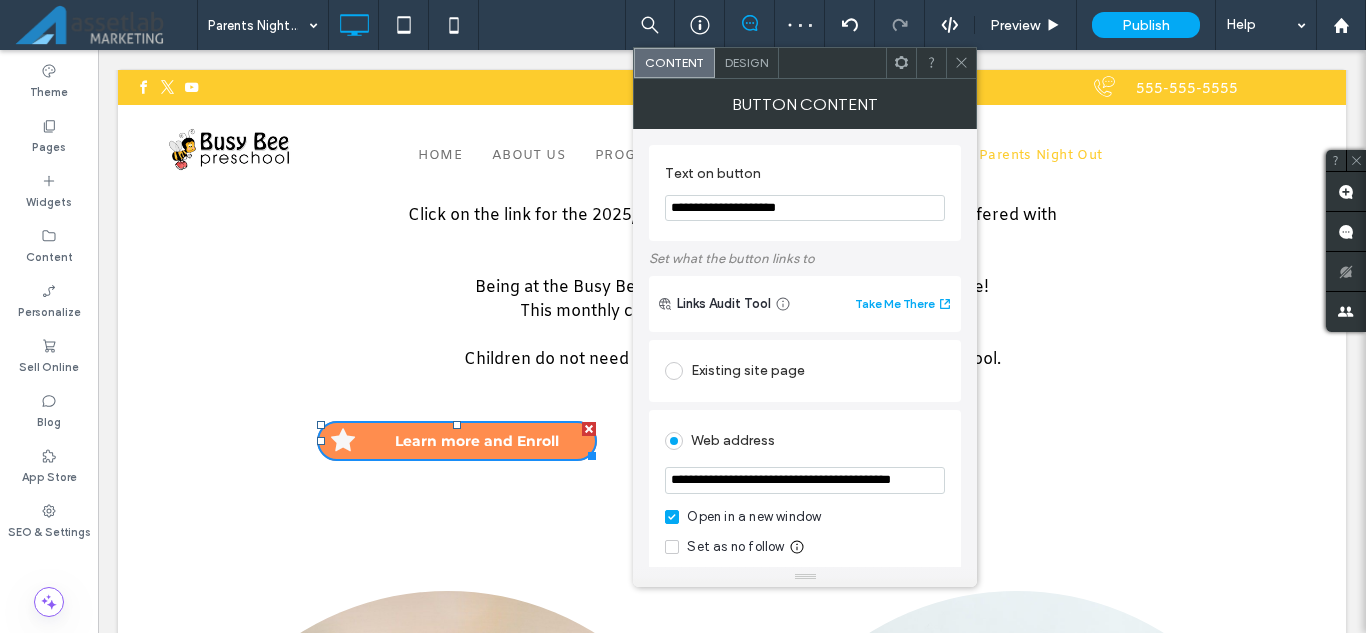 type on "**********" 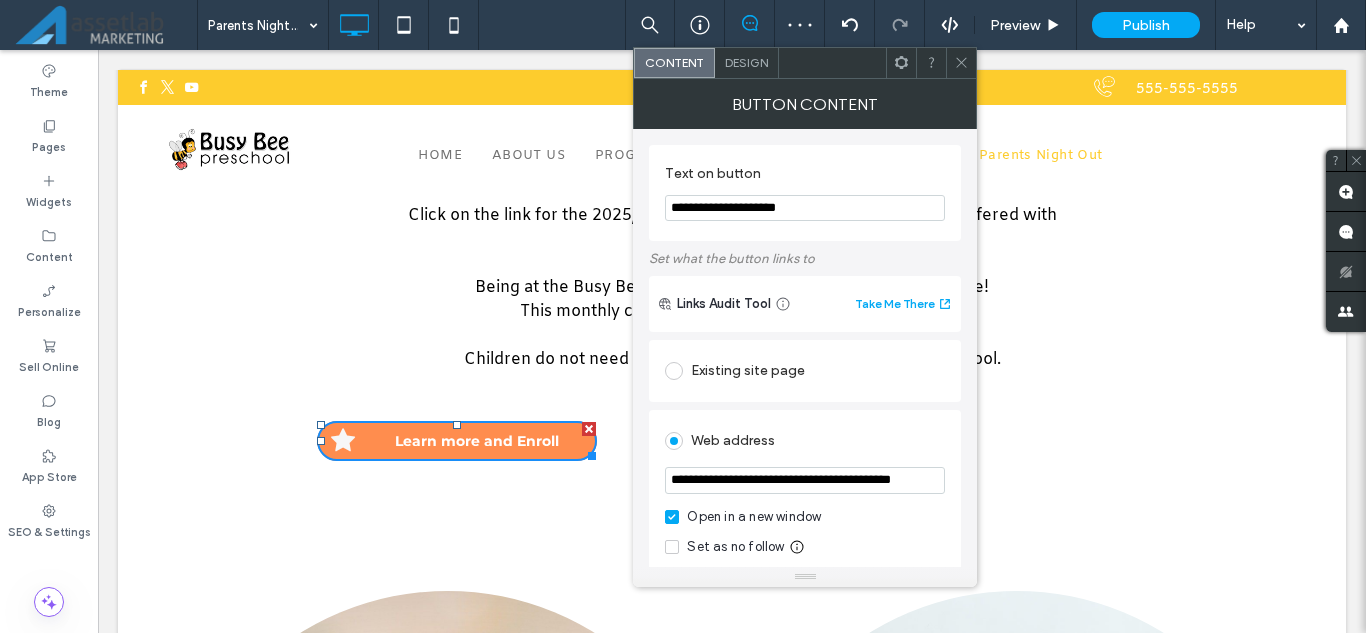 click on "**********" at bounding box center [805, 208] 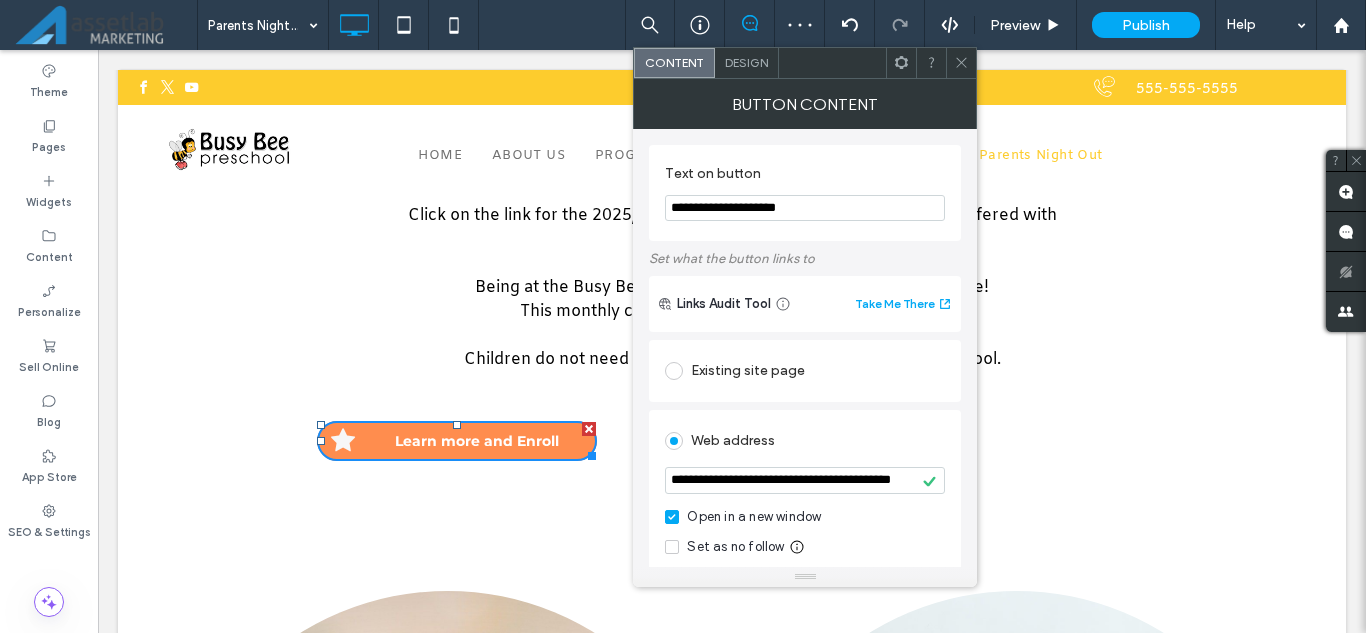 click on "**********" at bounding box center [805, 208] 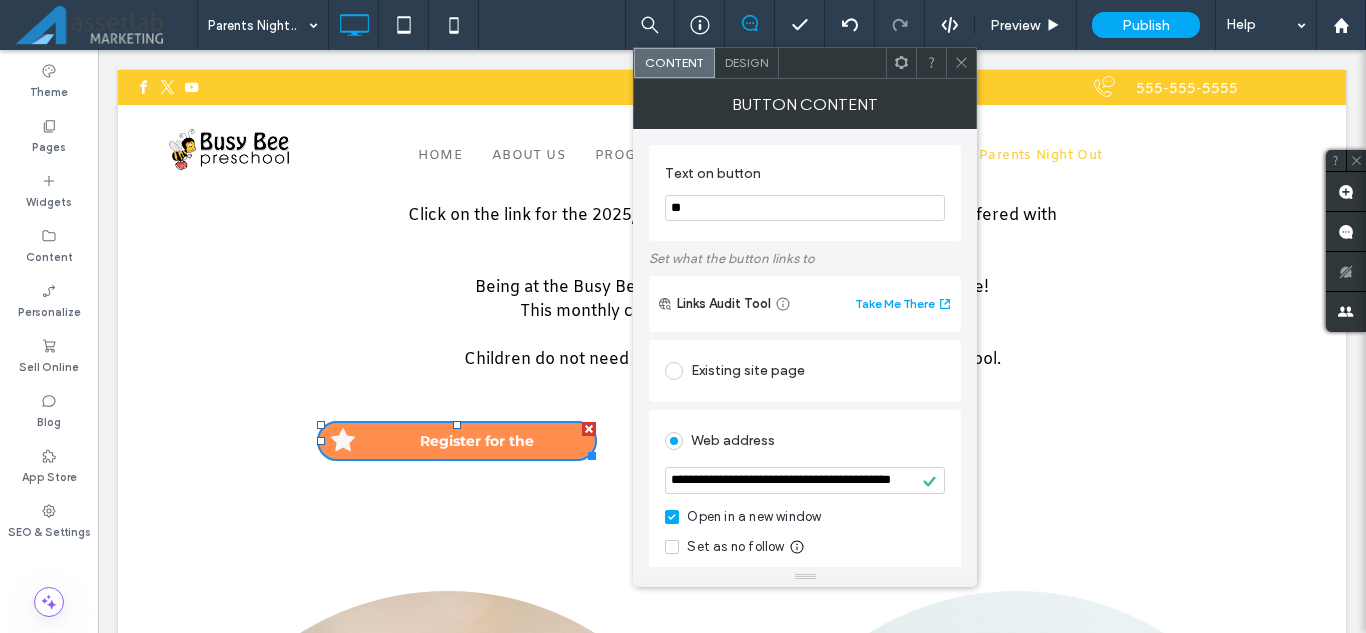 type on "*" 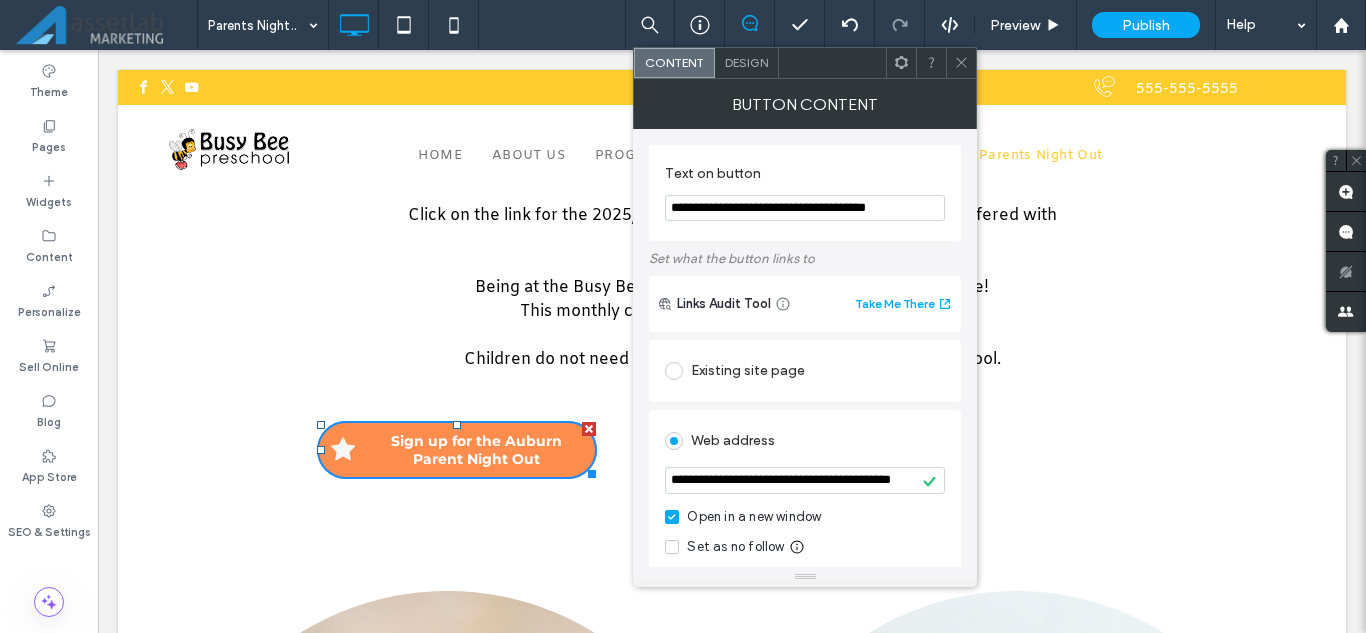type on "**********" 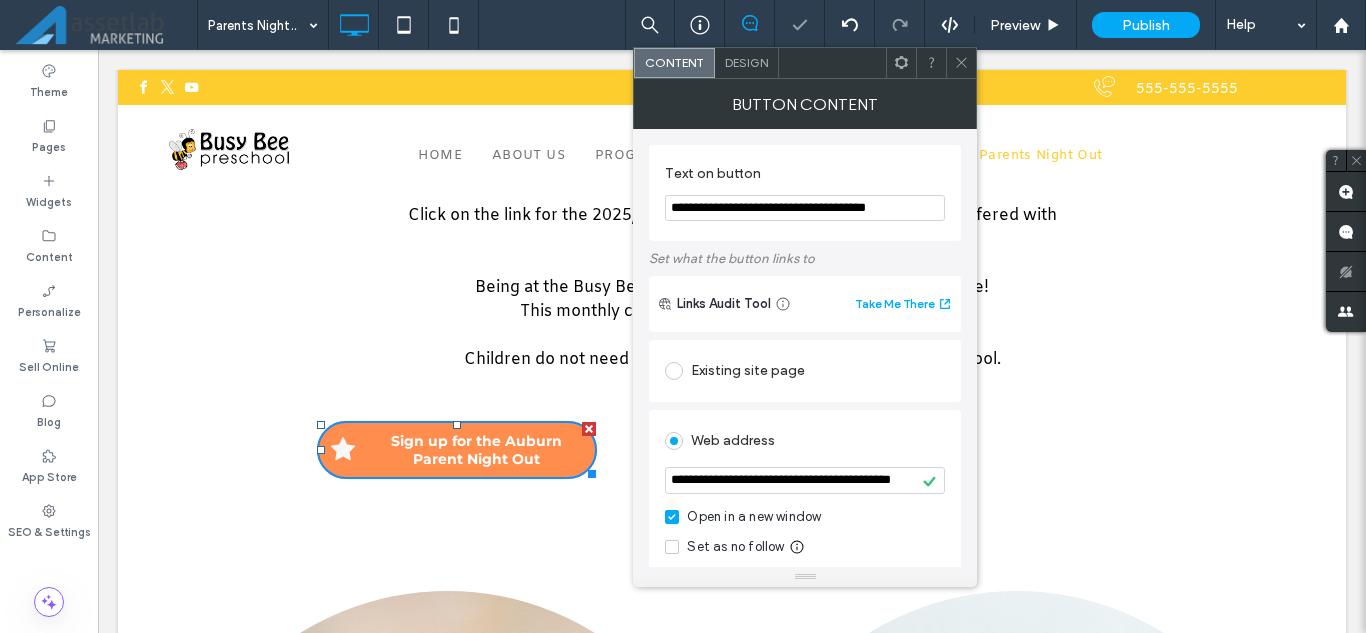 click at bounding box center [961, 63] 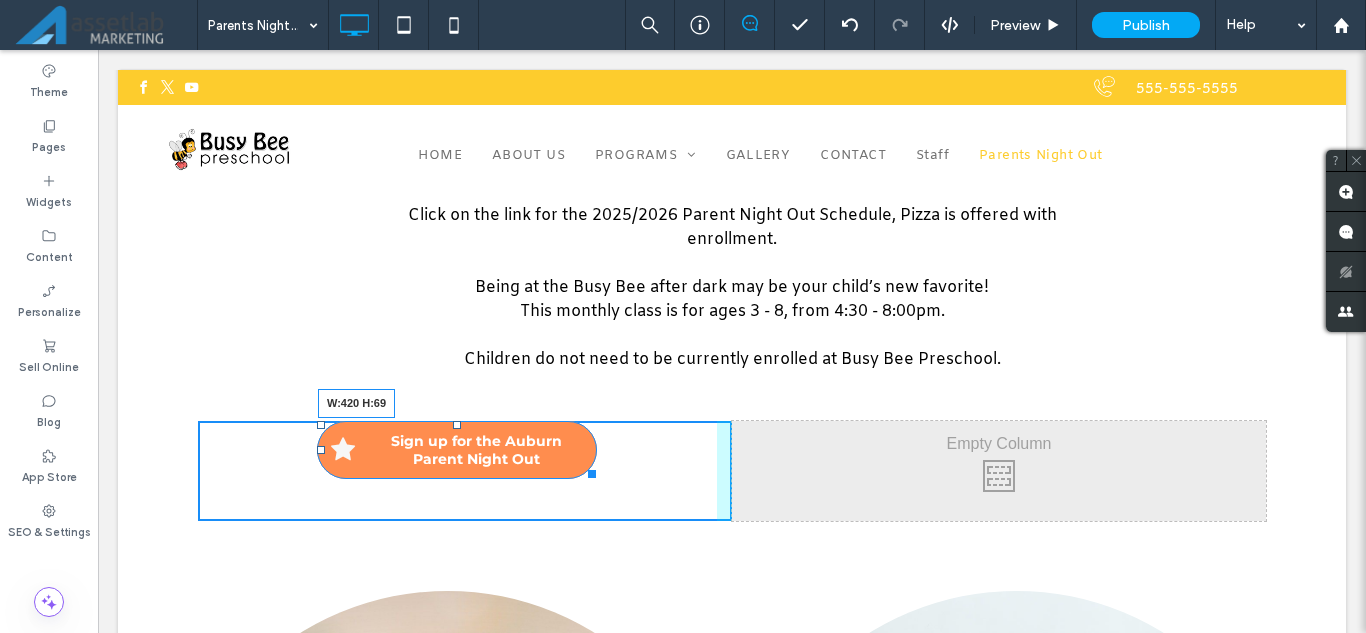 drag, startPoint x: 583, startPoint y: 462, endPoint x: 653, endPoint y: 473, distance: 70.85902 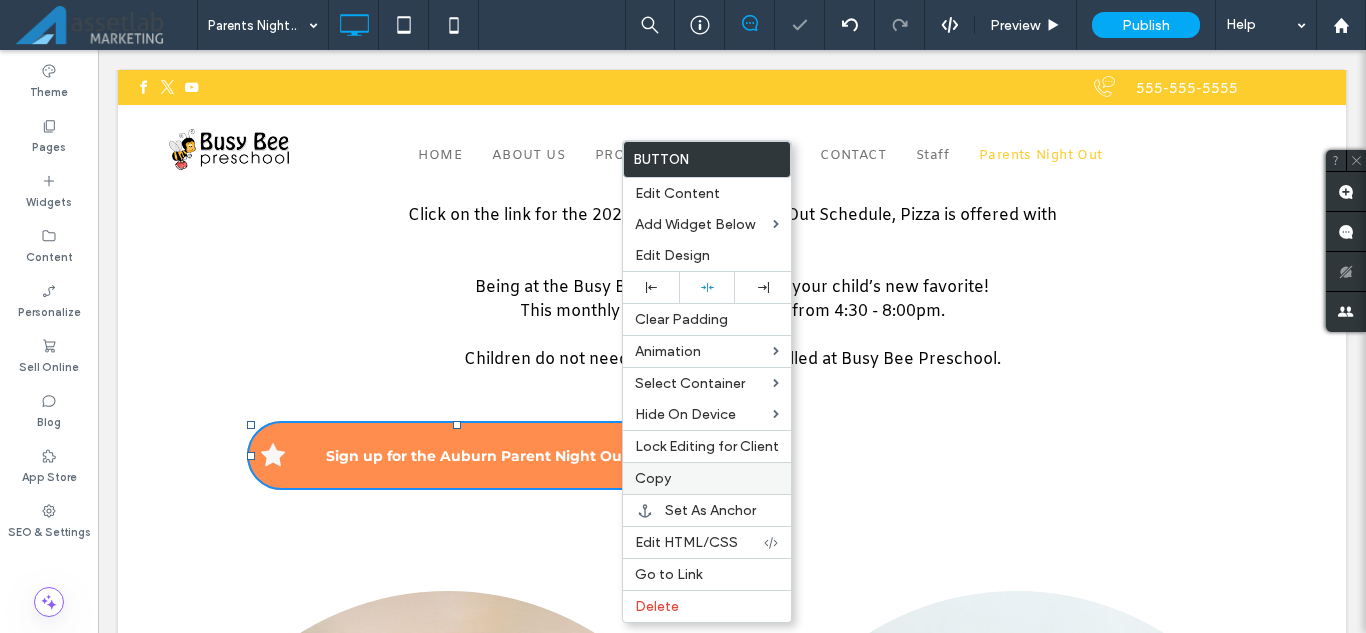 click on "Copy" at bounding box center (653, 478) 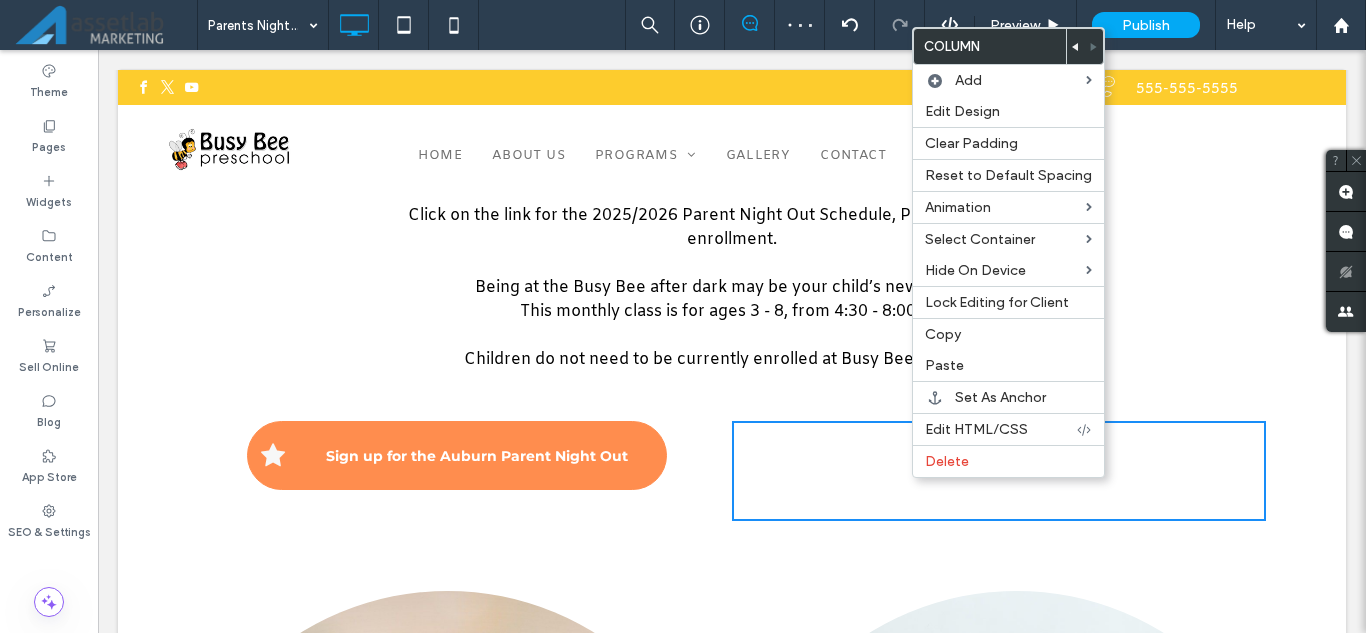 click on "Click To Paste     Click To Paste" at bounding box center [999, 471] 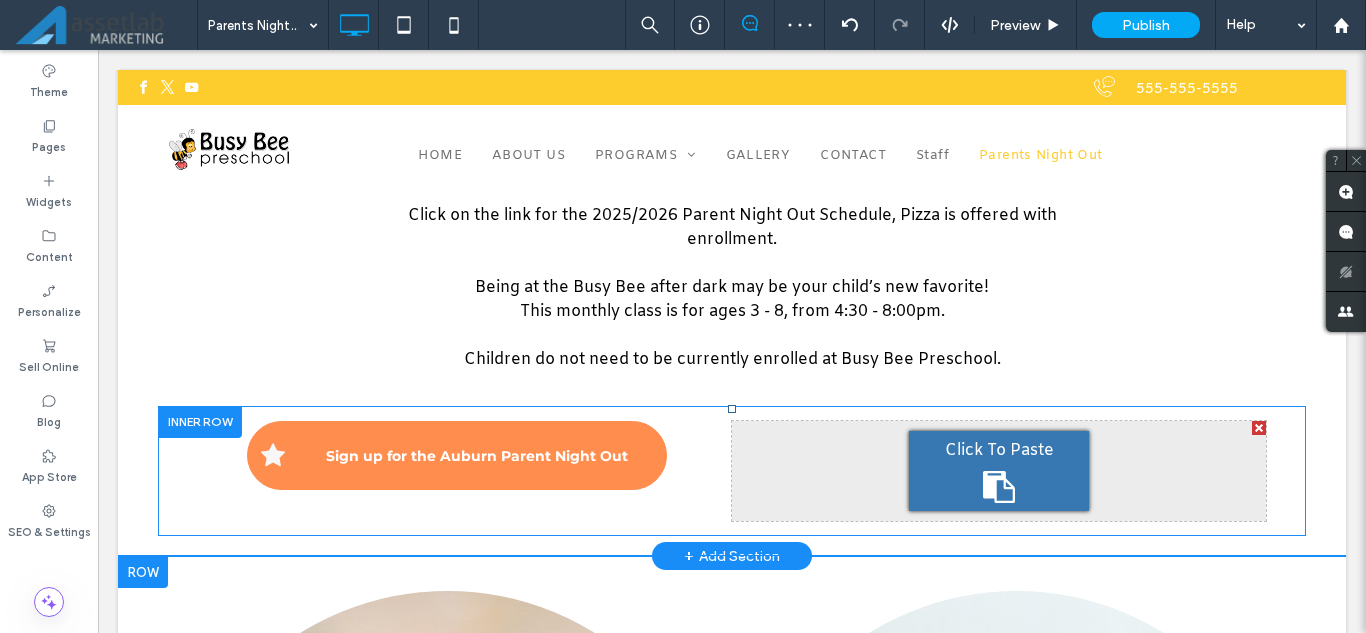 click 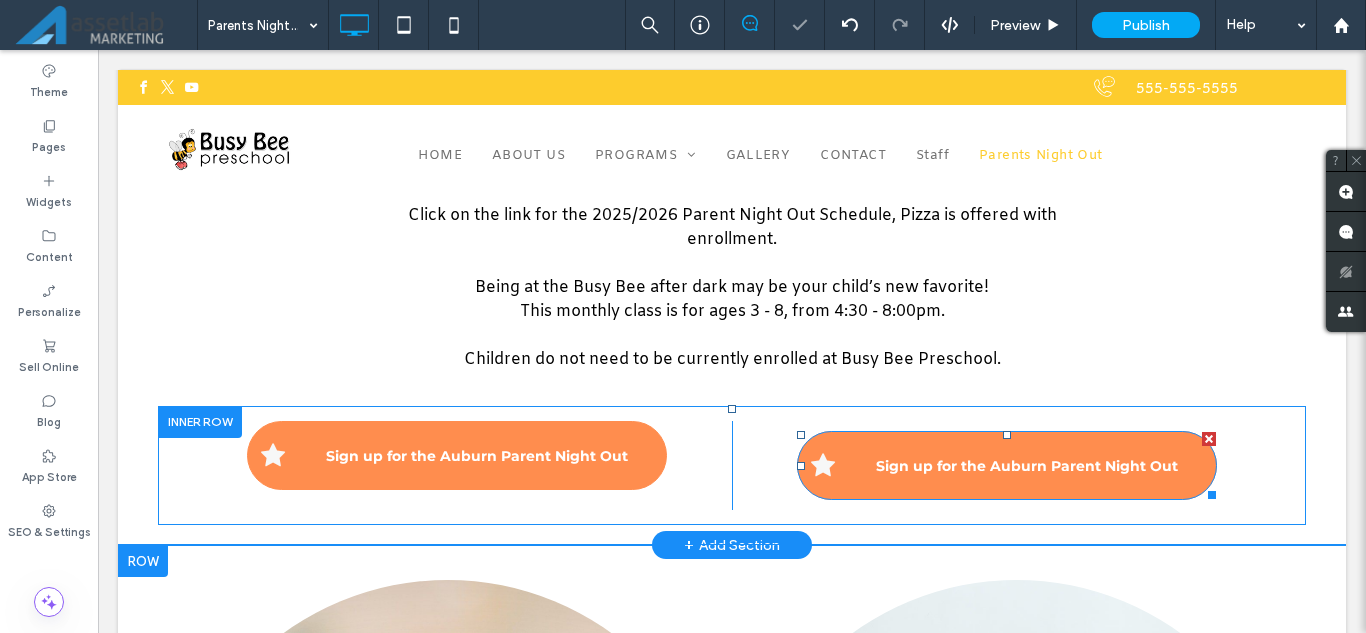 click on "Sign up for the Auburn Parent Night Out" at bounding box center (1007, 465) 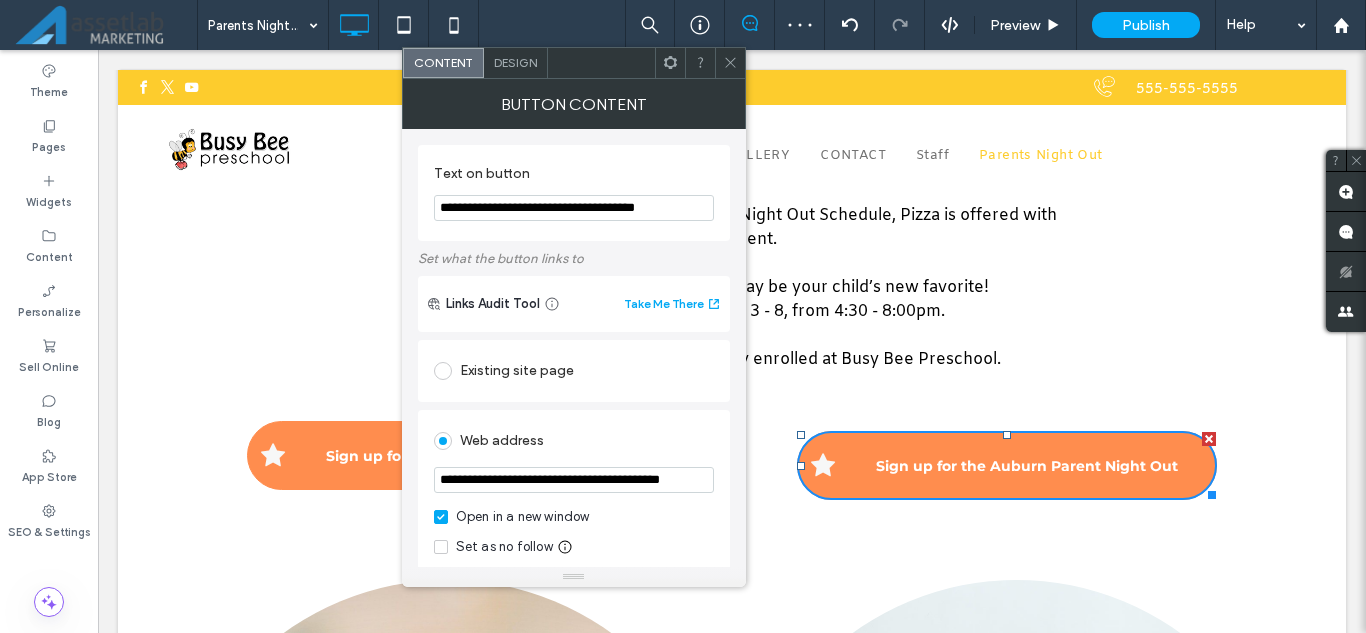 drag, startPoint x: 573, startPoint y: 205, endPoint x: 534, endPoint y: 199, distance: 39.45884 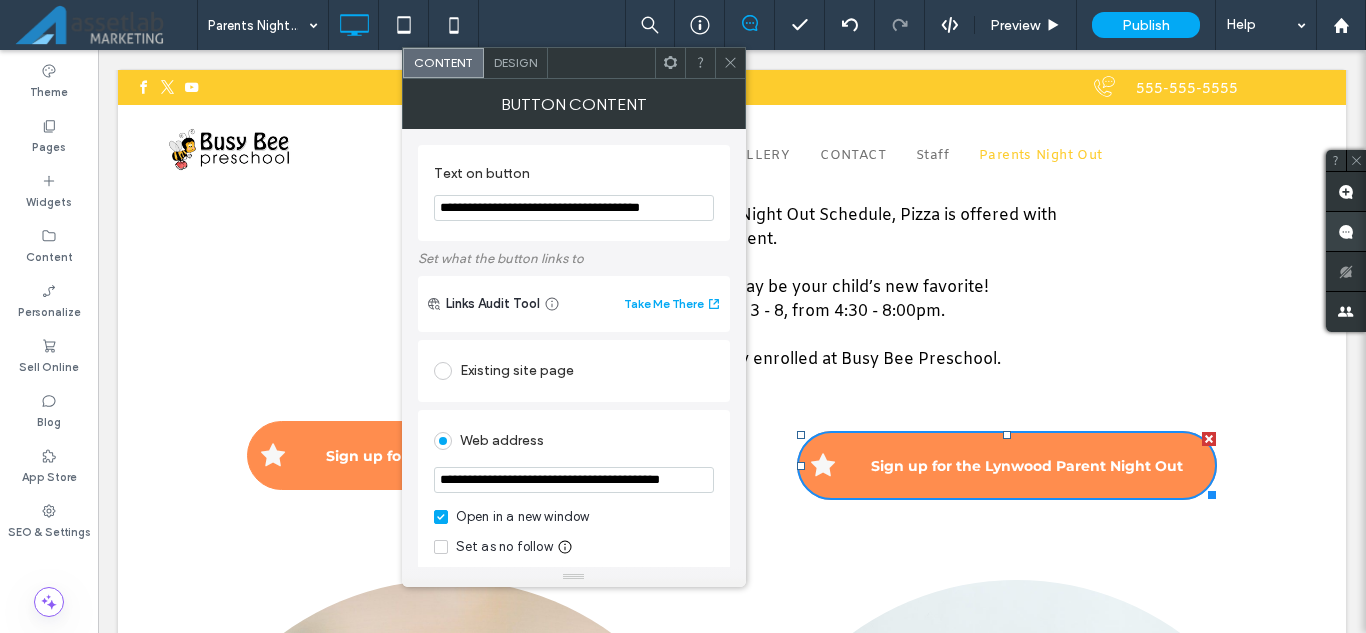 type on "**********" 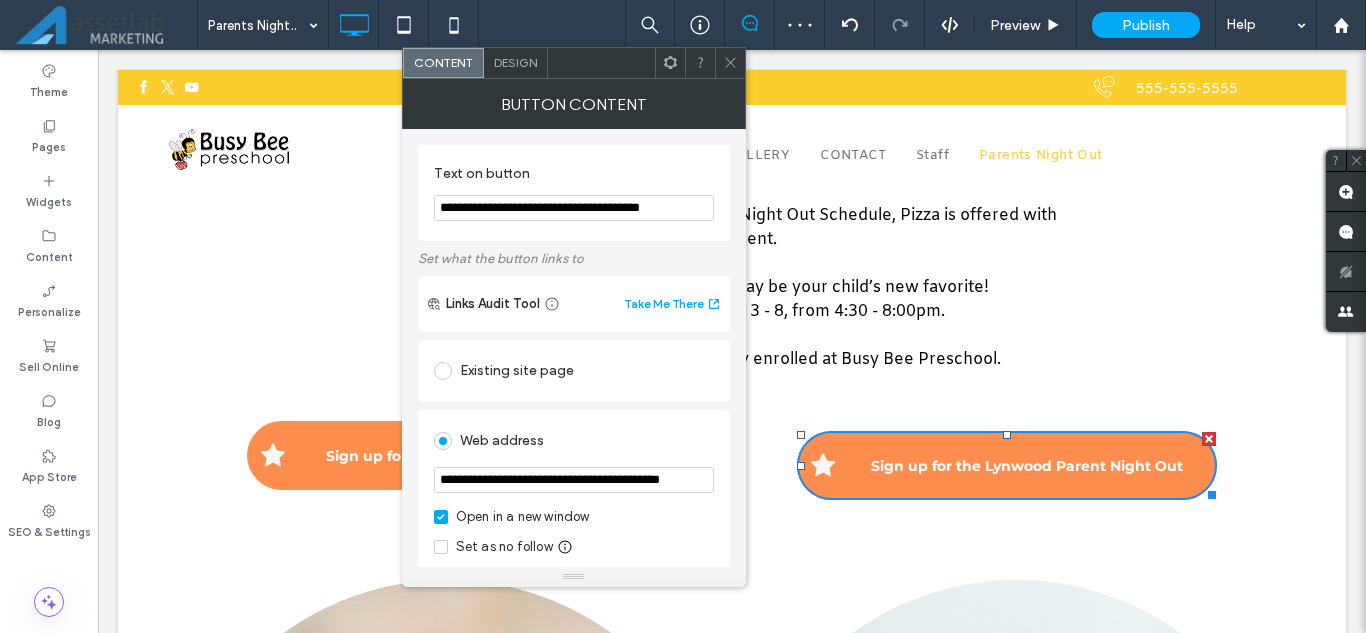 click on "**********" at bounding box center [574, 480] 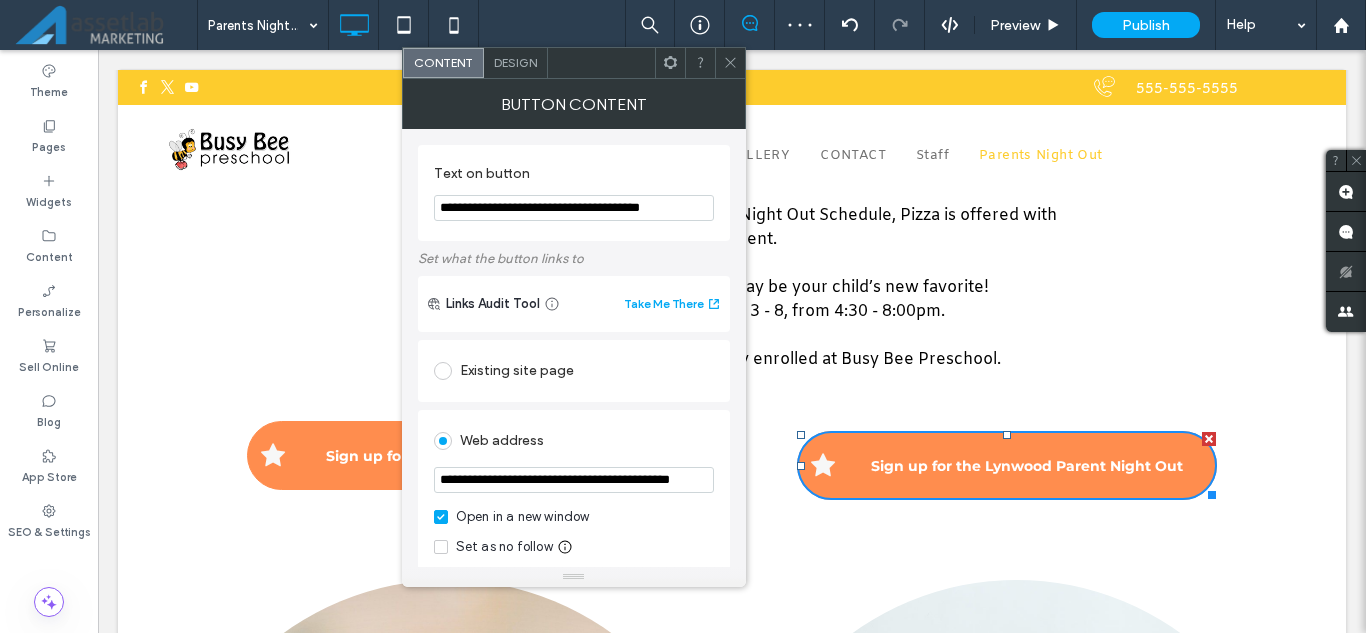scroll, scrollTop: 0, scrollLeft: 82, axis: horizontal 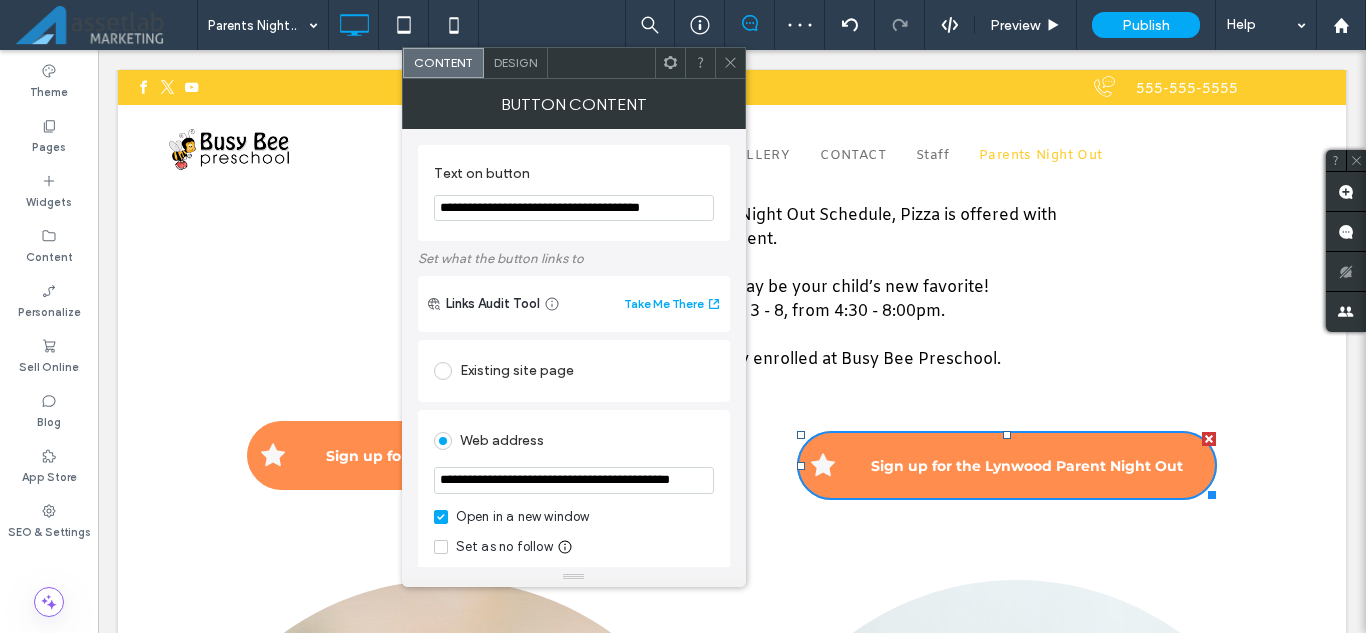 type on "**********" 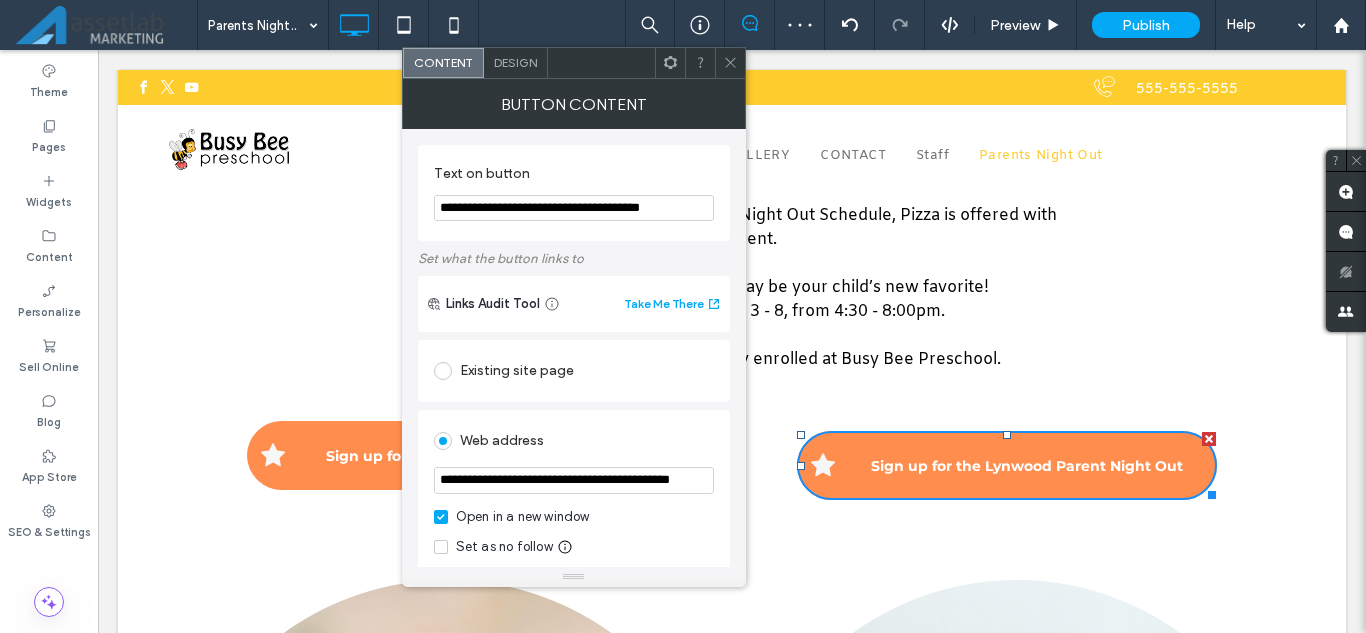 click on "Web address" at bounding box center [574, 441] 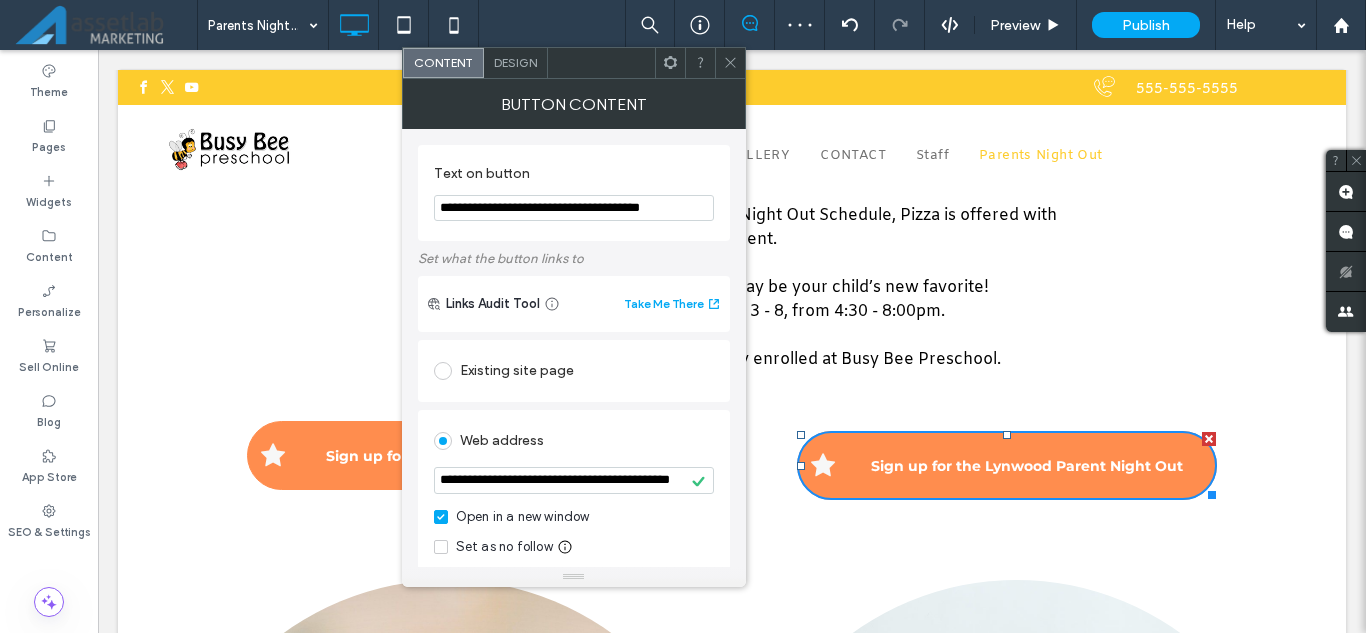 scroll, scrollTop: 0, scrollLeft: 0, axis: both 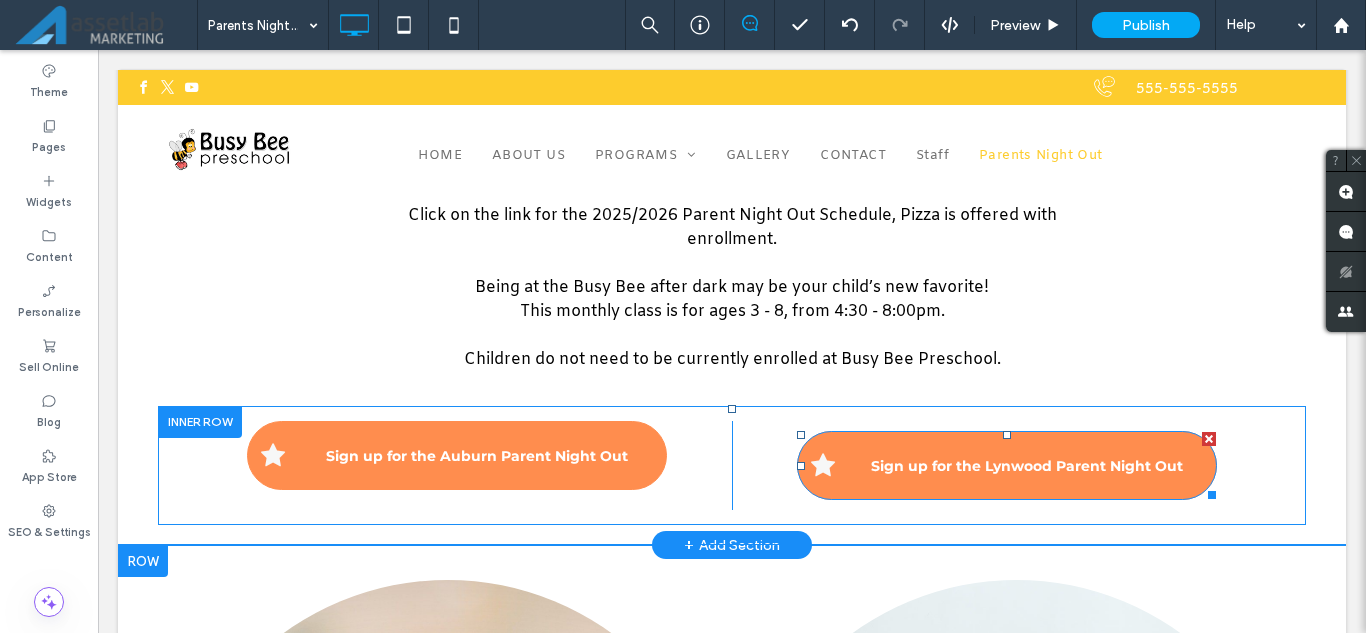 click on "Sign up for the Lynwood Parent Night Out" at bounding box center [1007, 465] 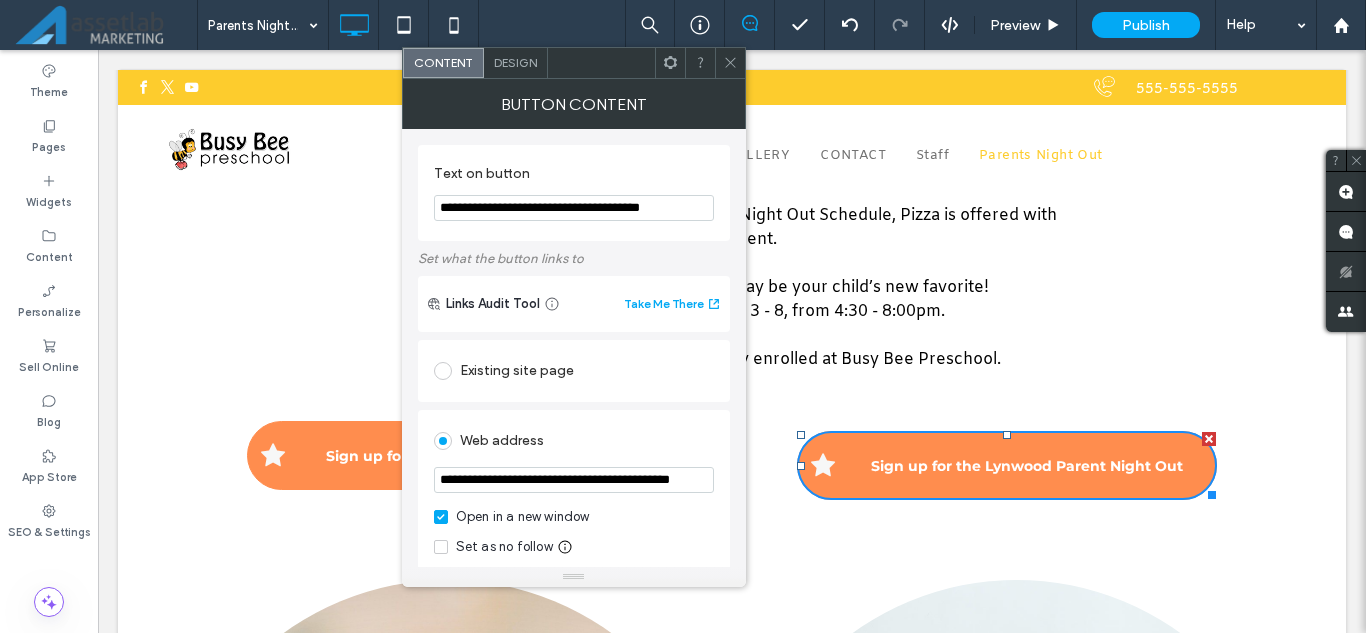 click on "Design" at bounding box center (515, 62) 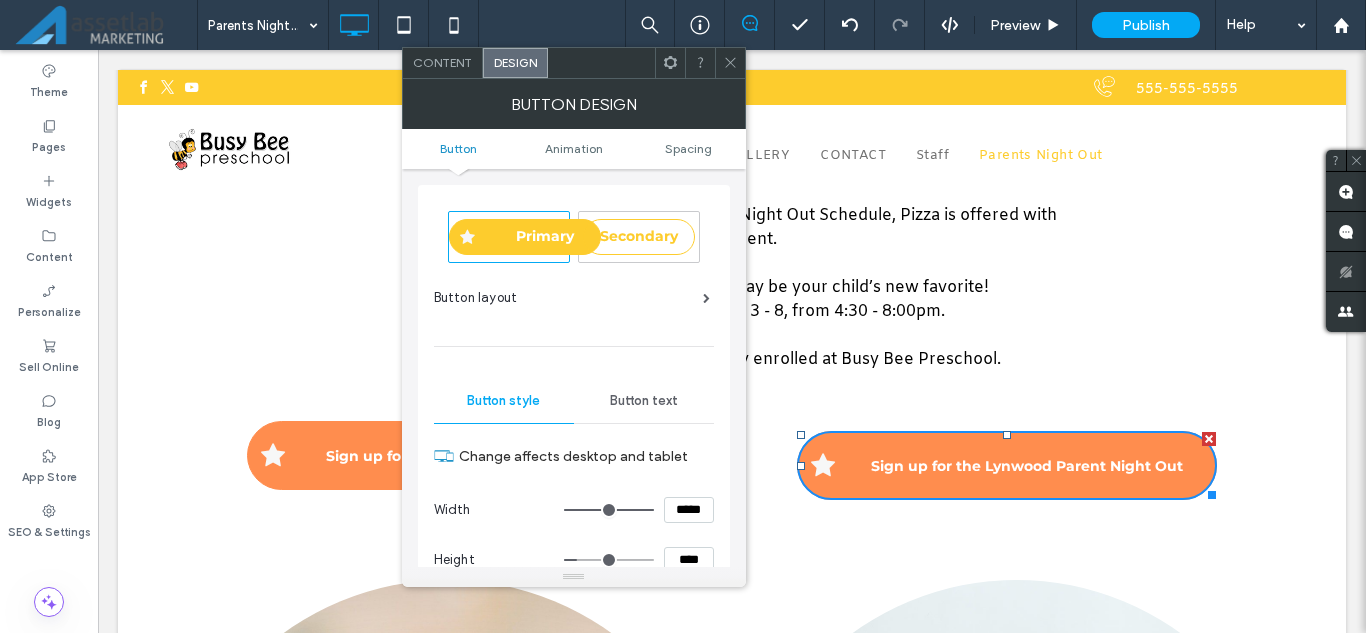 click on "Secondary" at bounding box center (639, 236) 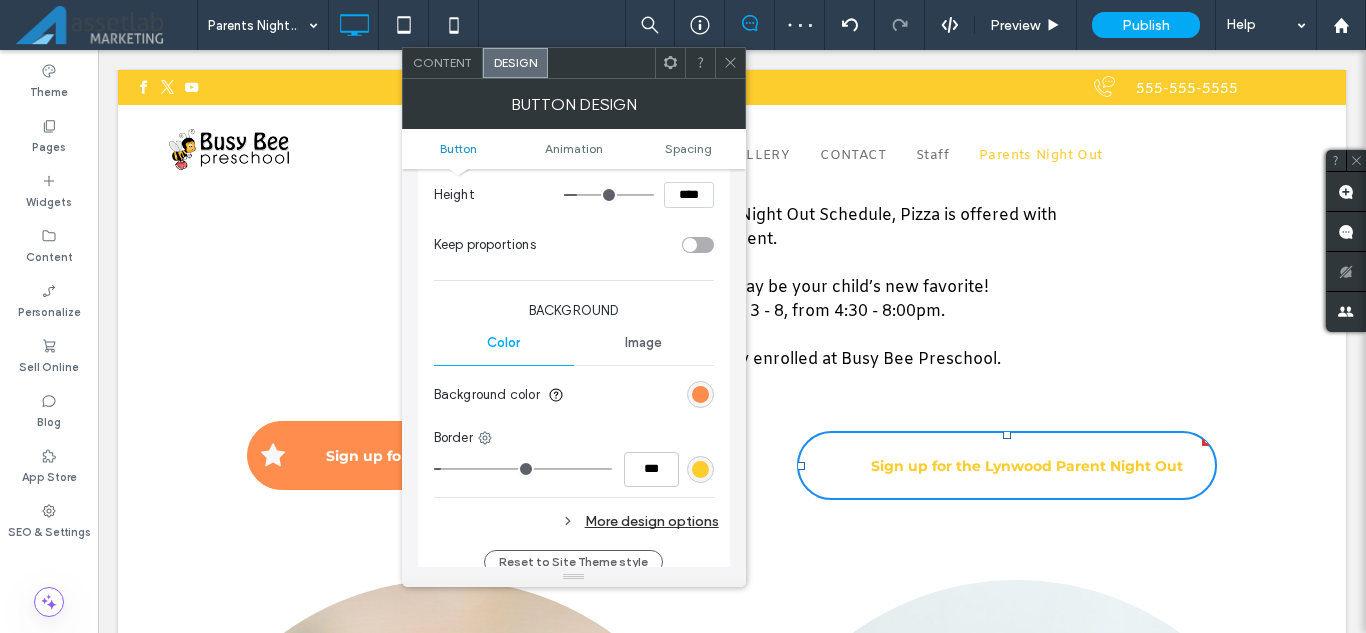 scroll, scrollTop: 400, scrollLeft: 0, axis: vertical 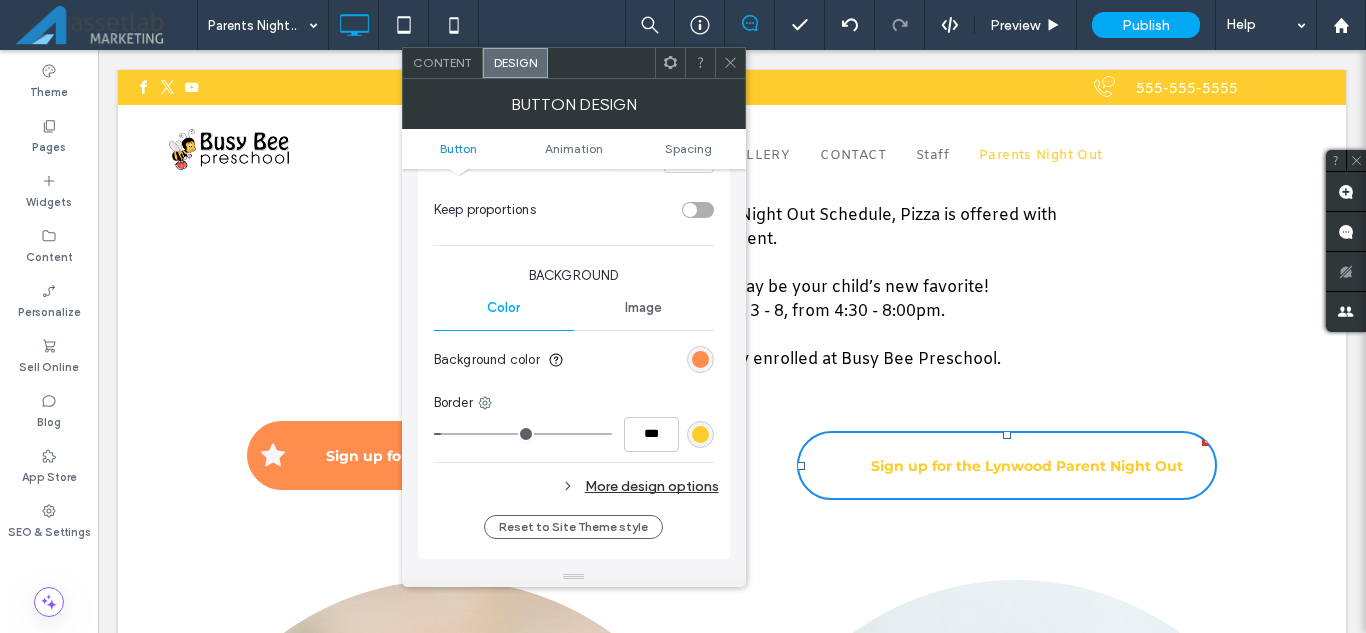 click at bounding box center (700, 434) 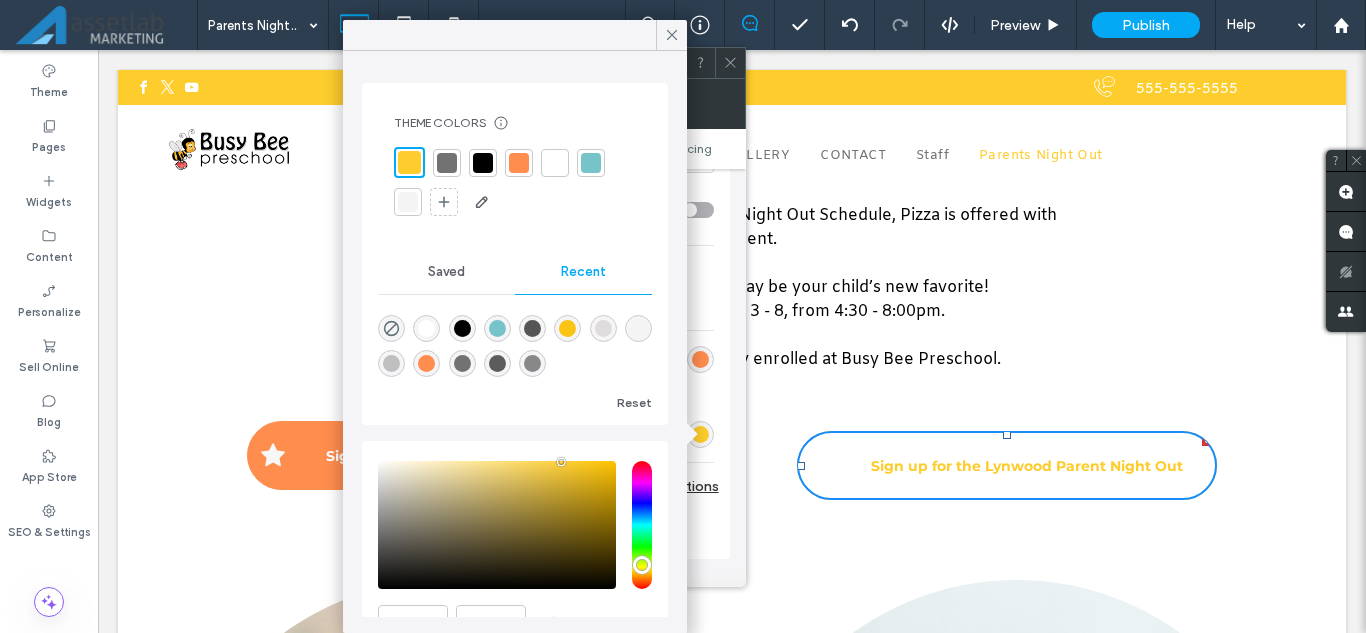 click at bounding box center [426, 363] 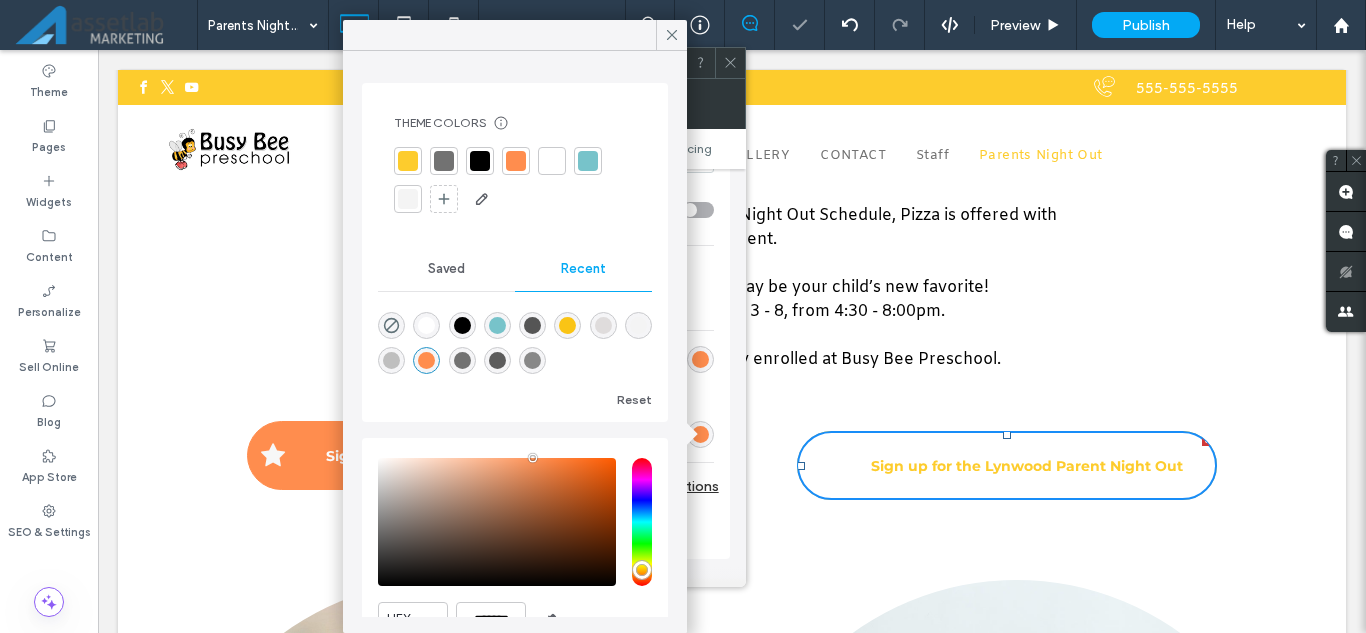 type on "*******" 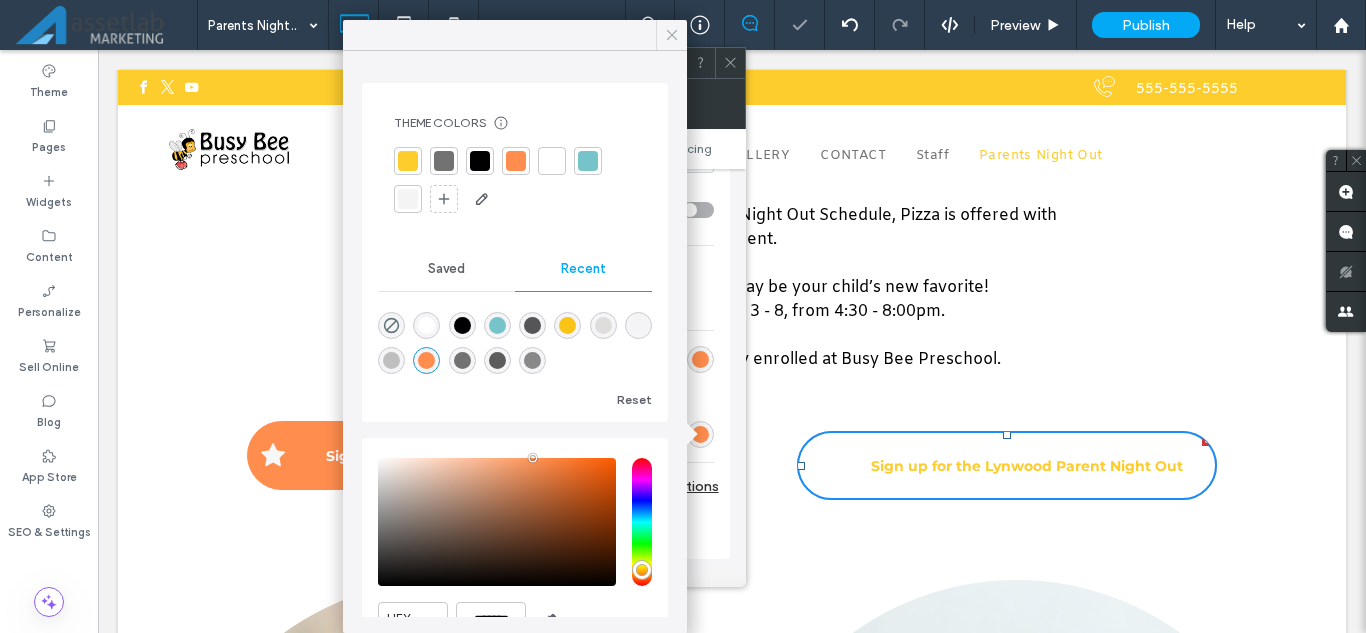 click 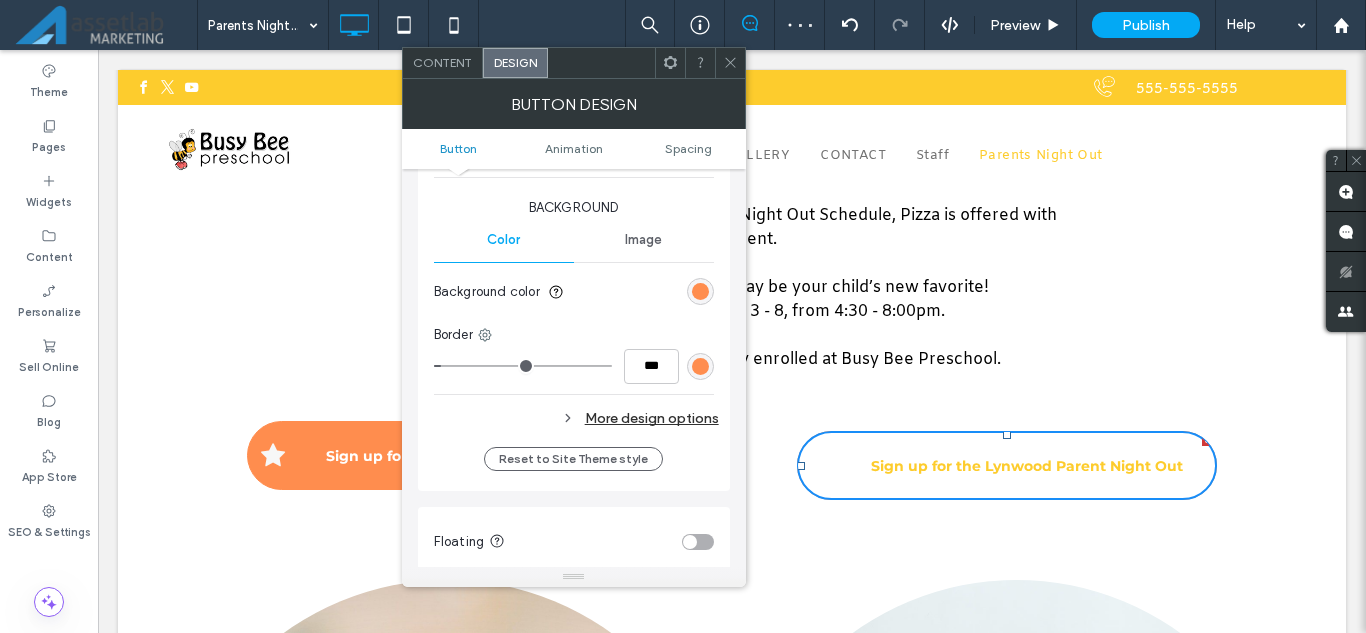 scroll, scrollTop: 500, scrollLeft: 0, axis: vertical 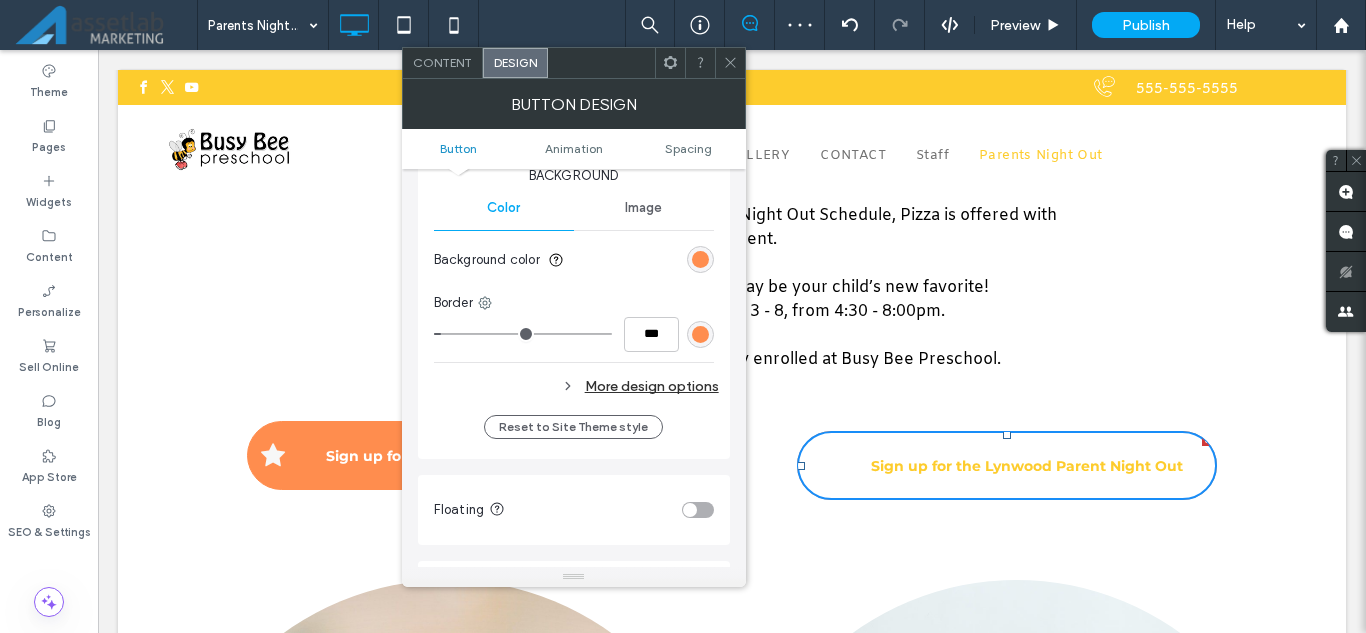 click on "More design options" at bounding box center (576, 386) 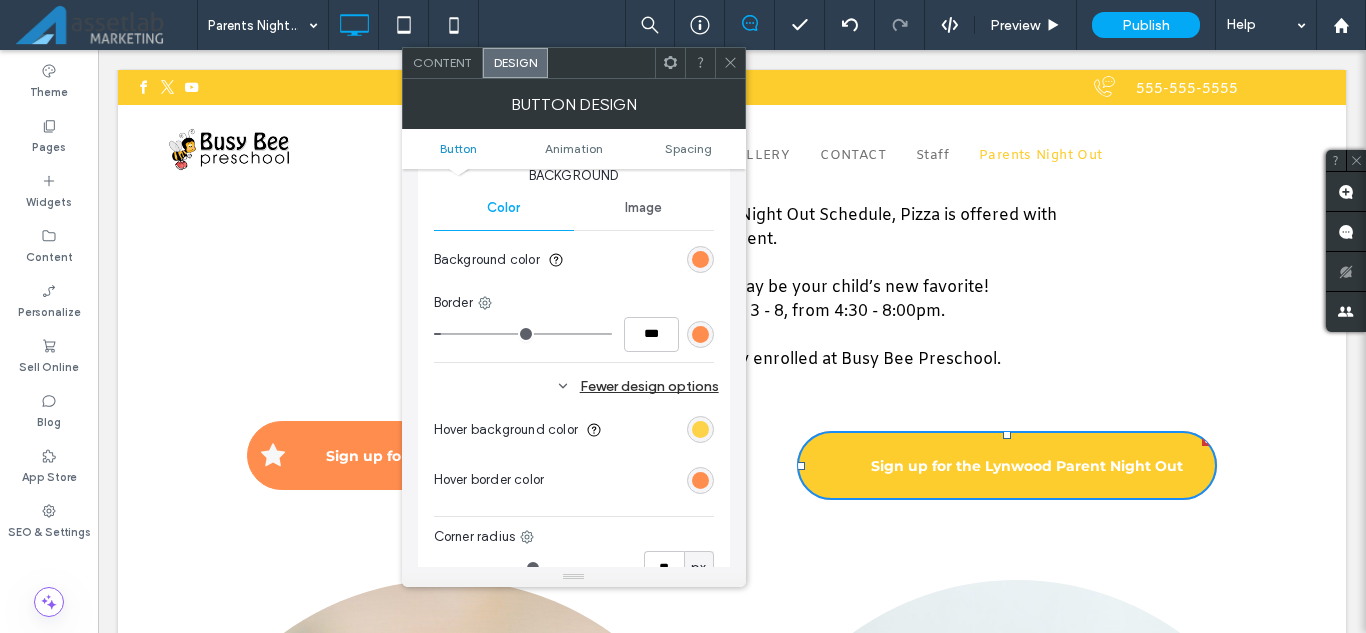 click at bounding box center (700, 429) 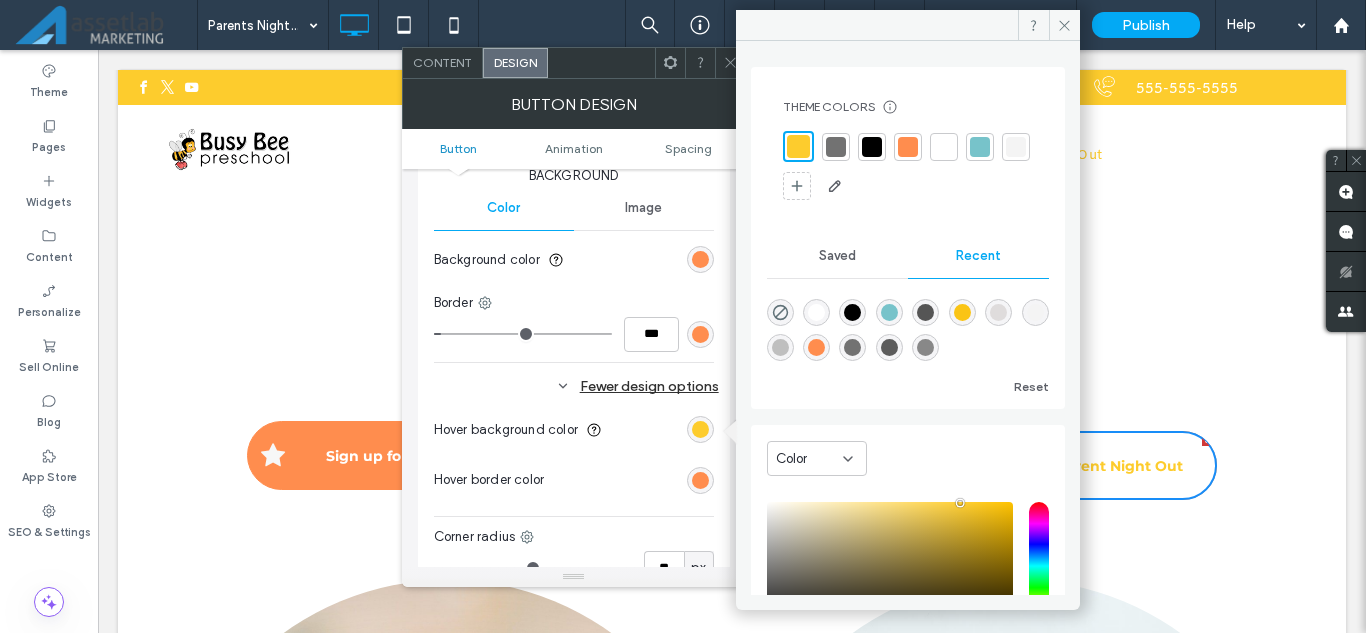 click at bounding box center (908, 147) 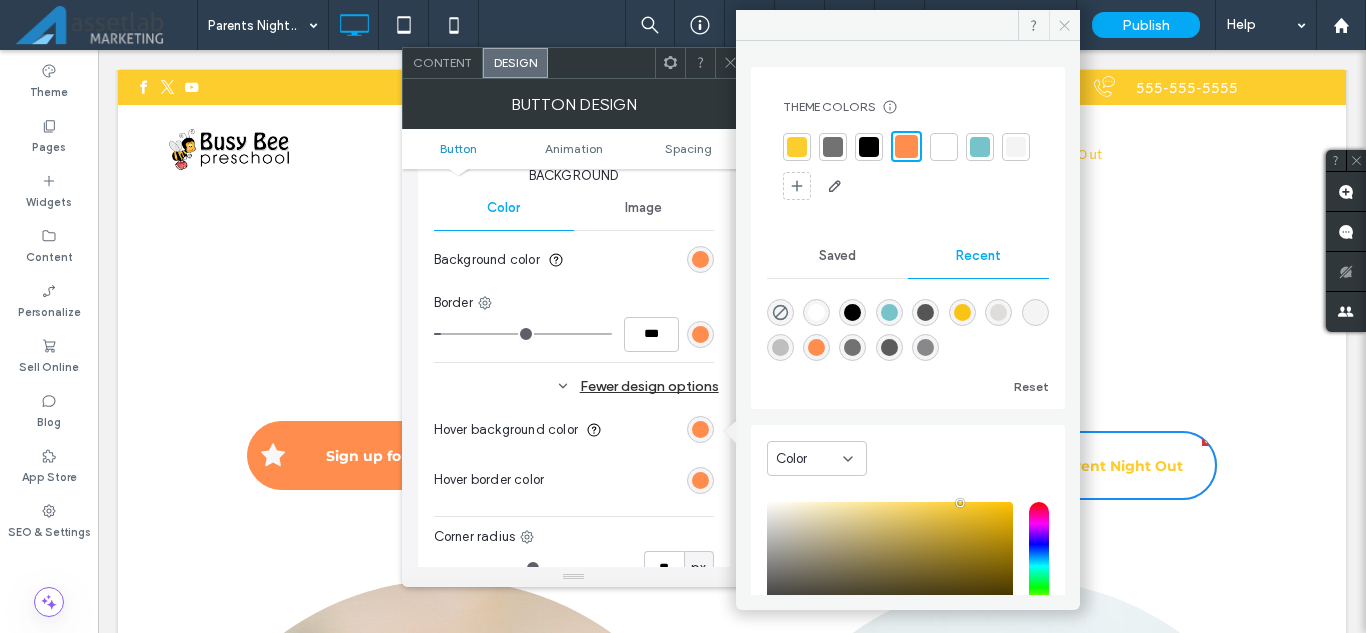 click 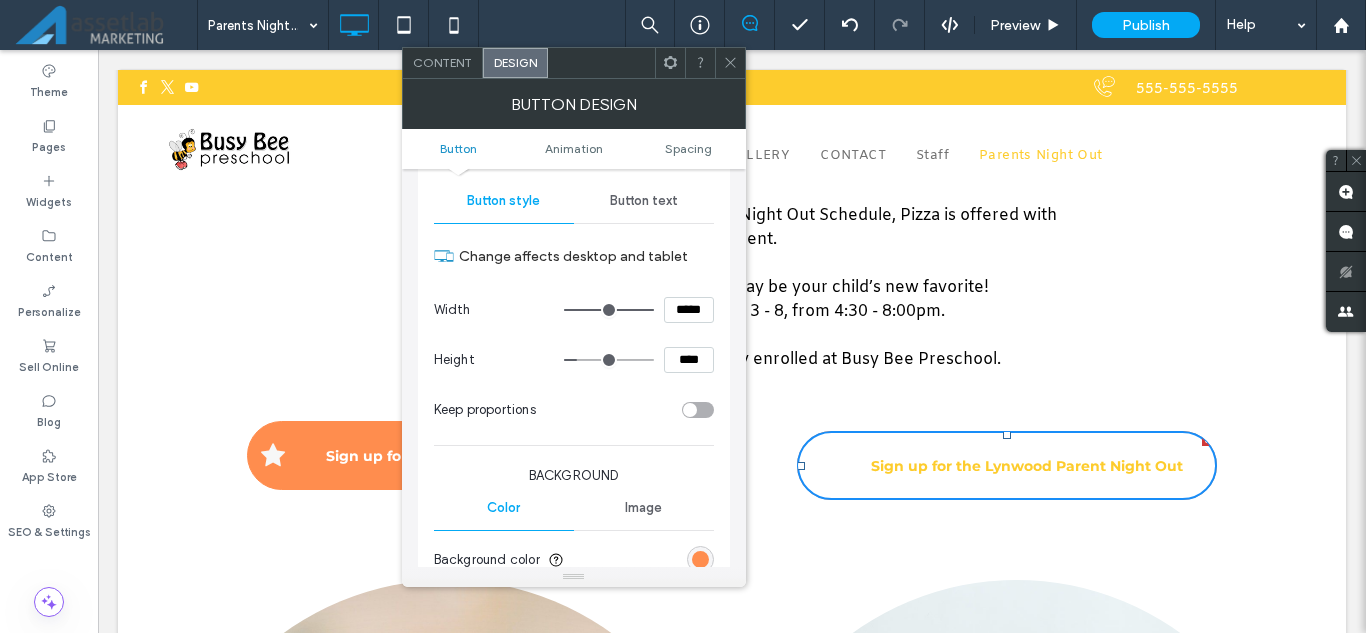 scroll, scrollTop: 100, scrollLeft: 0, axis: vertical 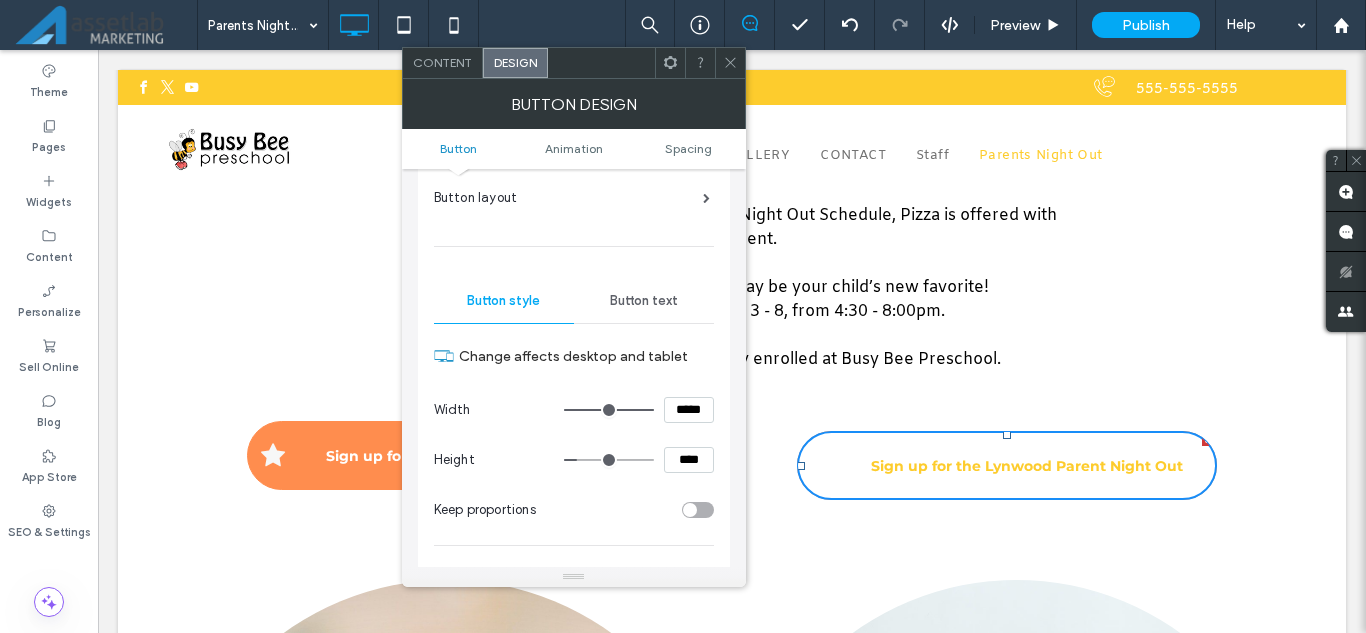click on "Button text" at bounding box center (644, 301) 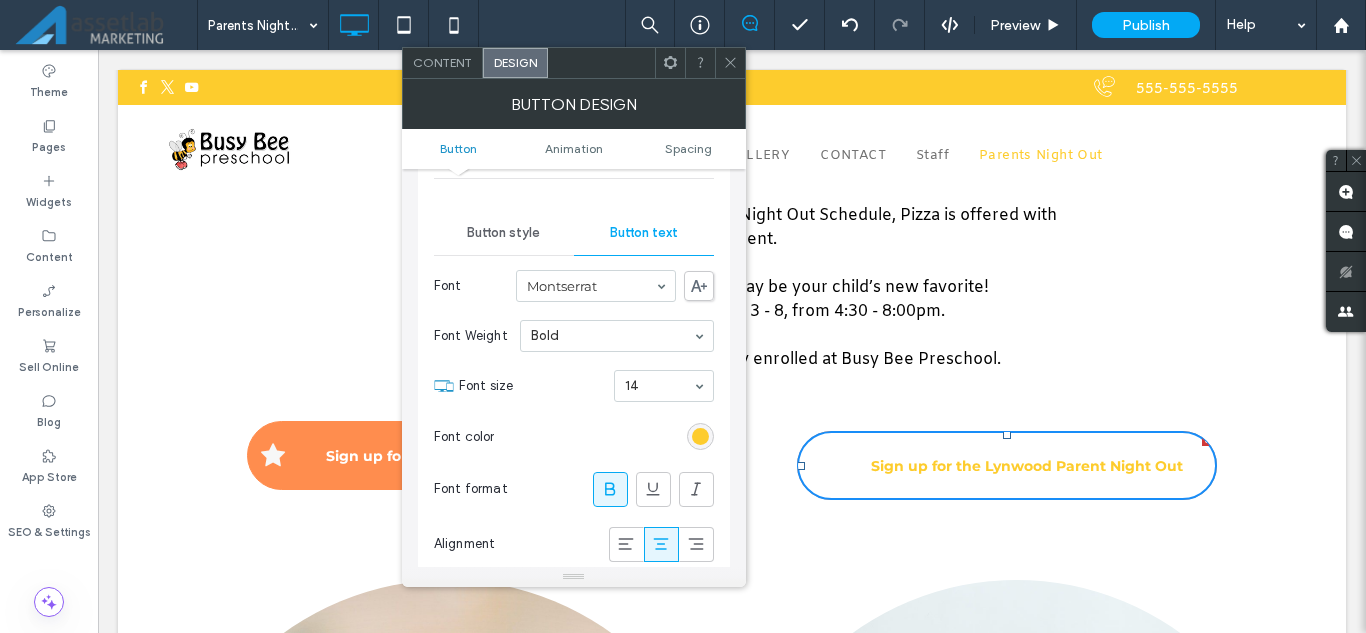scroll, scrollTop: 200, scrollLeft: 0, axis: vertical 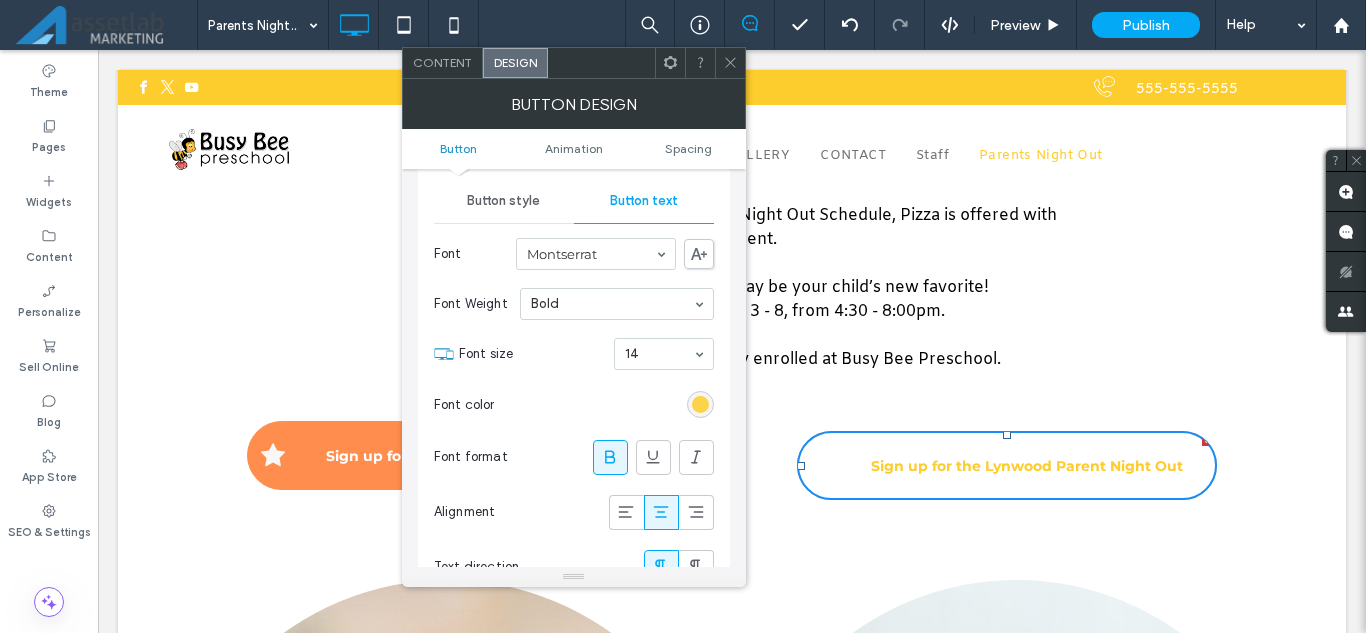 click at bounding box center (700, 404) 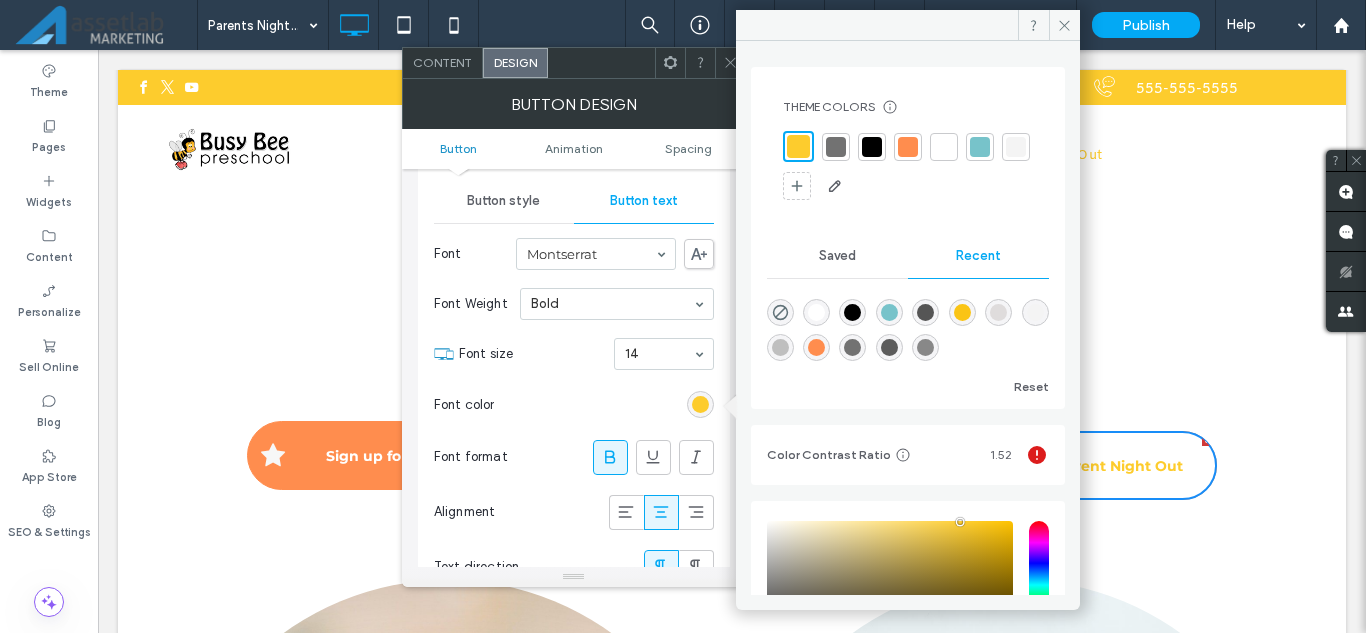 click at bounding box center (816, 347) 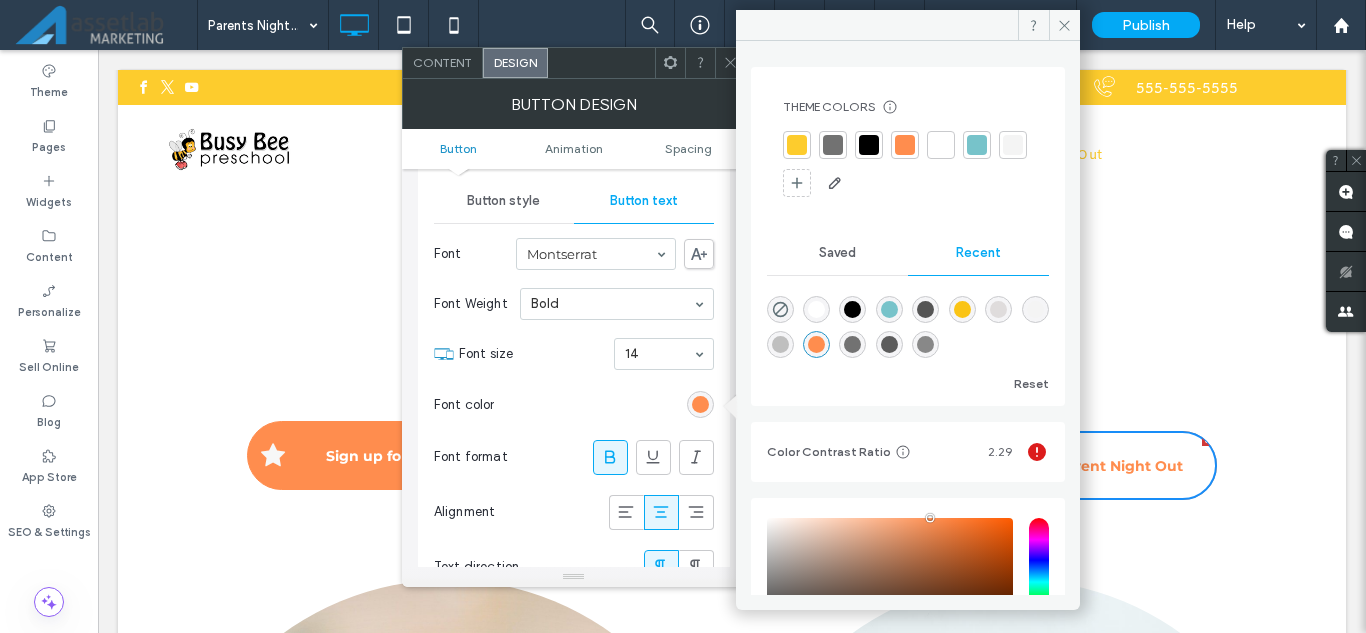 click 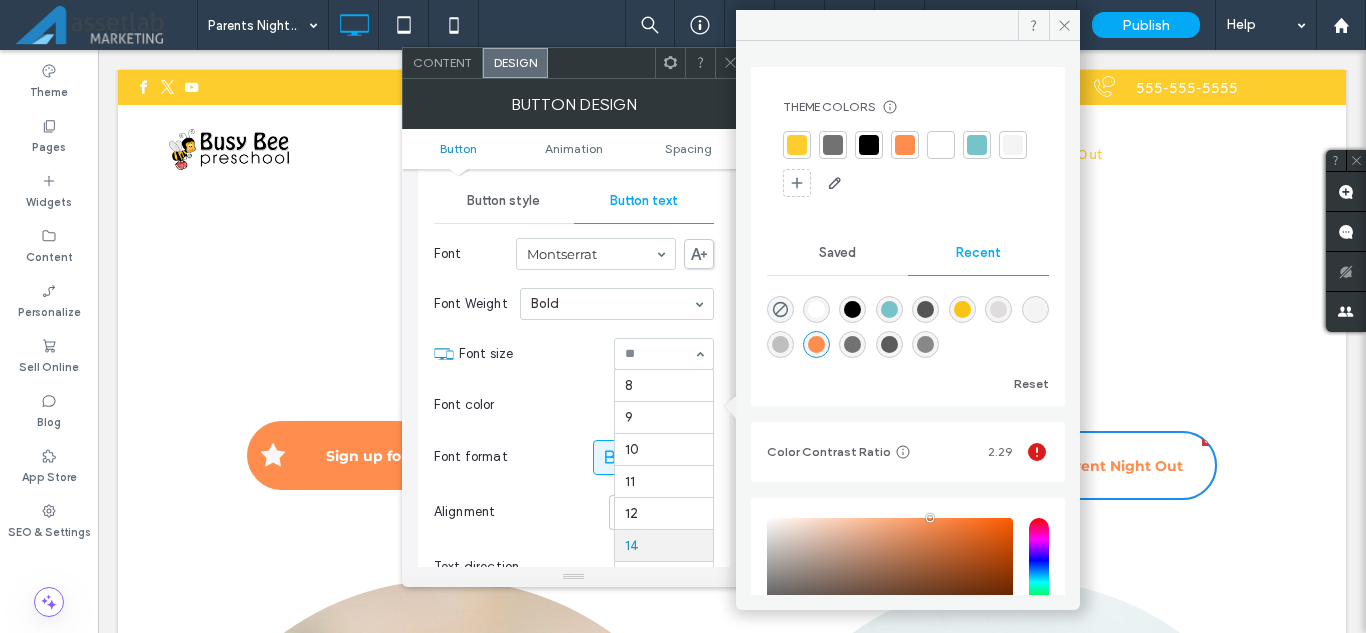 scroll, scrollTop: 160, scrollLeft: 0, axis: vertical 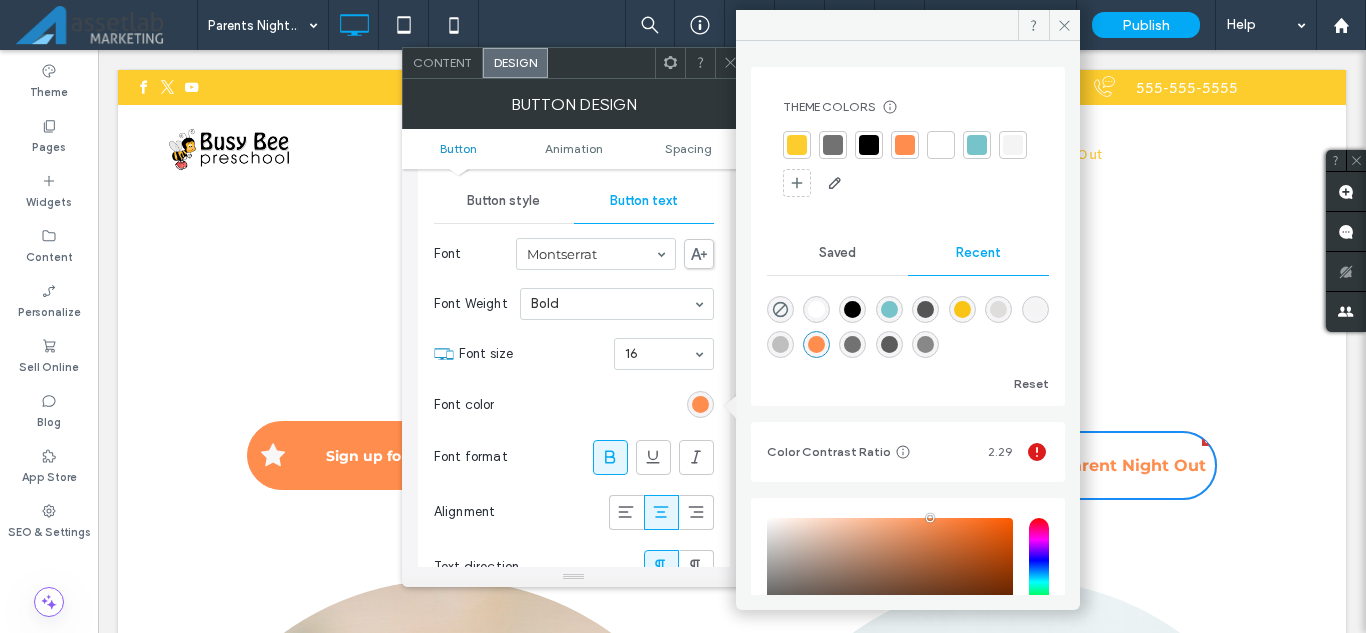 click at bounding box center (659, 354) 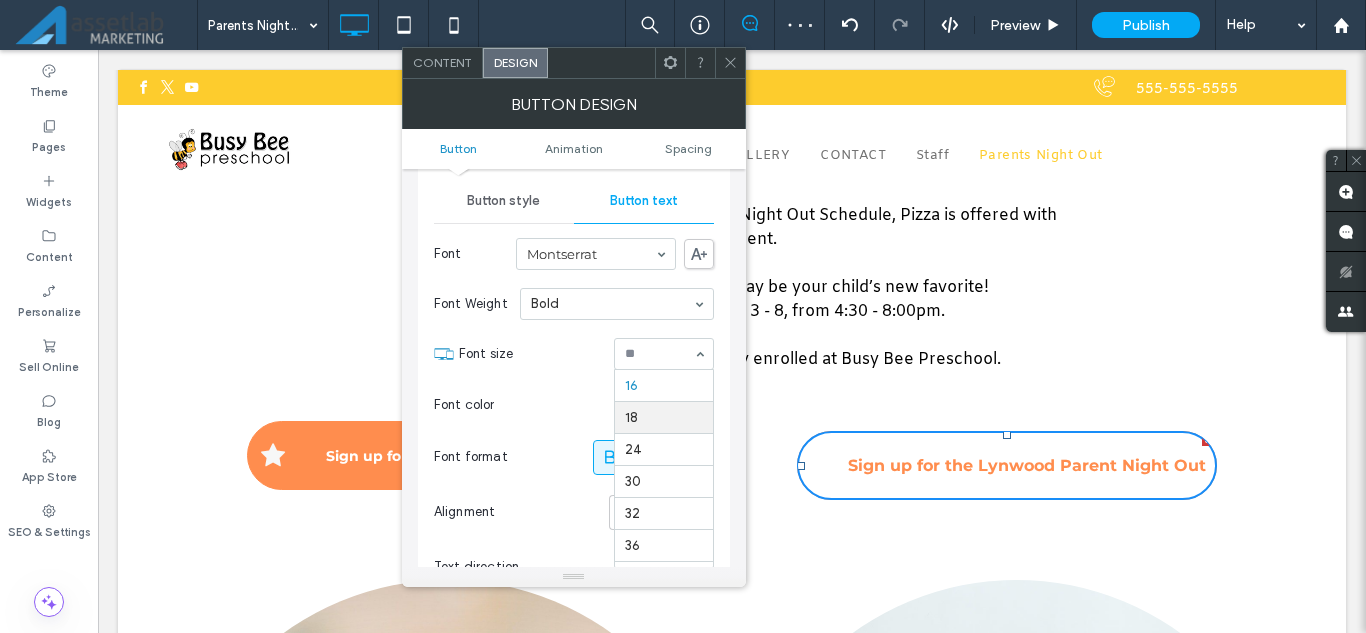 scroll, scrollTop: 92, scrollLeft: 0, axis: vertical 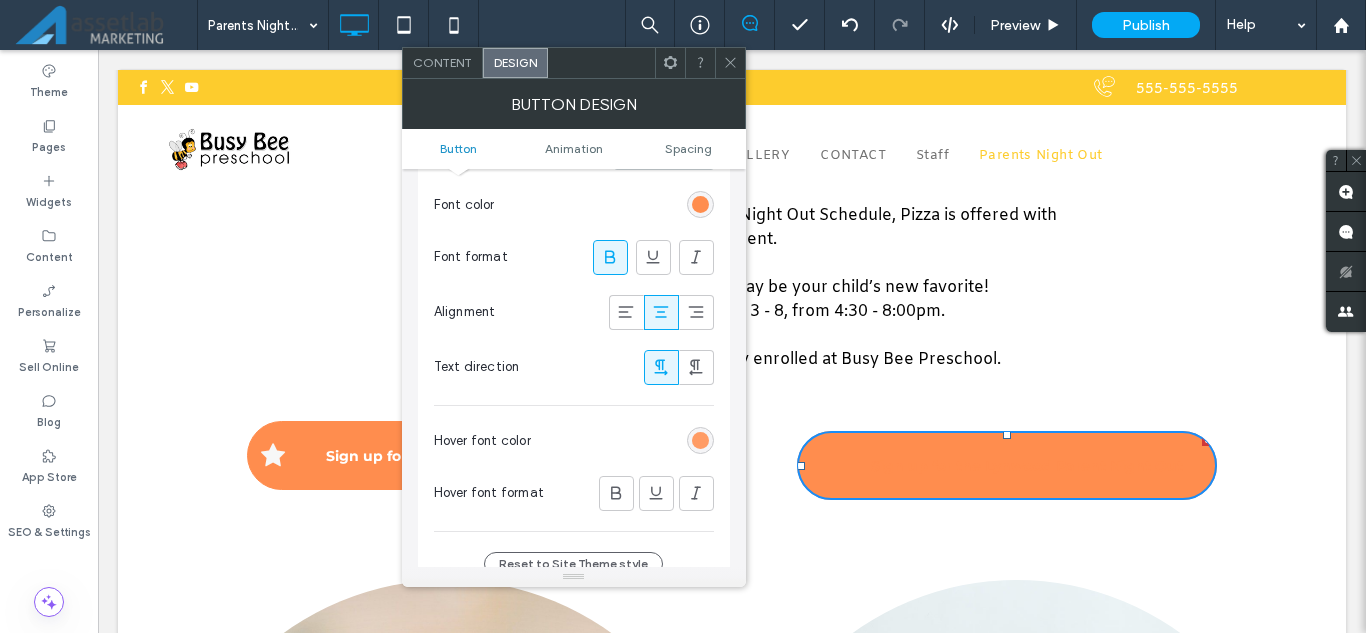 click at bounding box center (700, 440) 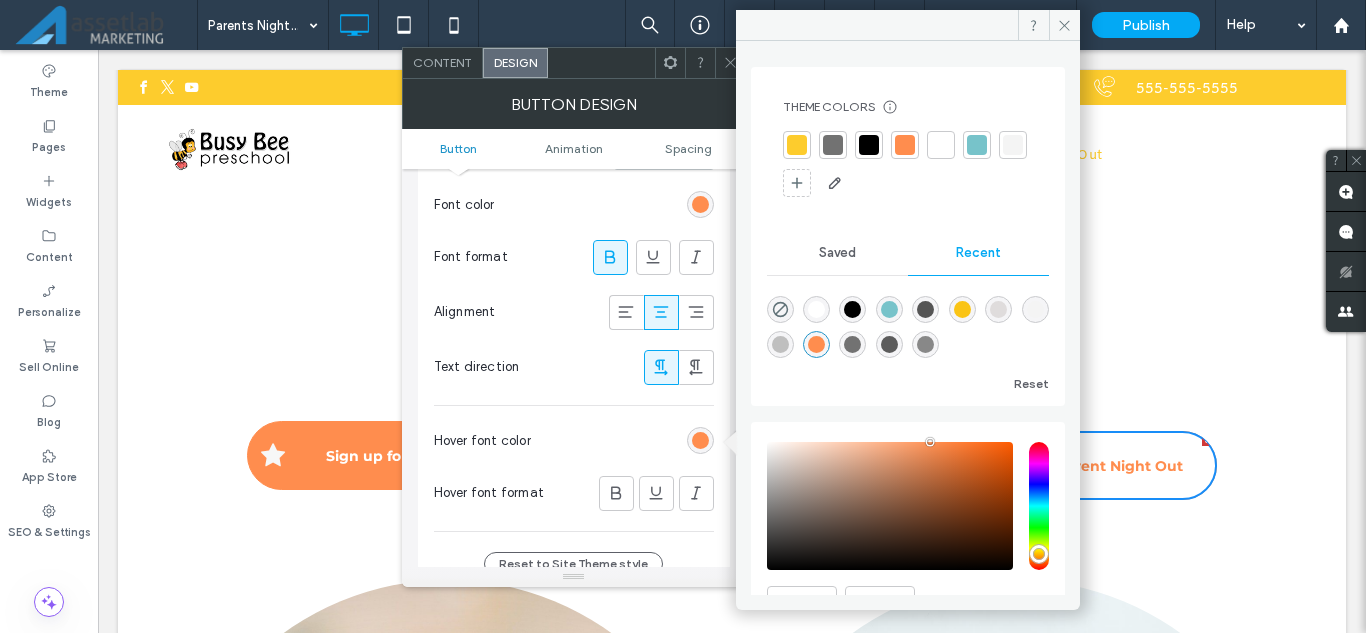 click at bounding box center [852, 309] 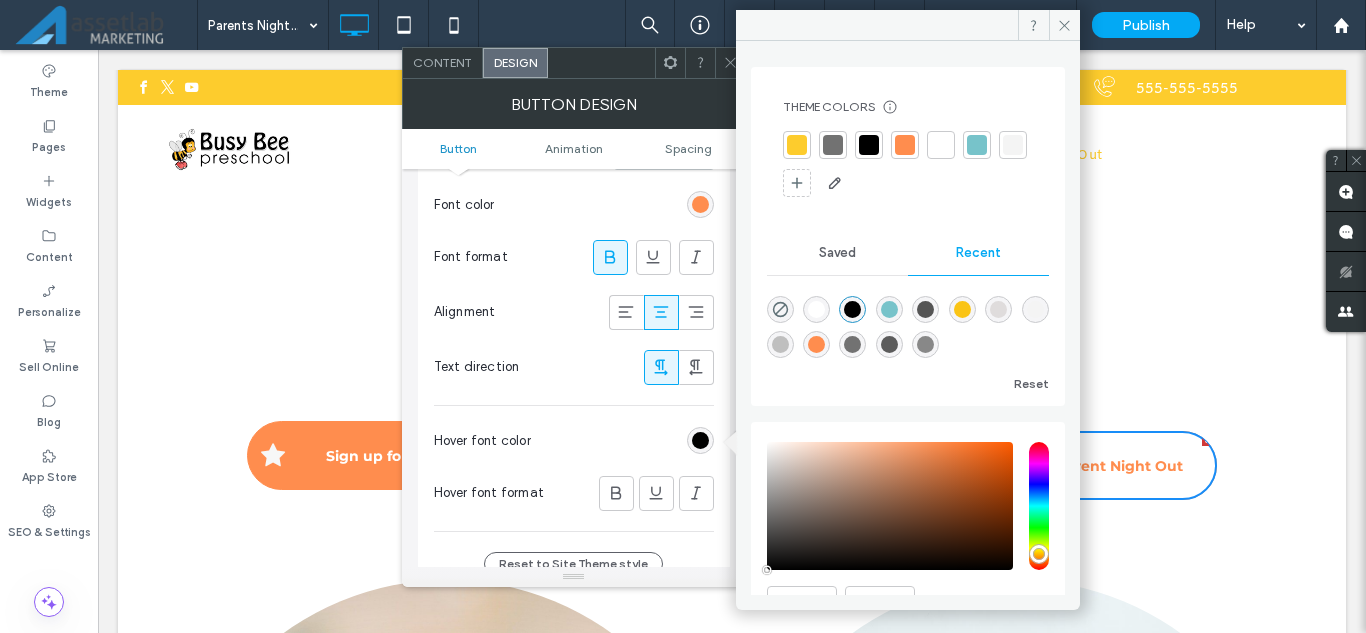 type on "*******" 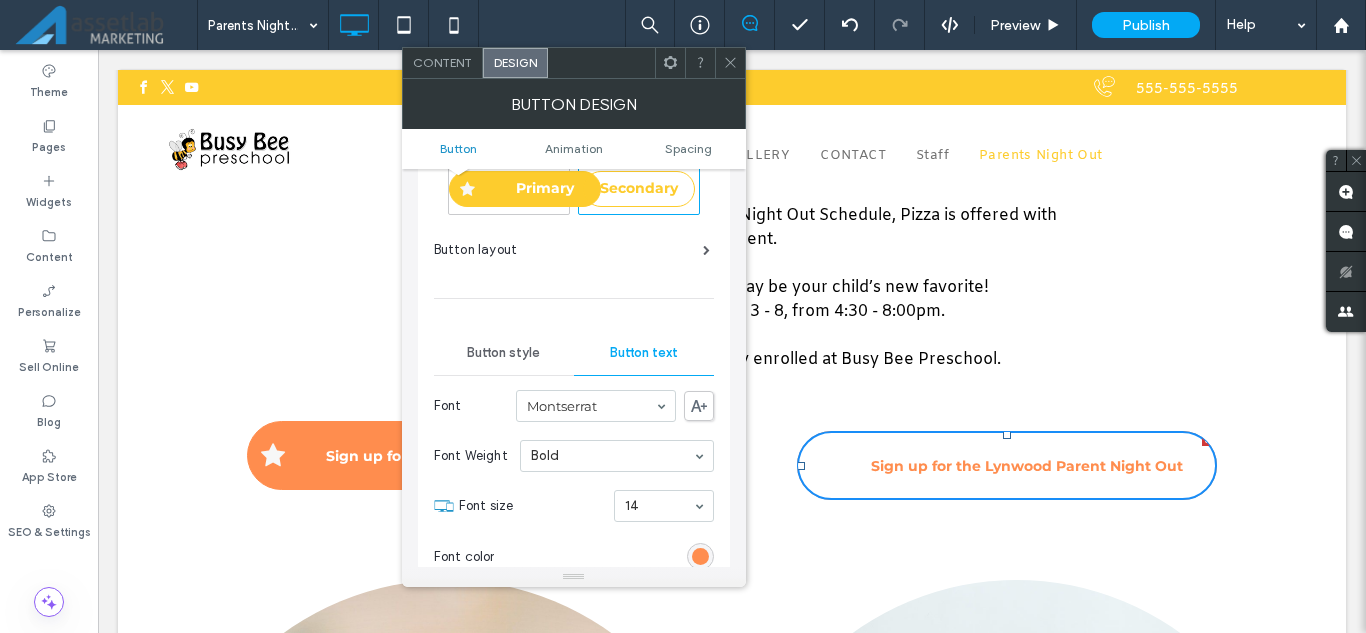 scroll, scrollTop: 0, scrollLeft: 0, axis: both 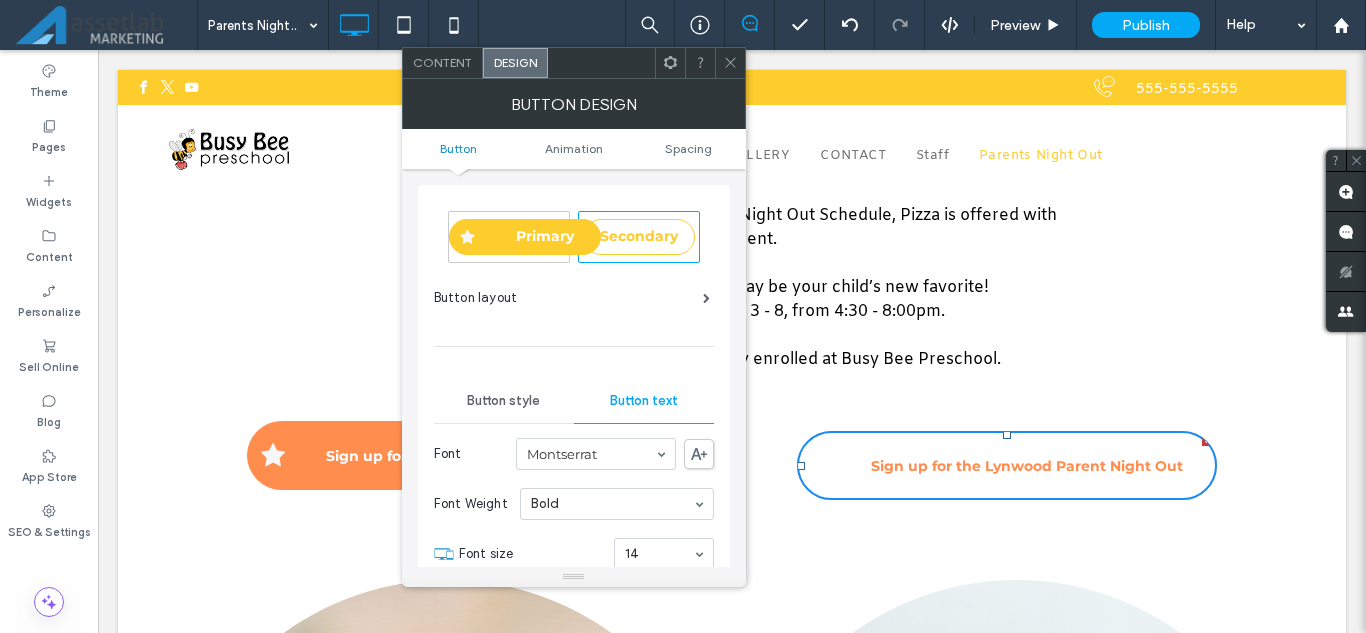 click on "Button style" at bounding box center (504, 401) 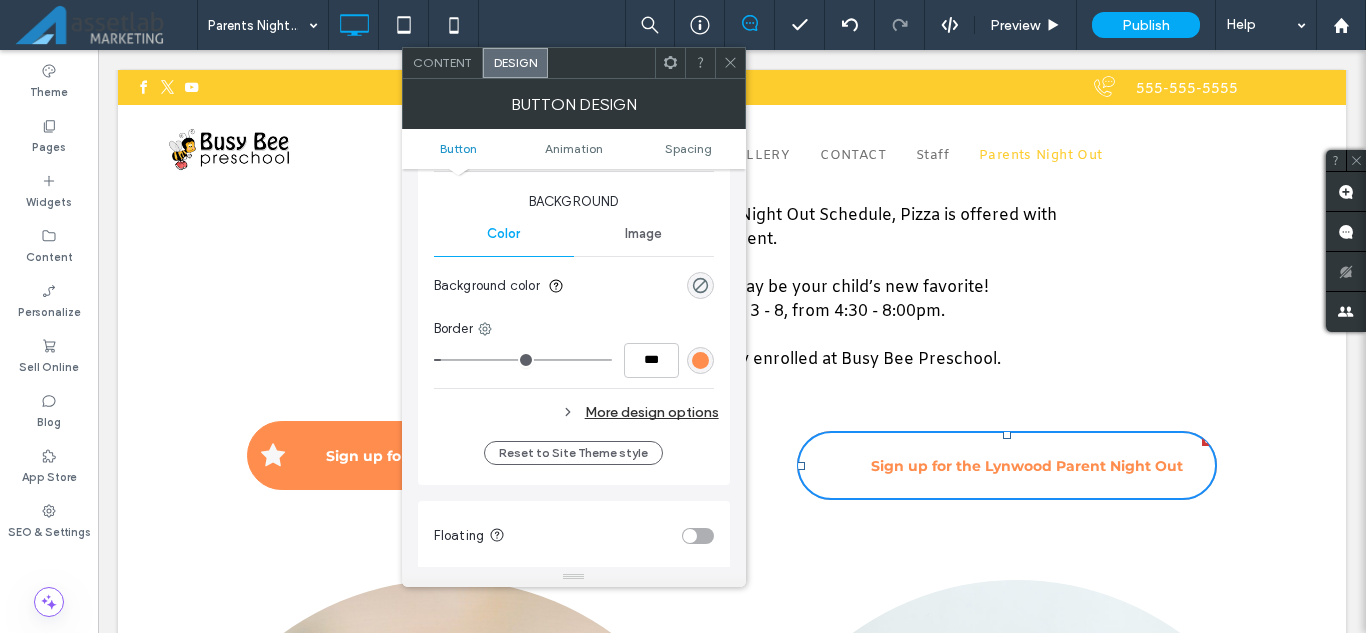 scroll, scrollTop: 500, scrollLeft: 0, axis: vertical 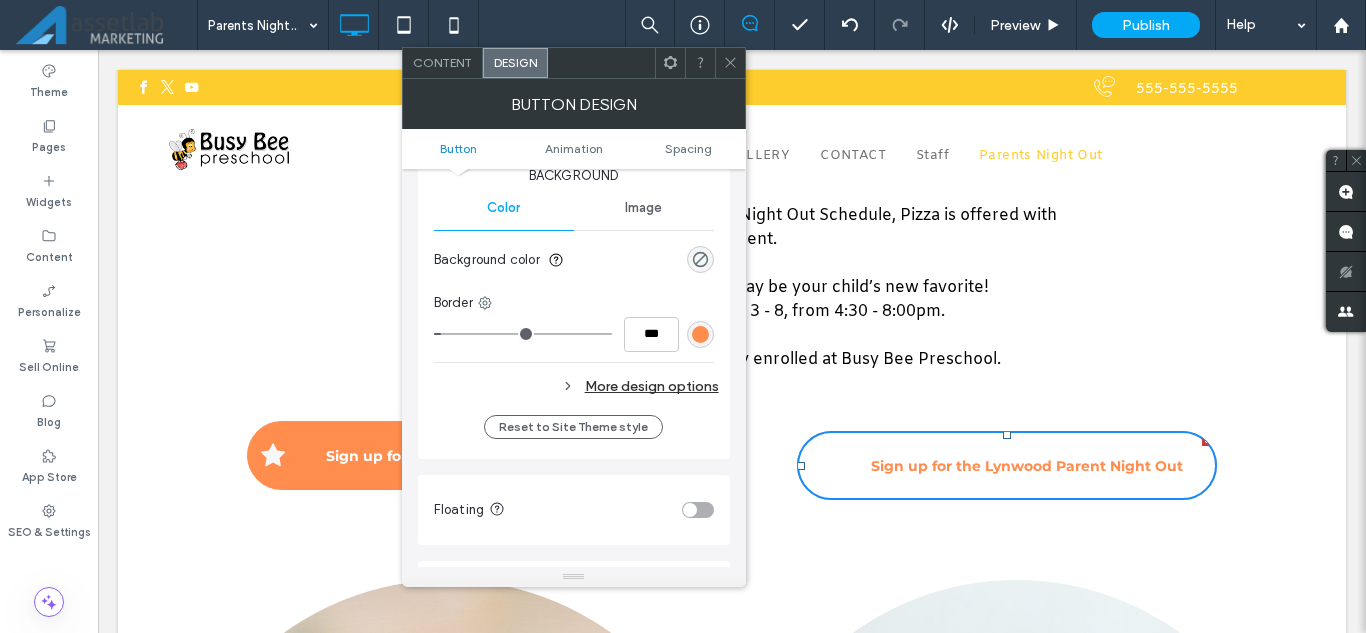 click on "More design options" at bounding box center [576, 386] 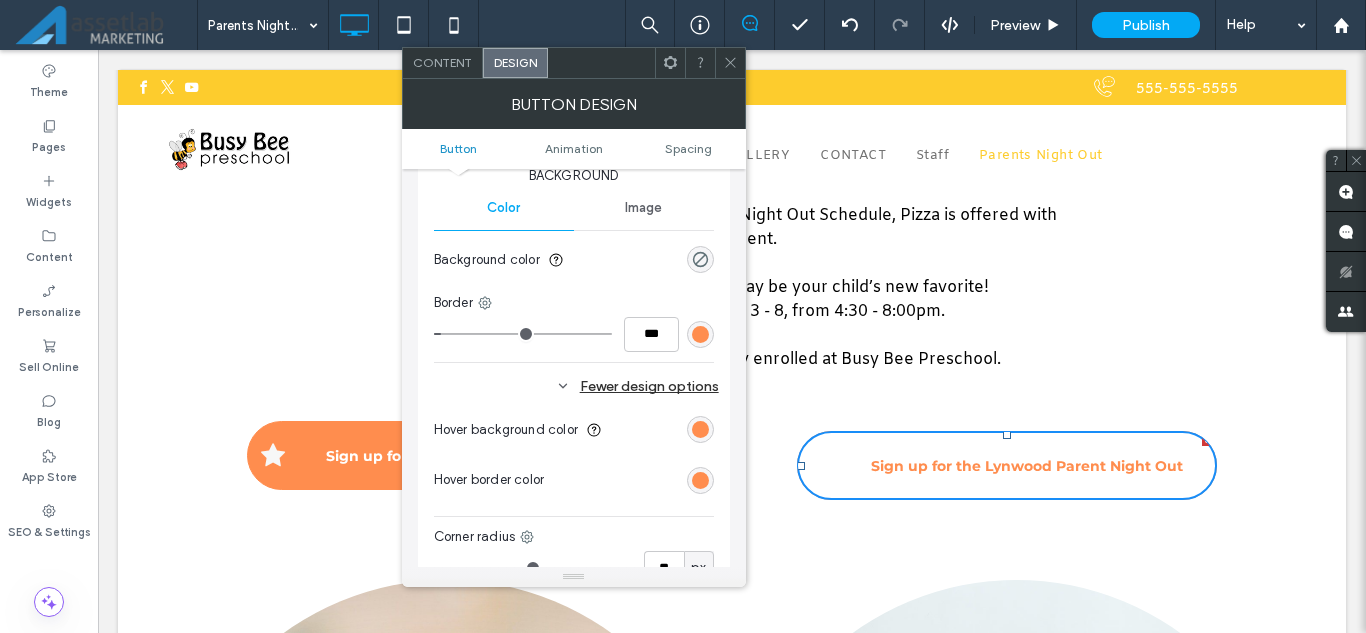 scroll, scrollTop: 600, scrollLeft: 0, axis: vertical 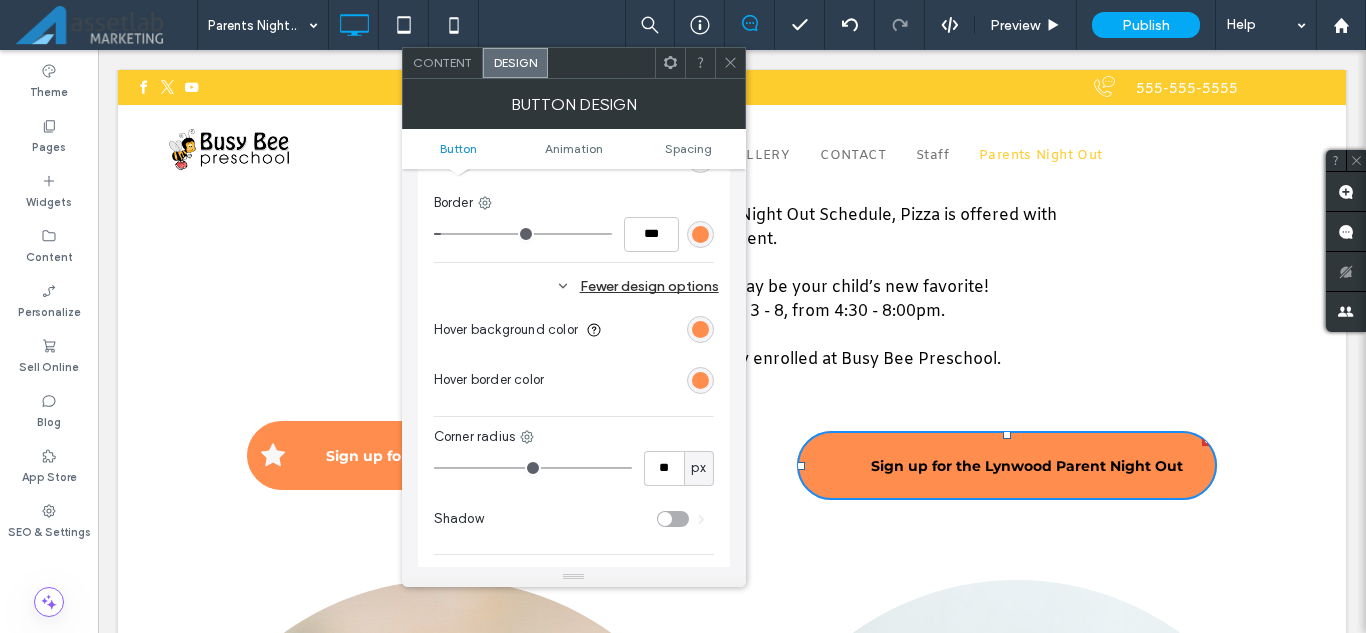 click at bounding box center (700, 380) 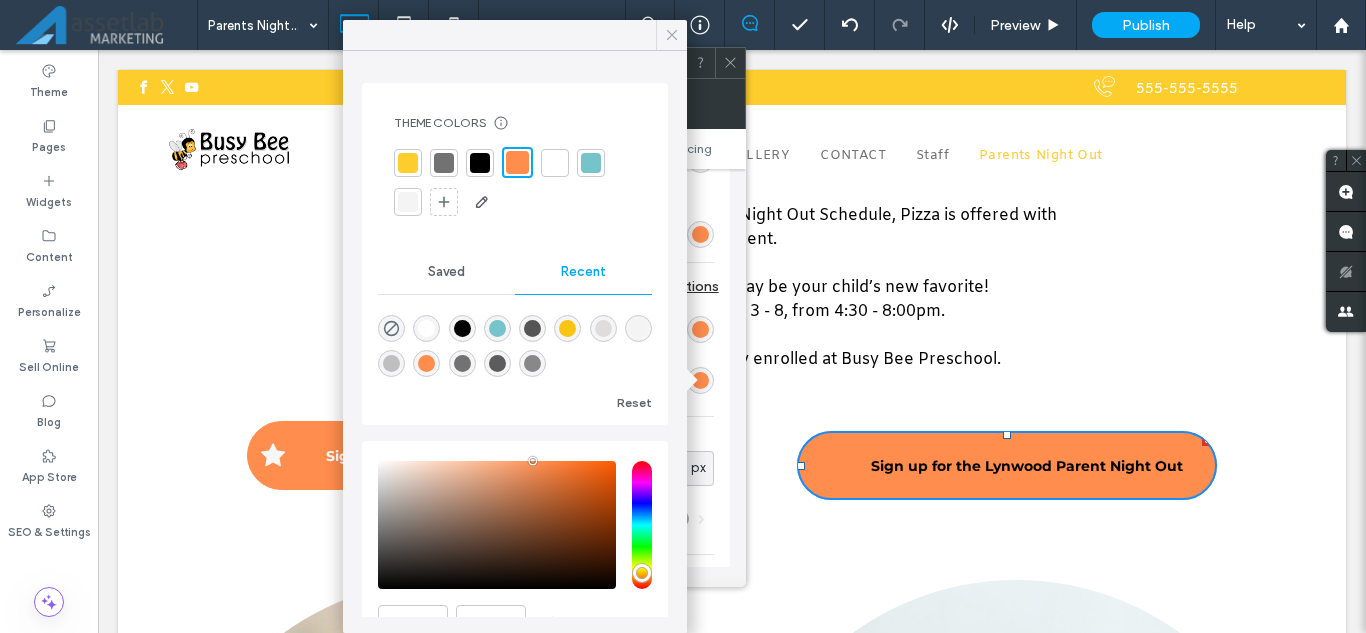 click 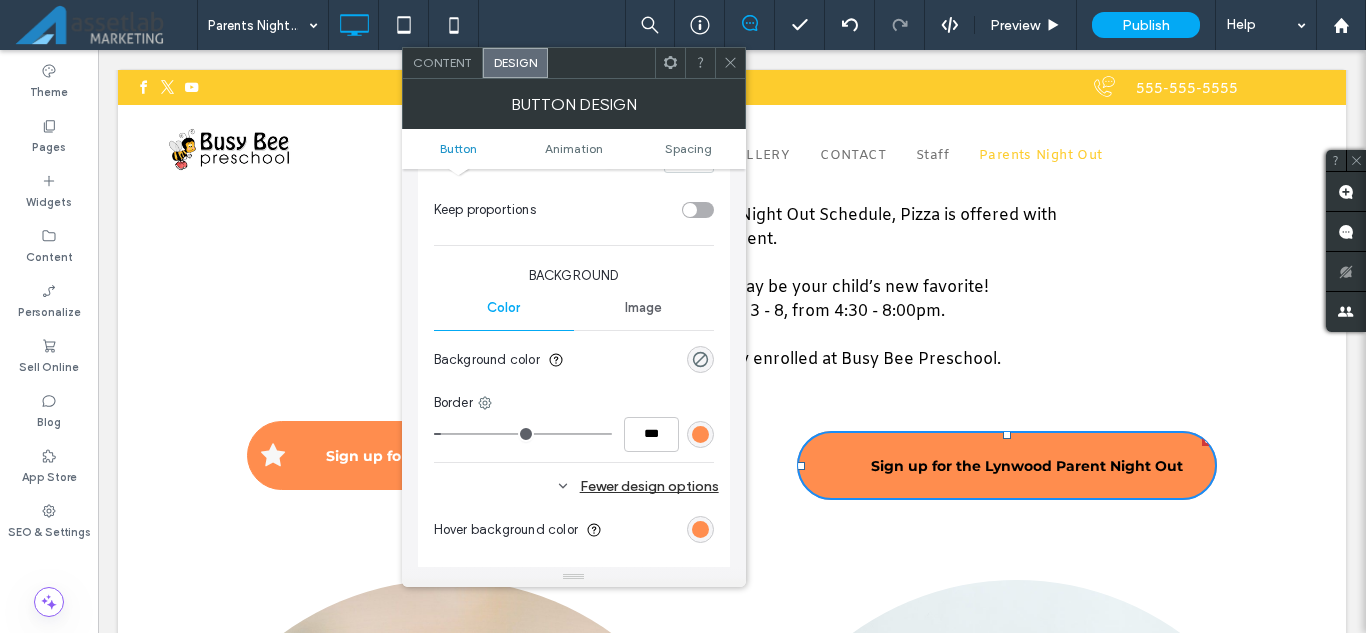 scroll, scrollTop: 300, scrollLeft: 0, axis: vertical 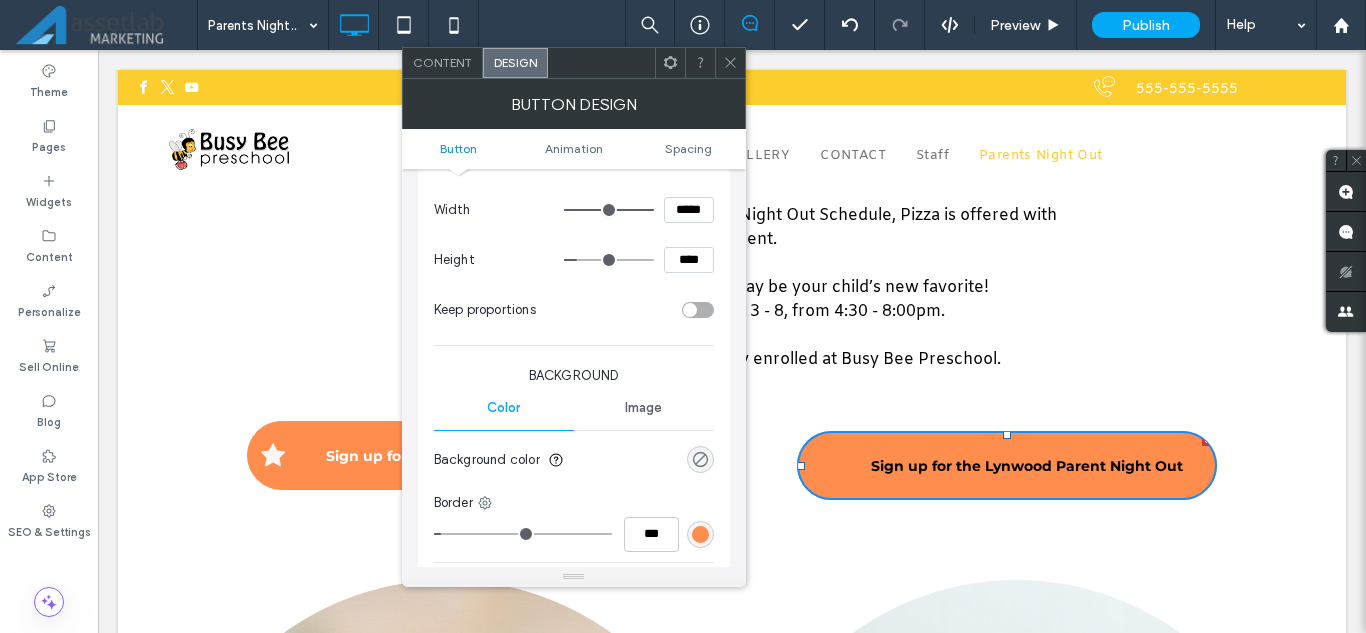 click at bounding box center (700, 459) 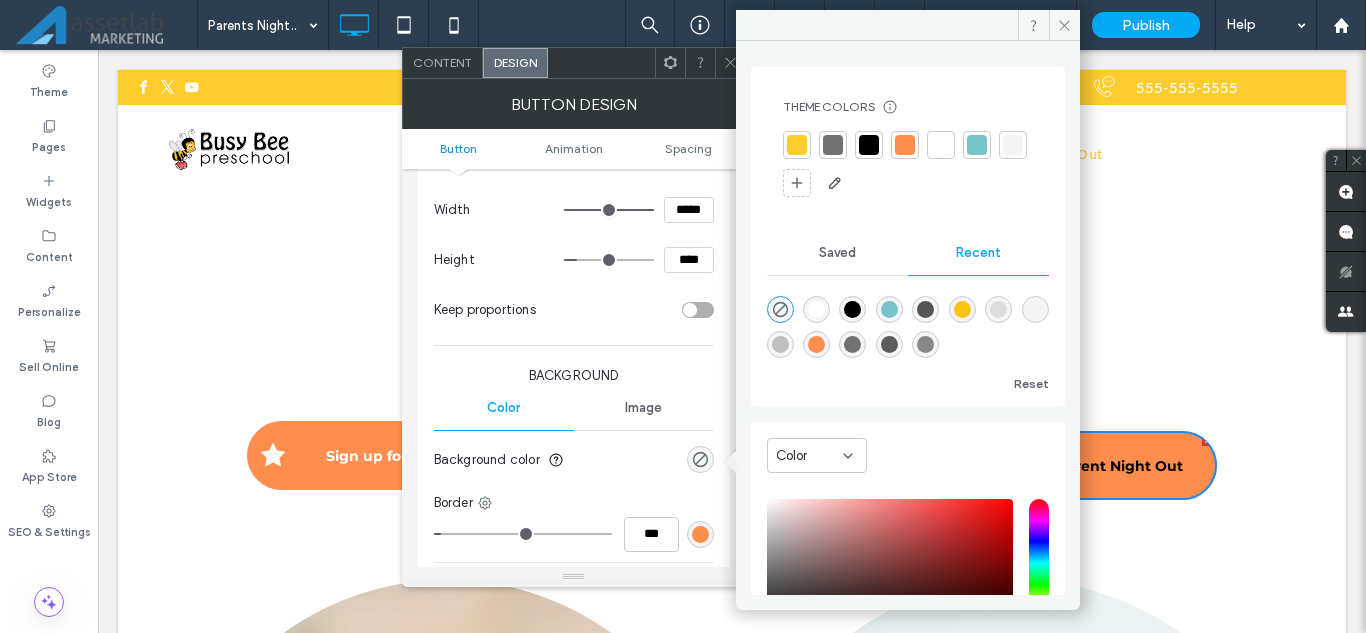 click at bounding box center (816, 344) 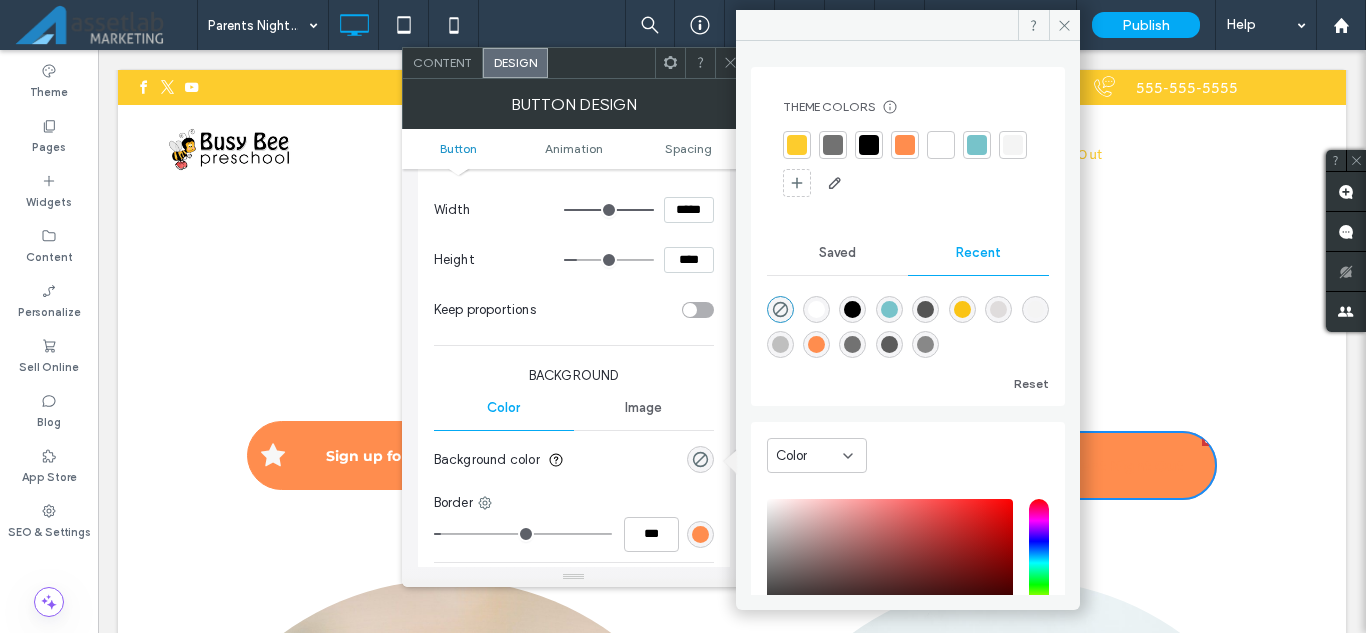 type on "*******" 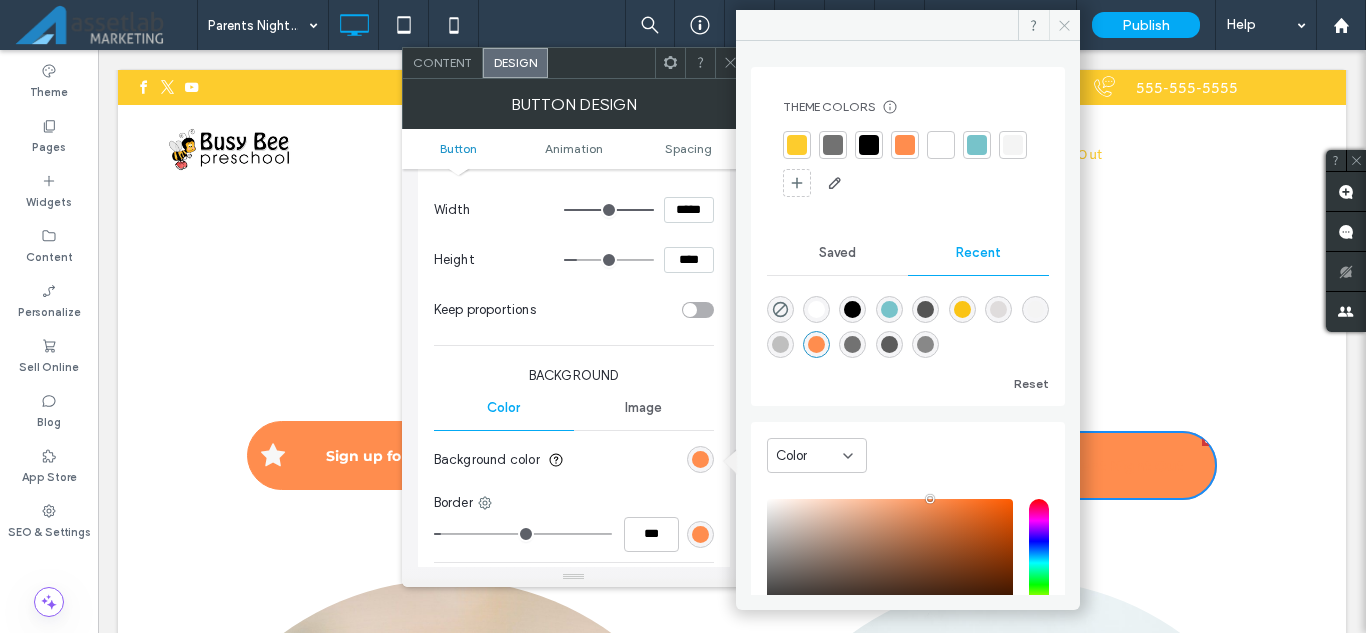 click 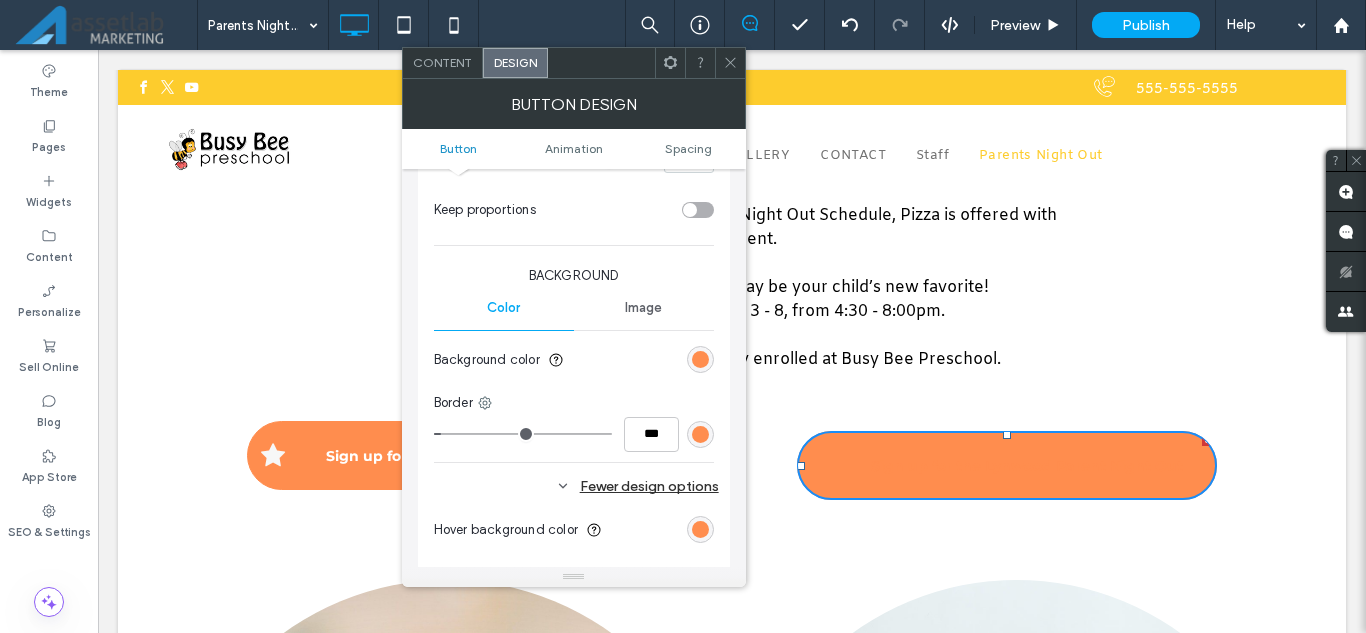 scroll, scrollTop: 500, scrollLeft: 0, axis: vertical 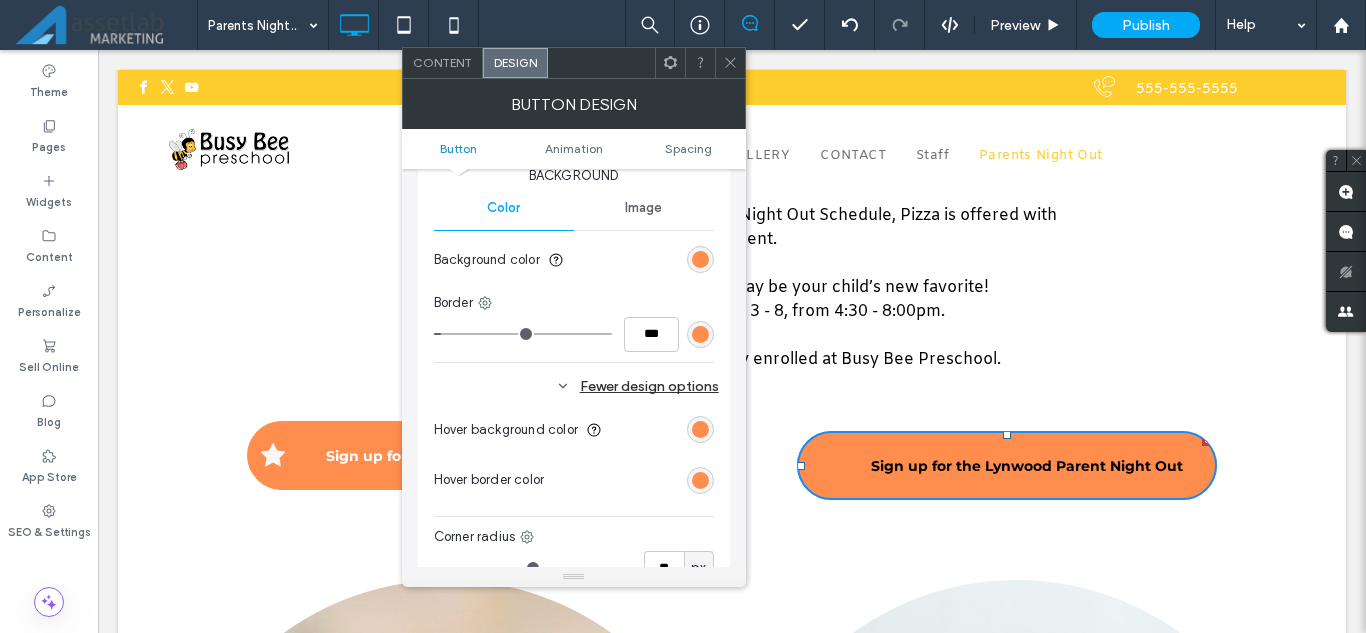 click at bounding box center [700, 429] 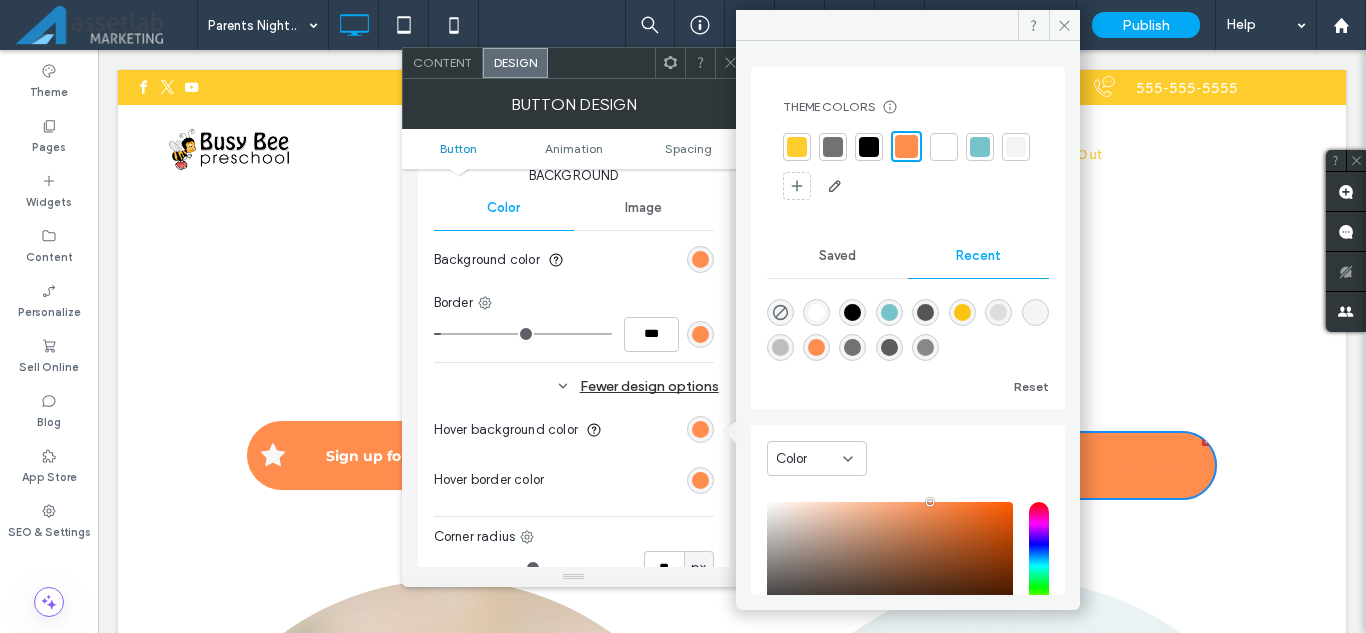 click at bounding box center [962, 312] 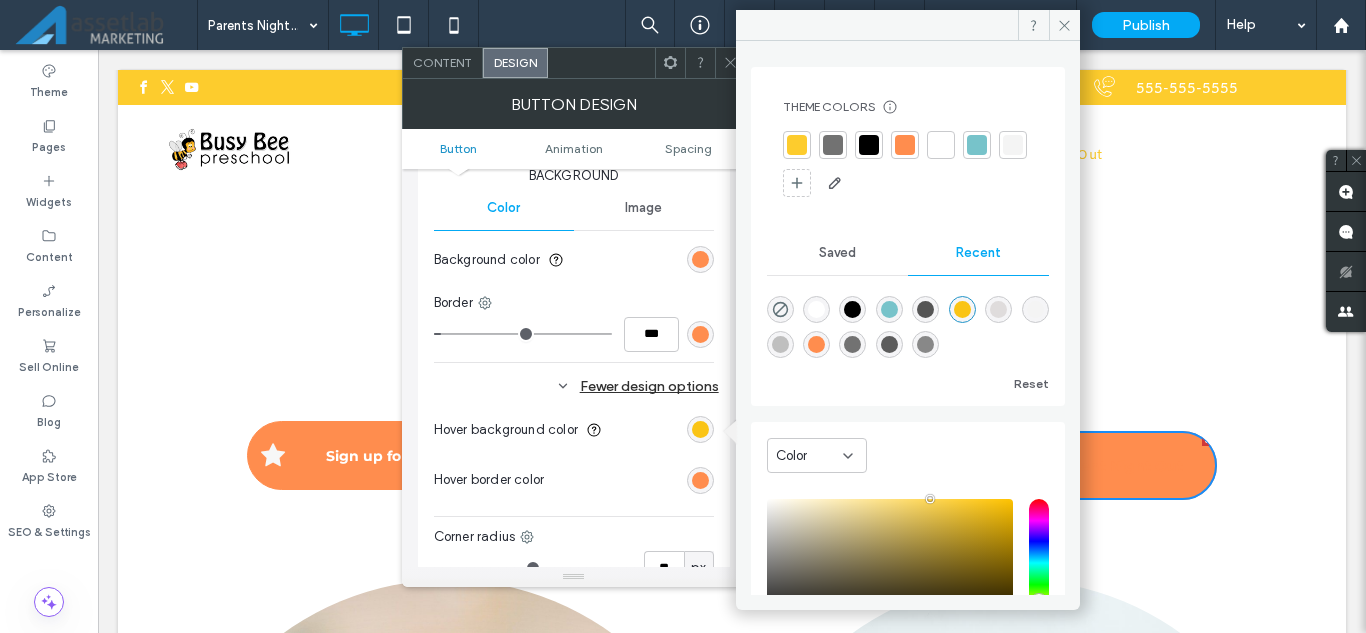 type on "*******" 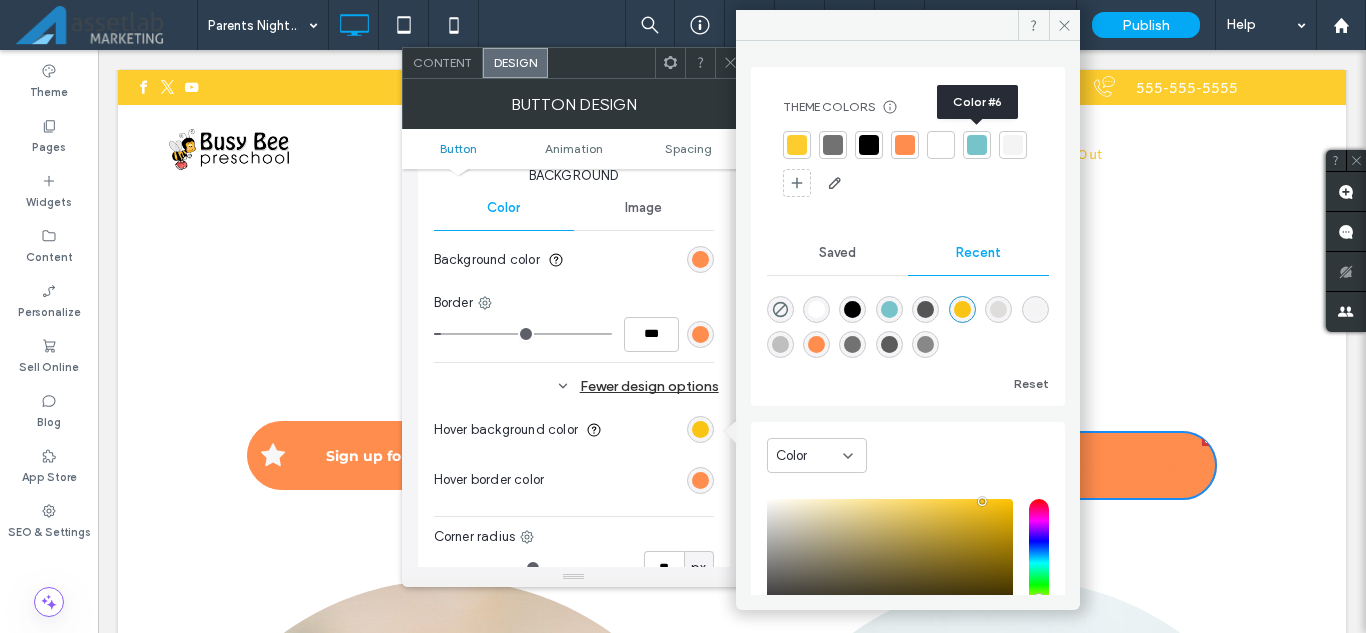 click at bounding box center (977, 145) 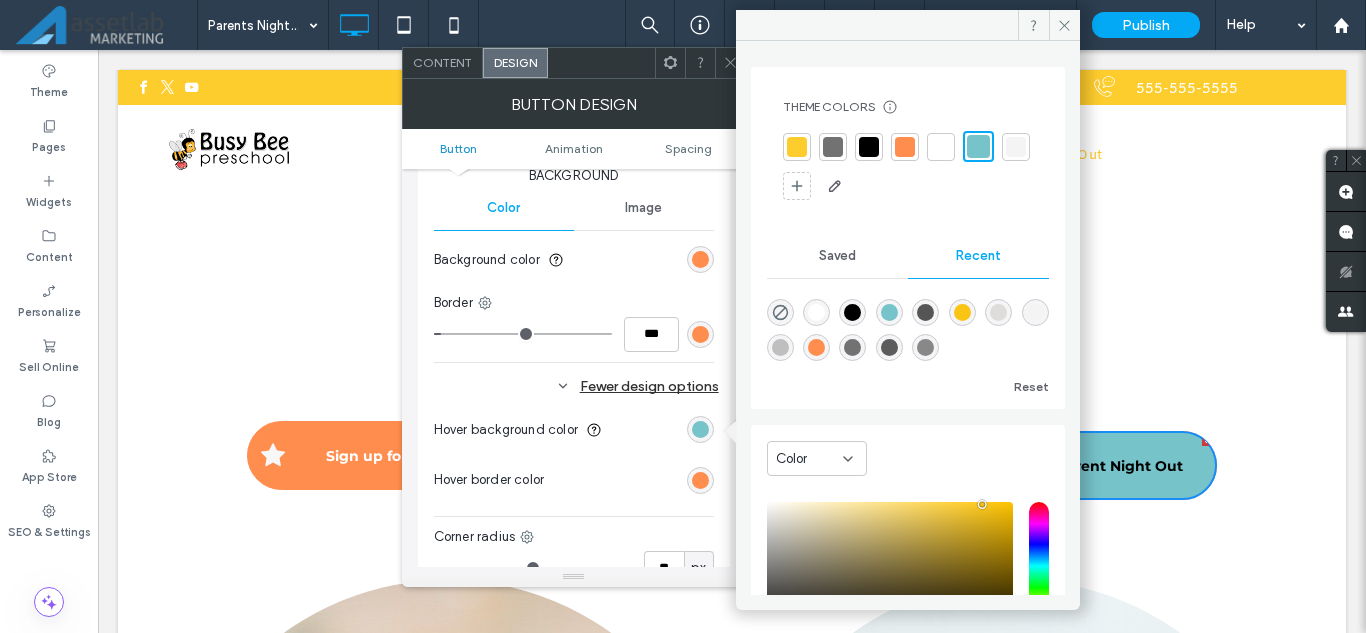 click at bounding box center [700, 480] 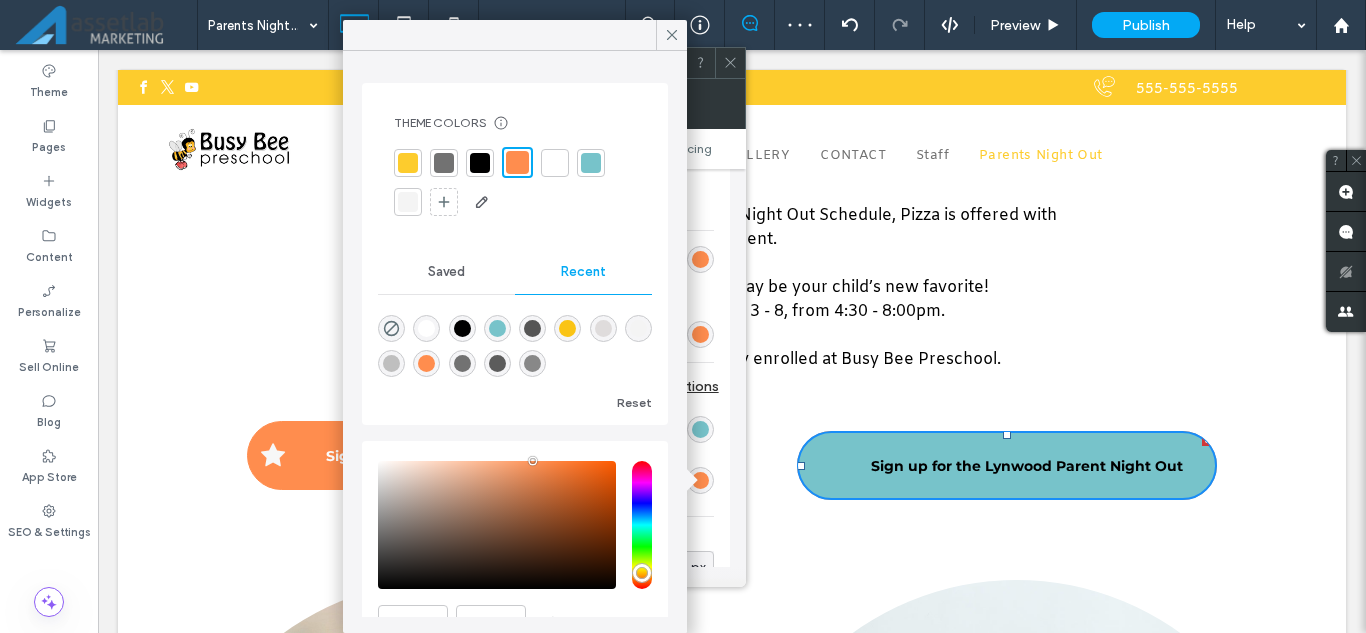 click at bounding box center [591, 163] 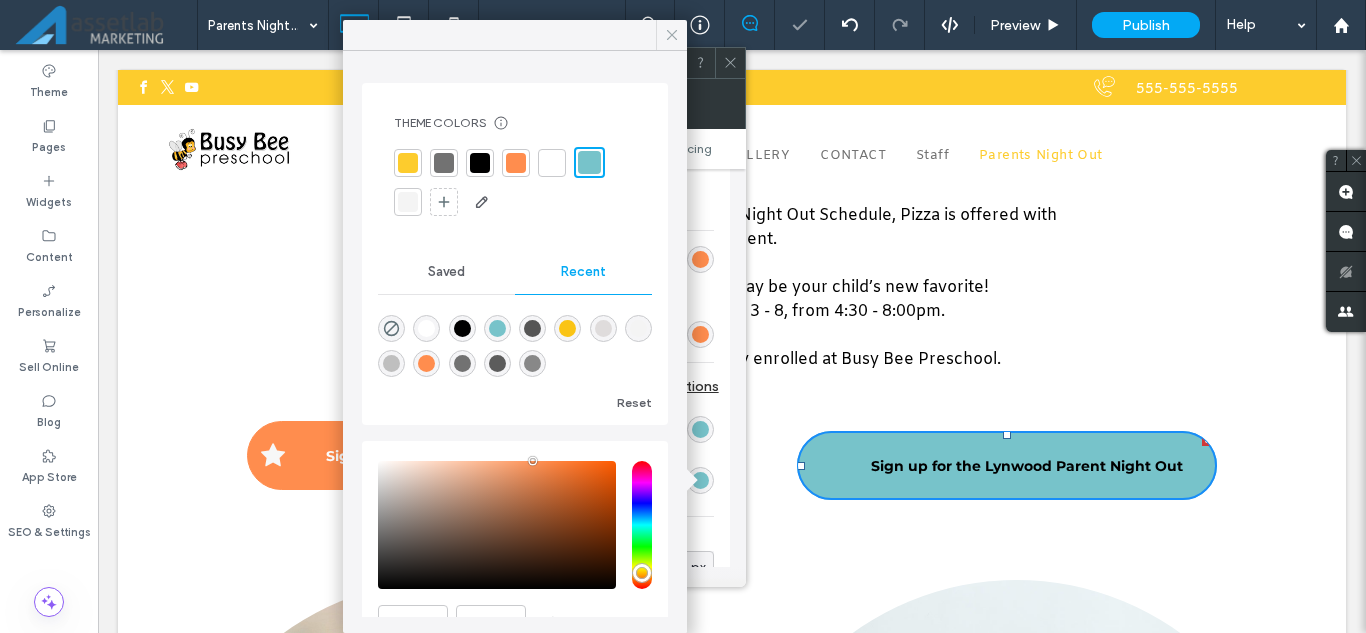 click 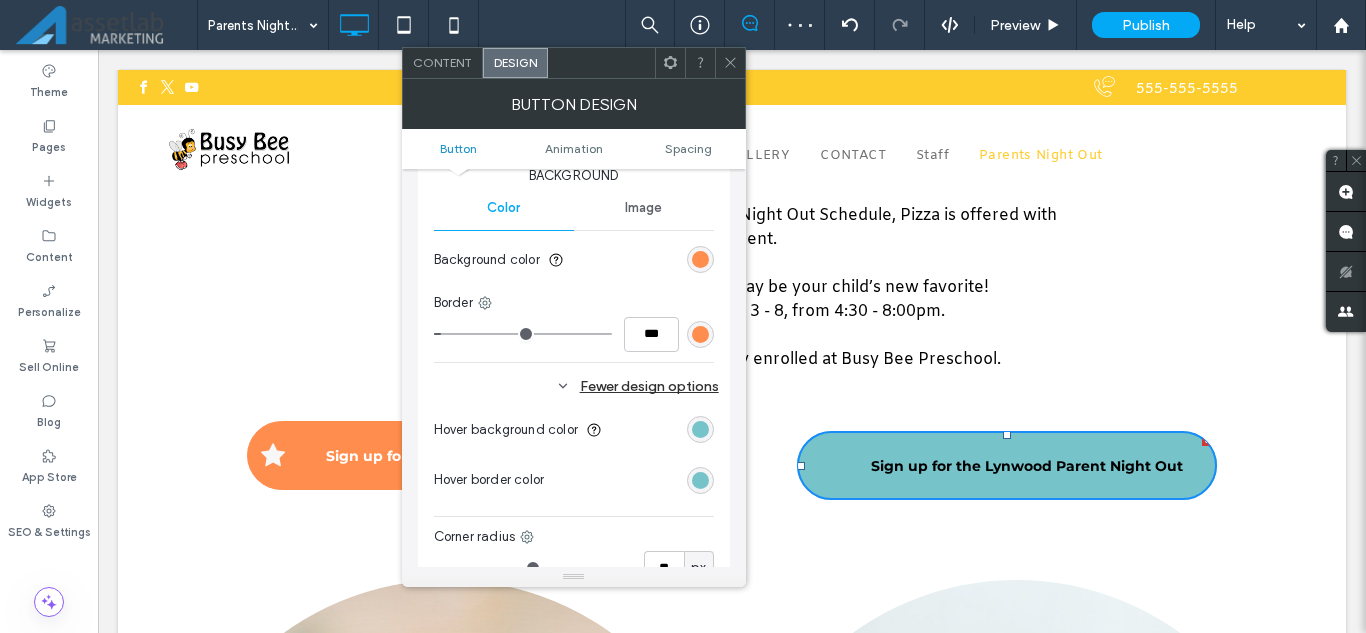 scroll, scrollTop: 400, scrollLeft: 0, axis: vertical 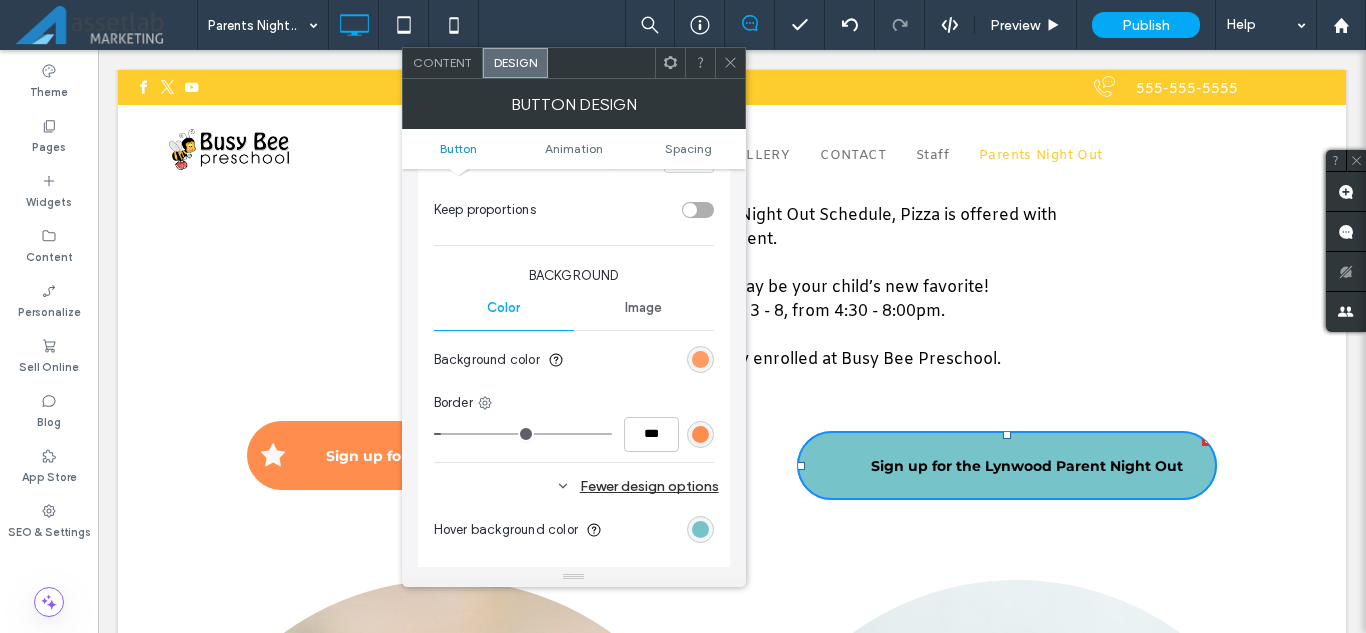 click at bounding box center (700, 359) 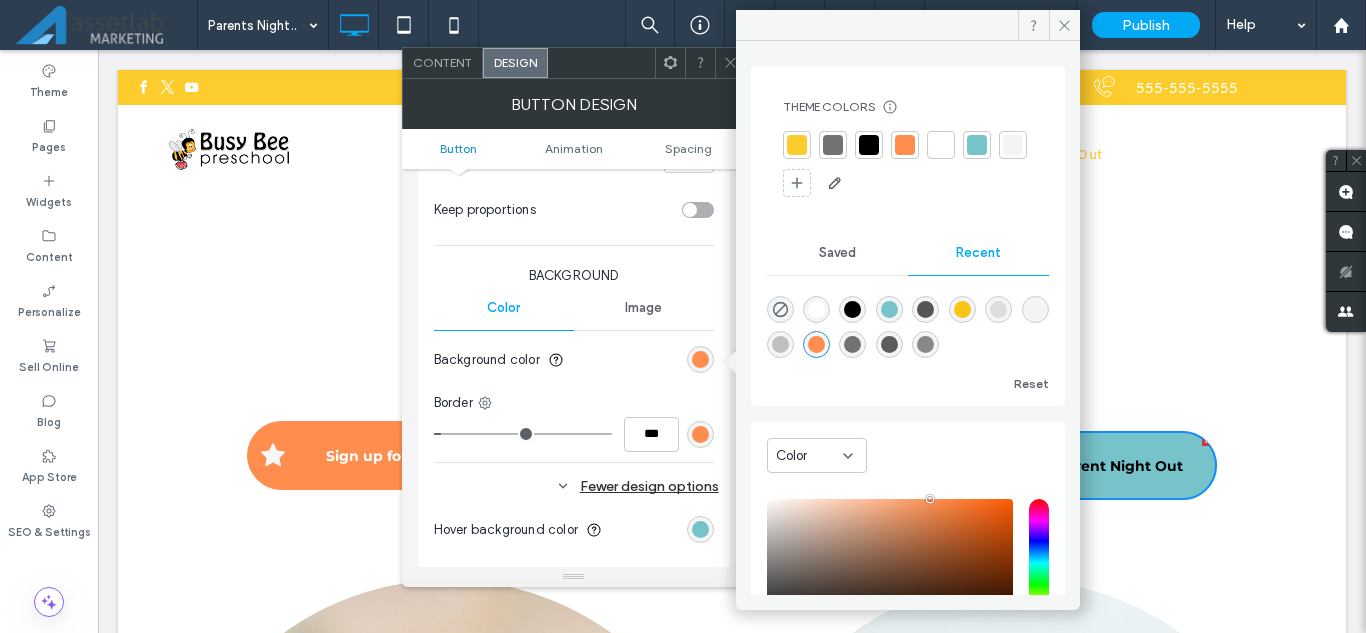 click at bounding box center [962, 309] 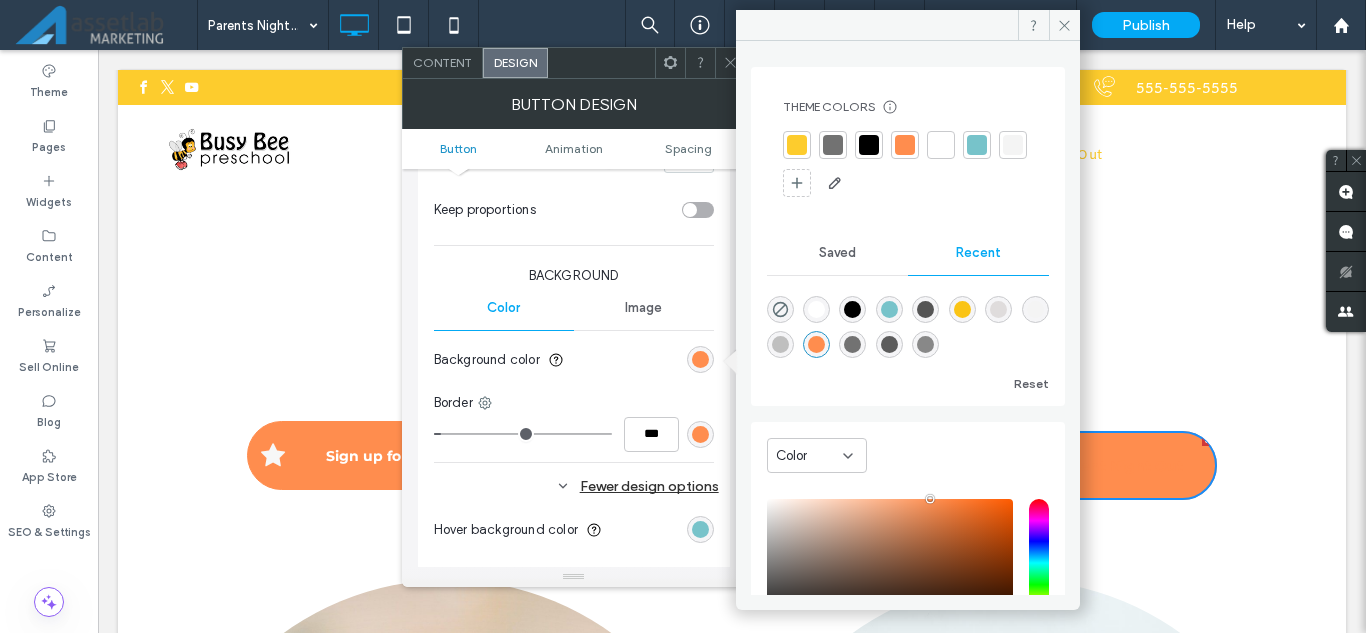 type on "*******" 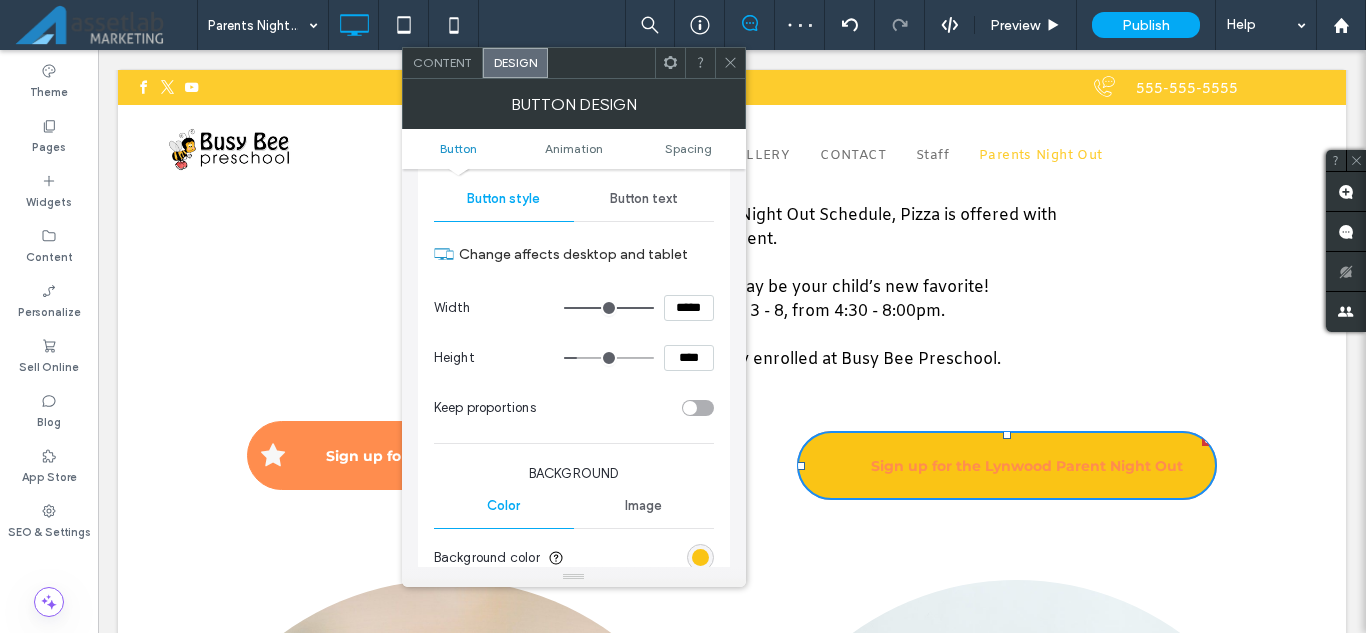 scroll, scrollTop: 200, scrollLeft: 0, axis: vertical 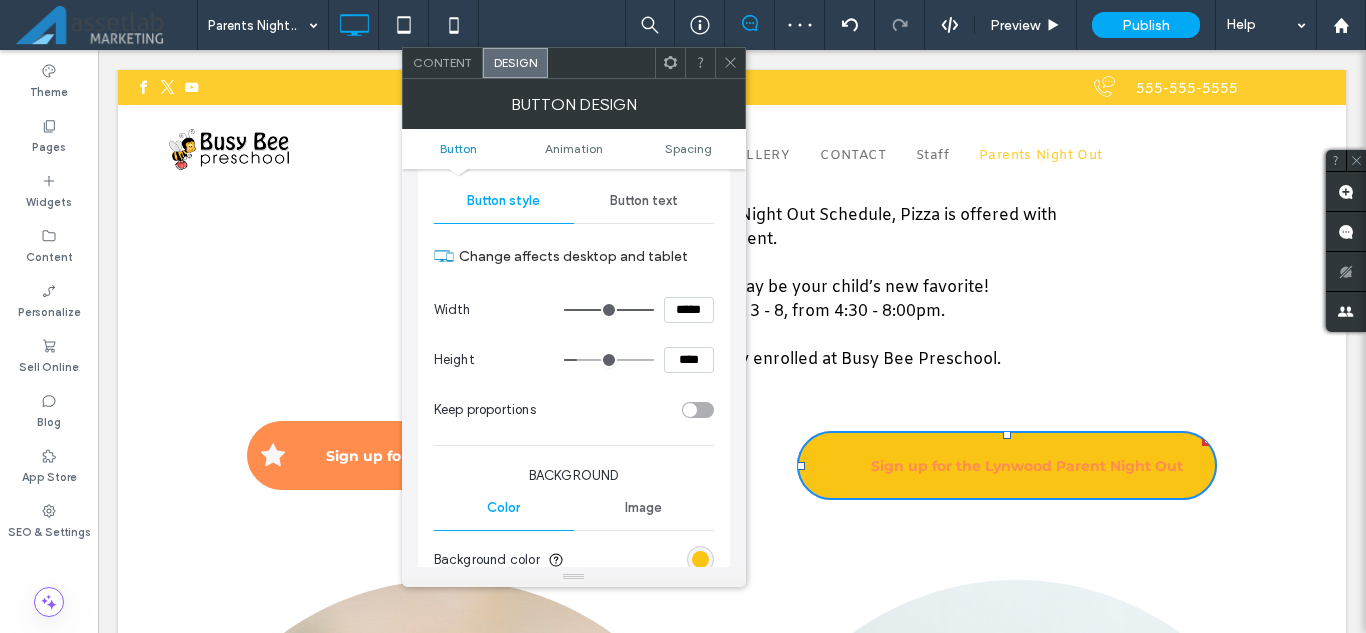 click on "Button text" at bounding box center [644, 201] 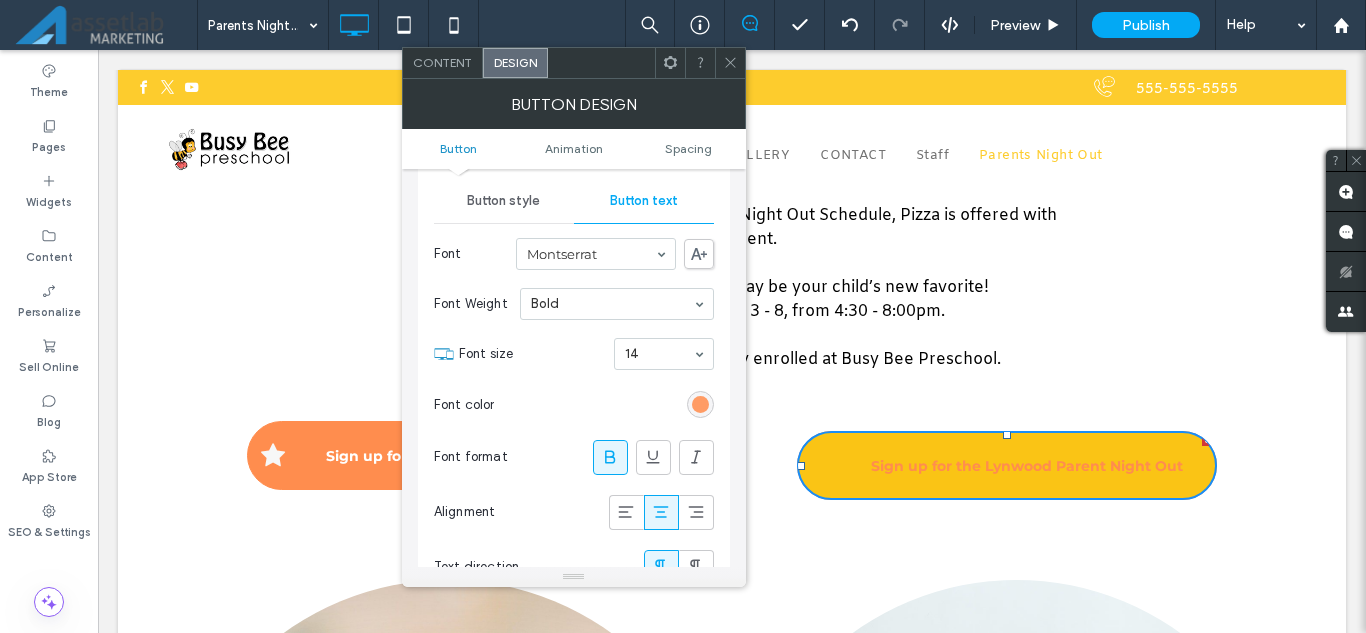 click at bounding box center [700, 404] 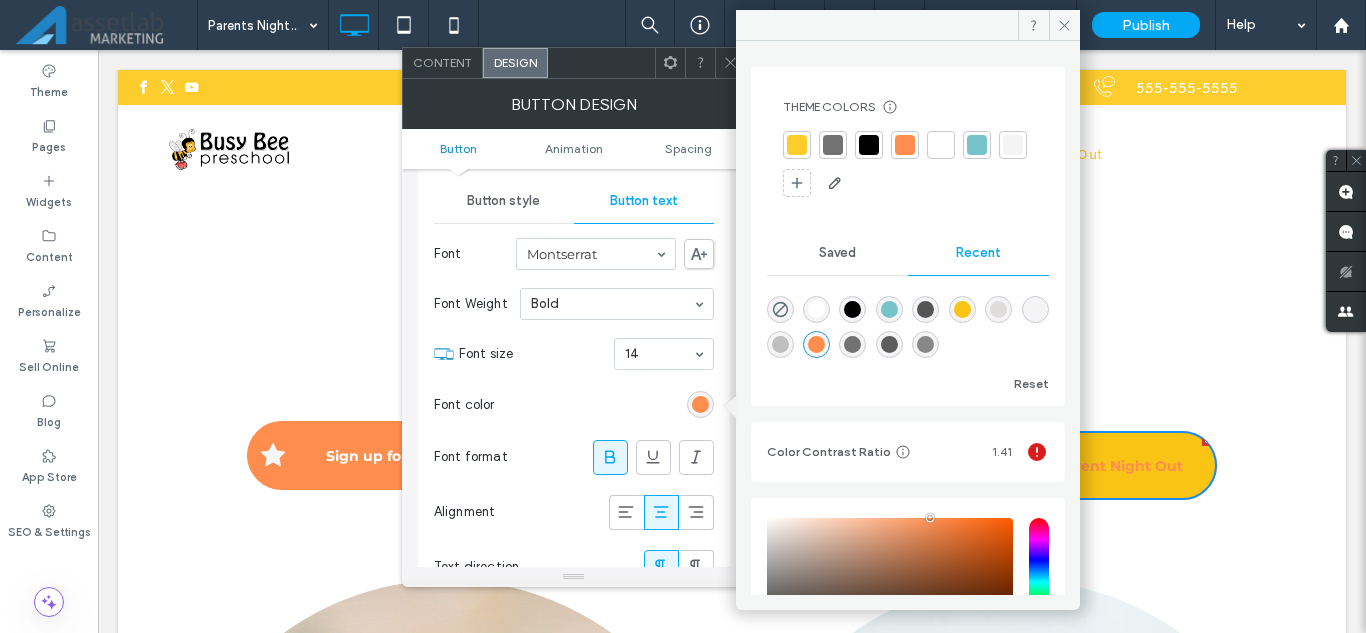 click at bounding box center (852, 309) 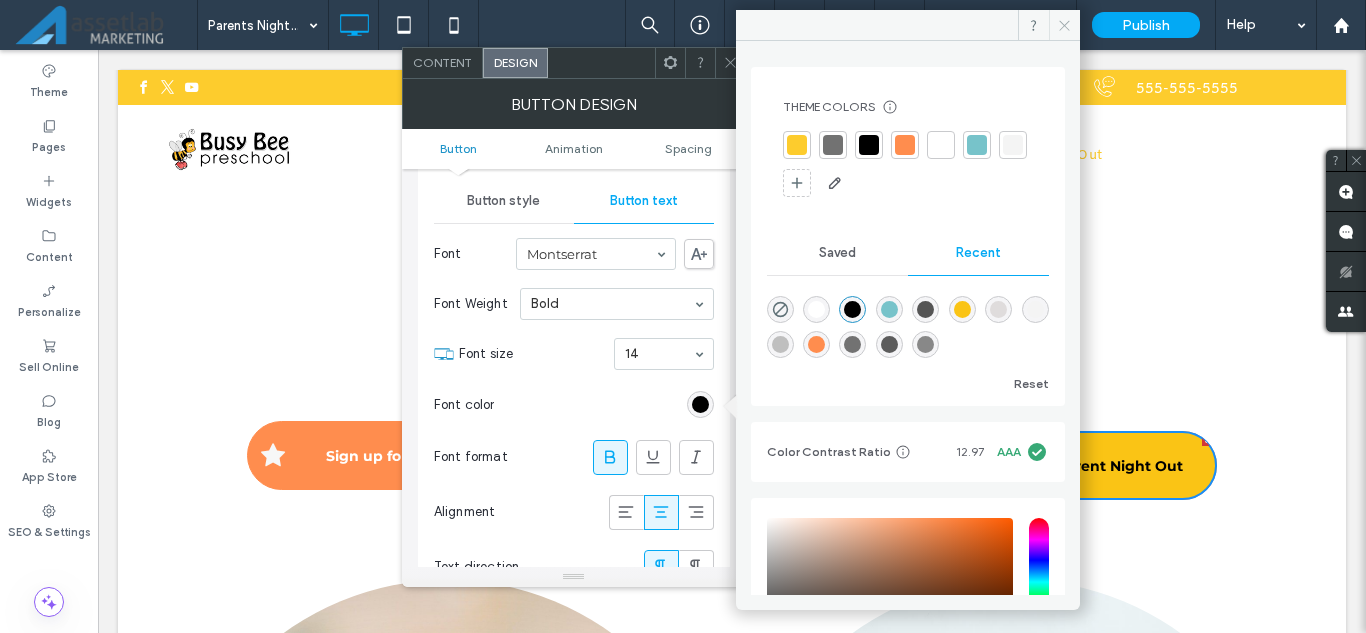 drag, startPoint x: 1055, startPoint y: 36, endPoint x: 1054, endPoint y: 25, distance: 11.045361 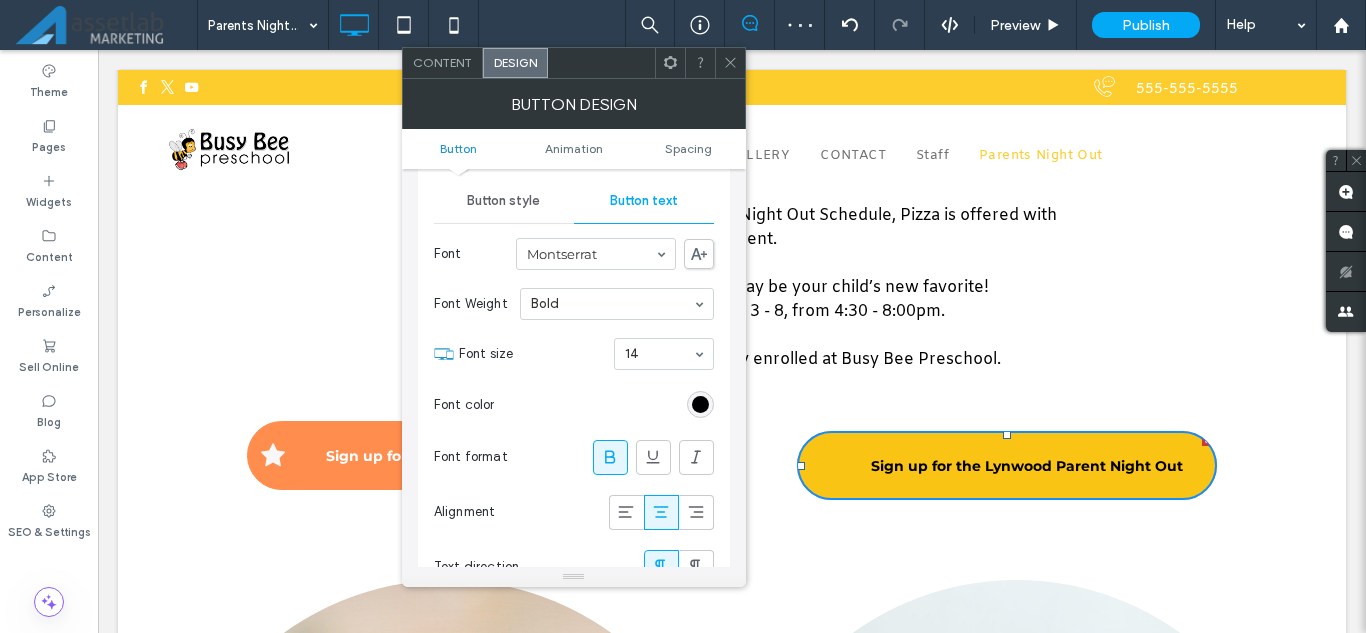 click 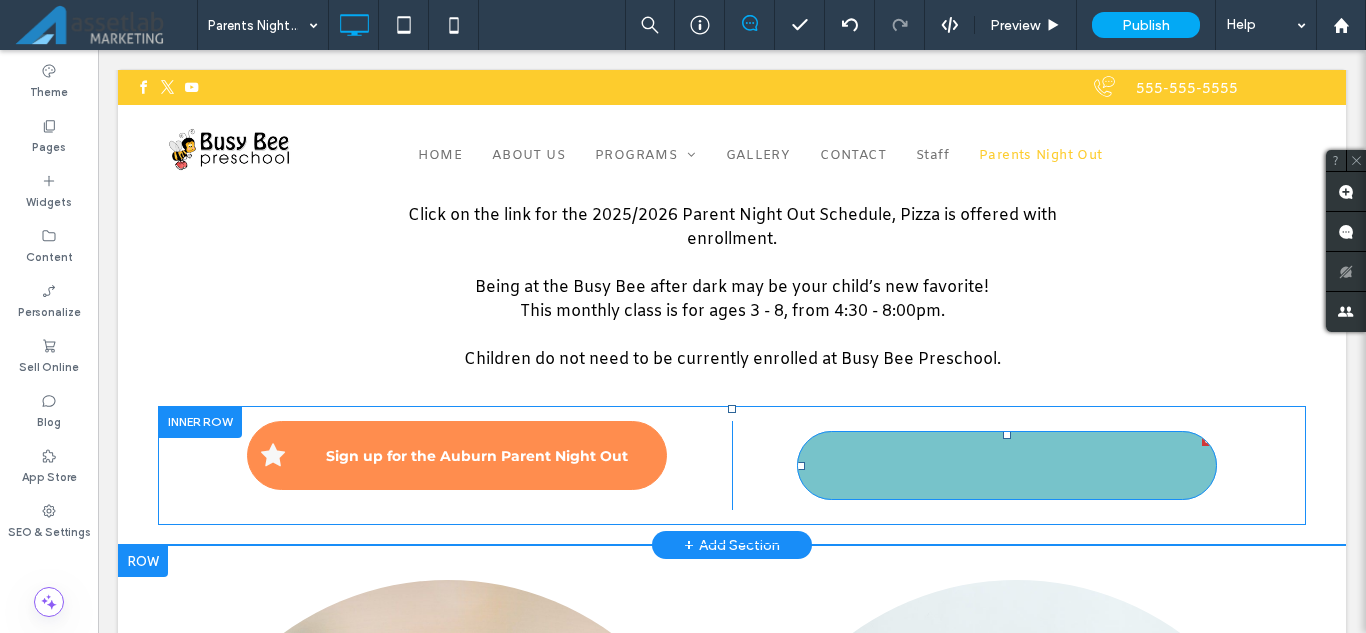 click on "Sign up for the Lynwood Parent Night Out" at bounding box center (1027, 466) 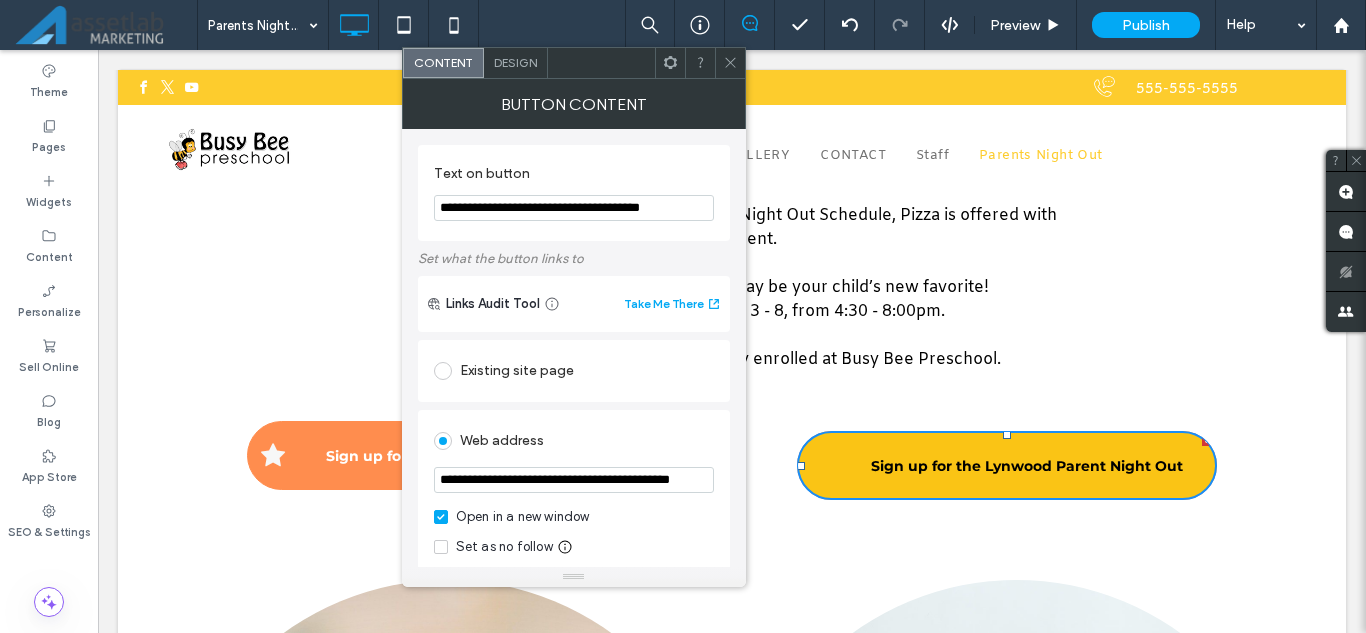 click on "Design" at bounding box center [515, 62] 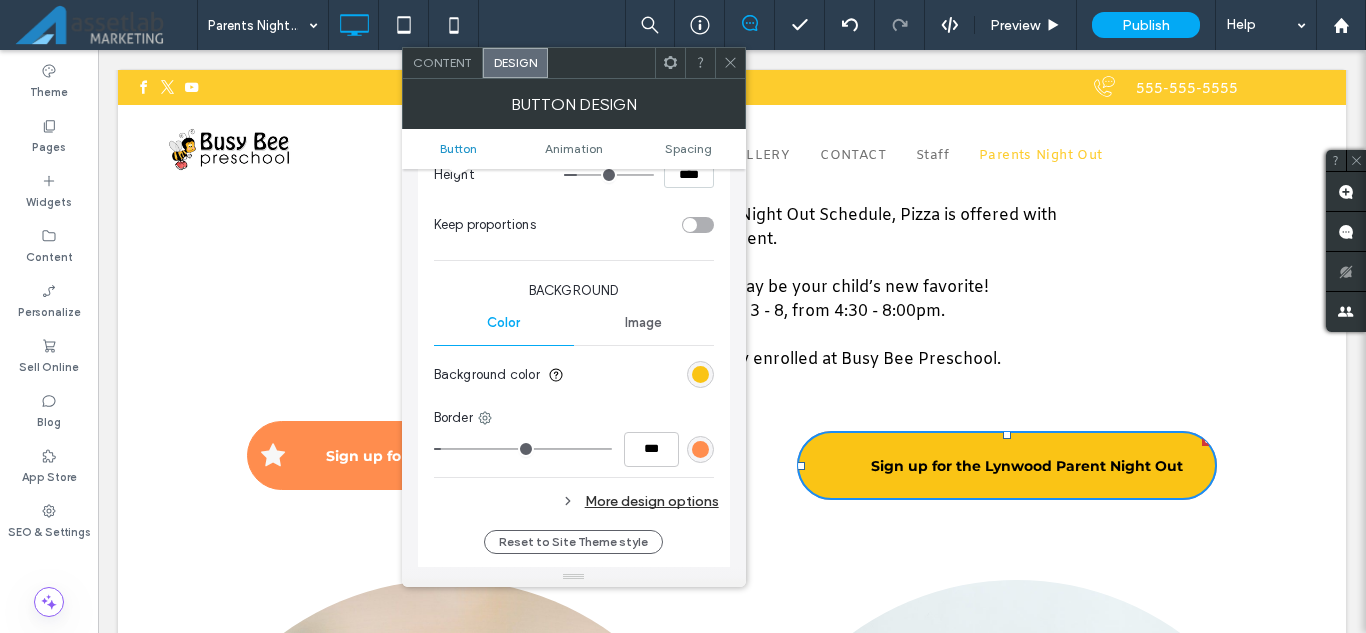 scroll, scrollTop: 400, scrollLeft: 0, axis: vertical 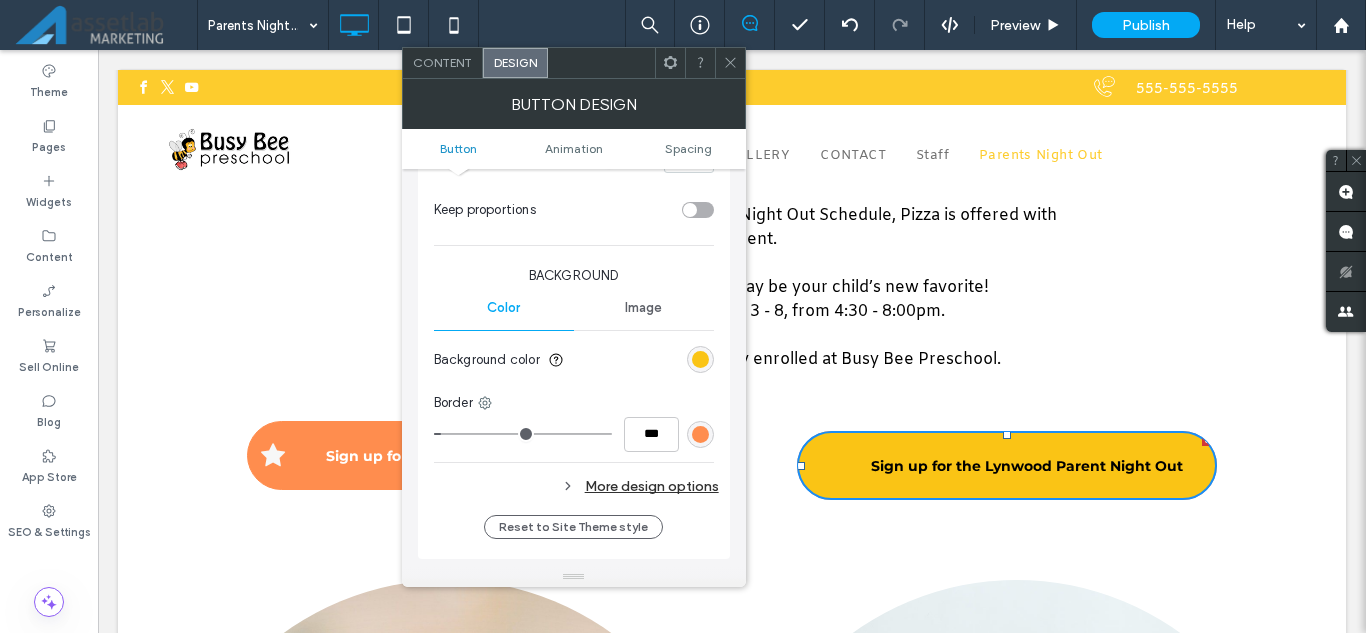 click on "More design options" at bounding box center (576, 486) 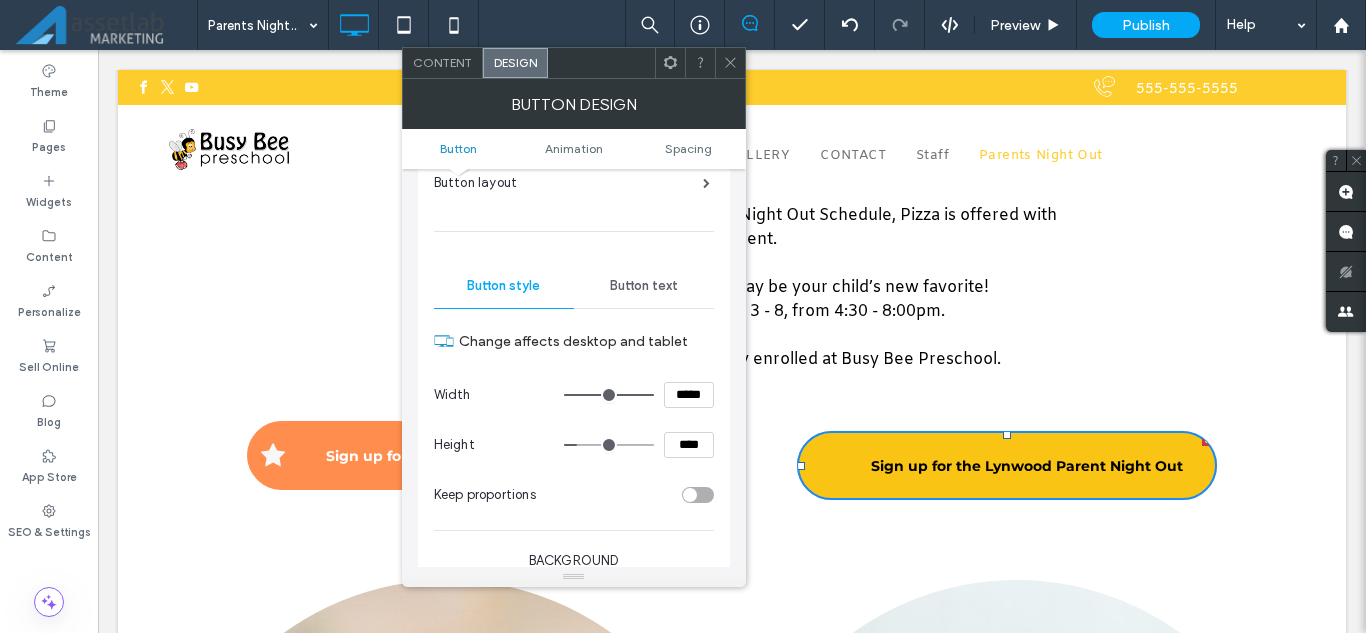 scroll, scrollTop: 100, scrollLeft: 0, axis: vertical 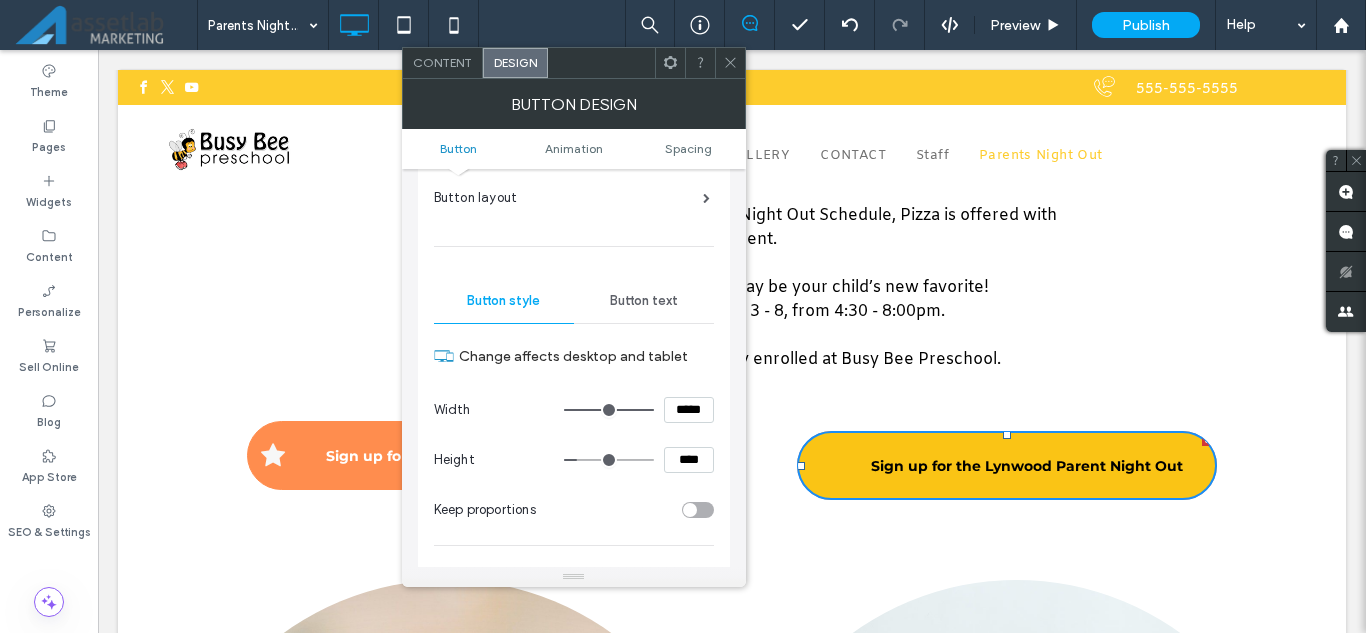 click on "Button text" at bounding box center [644, 301] 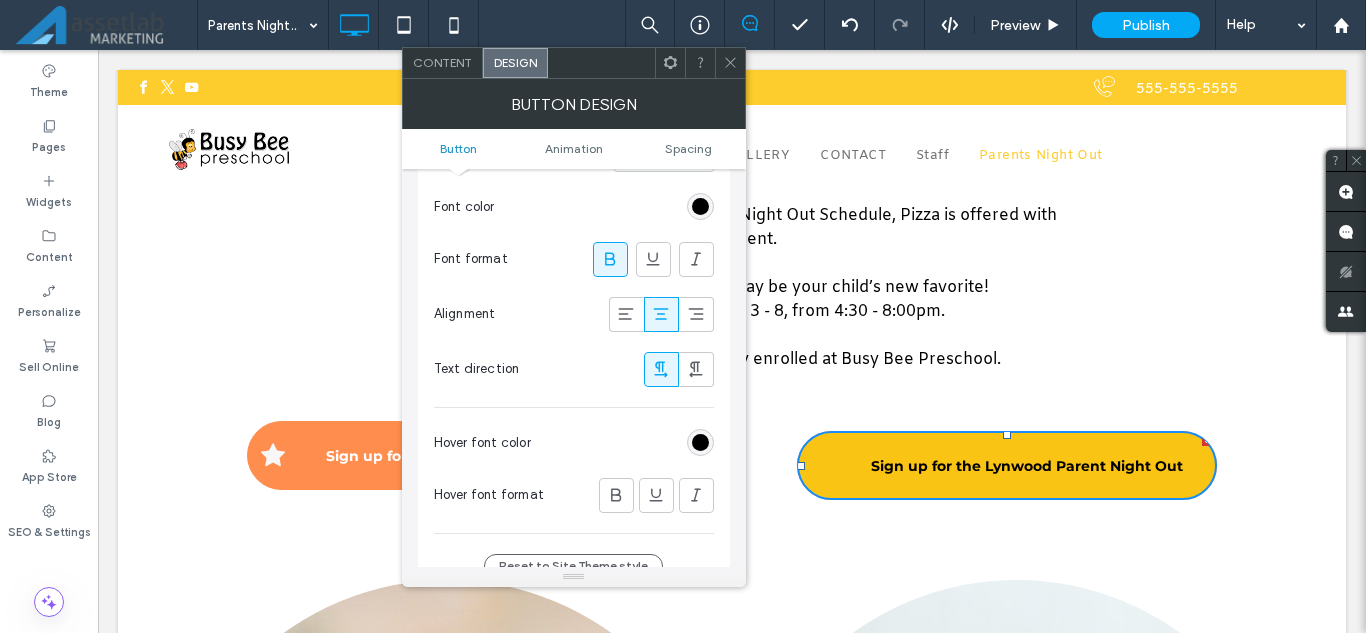 scroll, scrollTop: 400, scrollLeft: 0, axis: vertical 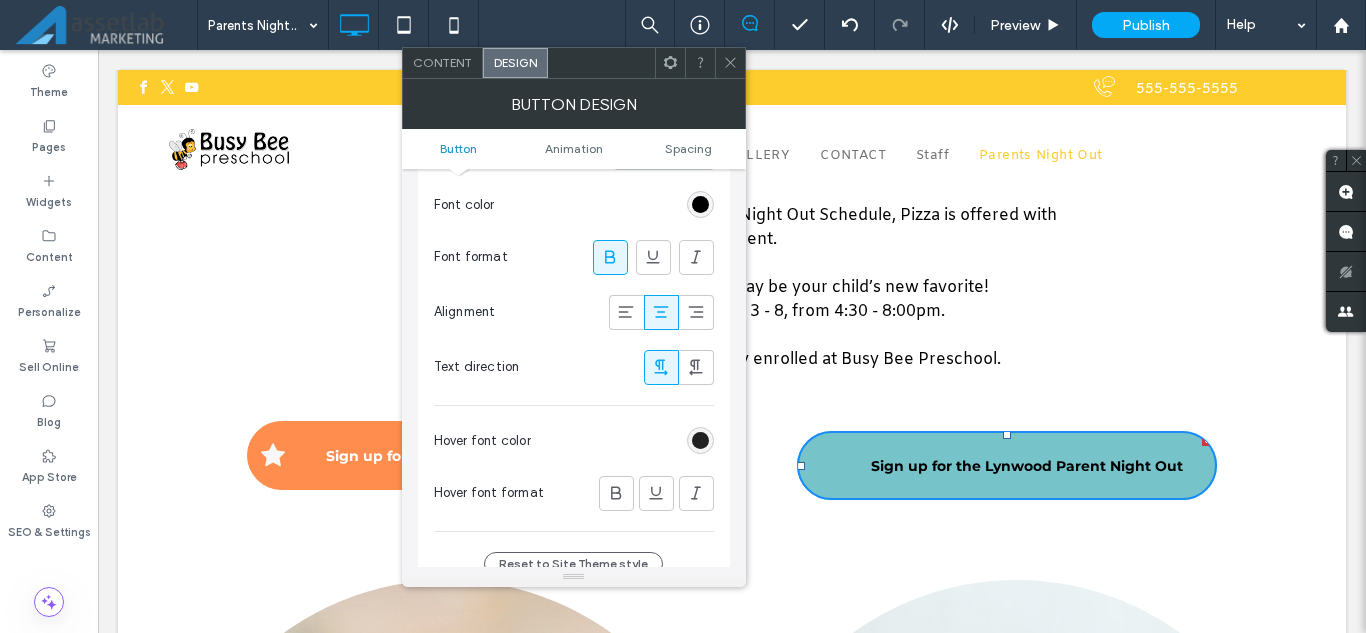 click at bounding box center (700, 440) 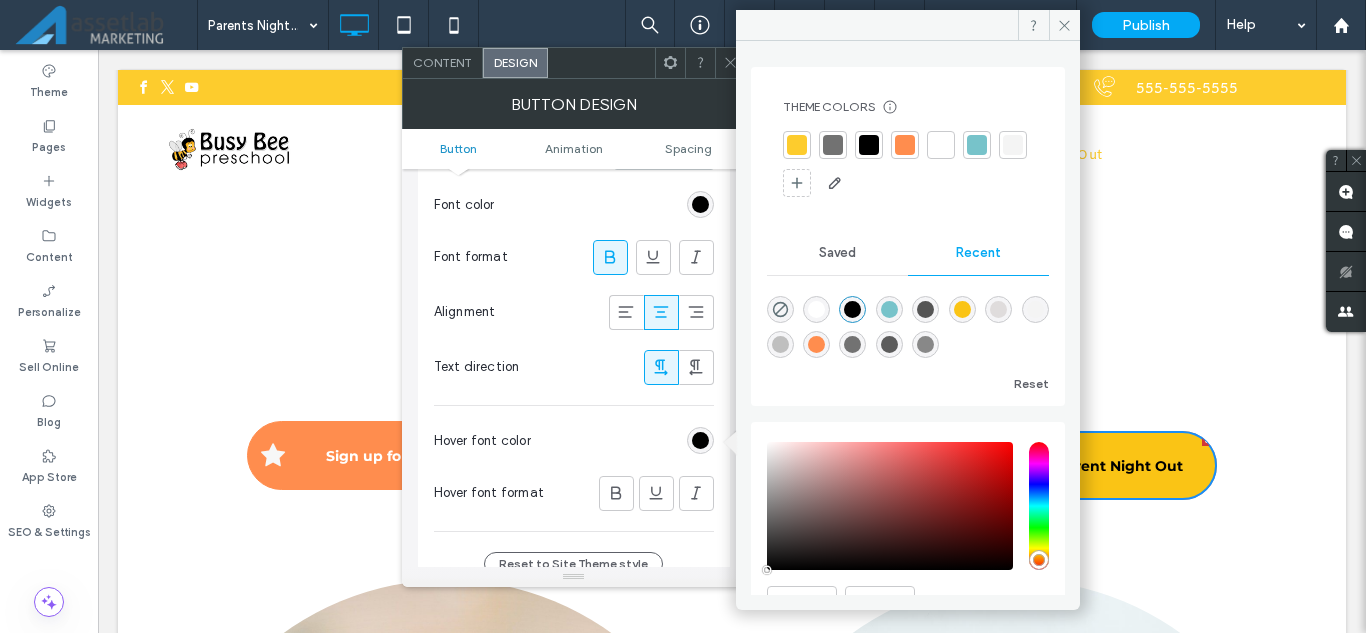 click at bounding box center [852, 309] 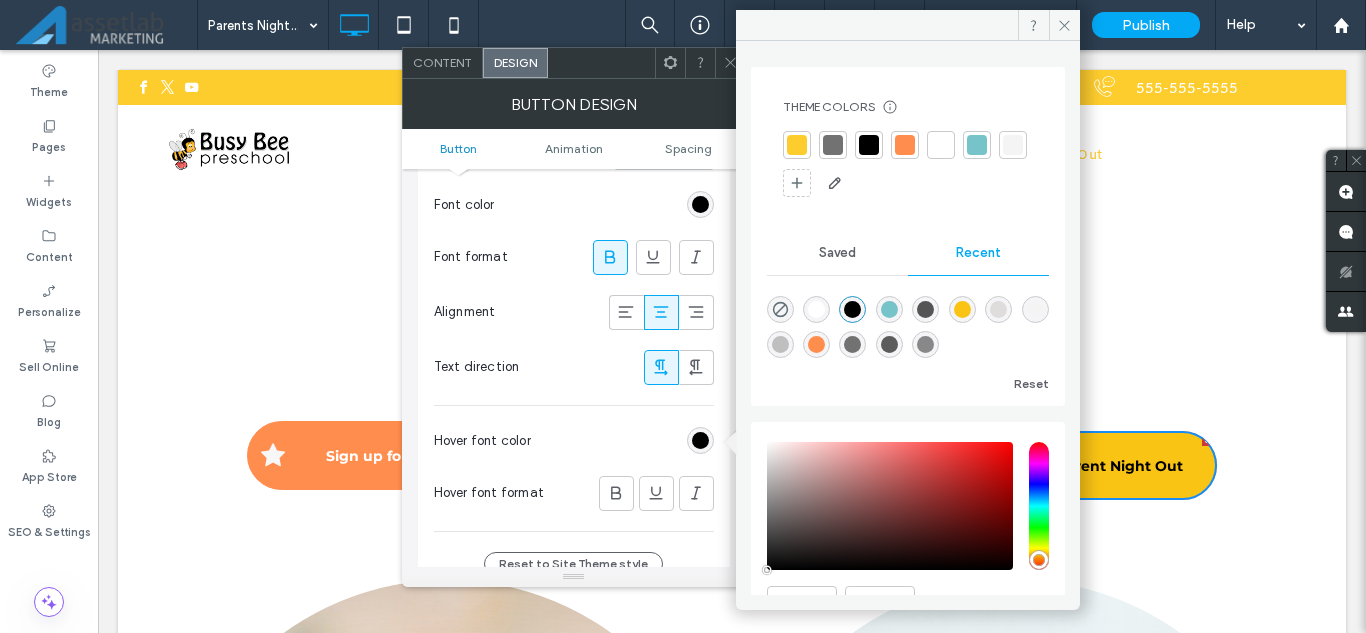 drag, startPoint x: 1062, startPoint y: 23, endPoint x: 1053, endPoint y: 36, distance: 15.811388 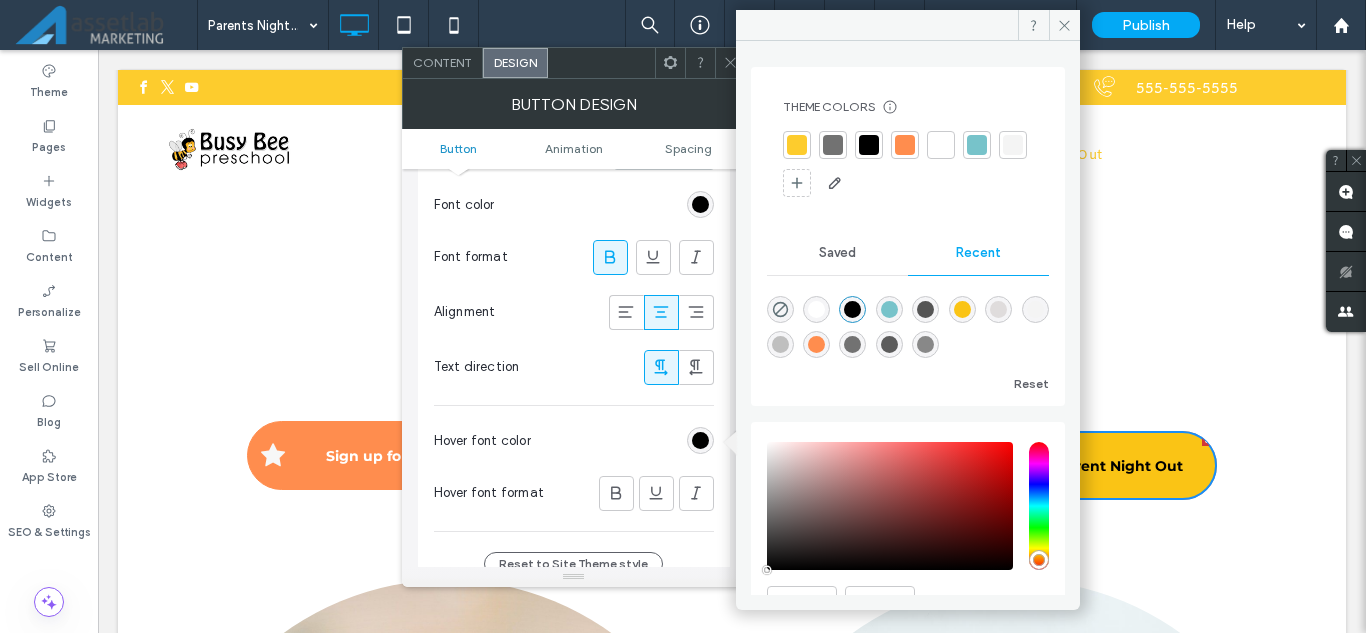 click 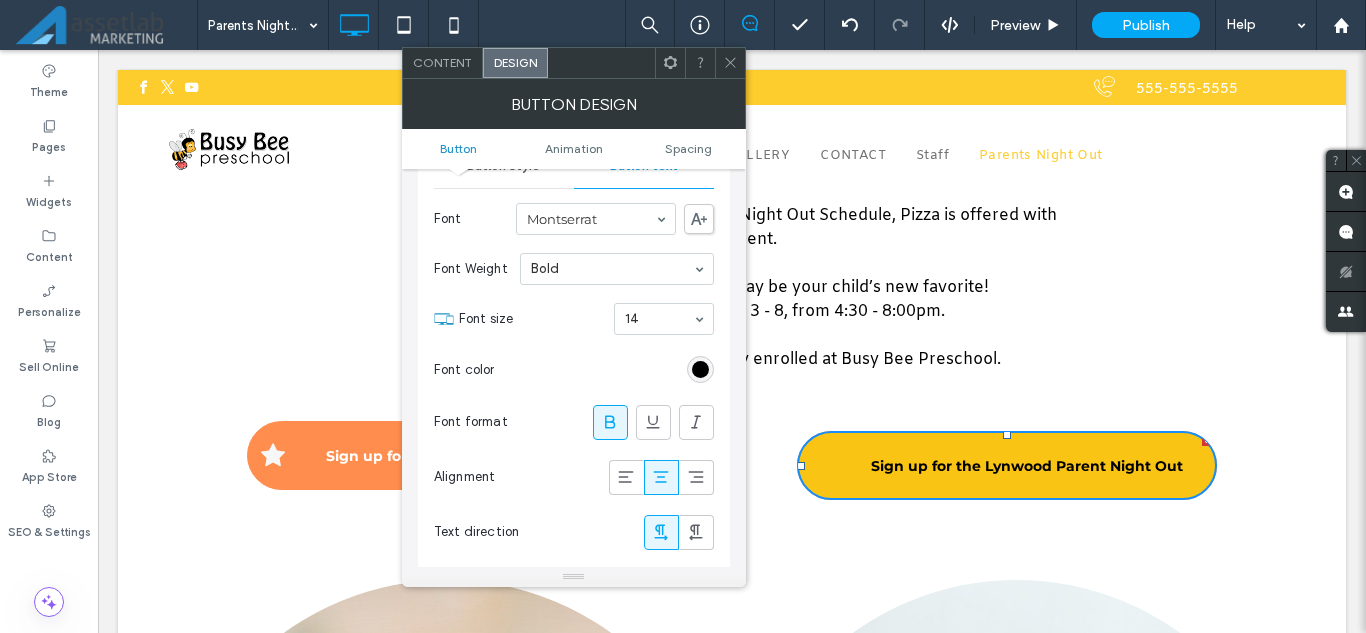 scroll, scrollTop: 200, scrollLeft: 0, axis: vertical 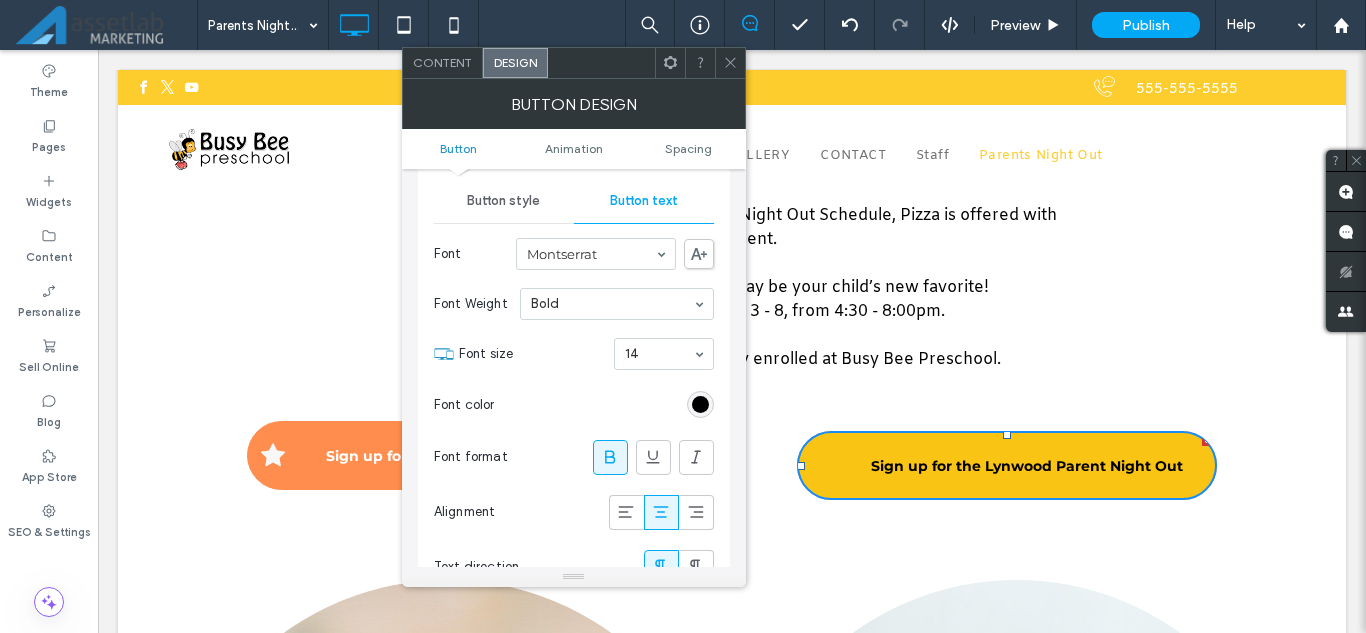 click on "Button style" at bounding box center (503, 201) 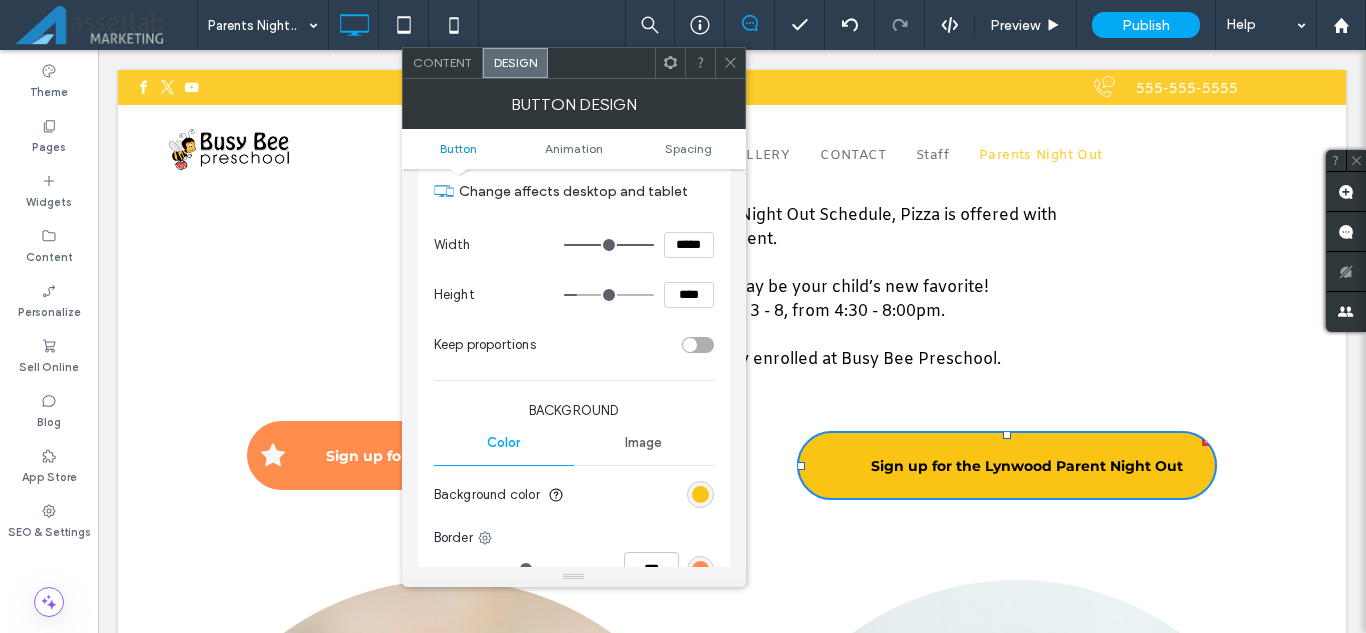 scroll, scrollTop: 300, scrollLeft: 0, axis: vertical 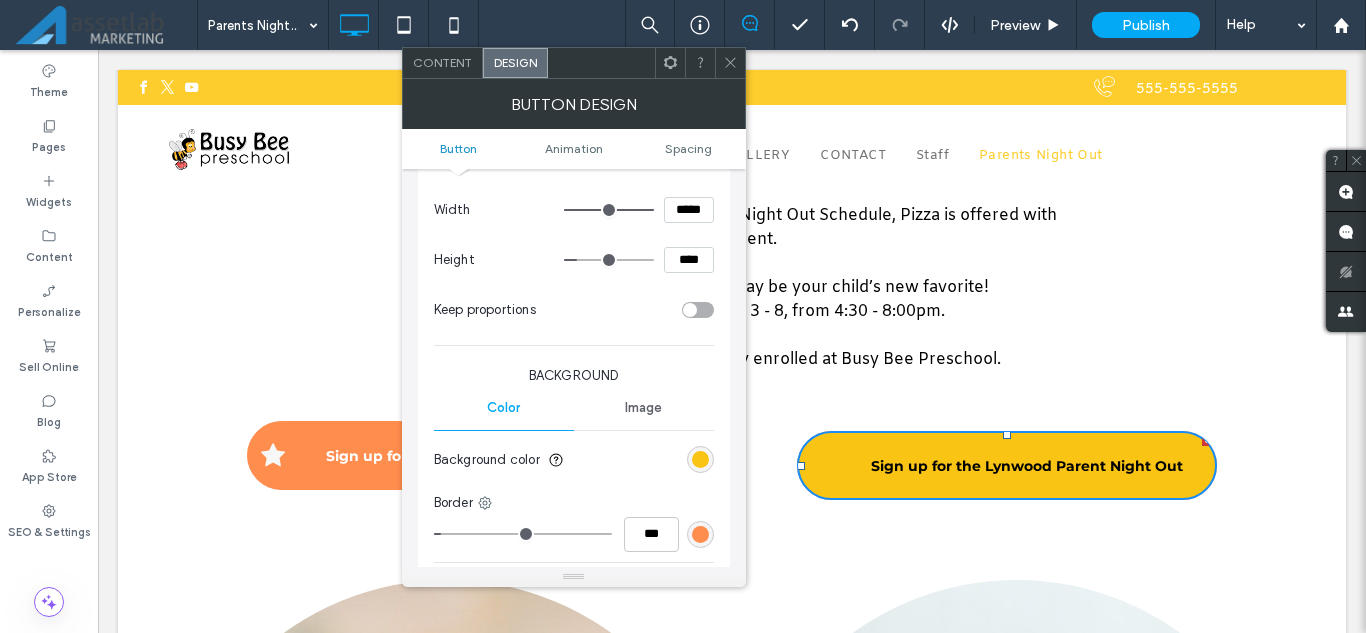 click 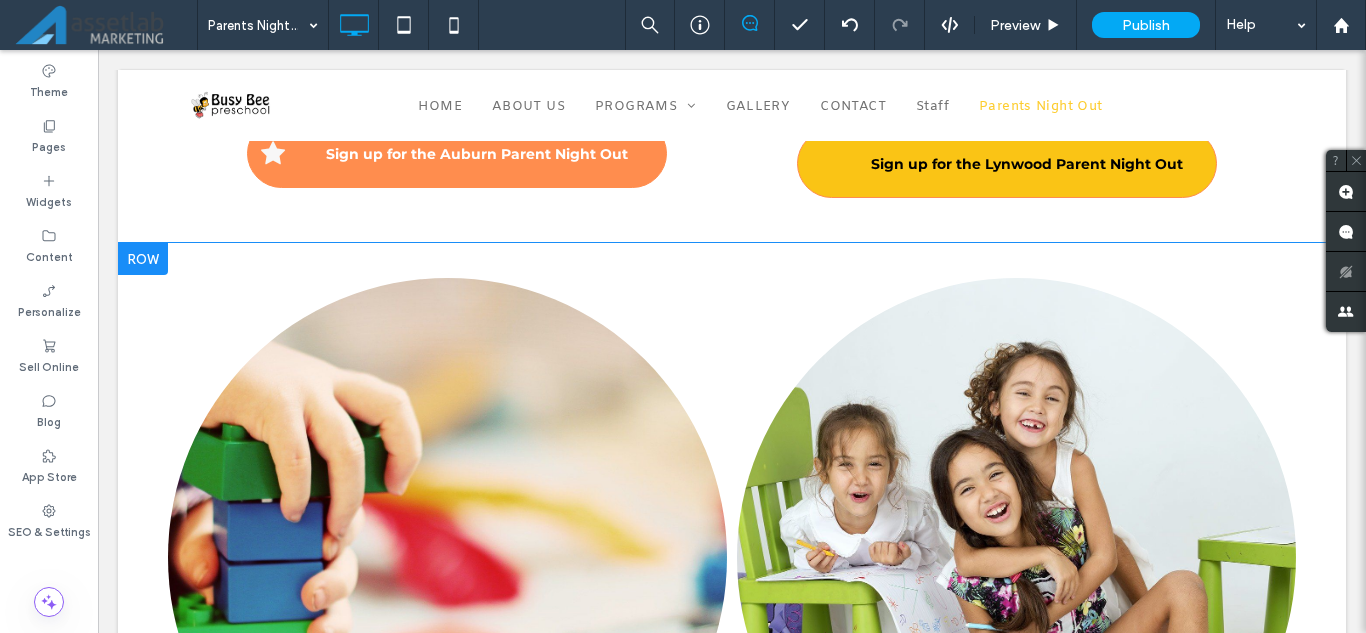 scroll, scrollTop: 900, scrollLeft: 0, axis: vertical 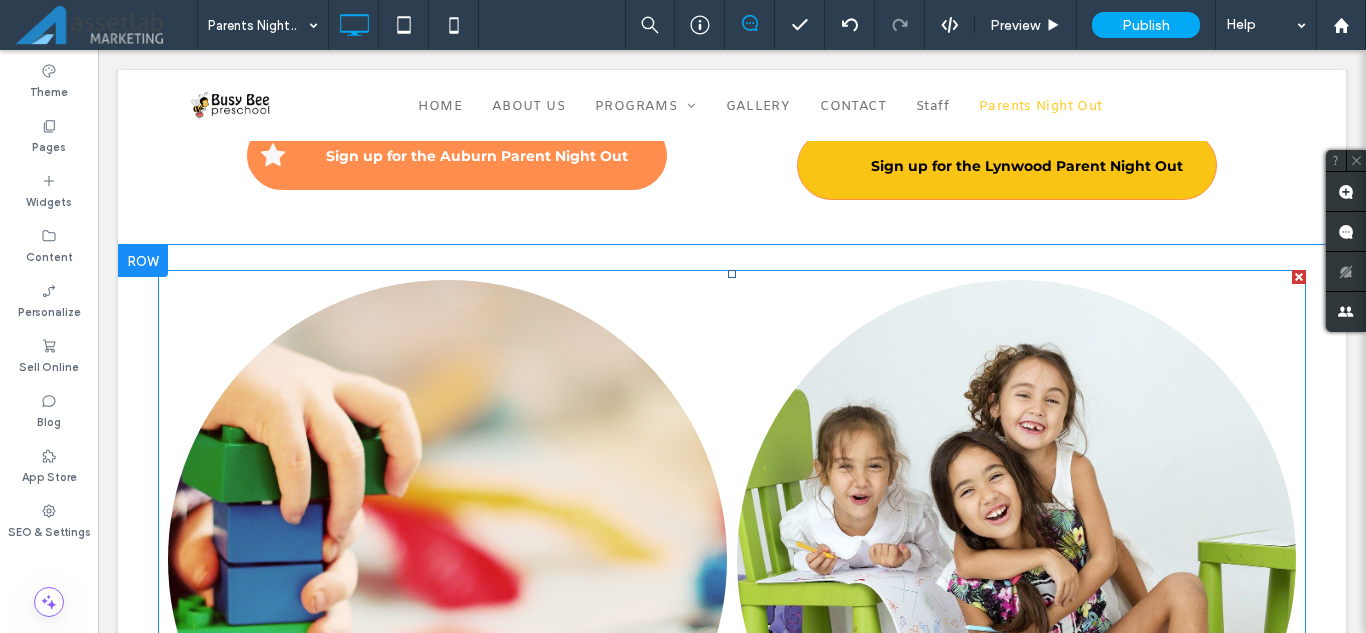 drag, startPoint x: 1284, startPoint y: 278, endPoint x: 1382, endPoint y: 328, distance: 110.01818 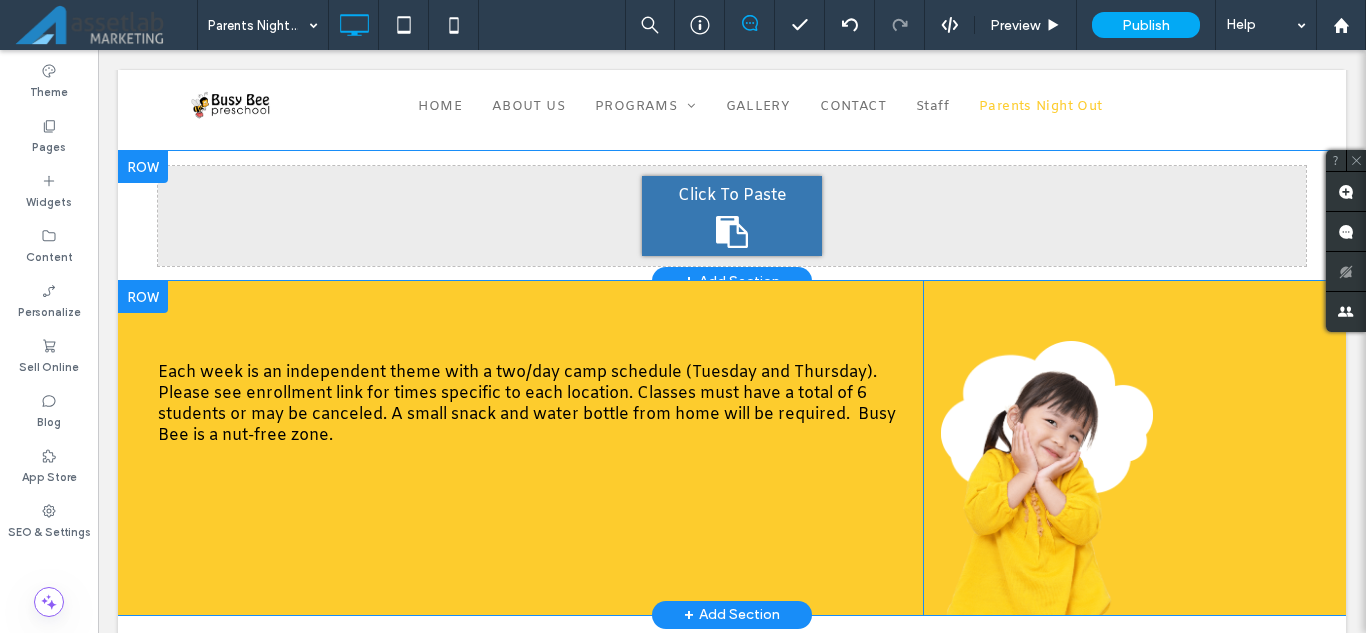 scroll, scrollTop: 1000, scrollLeft: 0, axis: vertical 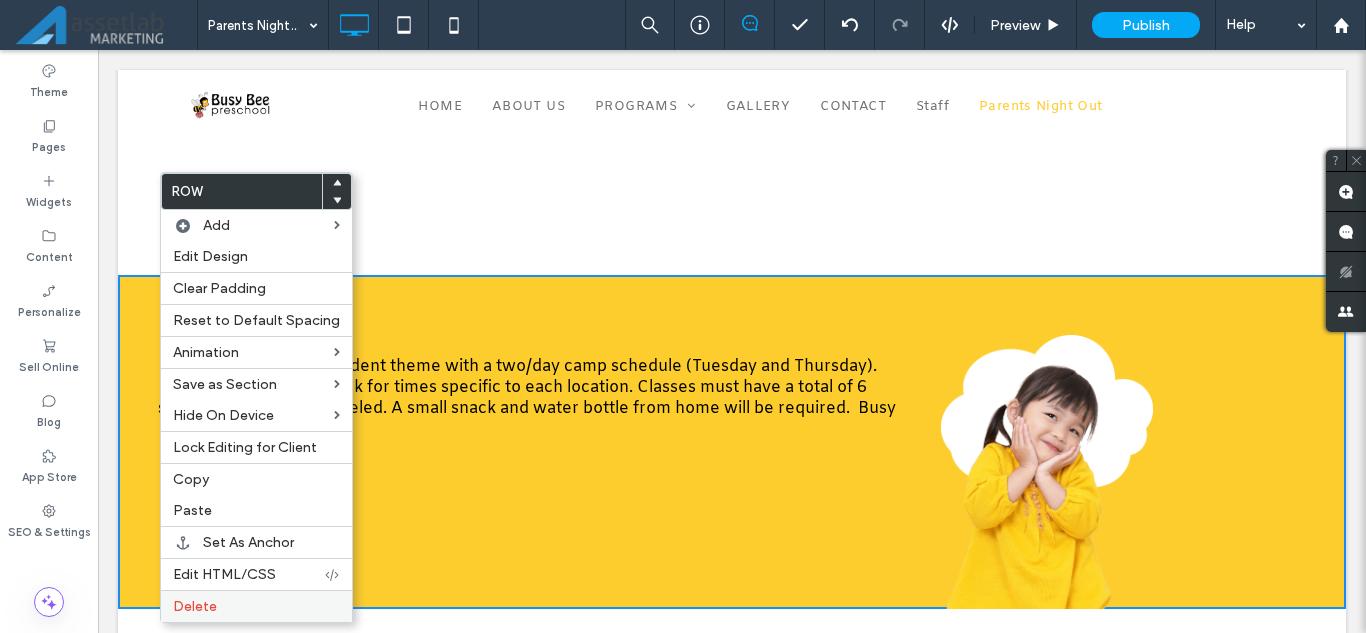click on "Delete" at bounding box center (256, 606) 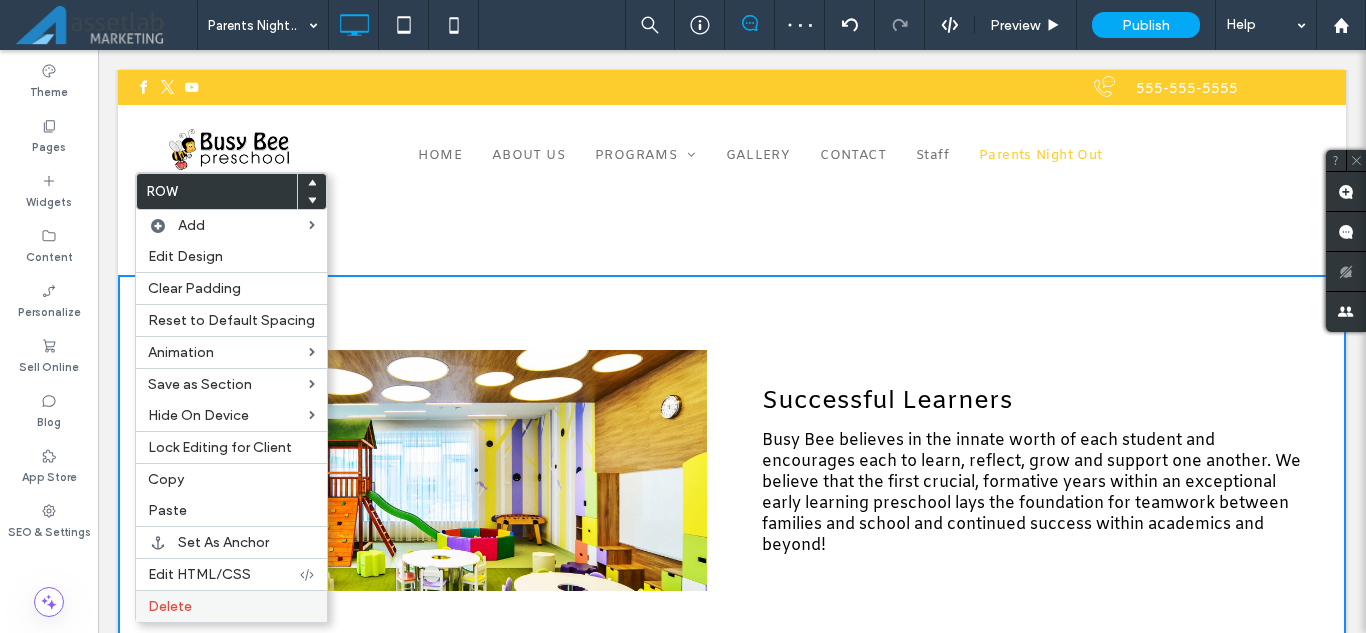 click on "Delete" at bounding box center (231, 606) 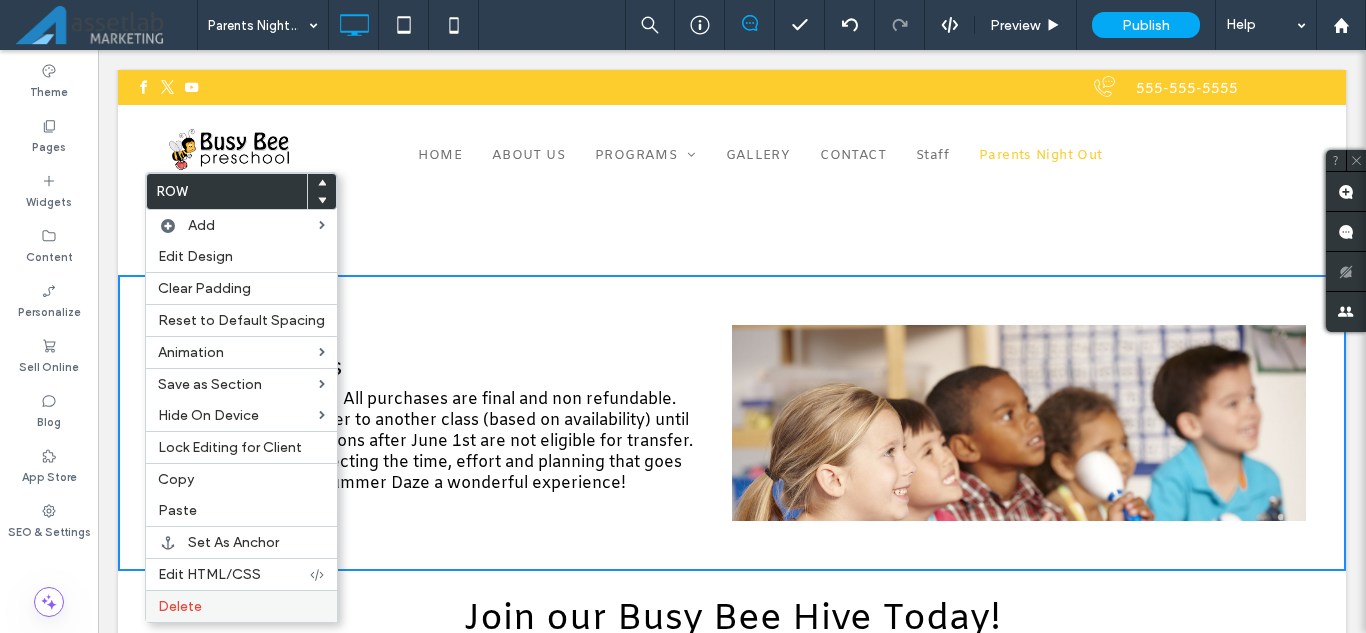 click on "Delete" at bounding box center (180, 606) 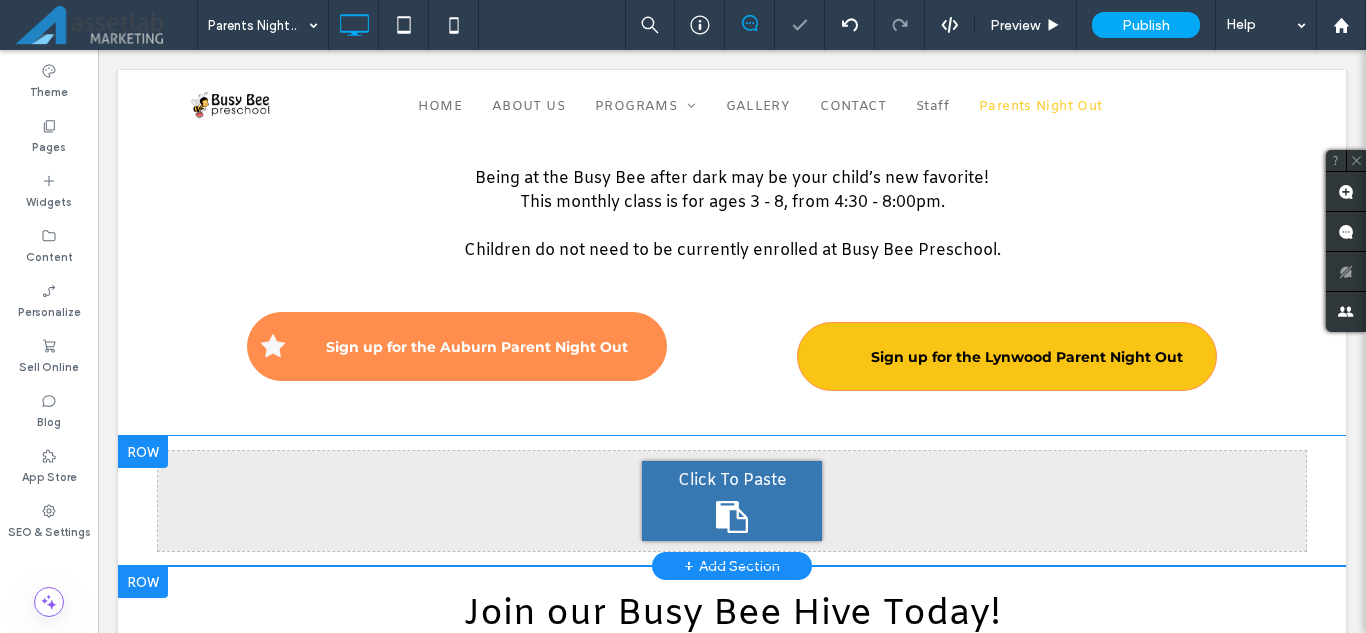 scroll, scrollTop: 700, scrollLeft: 0, axis: vertical 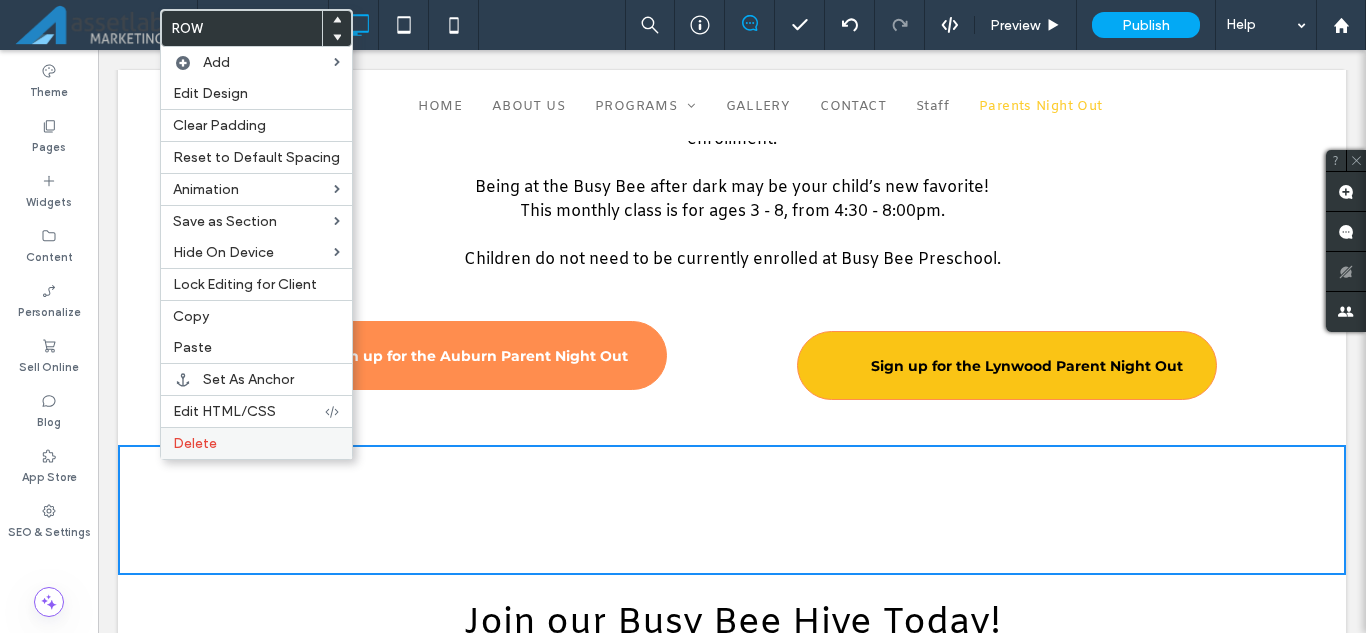 click on "Delete" at bounding box center (195, 443) 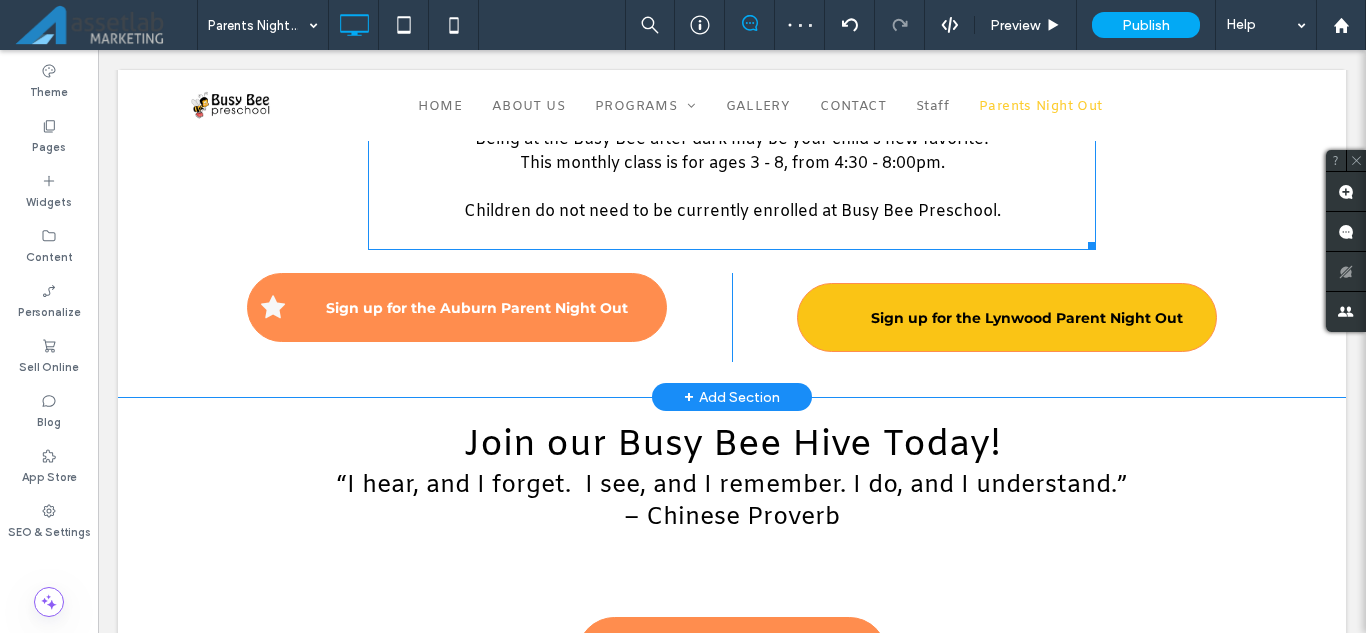 scroll, scrollTop: 800, scrollLeft: 0, axis: vertical 